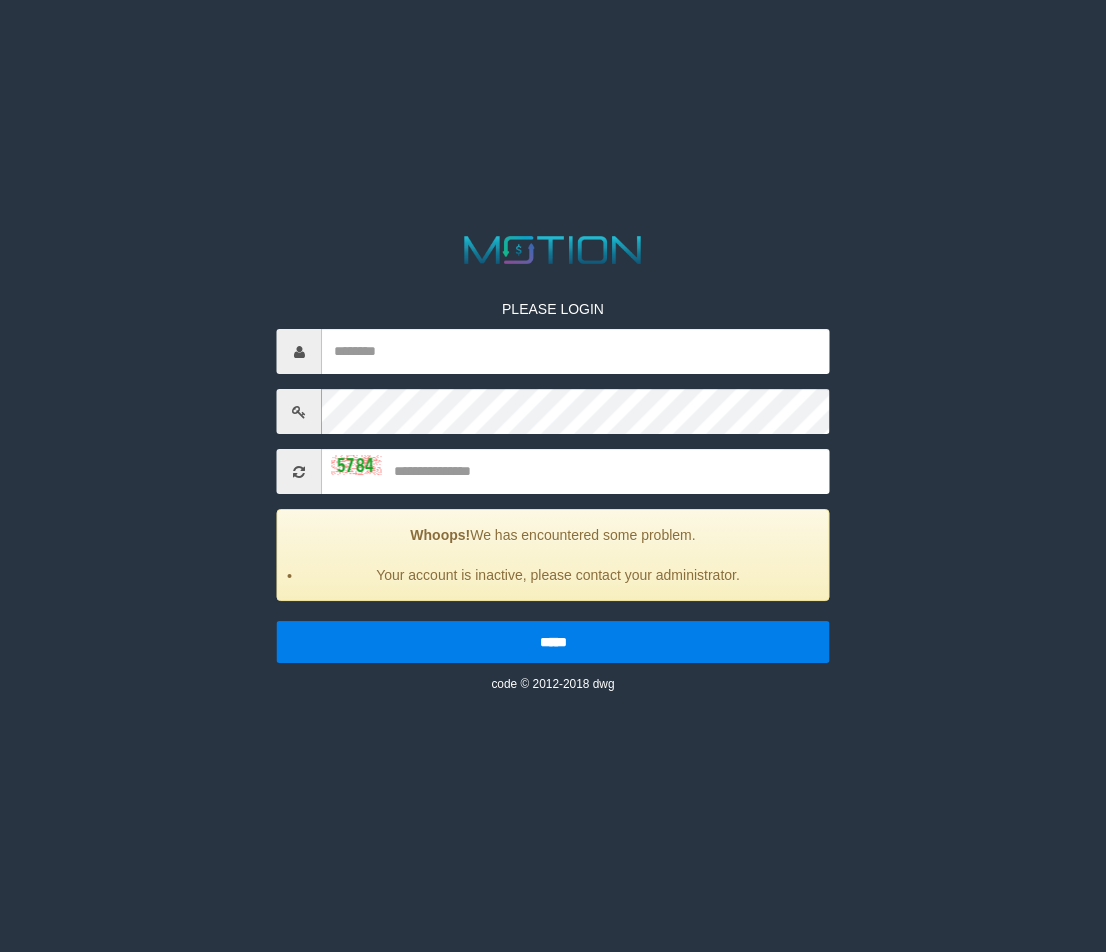 scroll, scrollTop: 0, scrollLeft: 0, axis: both 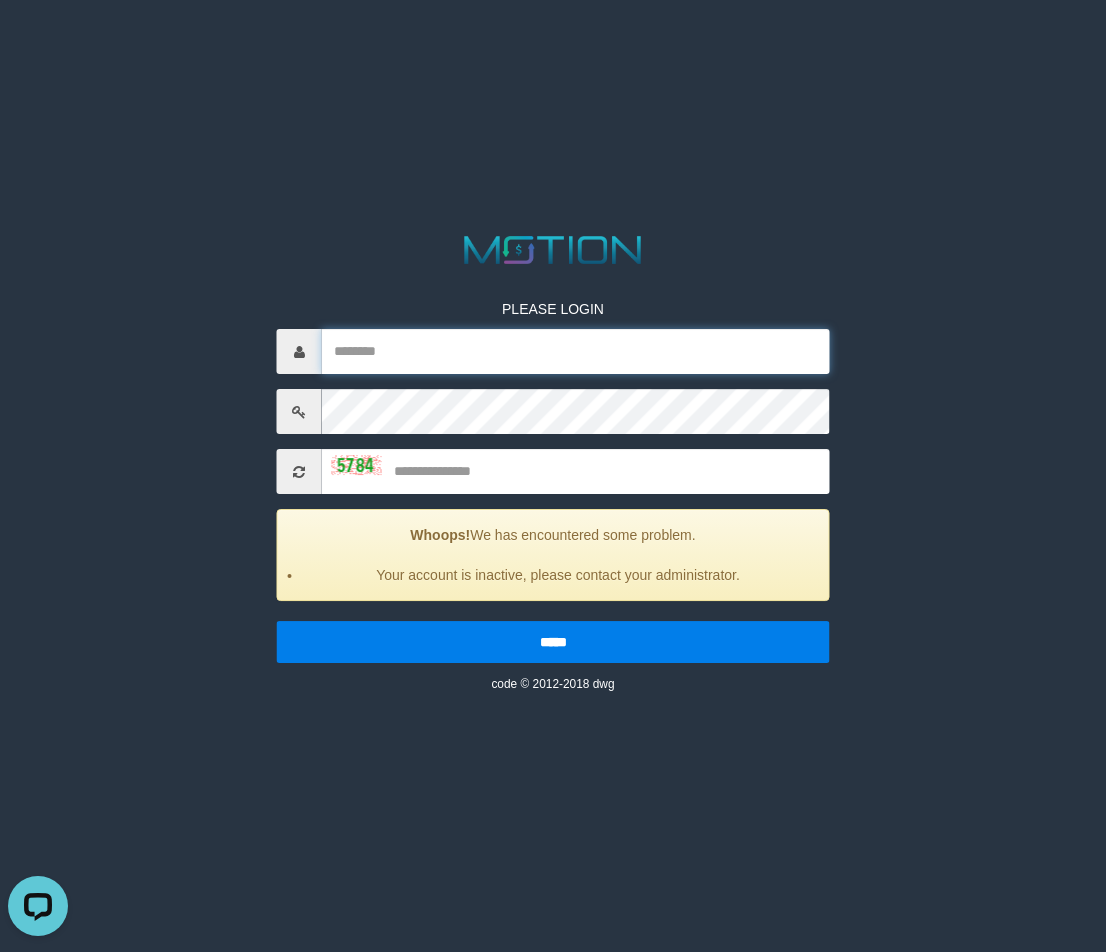 type on "*******" 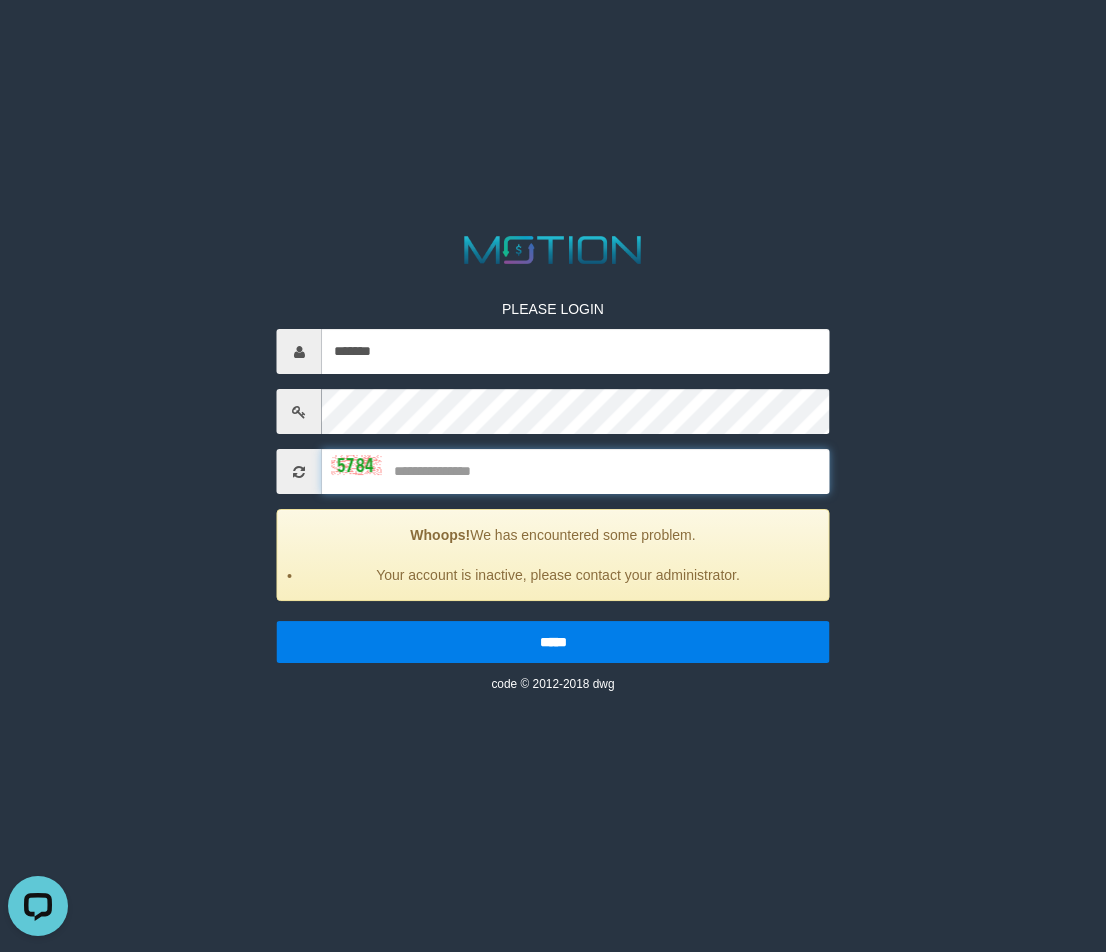 click at bounding box center [576, 471] 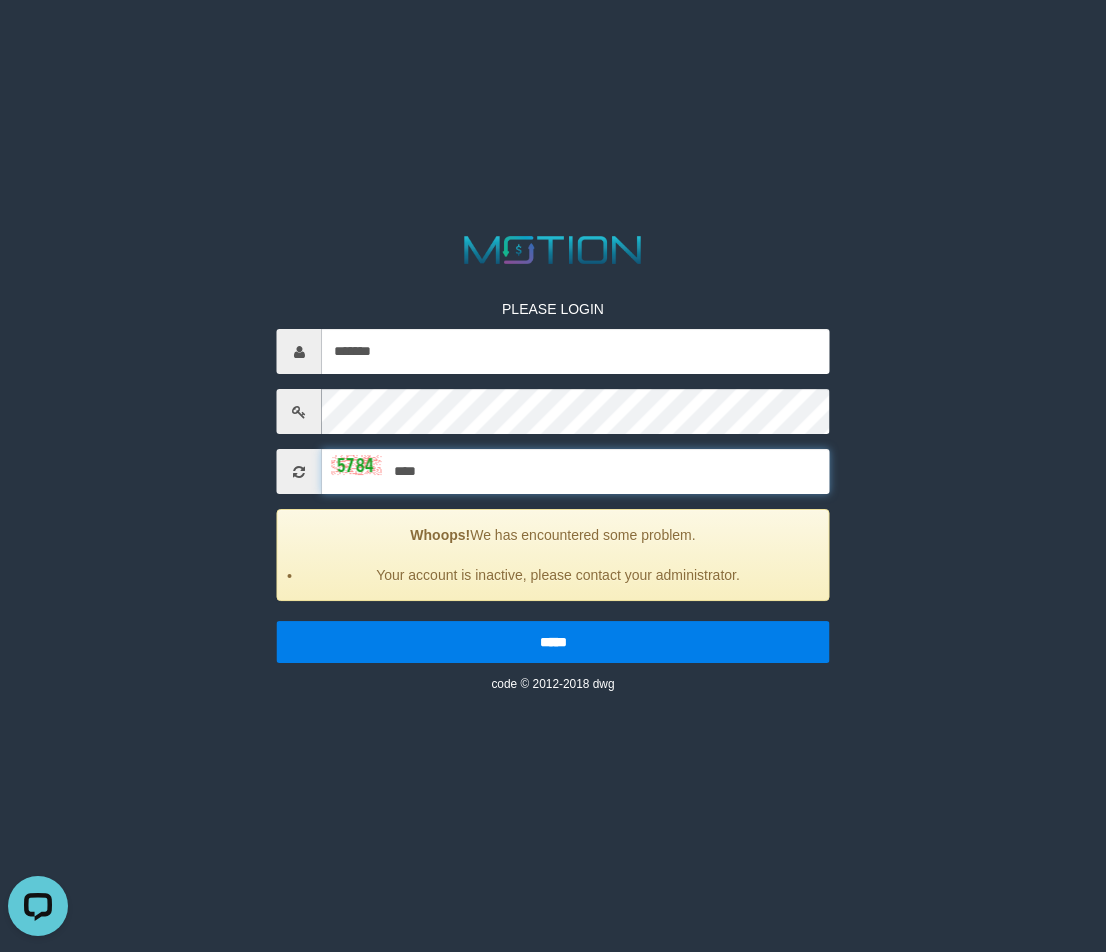 type on "****" 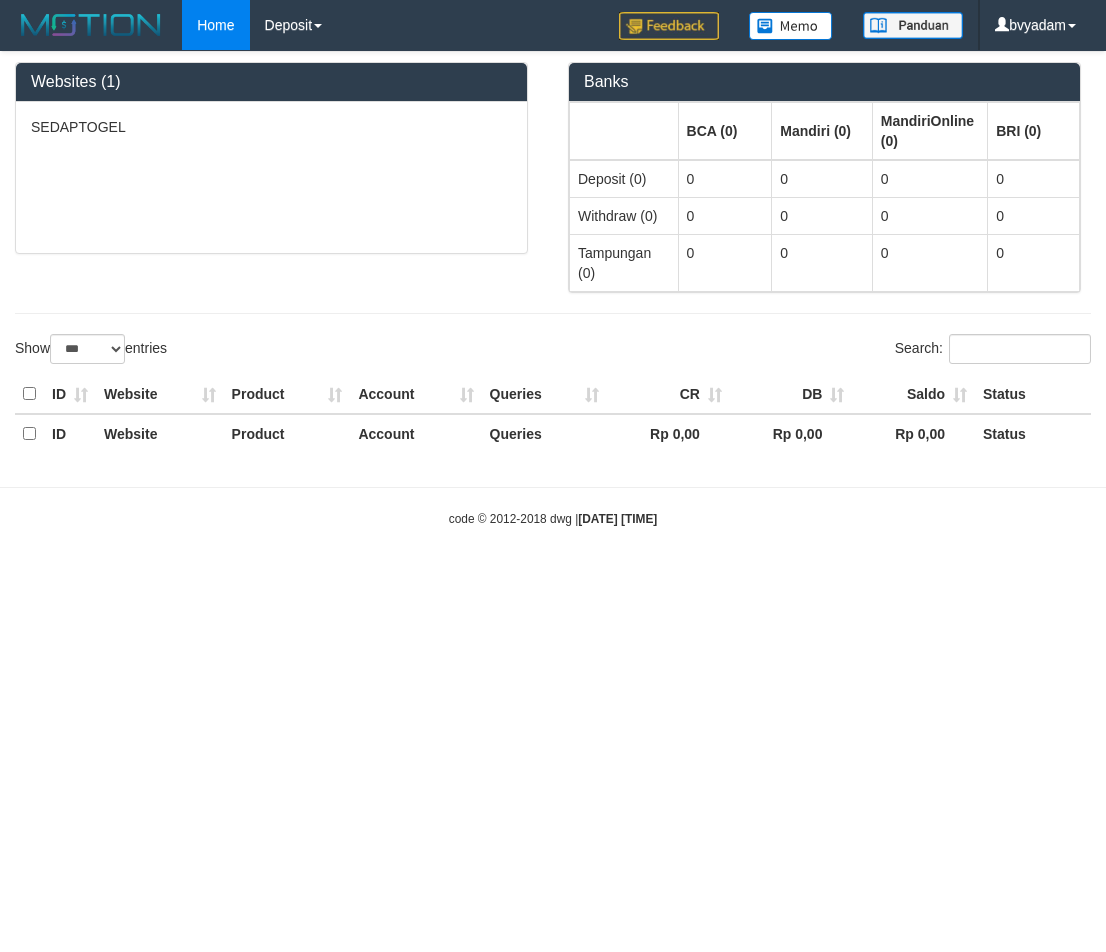 select on "***" 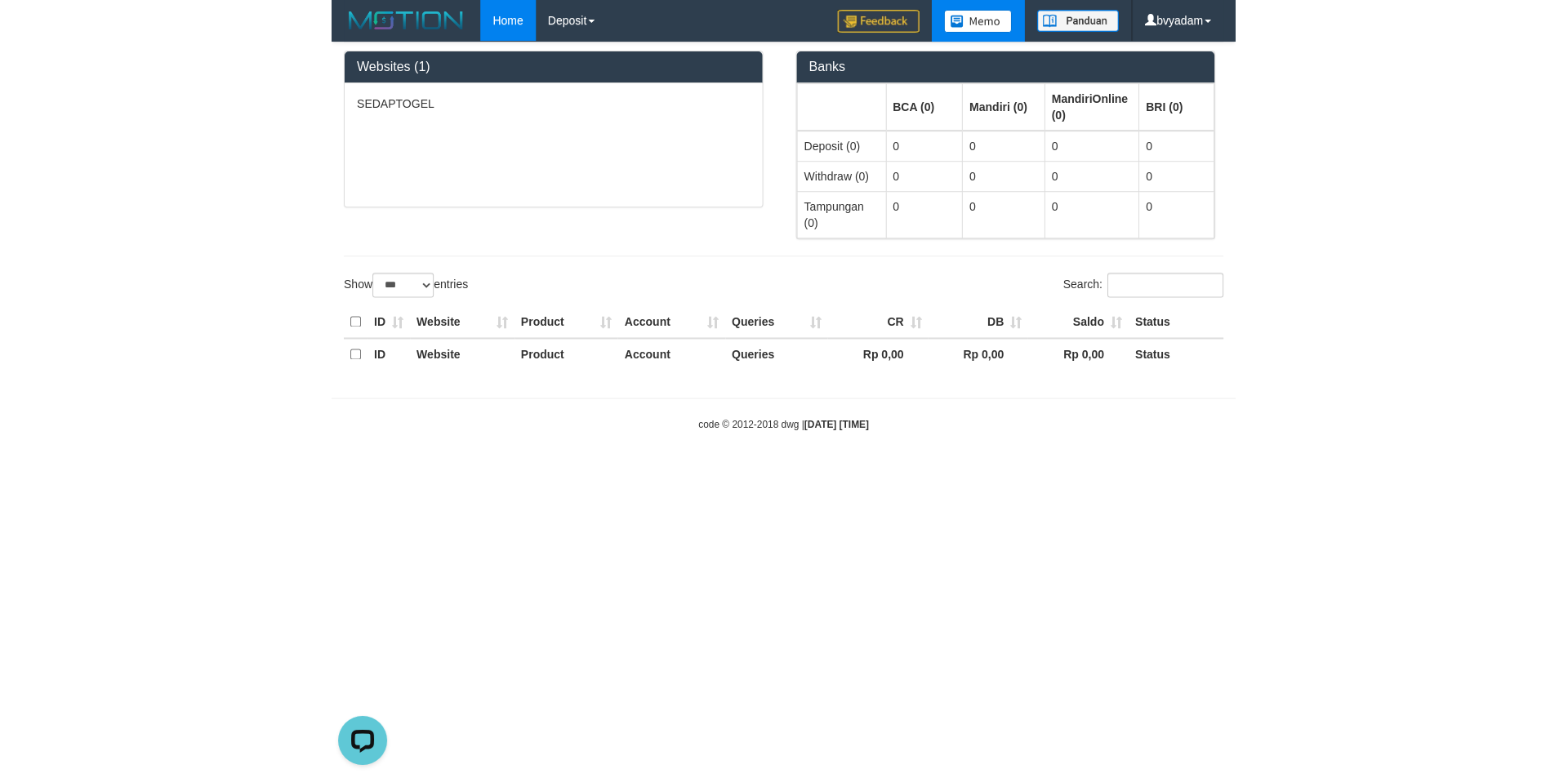scroll, scrollTop: 0, scrollLeft: 0, axis: both 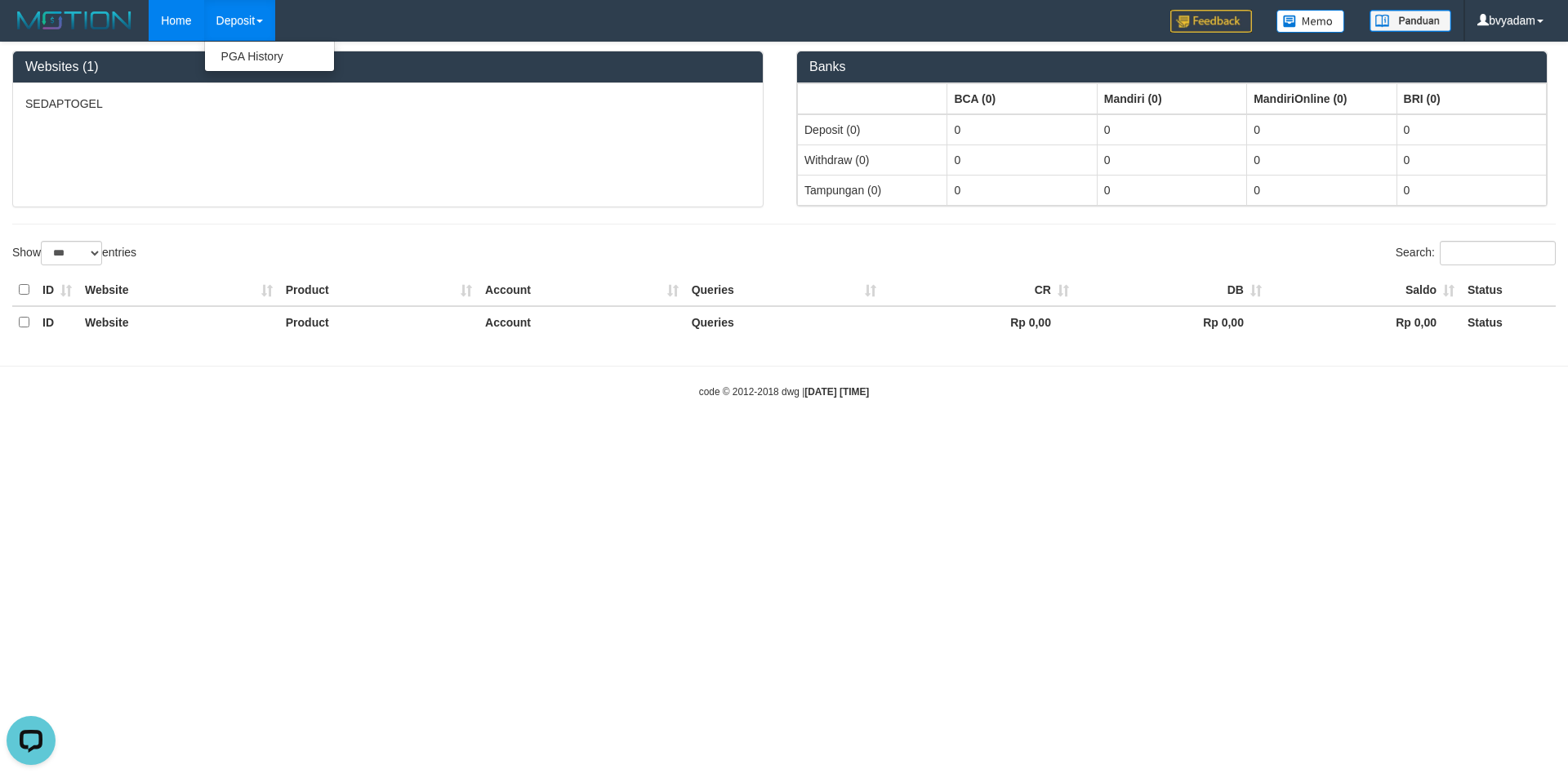 click on "Deposit" at bounding box center [239, 20] 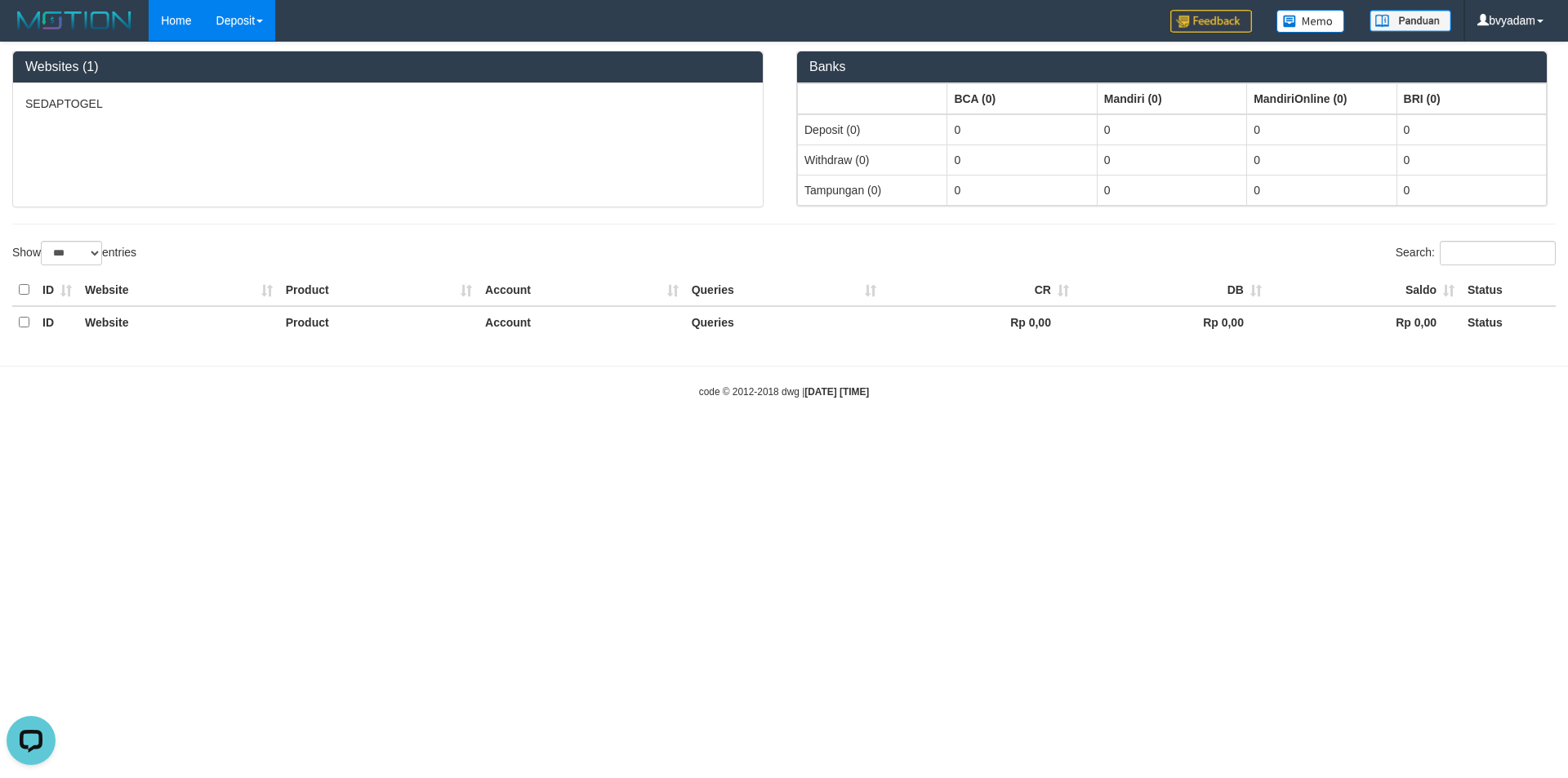 click on "Deposit" at bounding box center (239, 20) 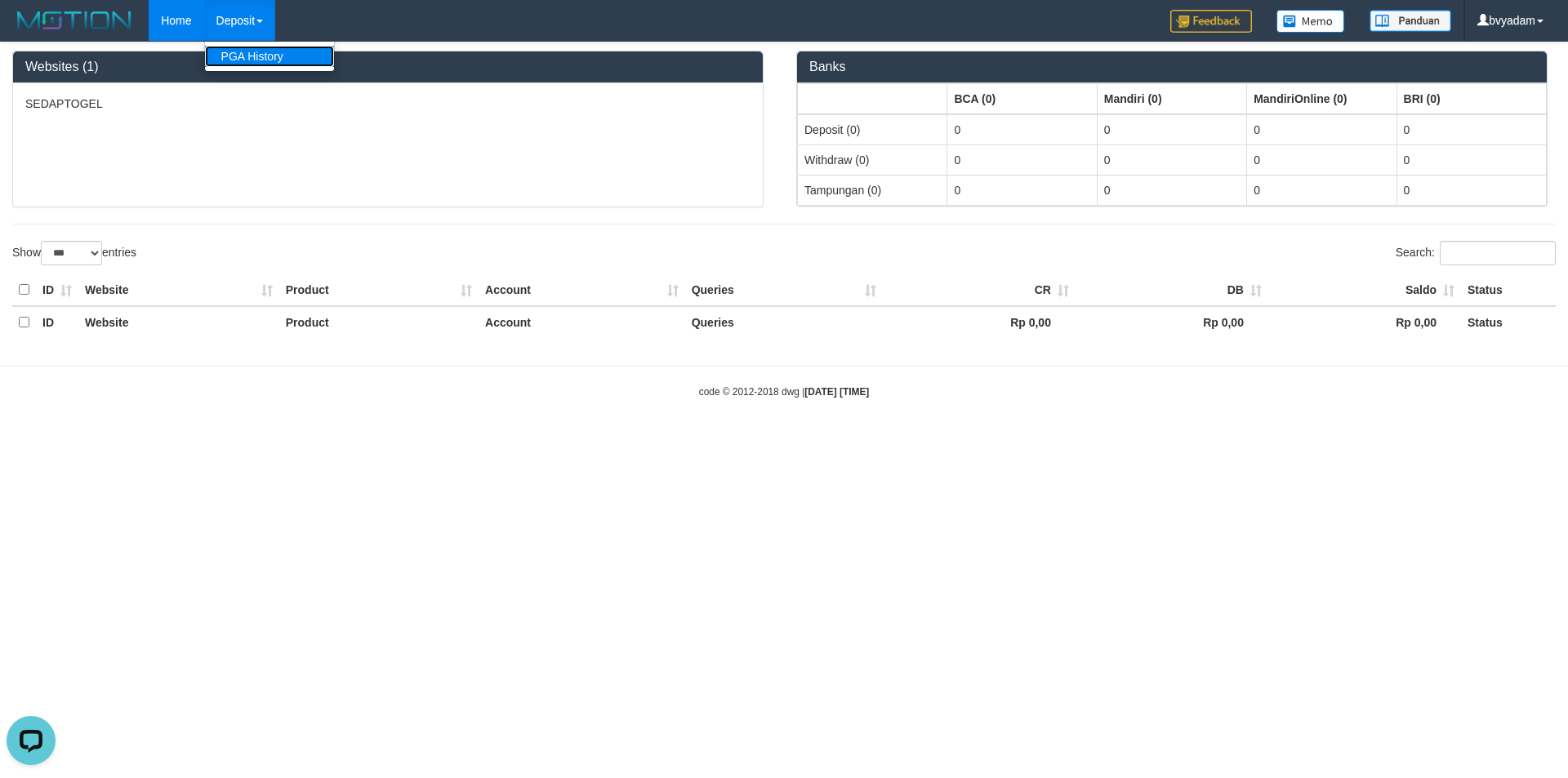 click on "PGA History" at bounding box center (270, 56) 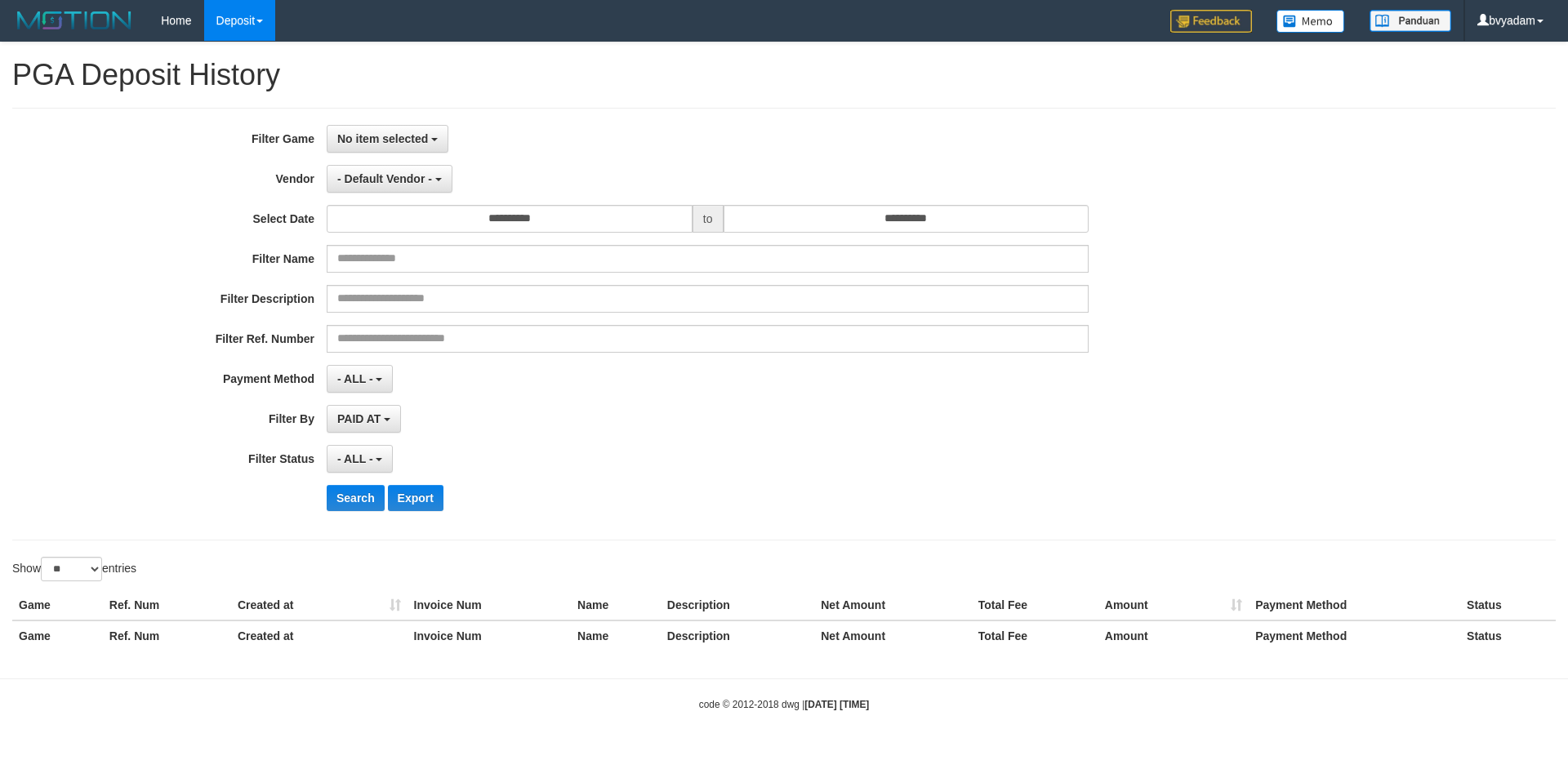 select 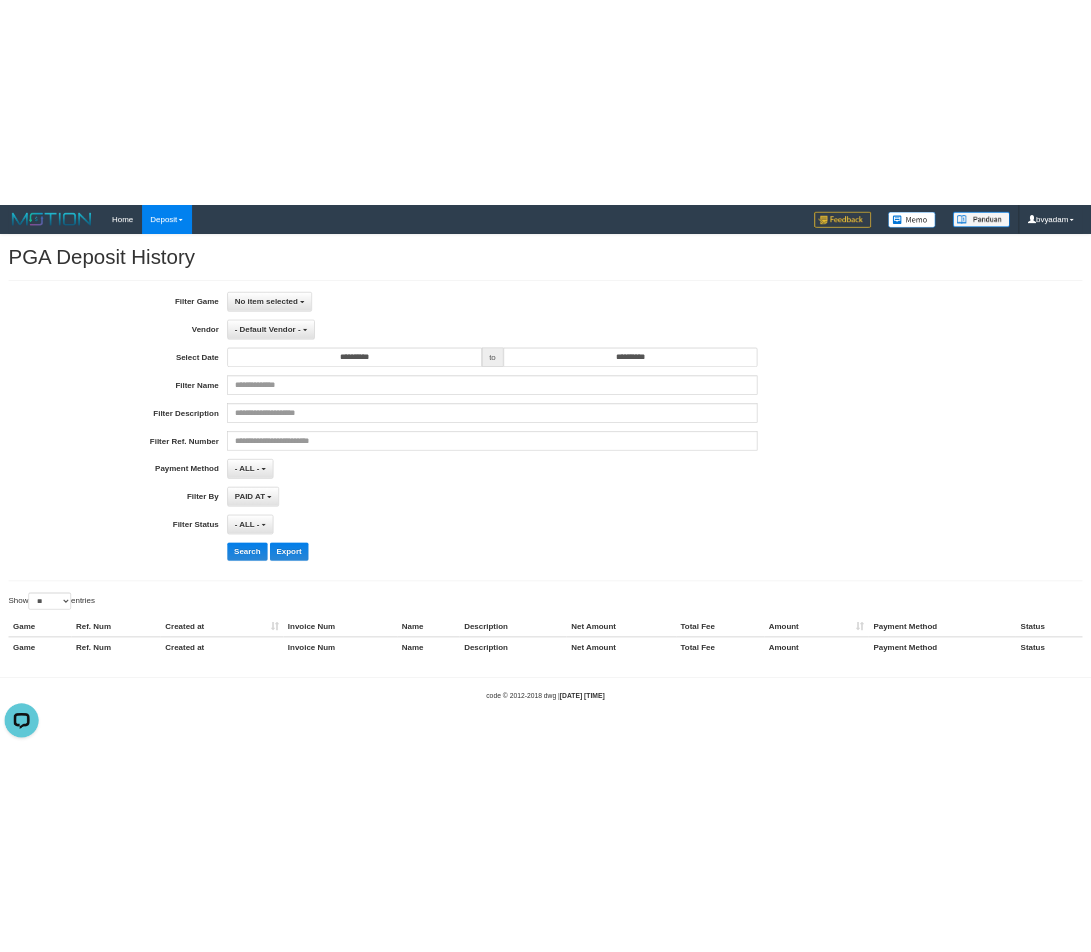scroll, scrollTop: 0, scrollLeft: 0, axis: both 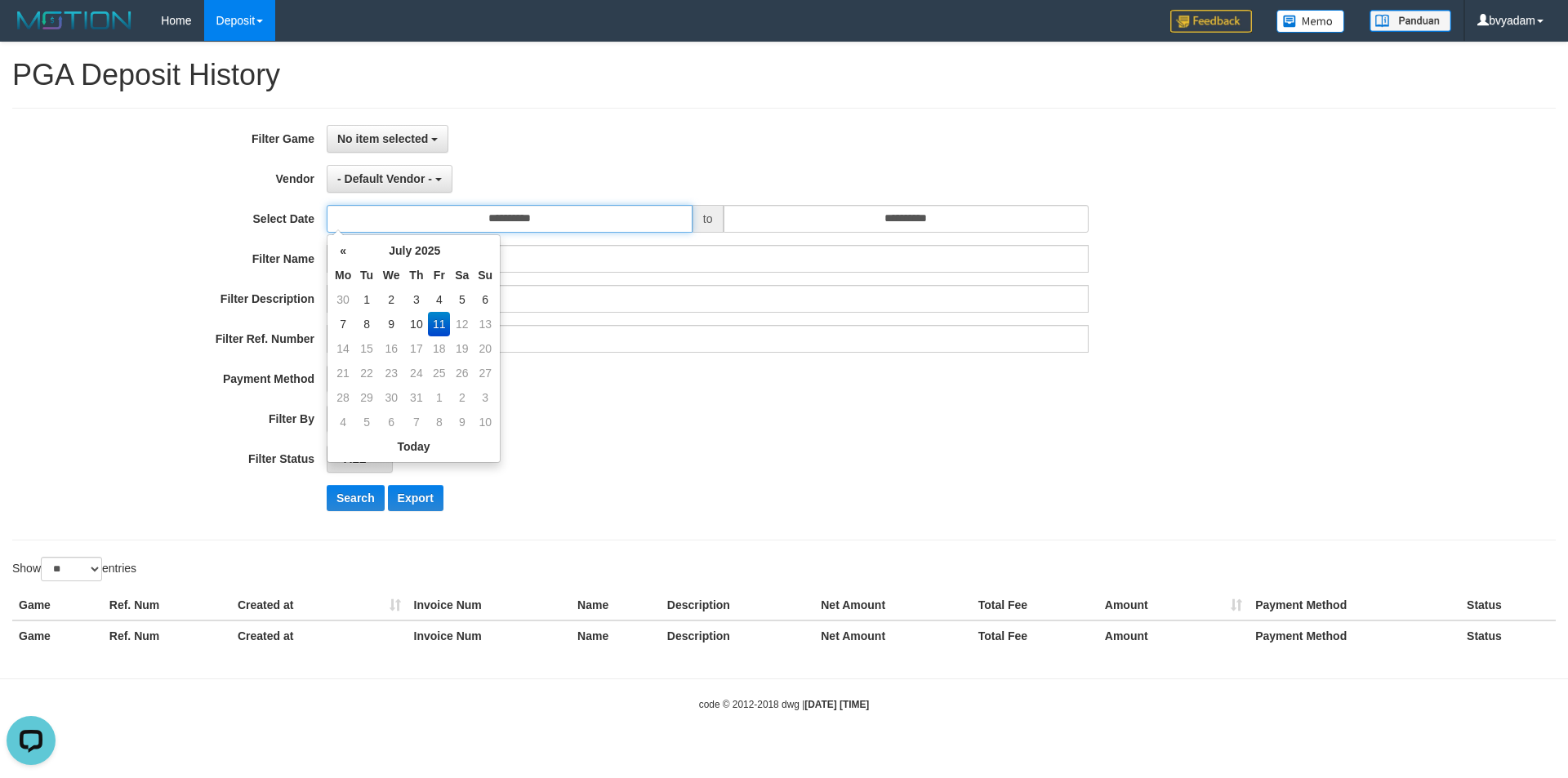 click on "**********" at bounding box center (510, 219) 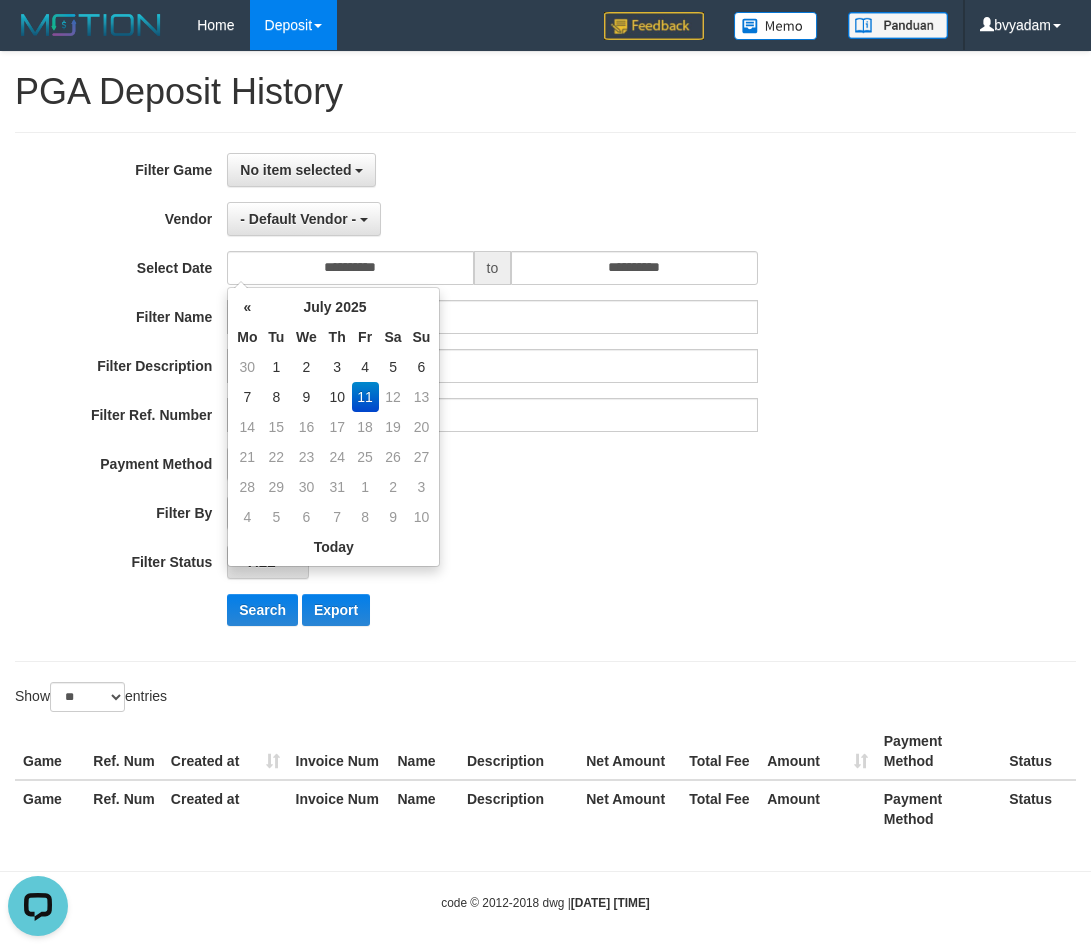 click on "**********" at bounding box center [545, 397] 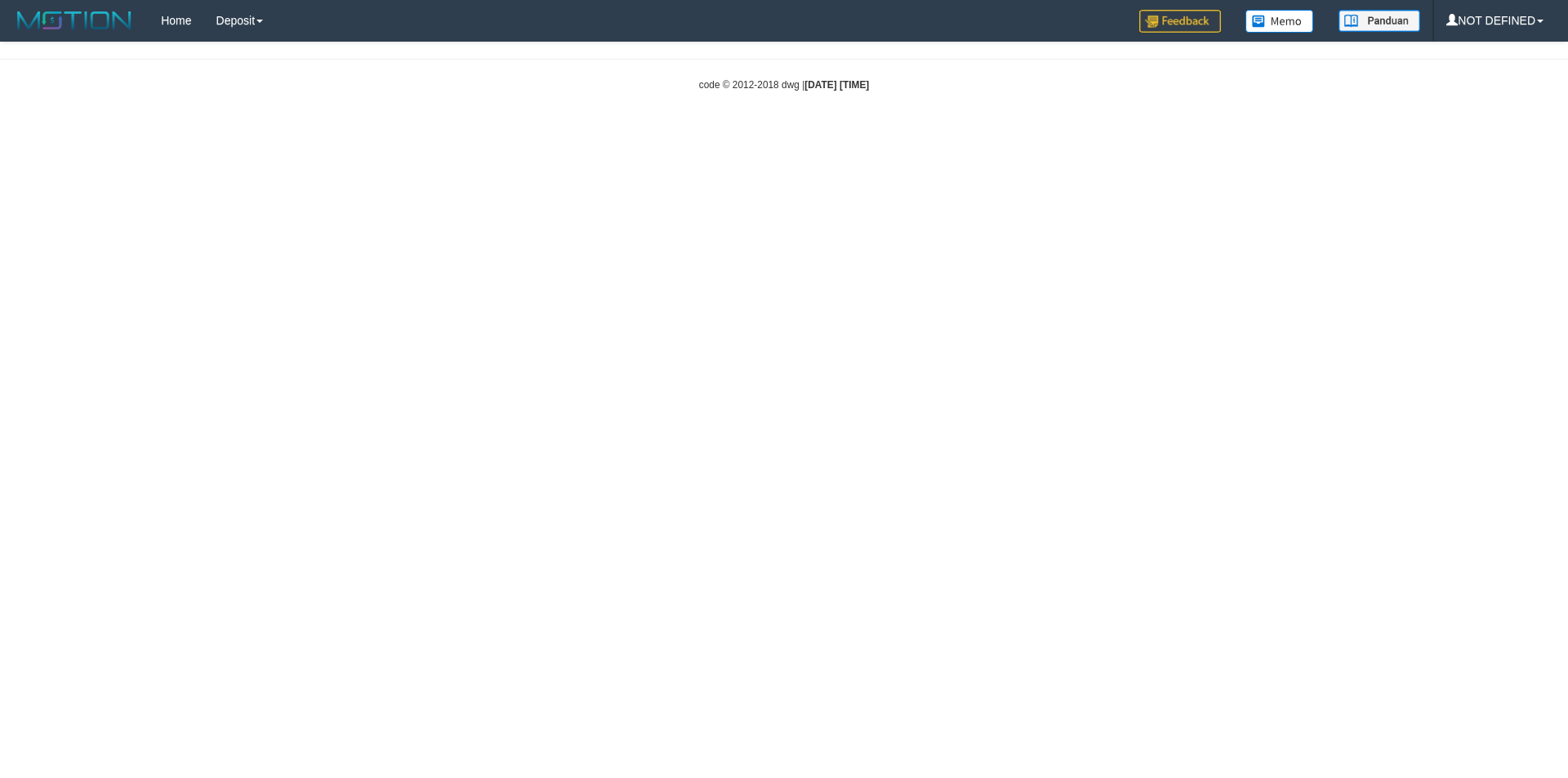 scroll, scrollTop: 0, scrollLeft: 0, axis: both 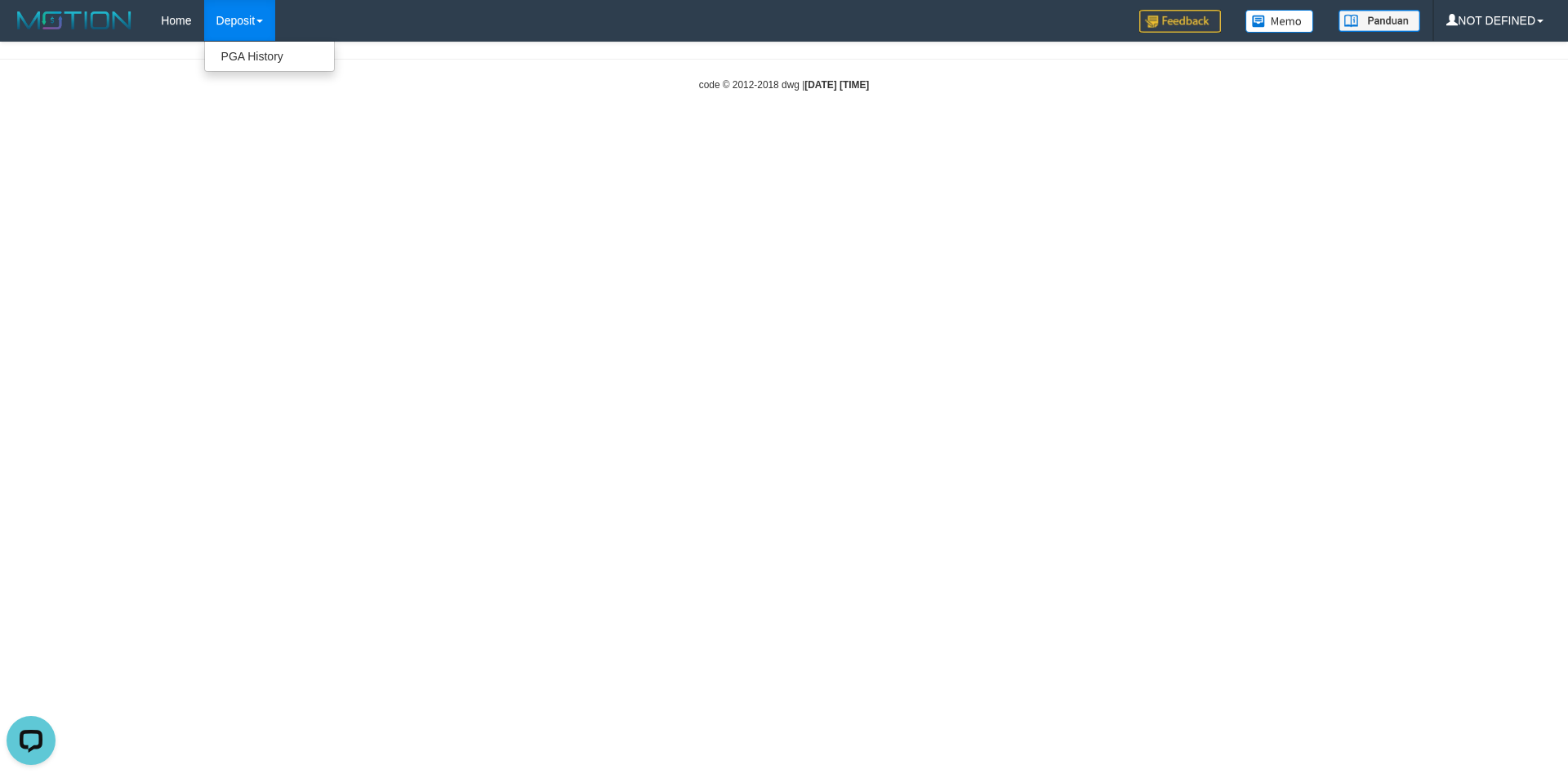 click on "Deposit" at bounding box center [239, 20] 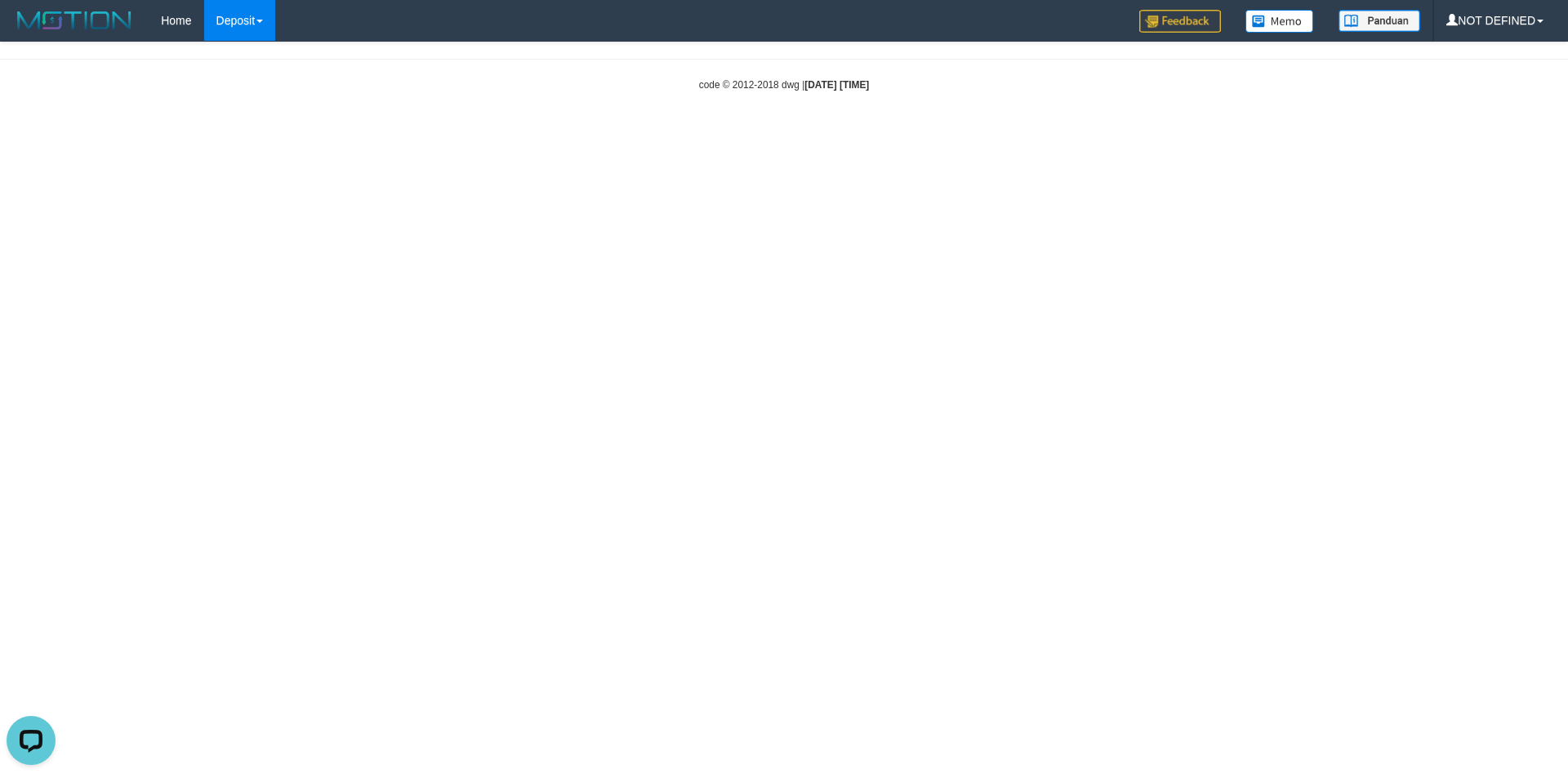 click on "Deposit" at bounding box center [239, 20] 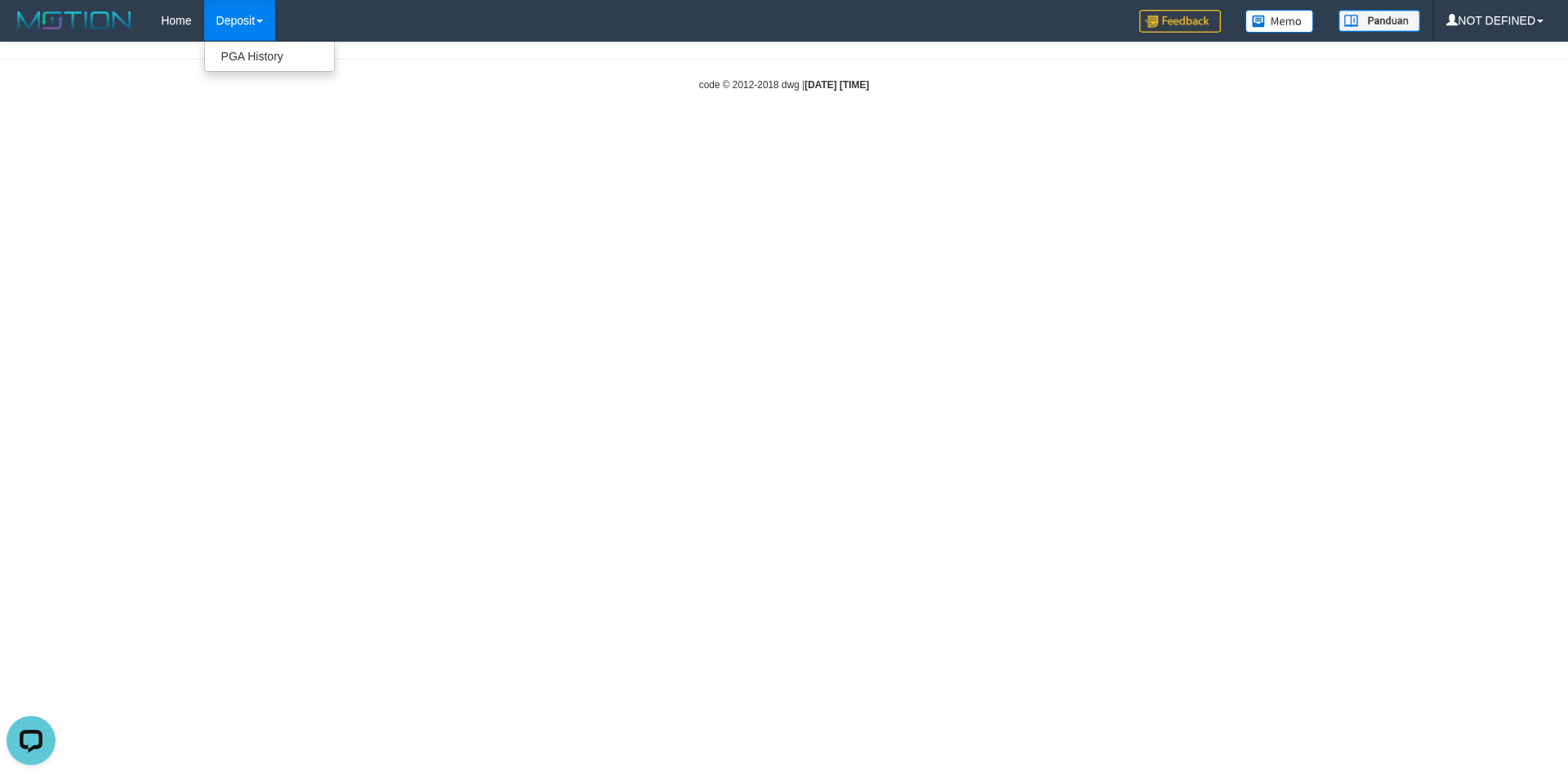 click on "Deposit" at bounding box center [239, 20] 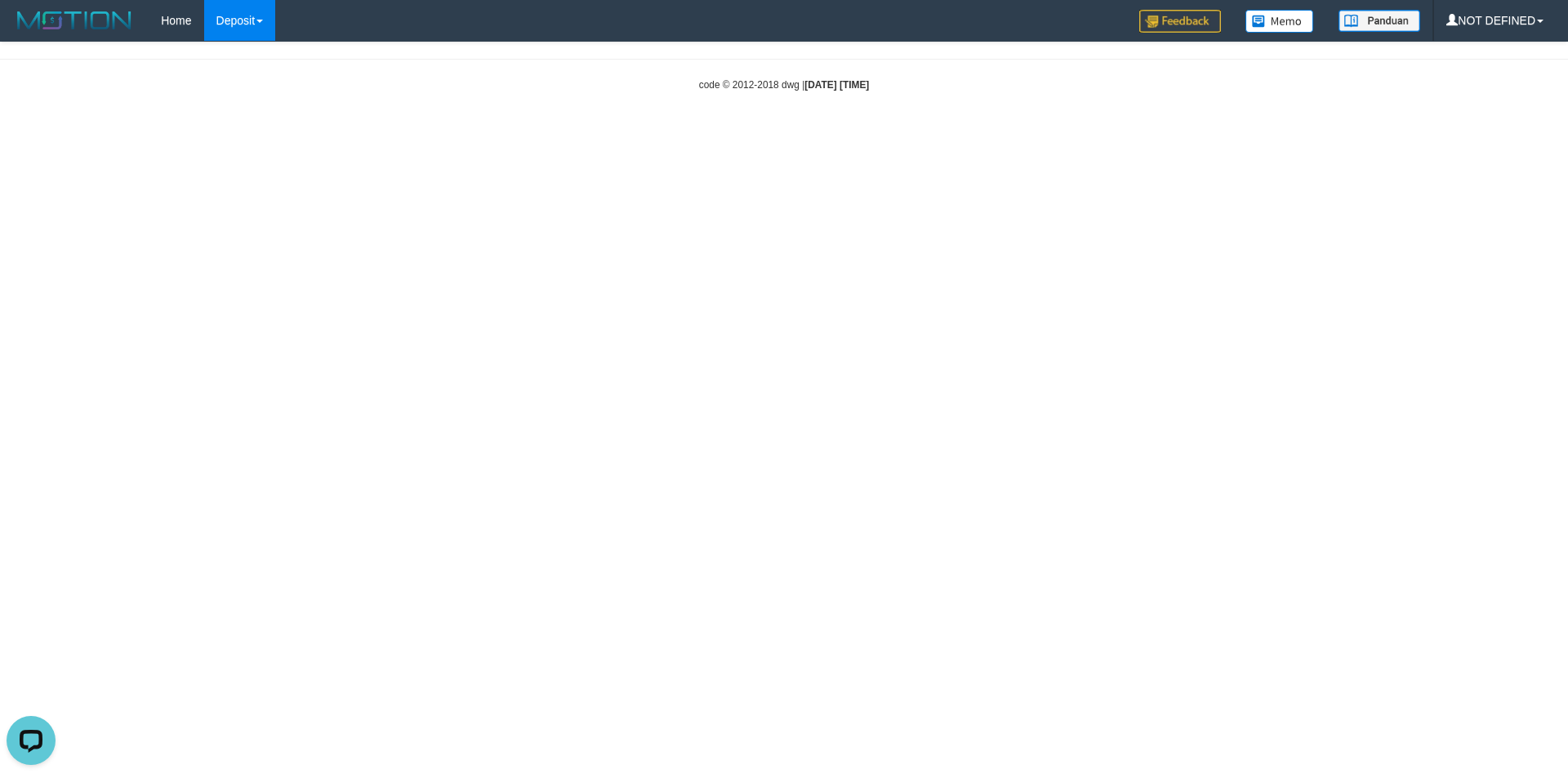 click on "Deposit" at bounding box center [239, 20] 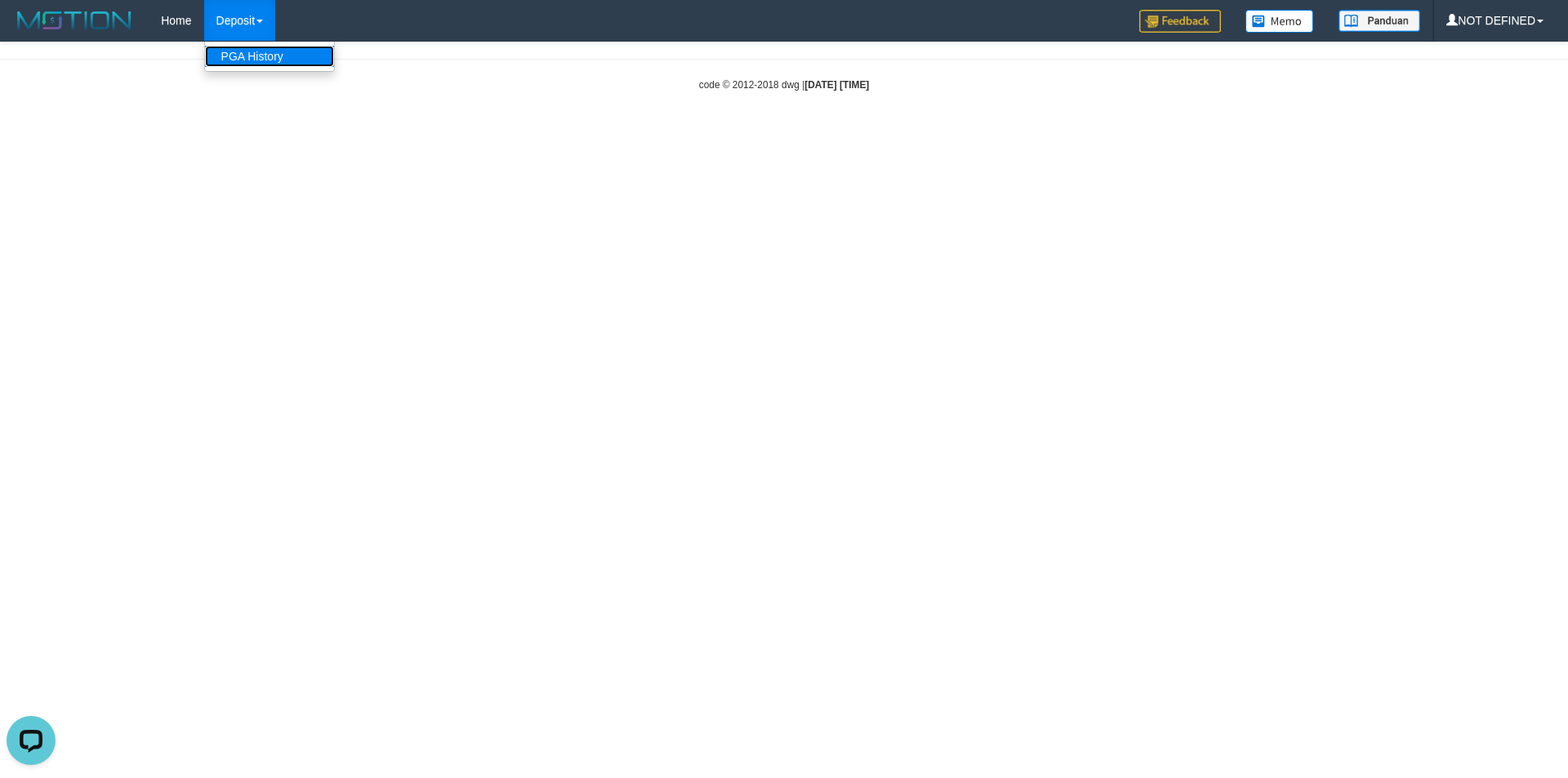 click on "PGA History" at bounding box center (270, 56) 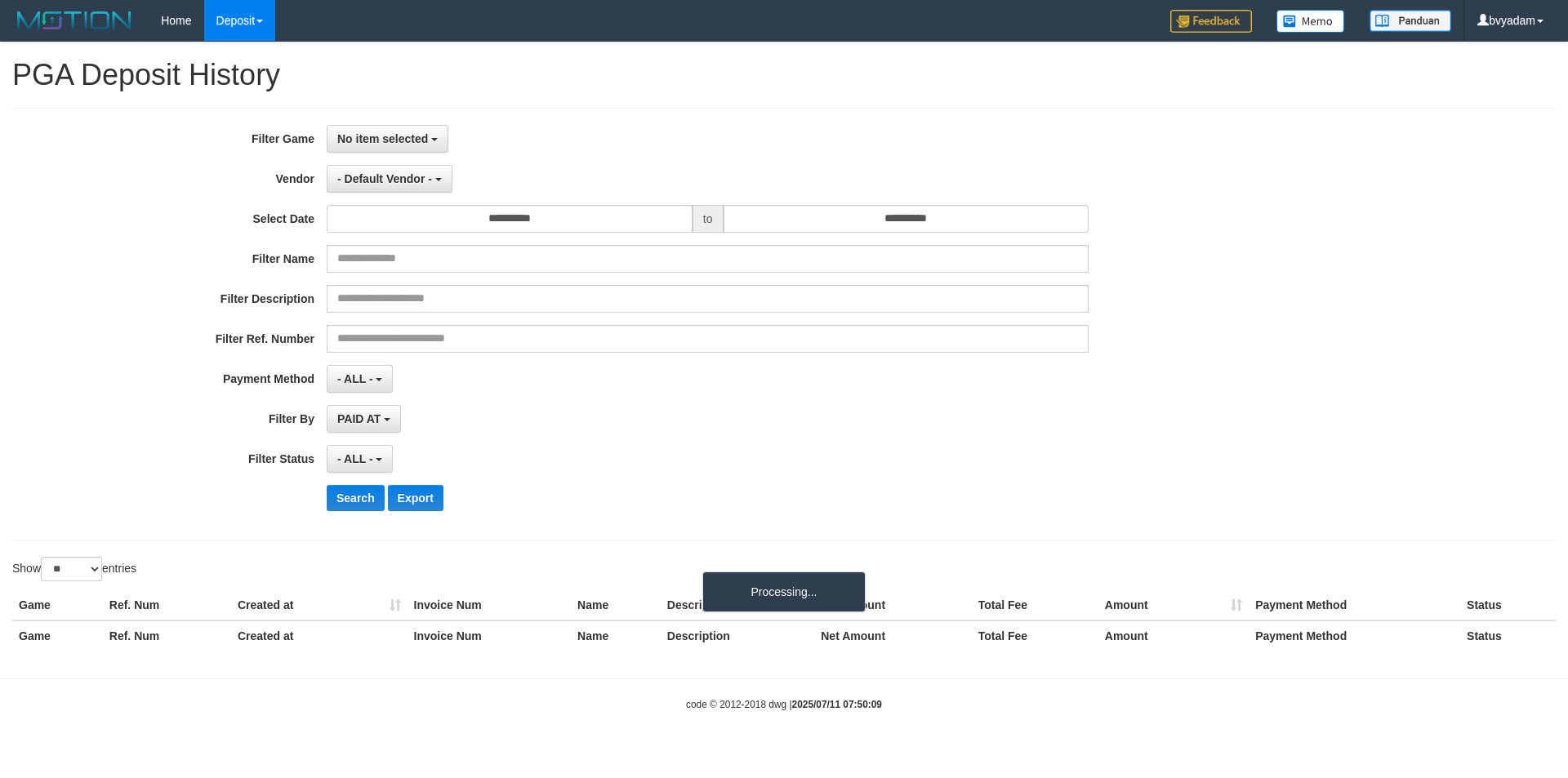 select 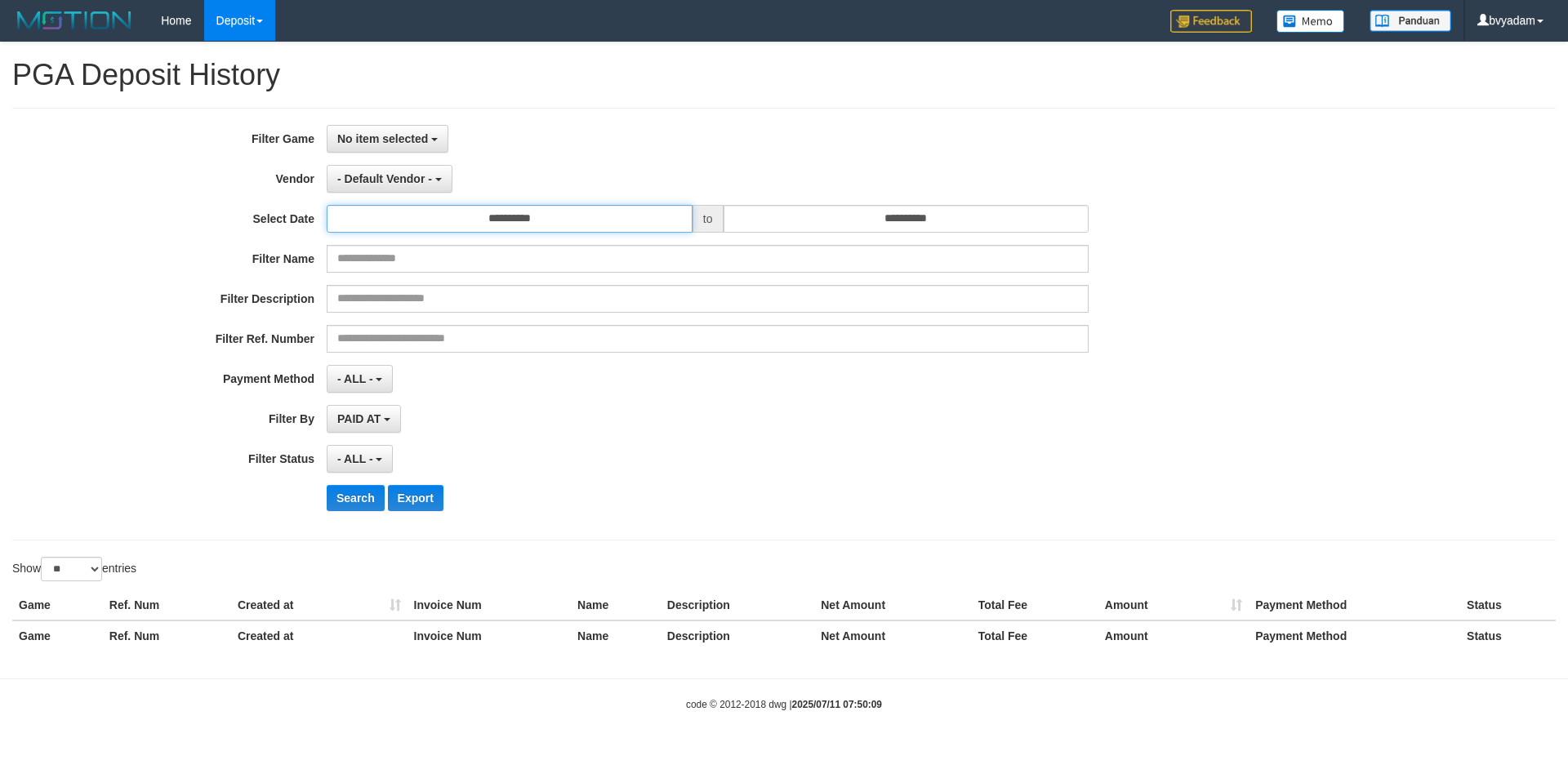 click on "**********" at bounding box center (510, 219) 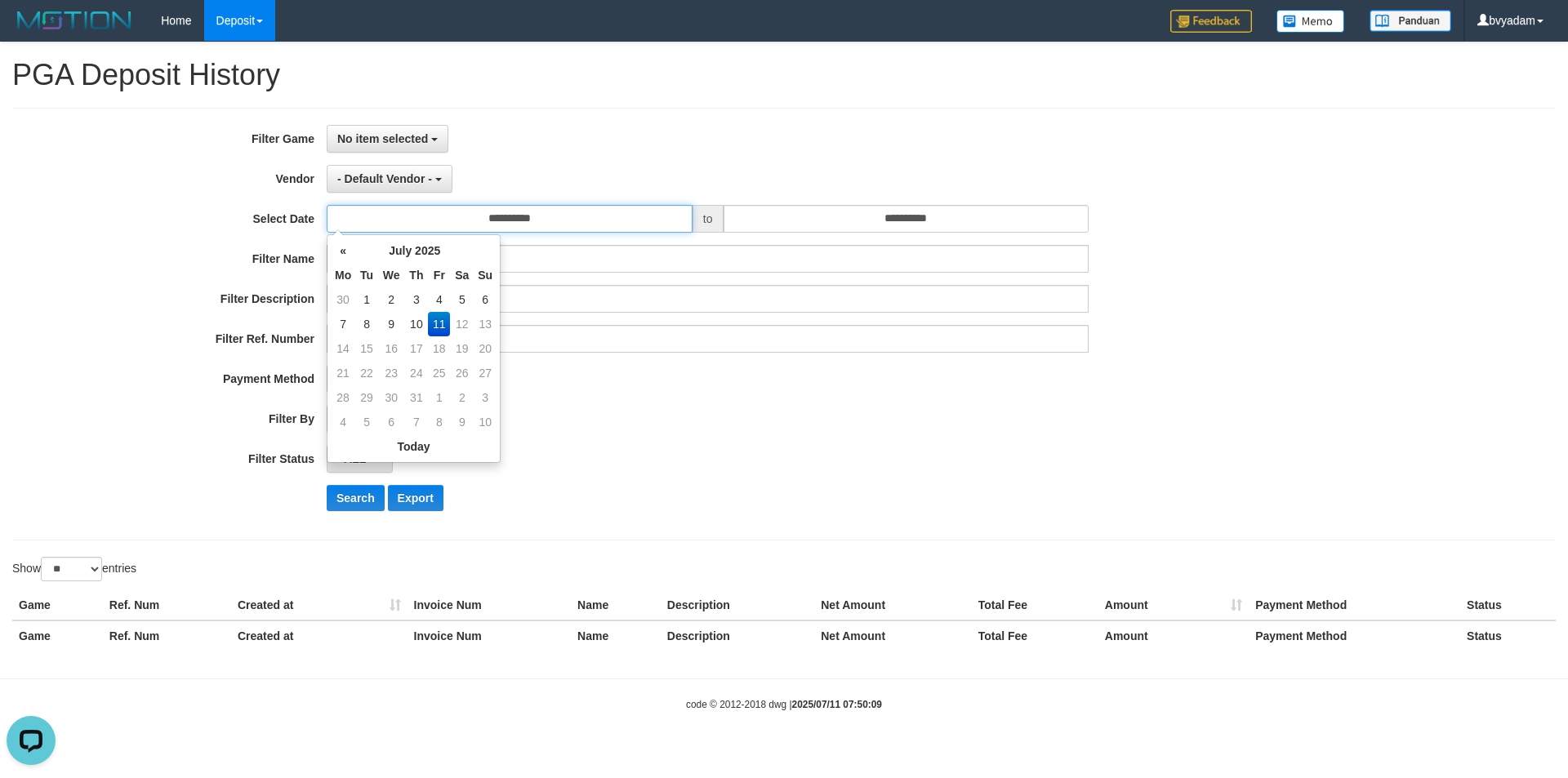 scroll, scrollTop: 0, scrollLeft: 0, axis: both 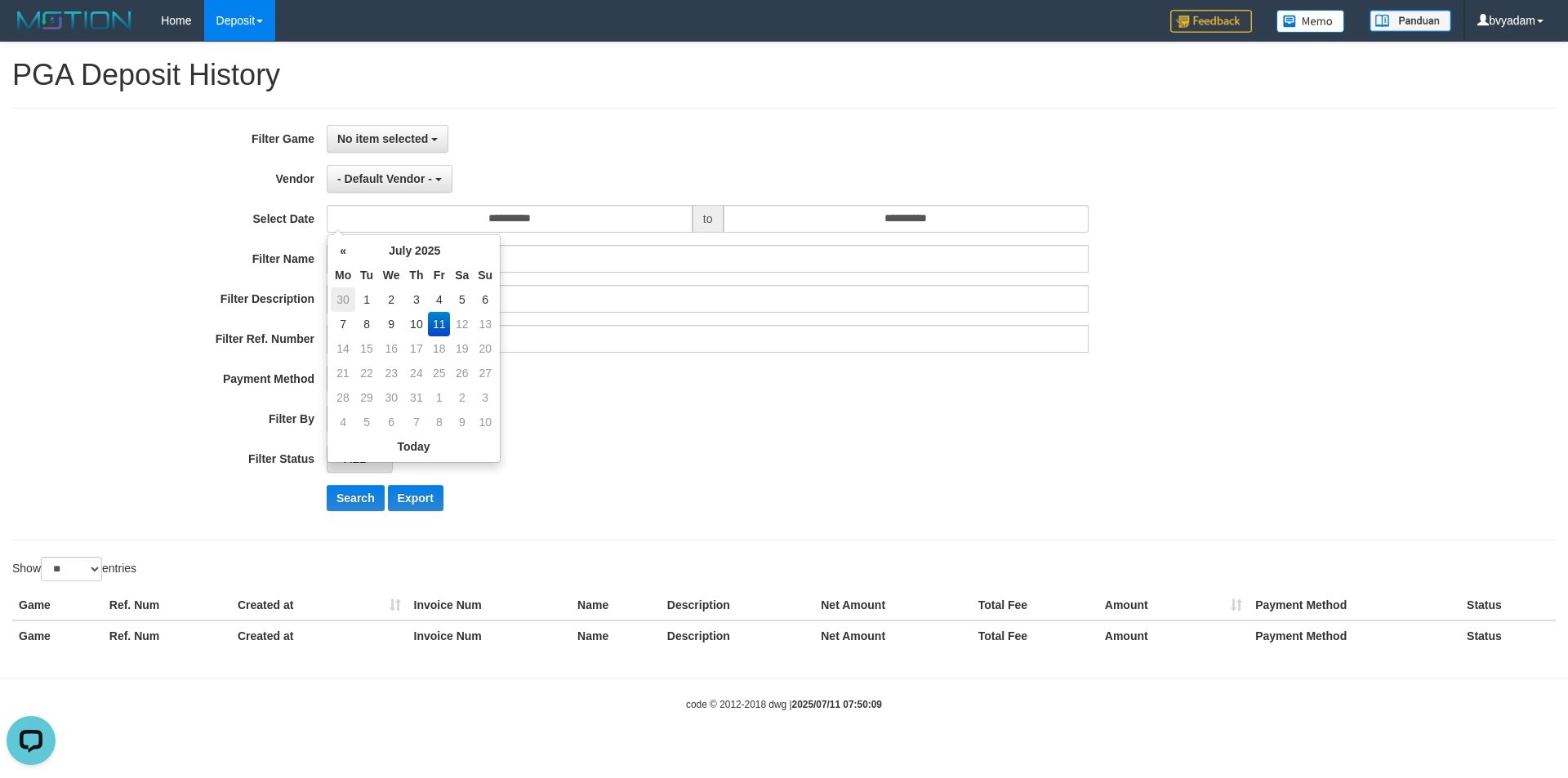 click on "30" at bounding box center (343, 300) 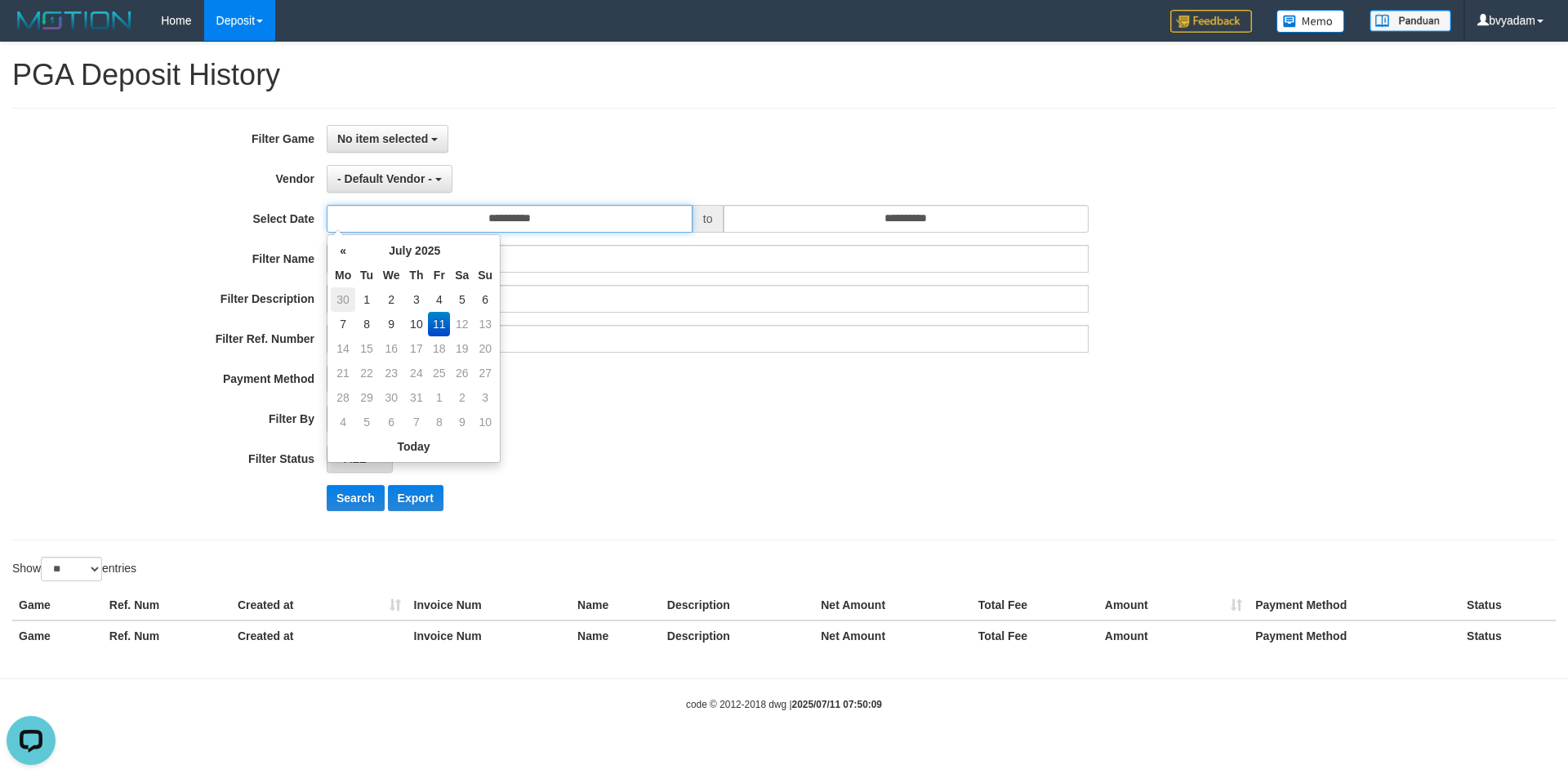 type on "**********" 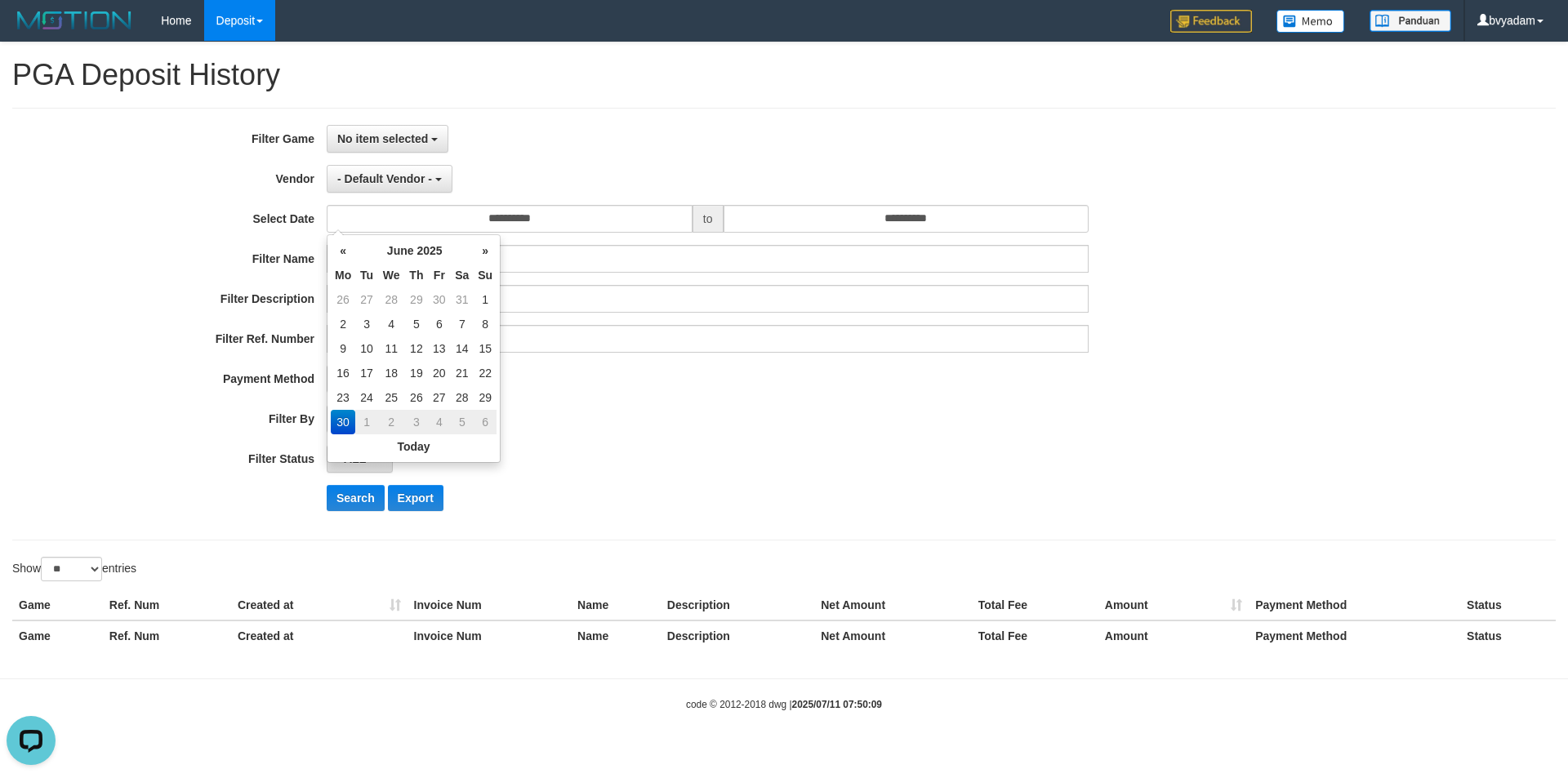 click on "No item selected    SELECT GAME
[ITOTO] SEDAPTOGEL" at bounding box center (707, 139) 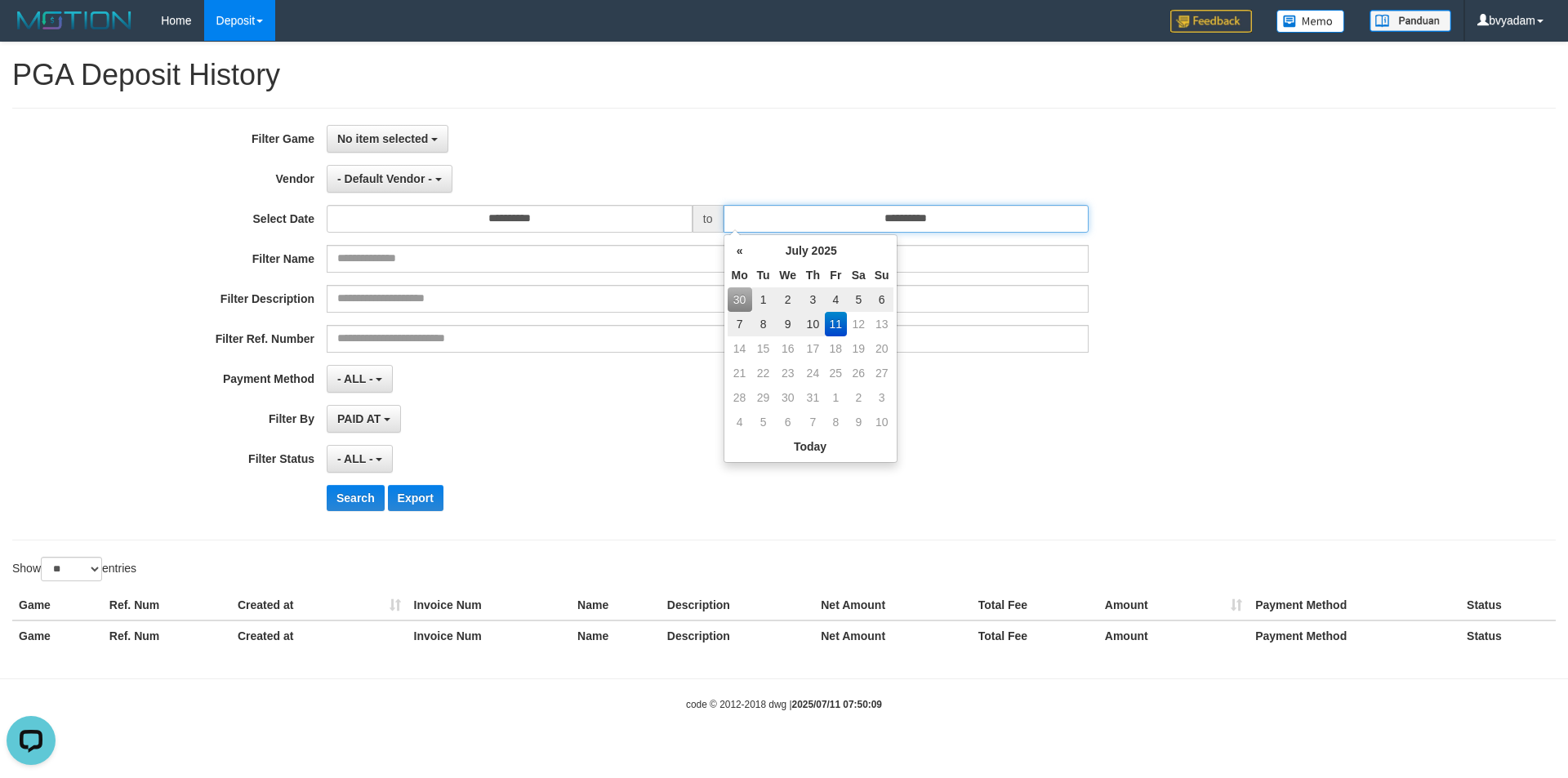 click on "**********" at bounding box center (906, 219) 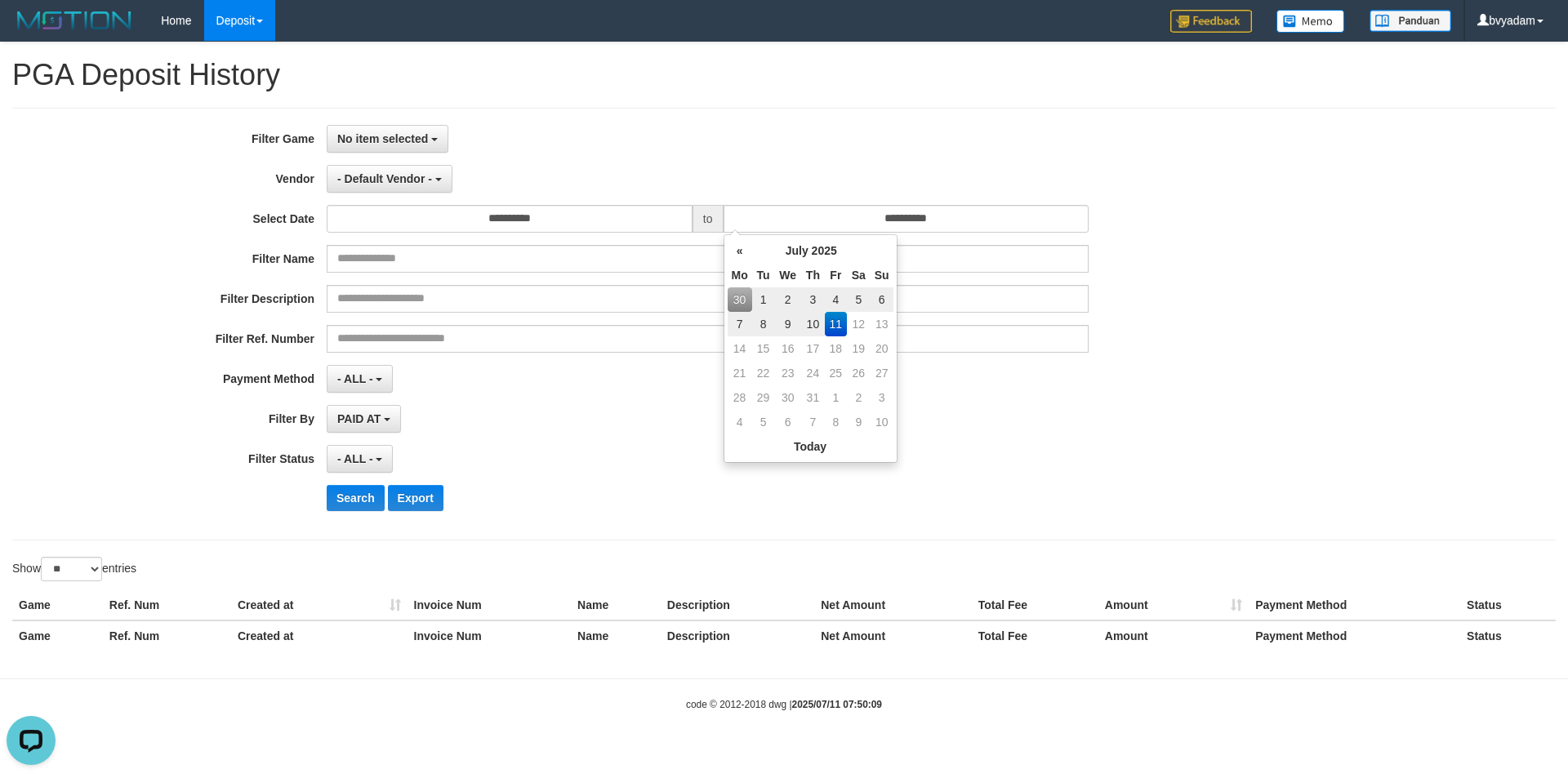 click on "6" at bounding box center (882, 300) 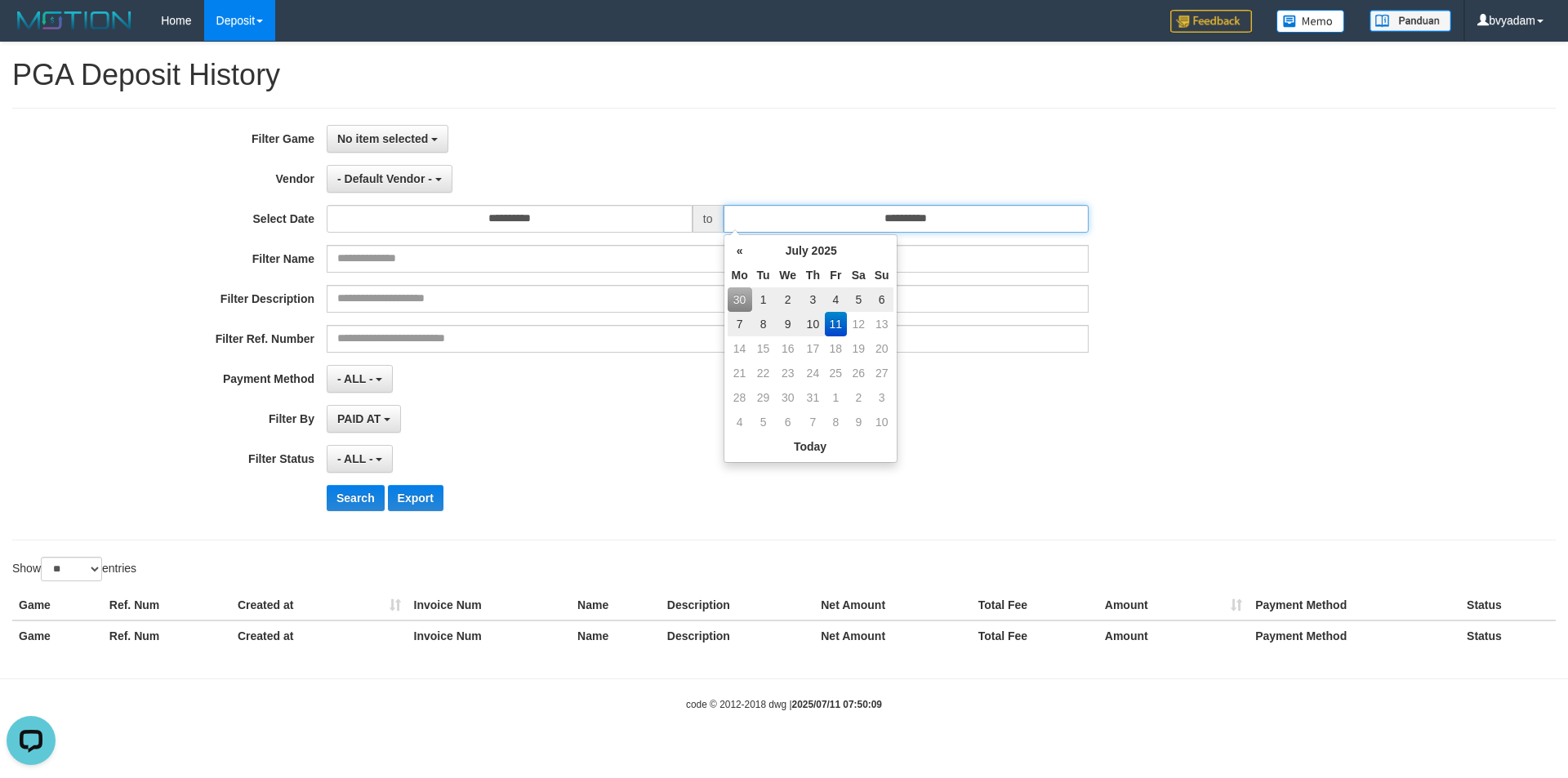 type on "**********" 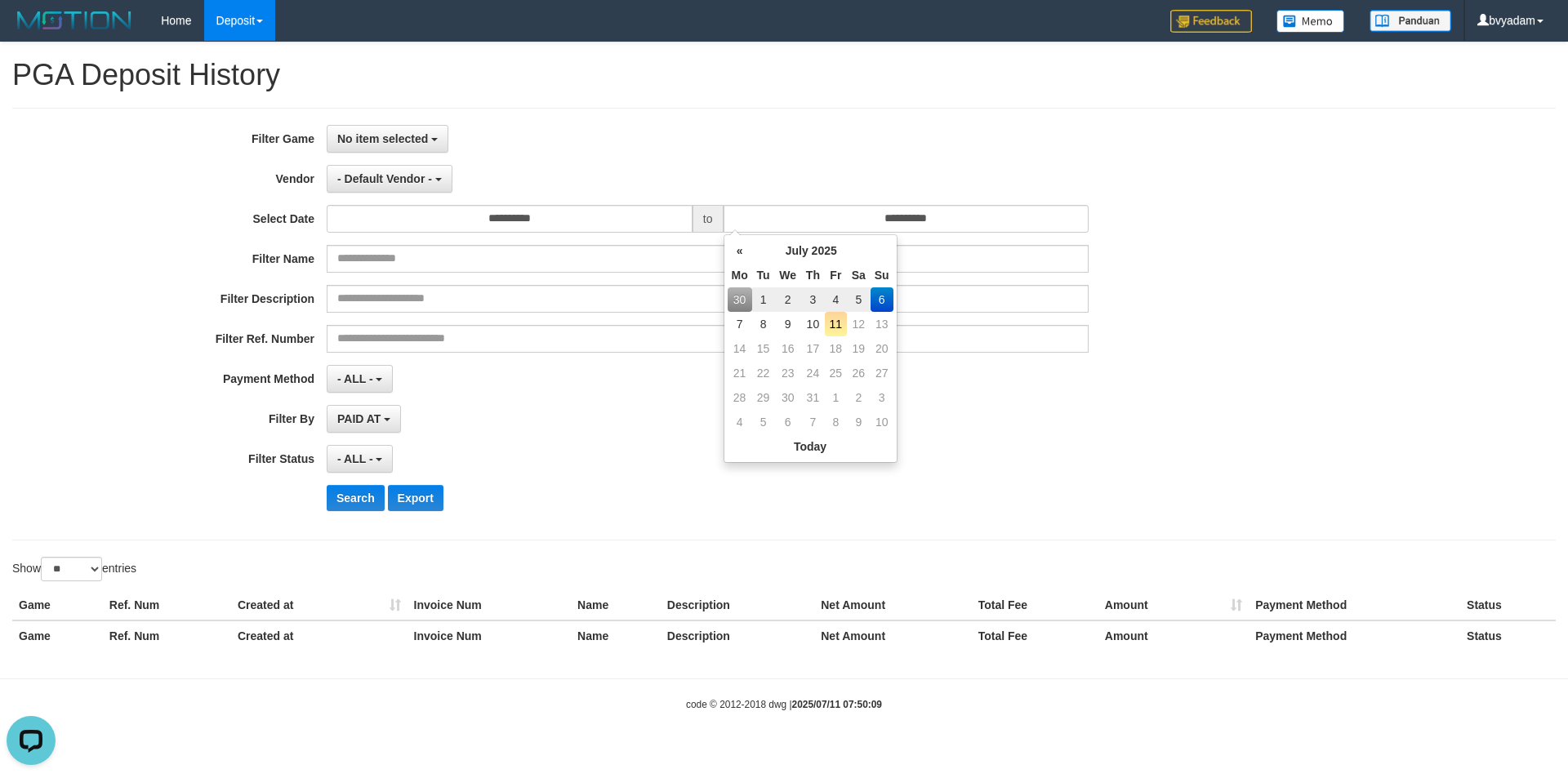 click on "PAID AT
PAID AT
CREATED AT" at bounding box center [707, 419] 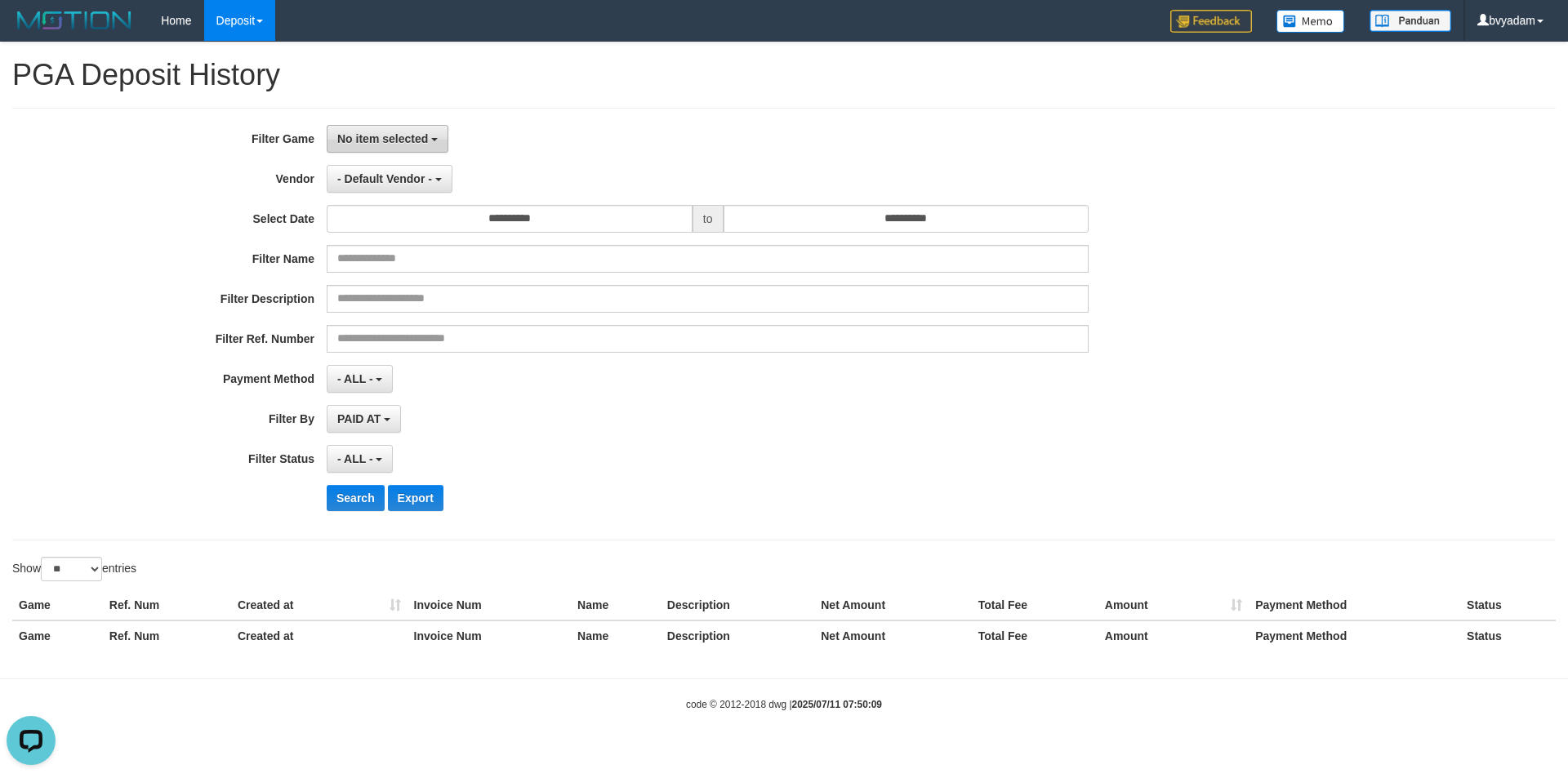 click on "No item selected" at bounding box center (382, 139) 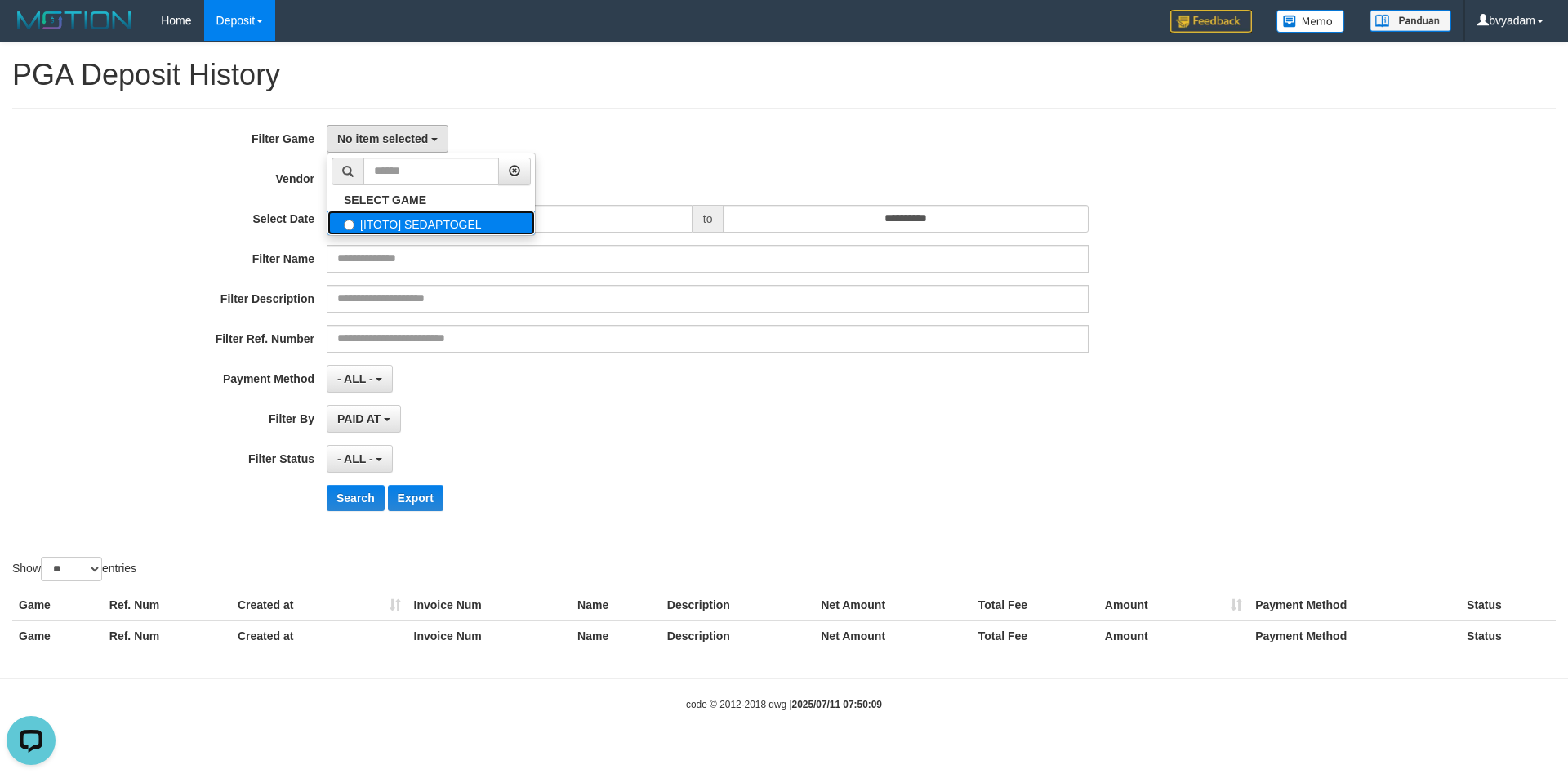click on "[ITOTO] SEDAPTOGEL" at bounding box center [431, 223] 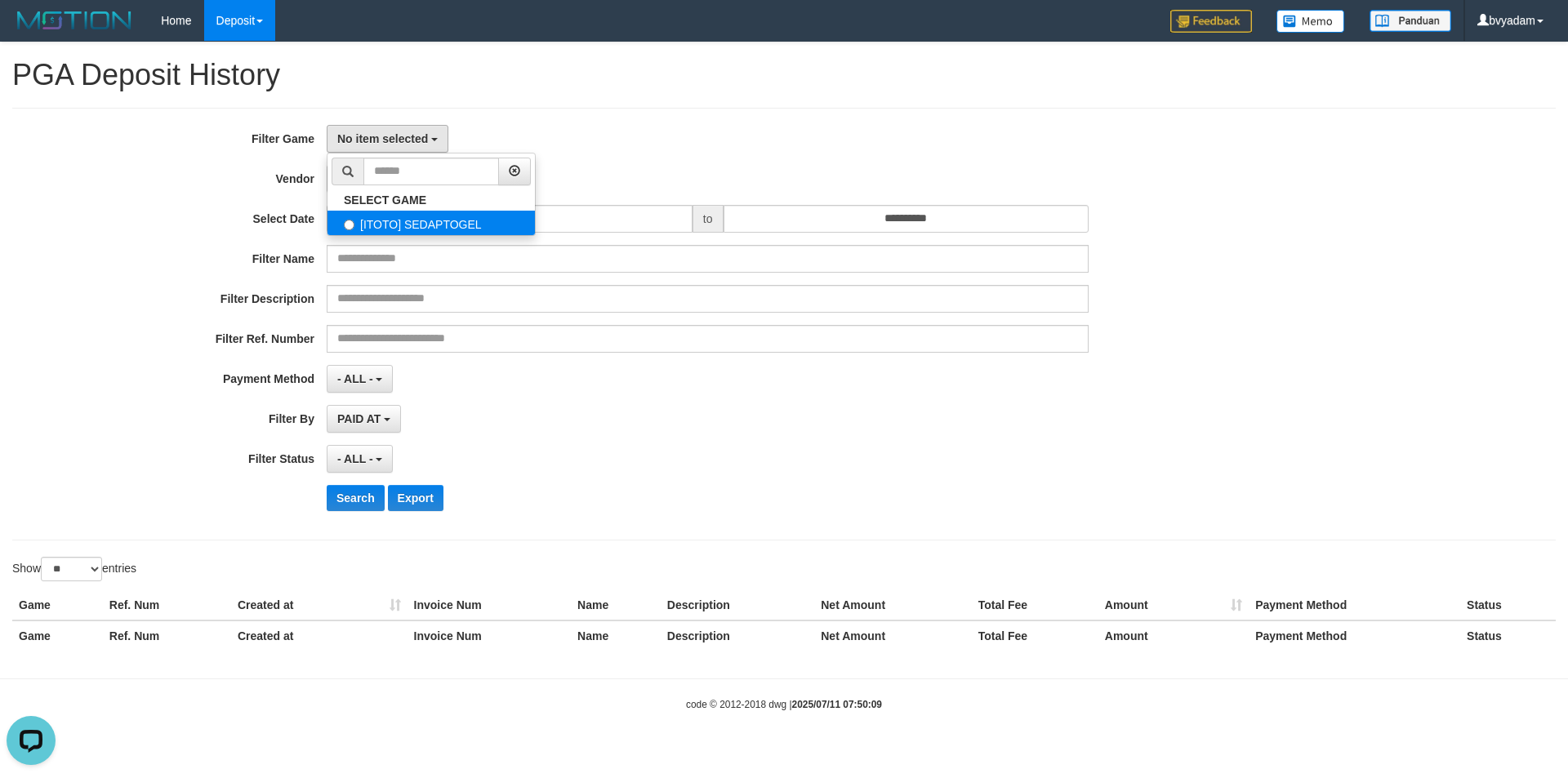 select on "****" 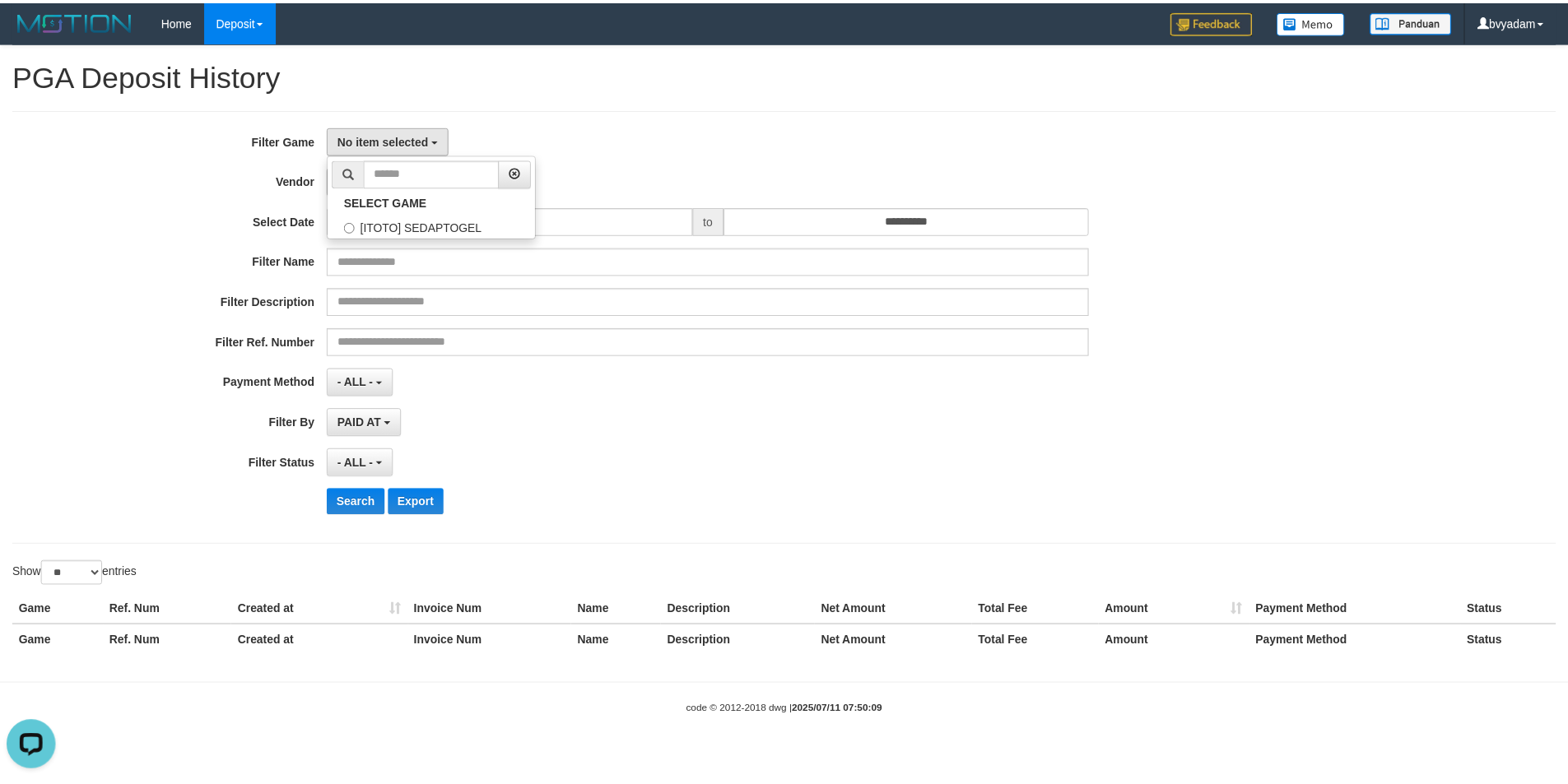 scroll, scrollTop: 15, scrollLeft: 0, axis: vertical 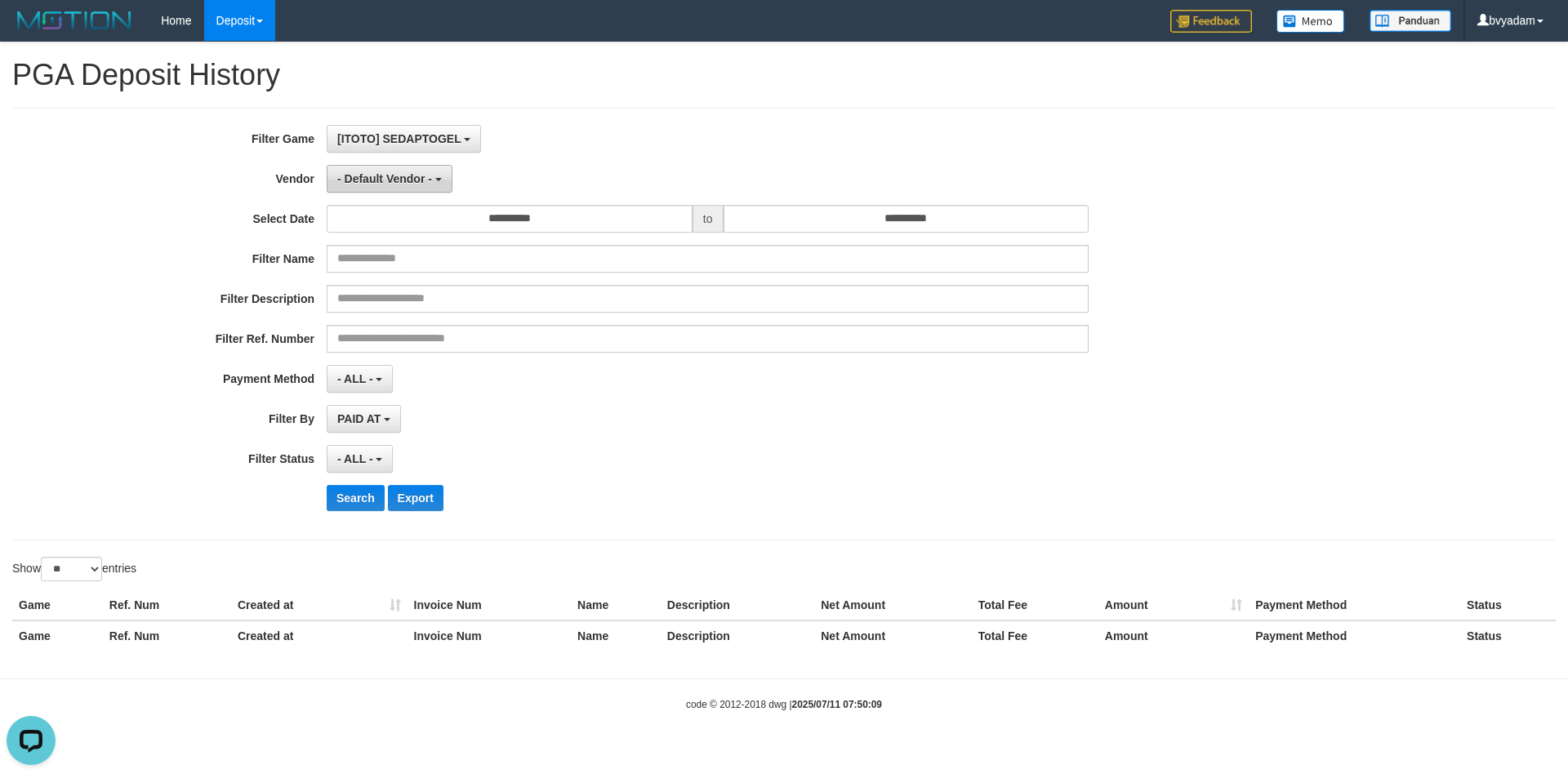 click on "- Default Vendor -" at bounding box center (385, 179) 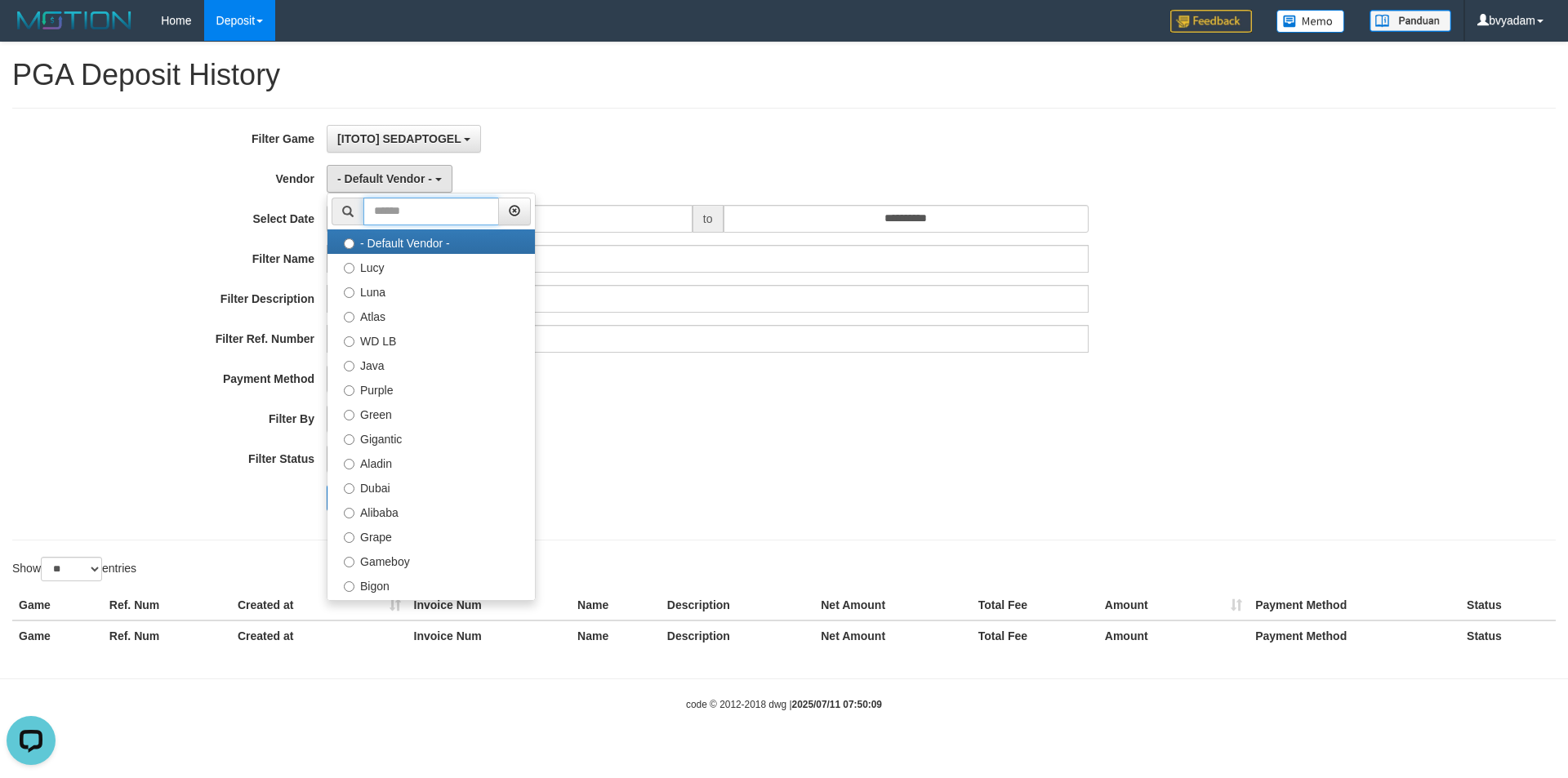 click at bounding box center [431, 211] 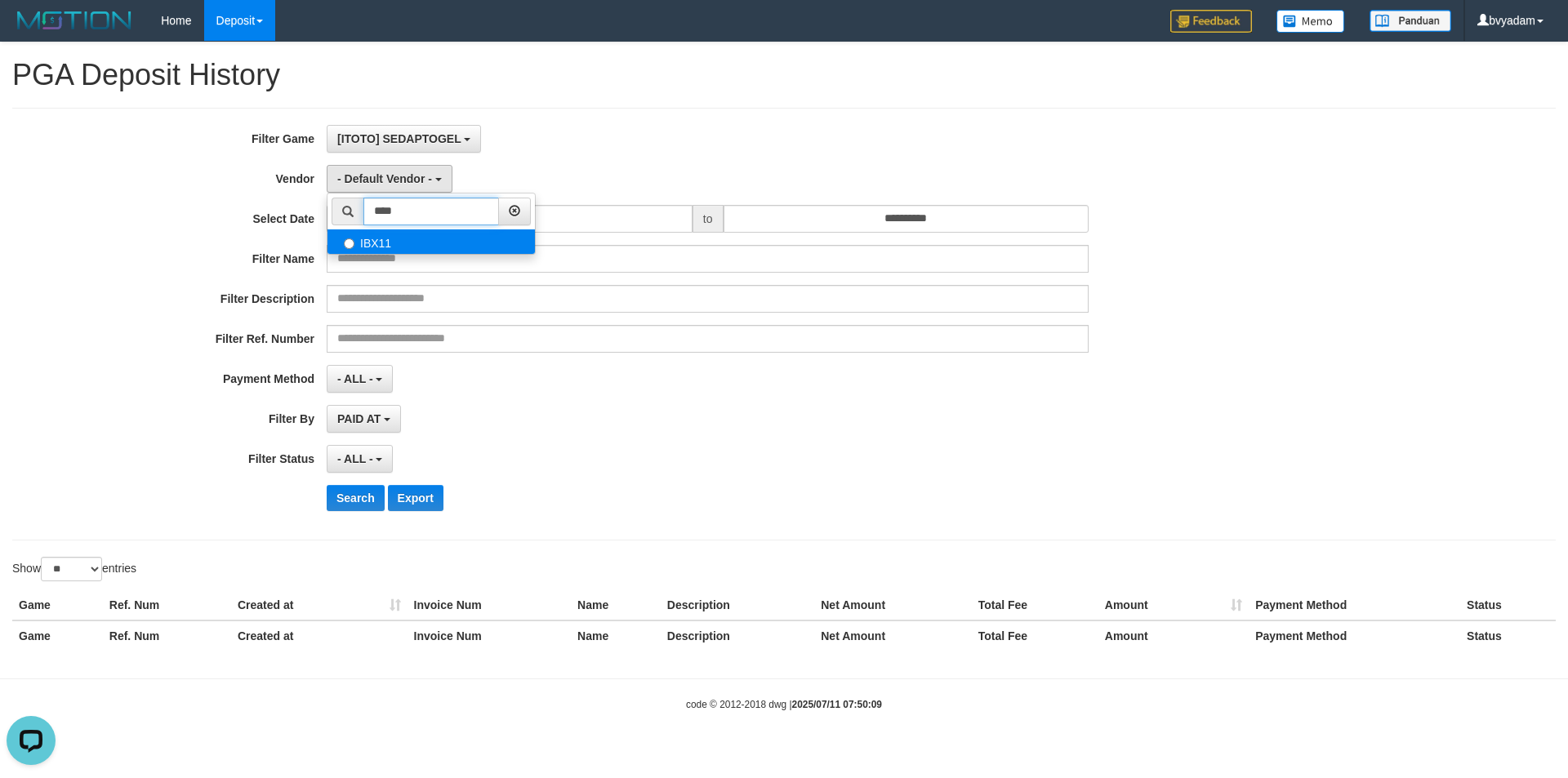 type on "****" 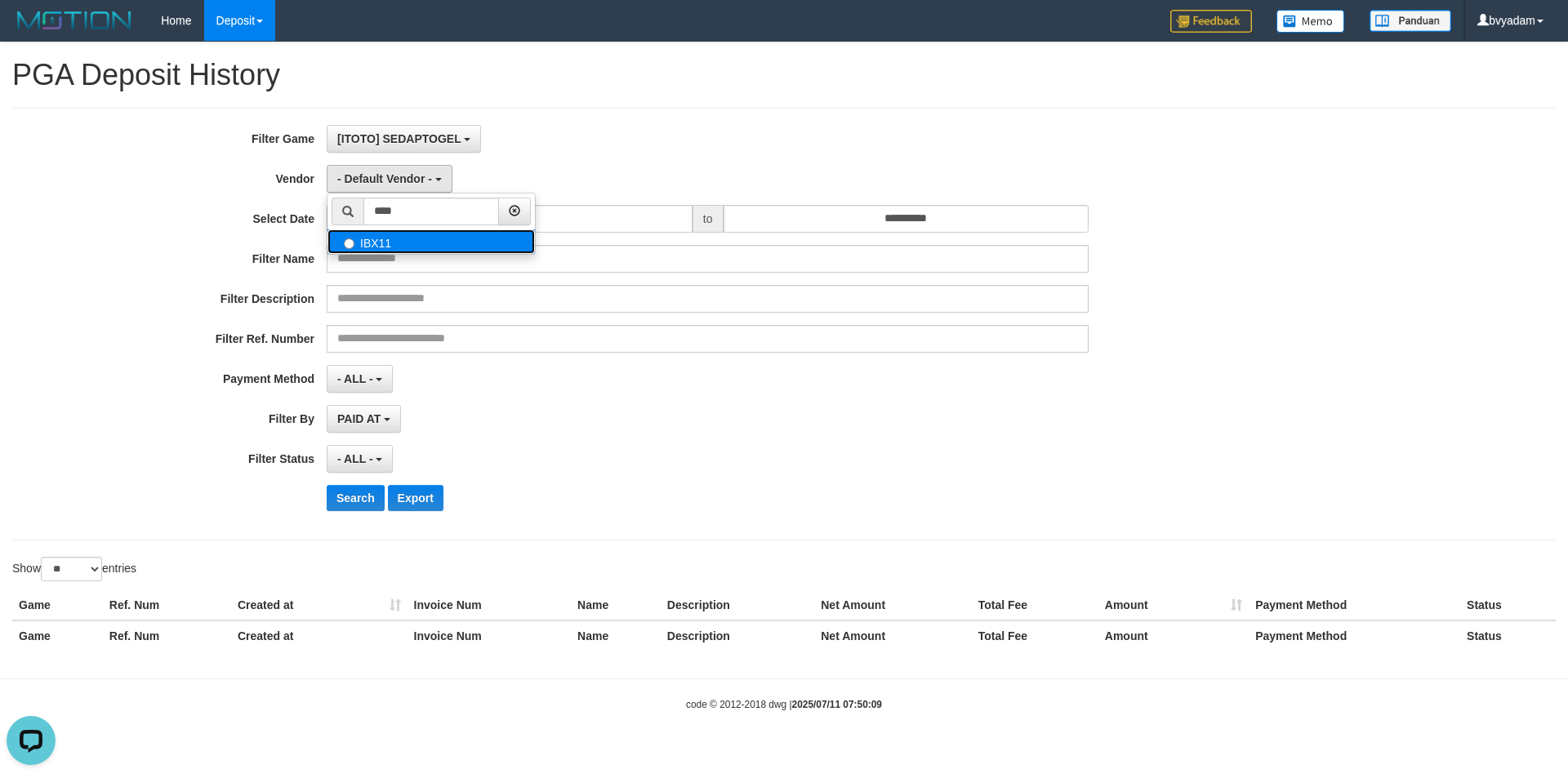 click on "IBX11" at bounding box center [431, 242] 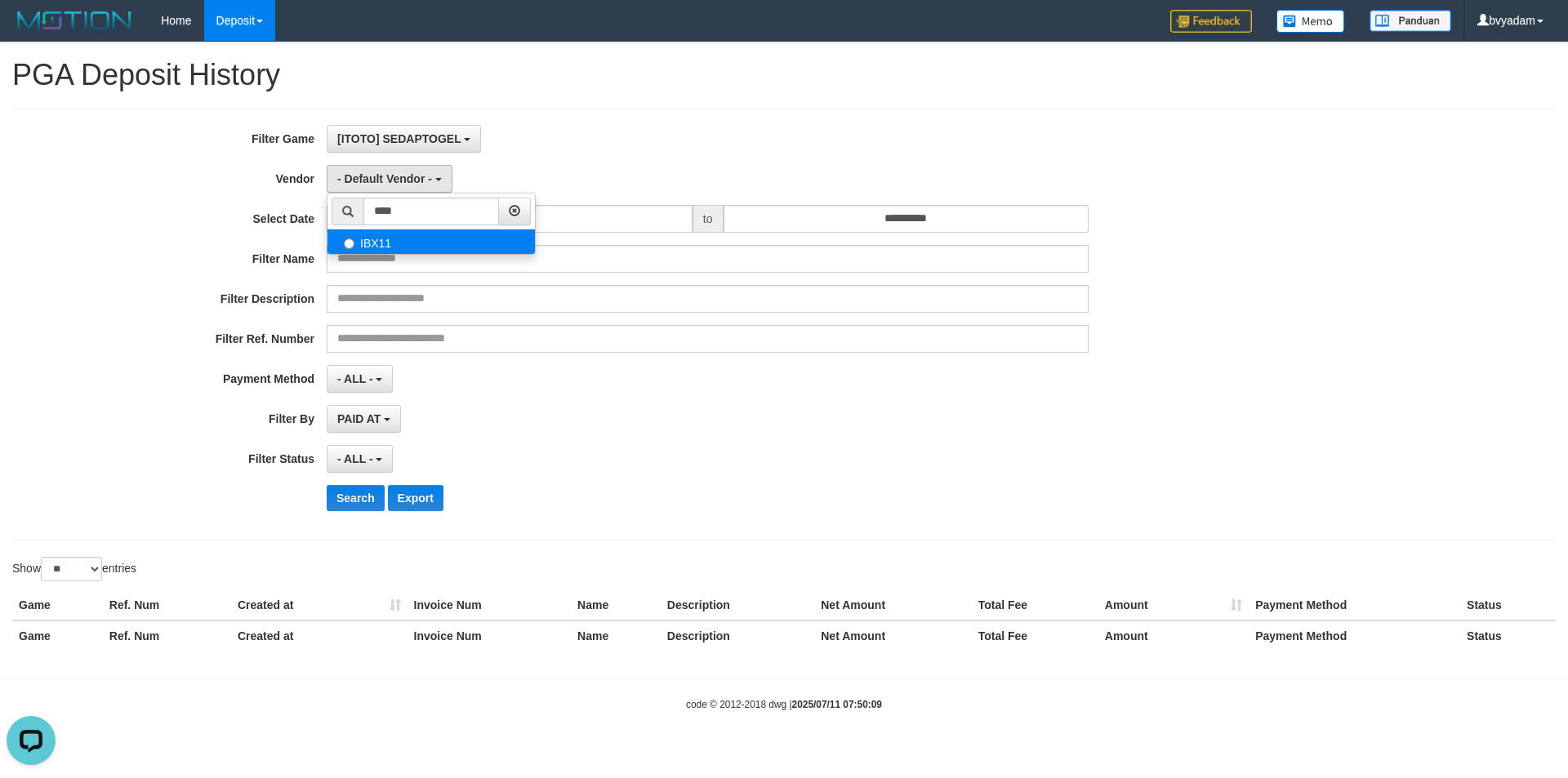 select on "**********" 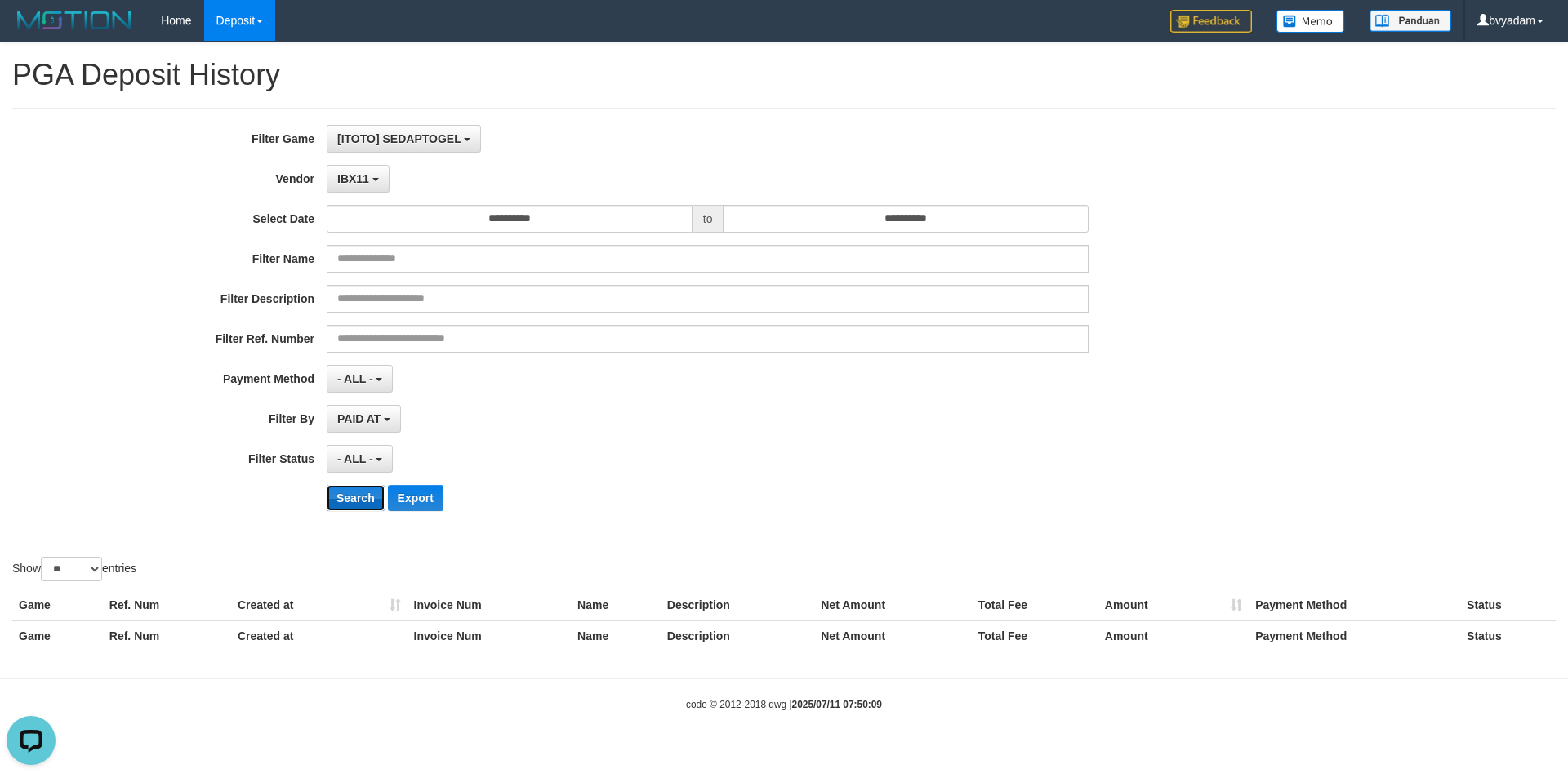 click on "Search" at bounding box center (355, 498) 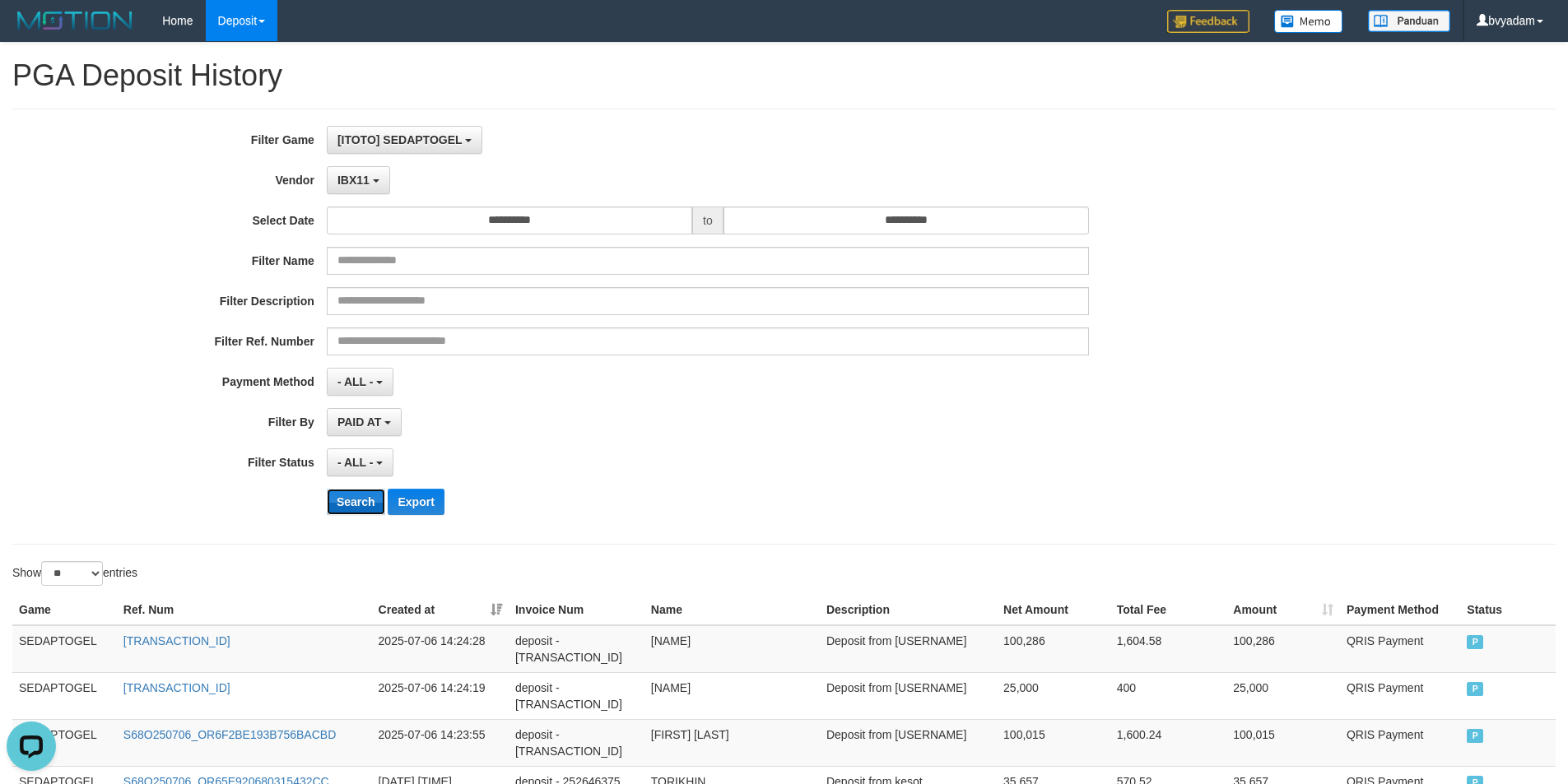 click on "Search" at bounding box center [356, 502] 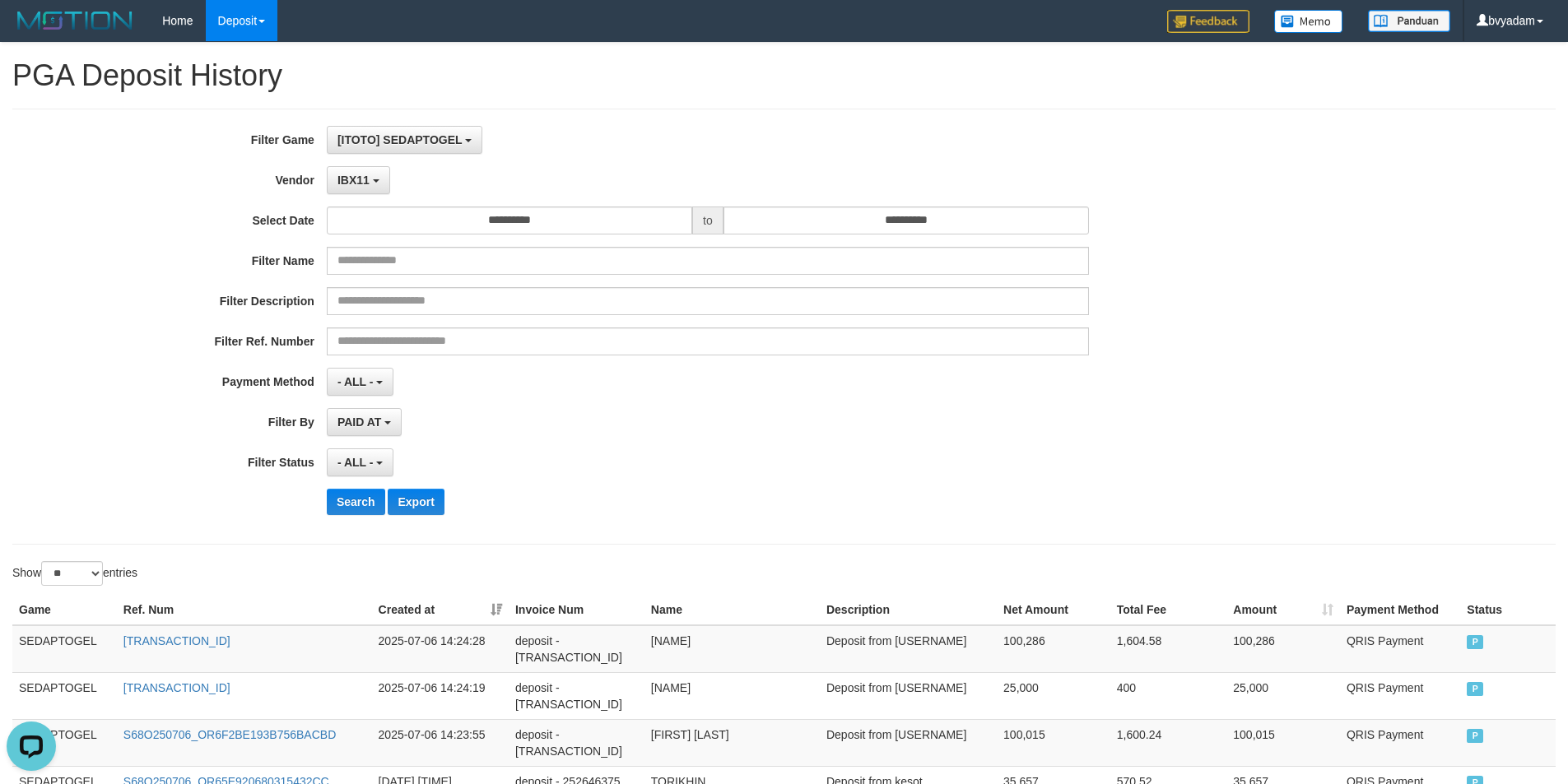 click on "PAID AT
PAID AT
CREATED AT" at bounding box center [708, 422] 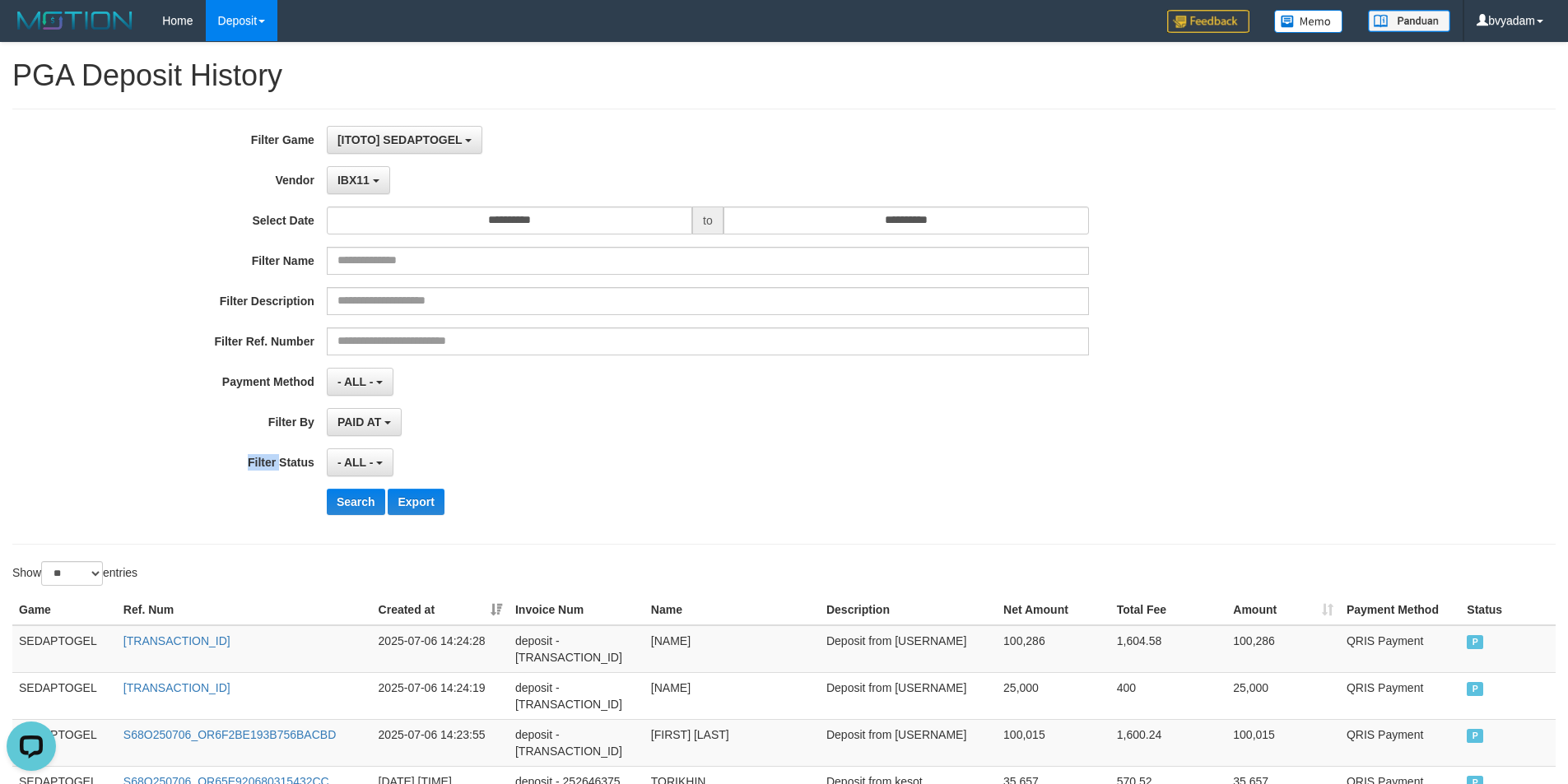 click on "PAID AT
PAID AT
CREATED AT" at bounding box center [708, 422] 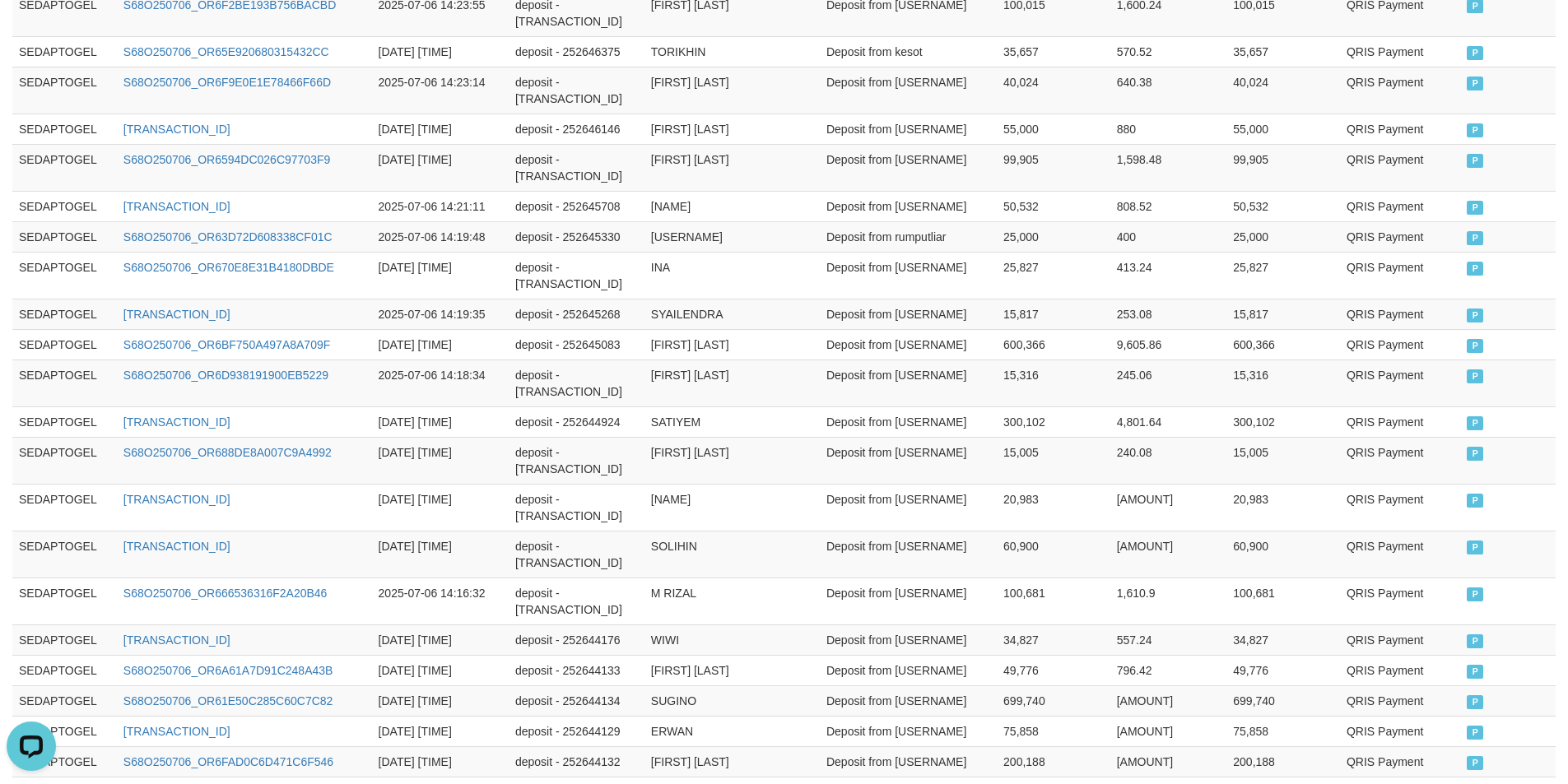 scroll, scrollTop: 764, scrollLeft: 0, axis: vertical 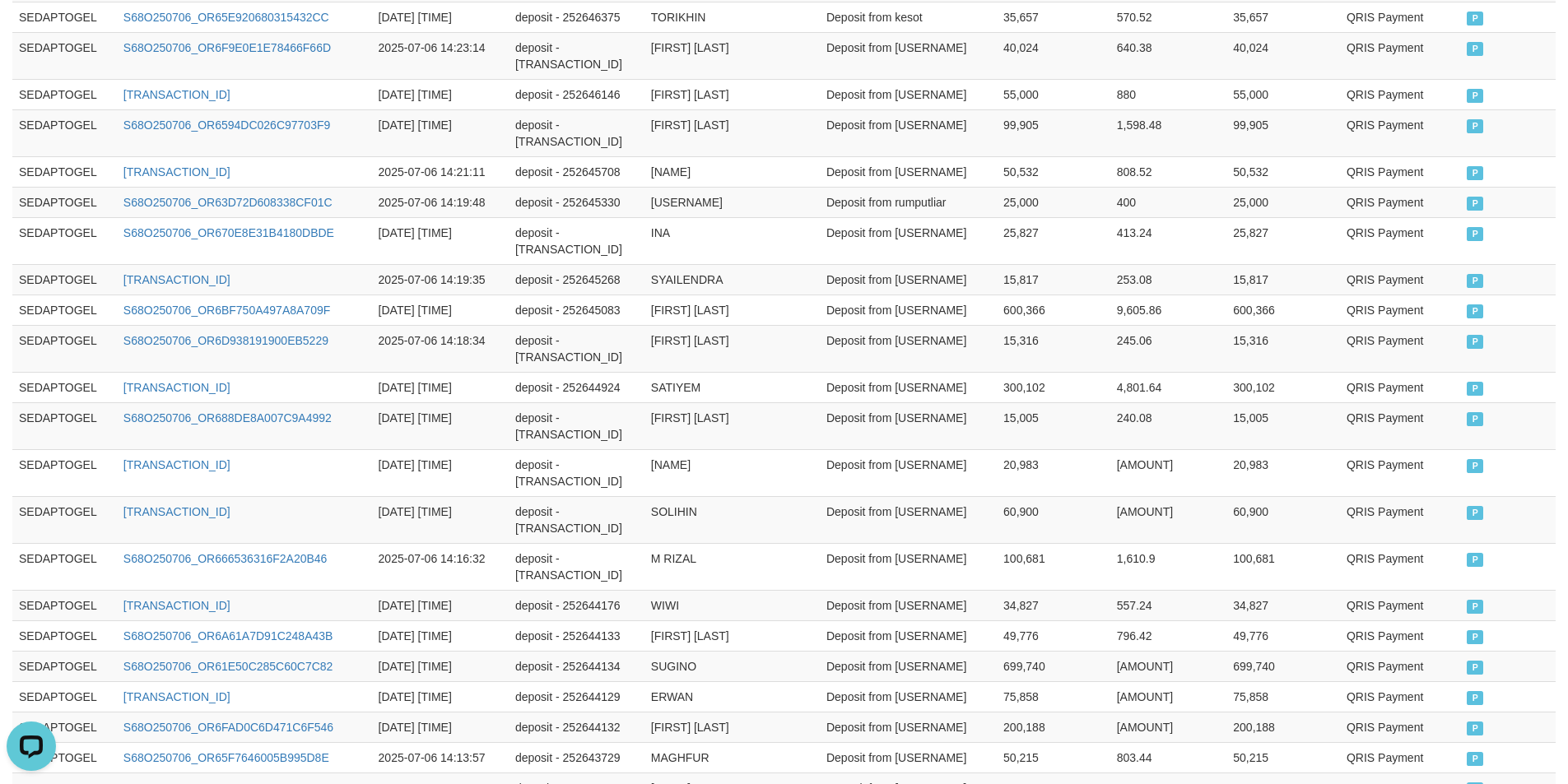 click on "Rp. 815,093,730" at bounding box center [1054, 818] 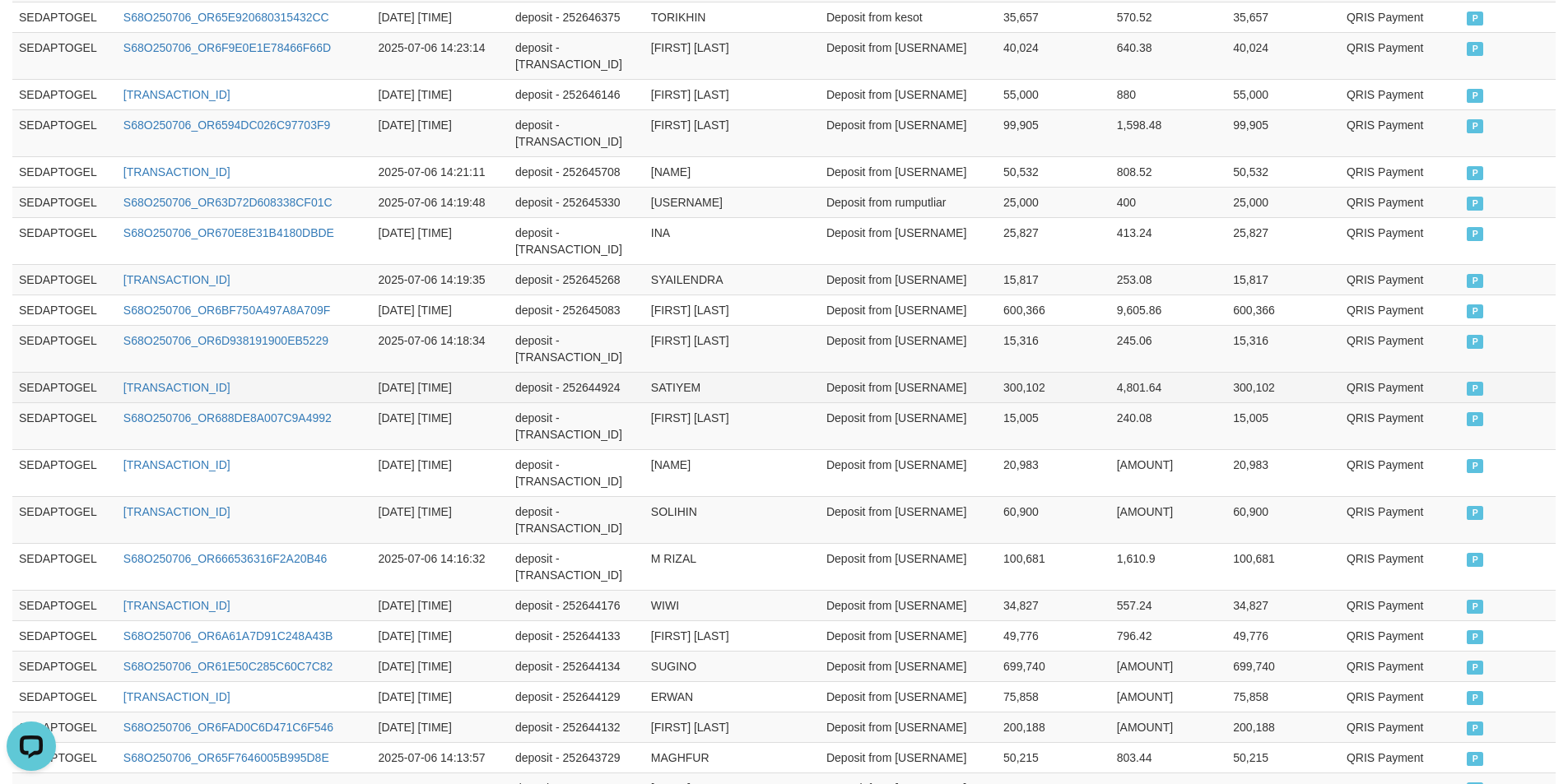copy on "[AMOUNT]" 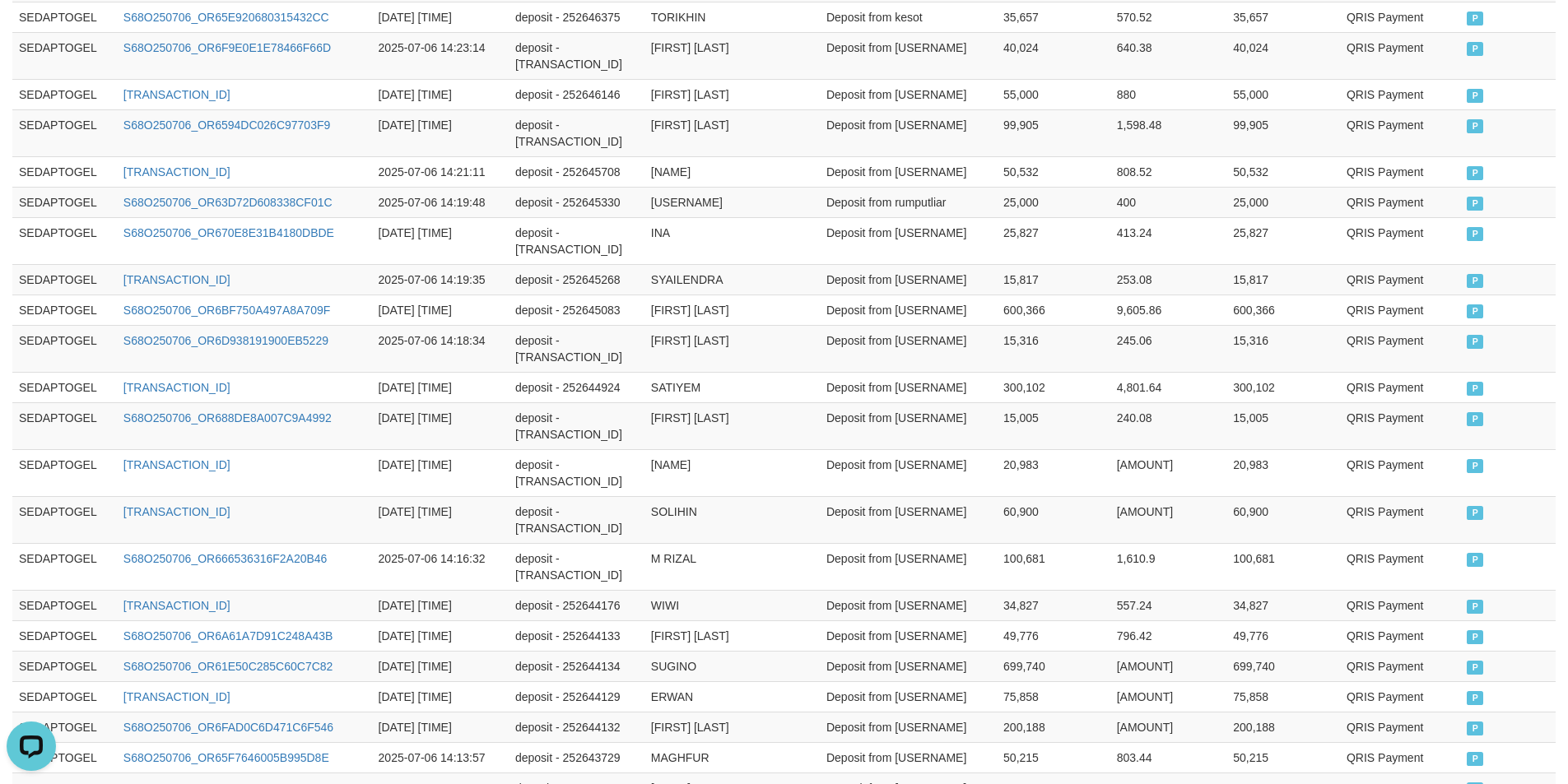click on "Previous 1 2 3 4 5 … 318 Next" at bounding box center [1110, 856] 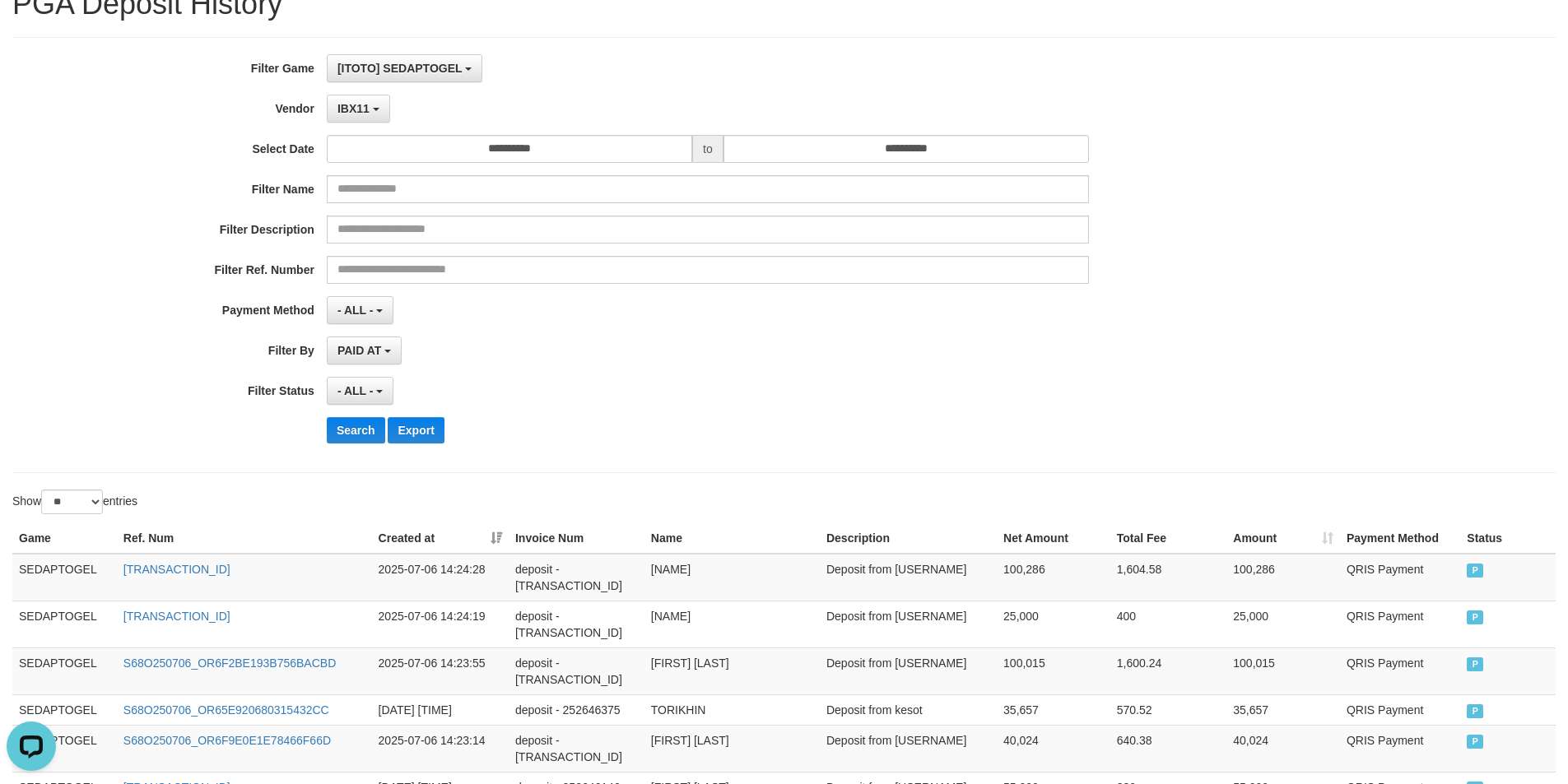 scroll, scrollTop: 0, scrollLeft: 0, axis: both 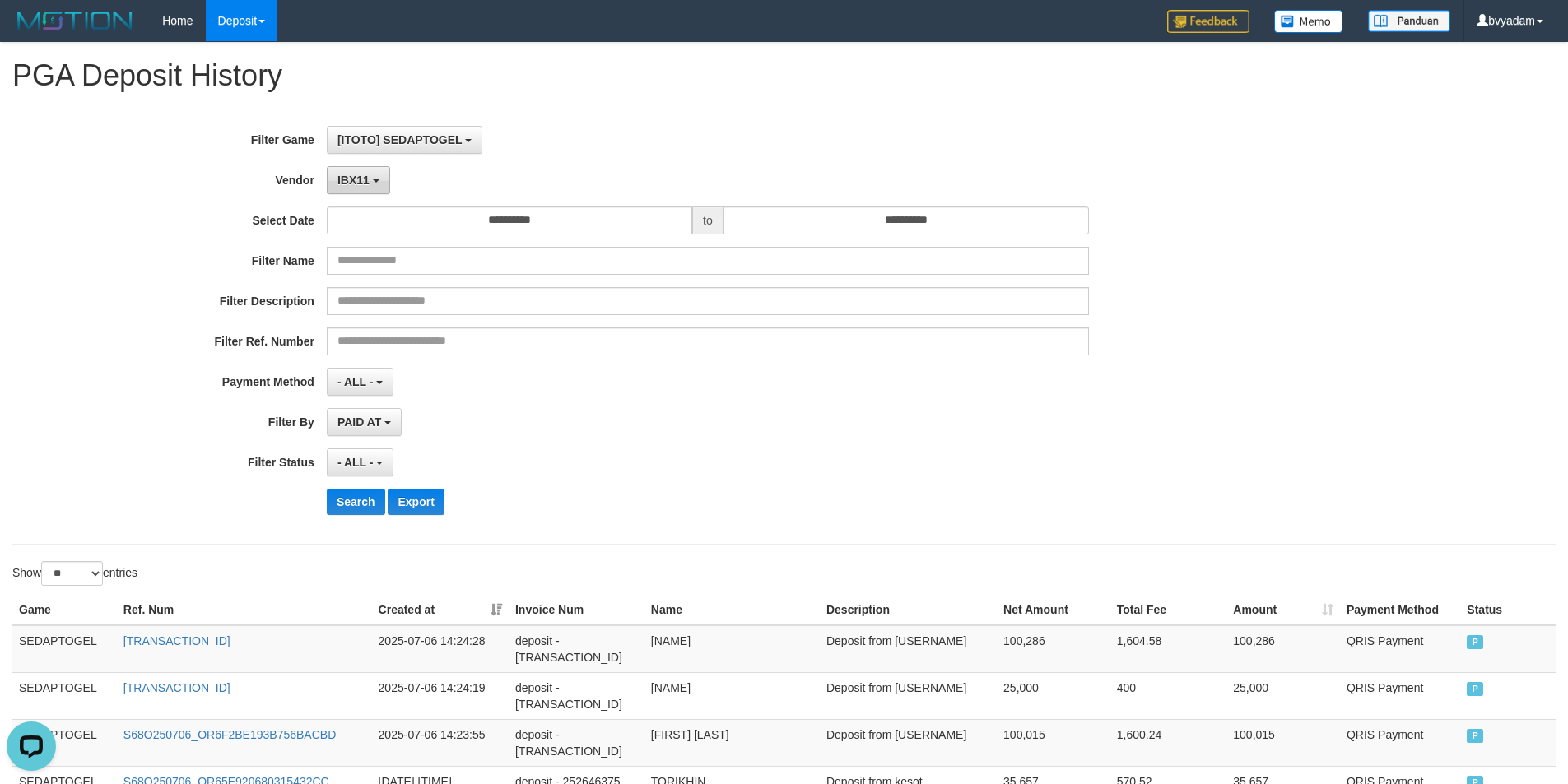 click on "IBX11" at bounding box center (358, 180) 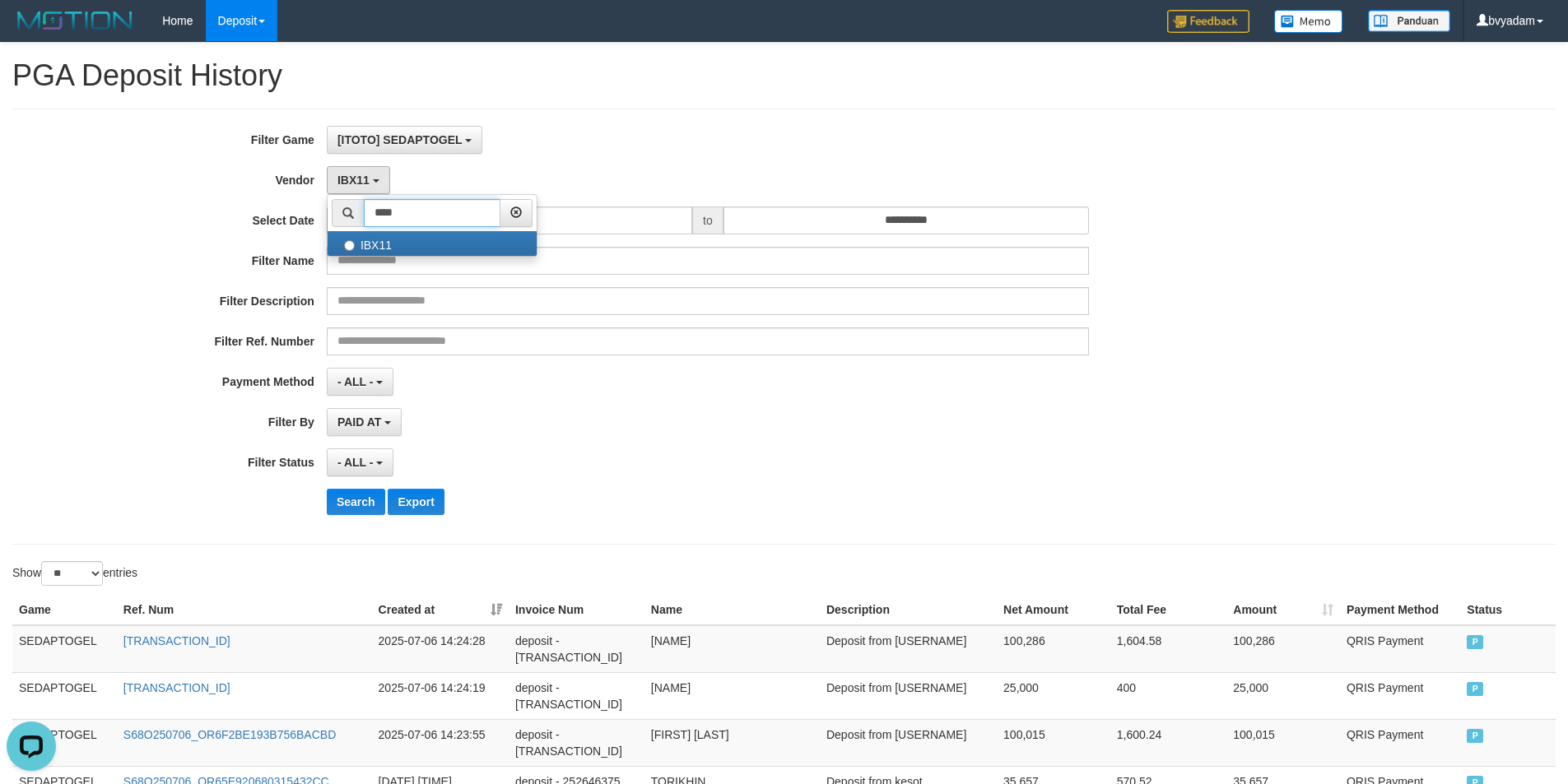 click on "****" at bounding box center (432, 213) 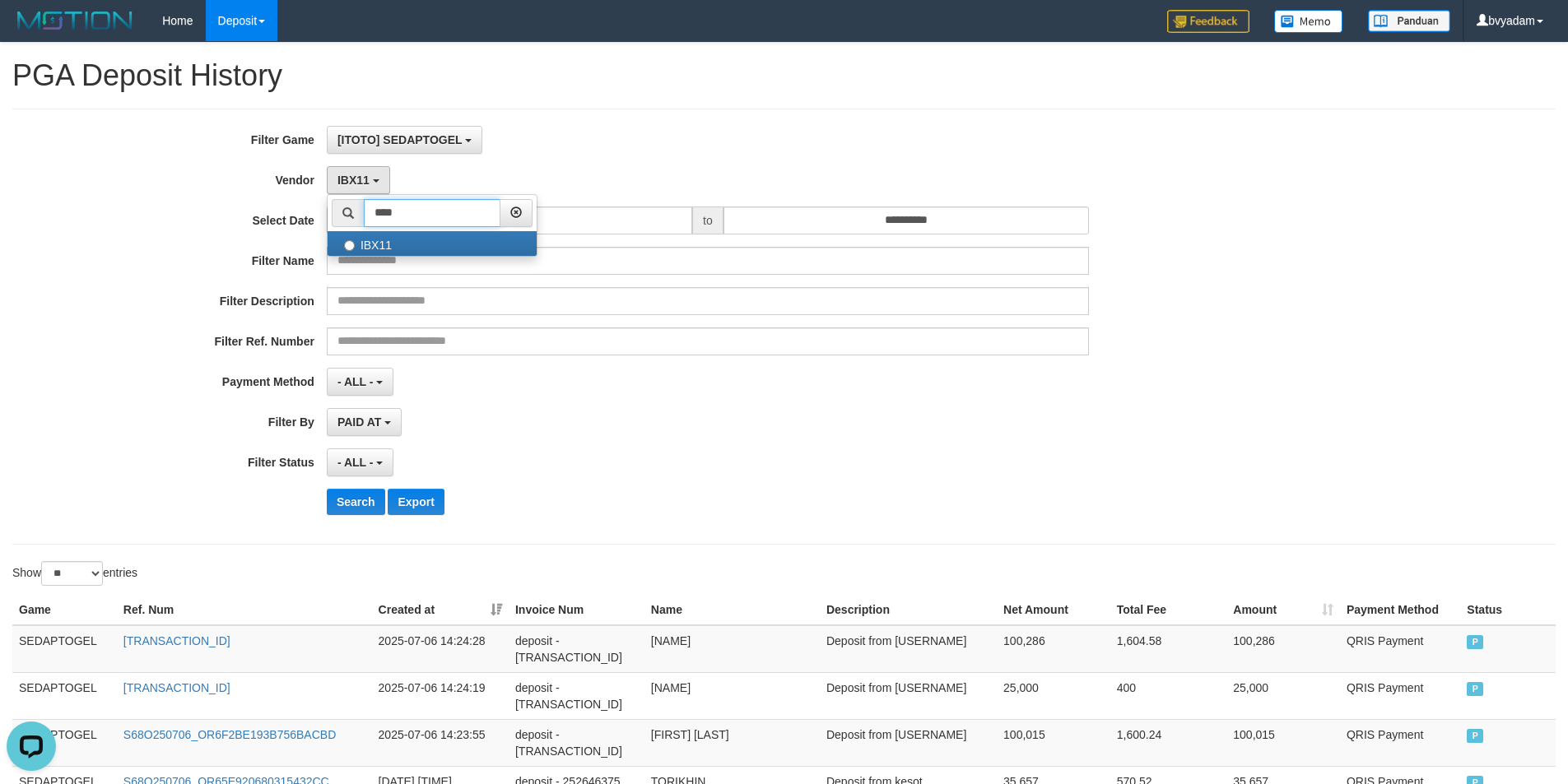 click on "****" at bounding box center [432, 213] 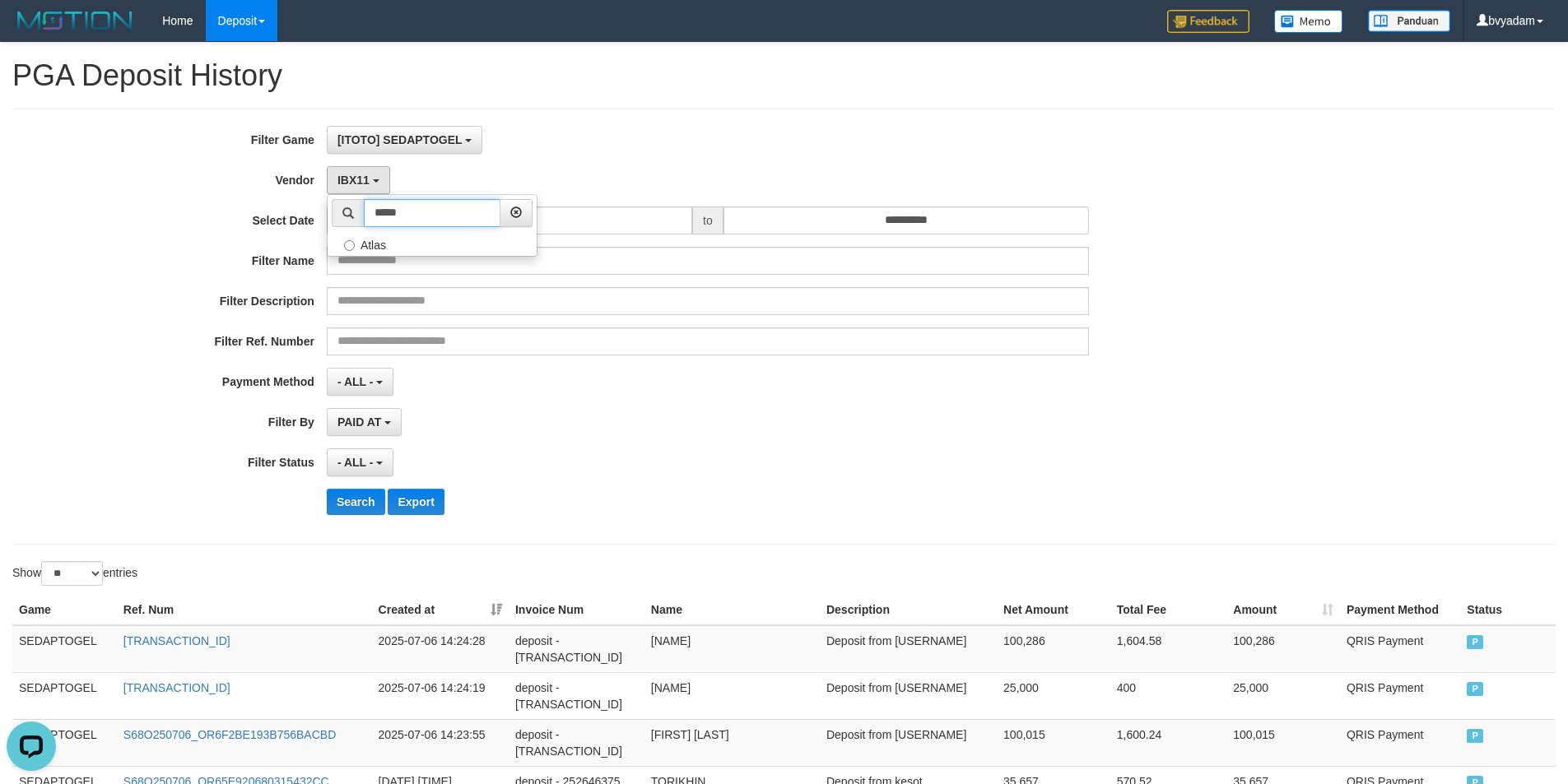 type on "*****" 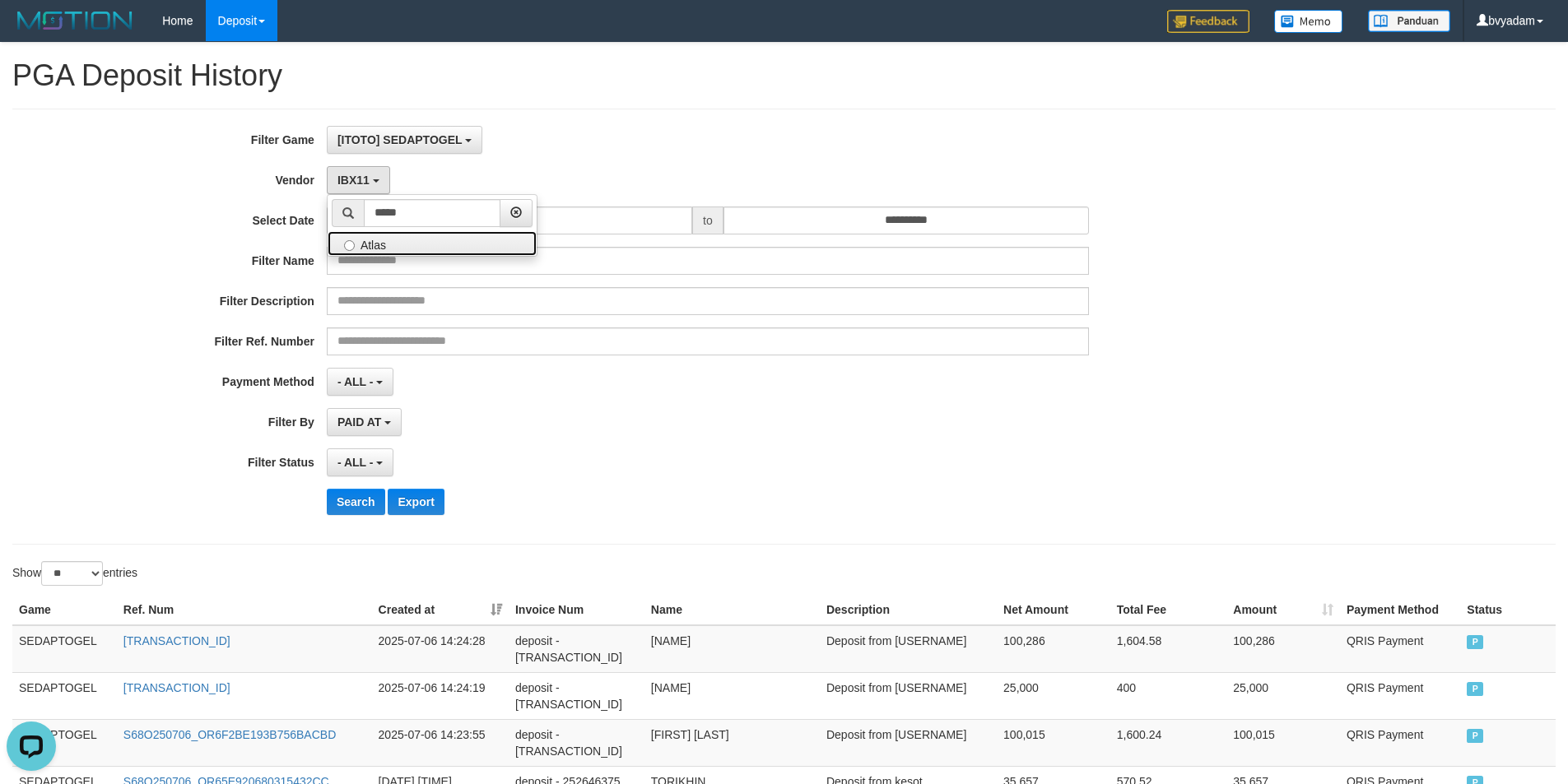 click on "Atlas" at bounding box center [432, 244] 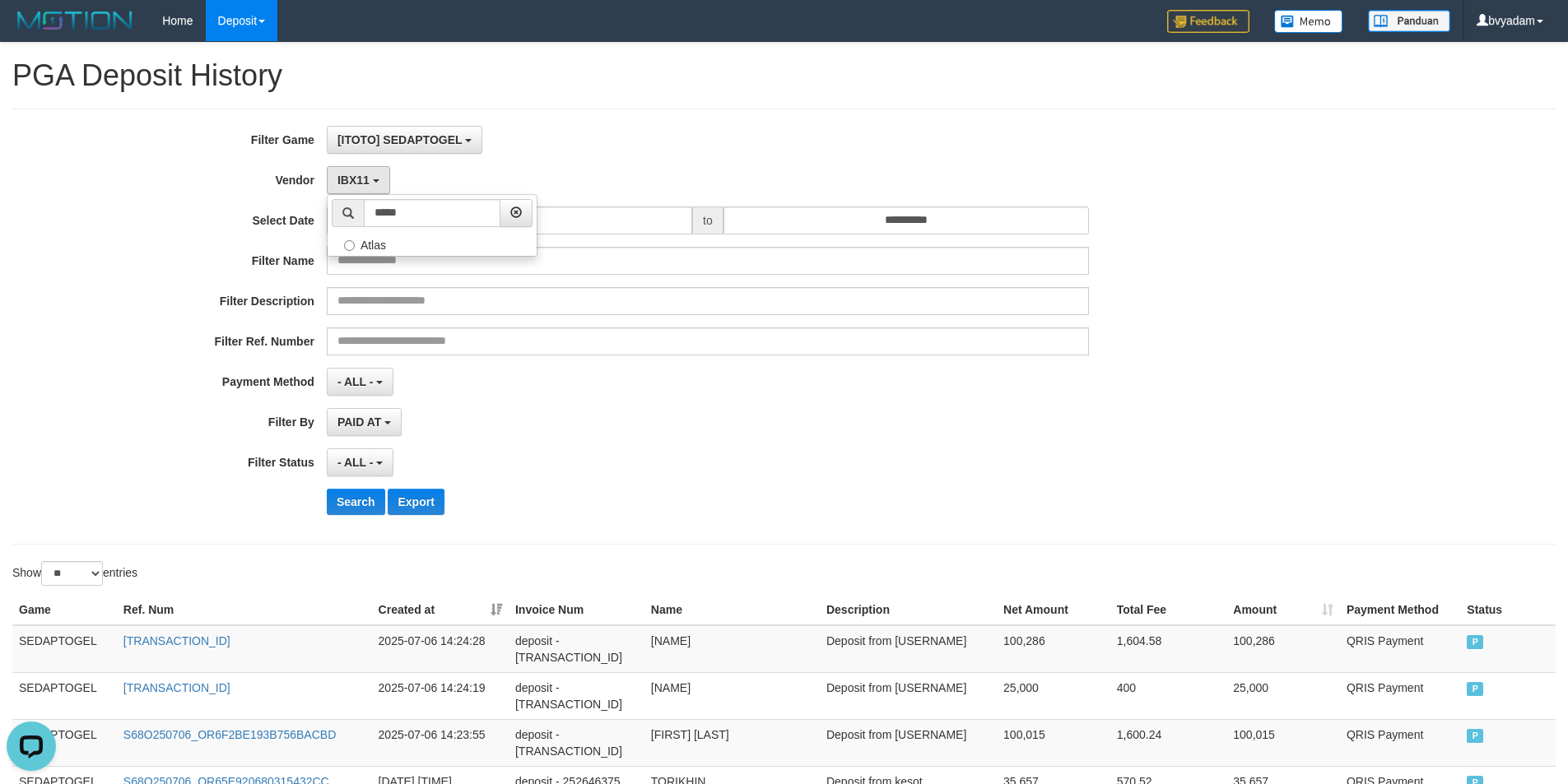 select on "**********" 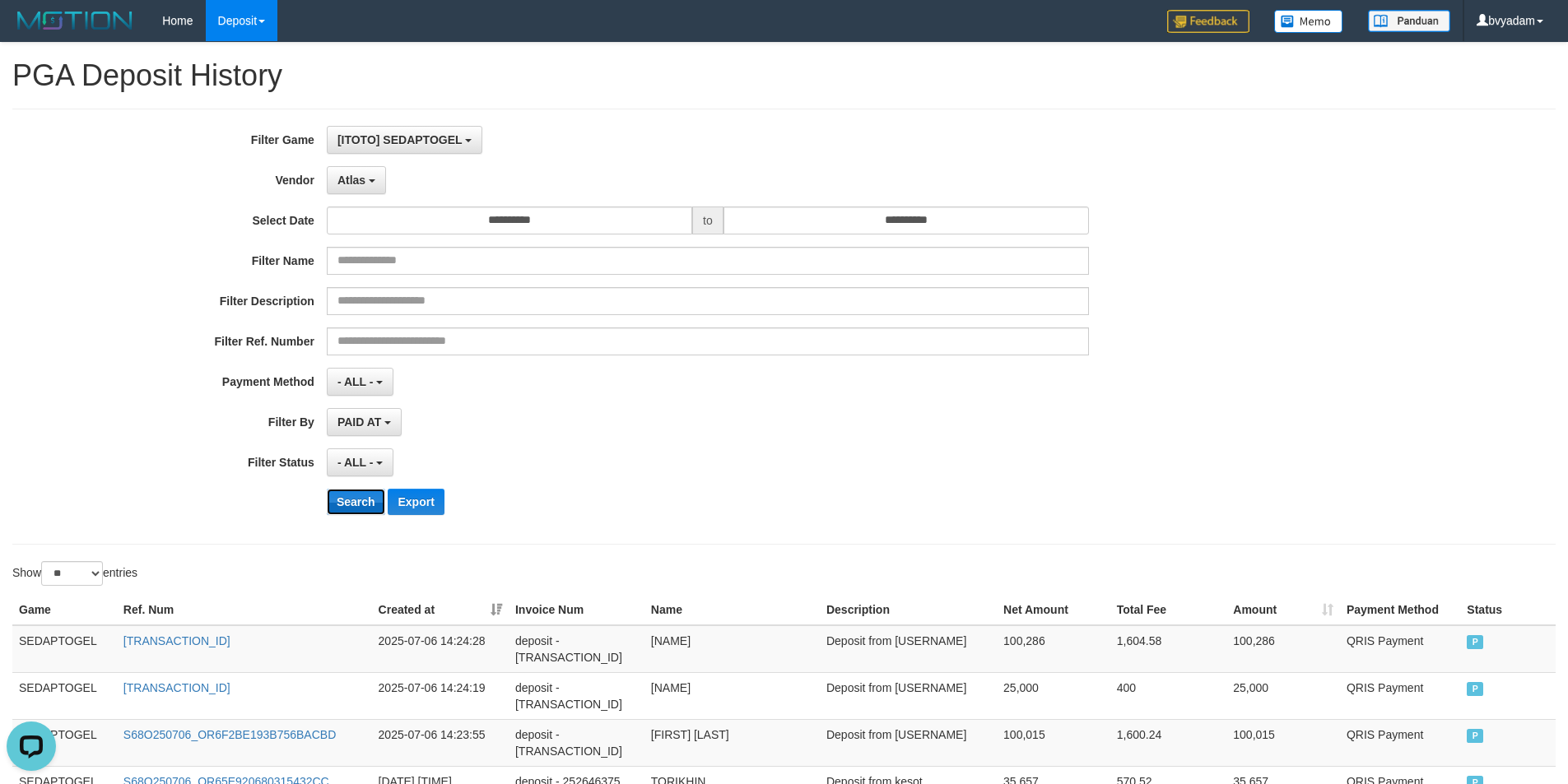 click on "Search" at bounding box center (356, 502) 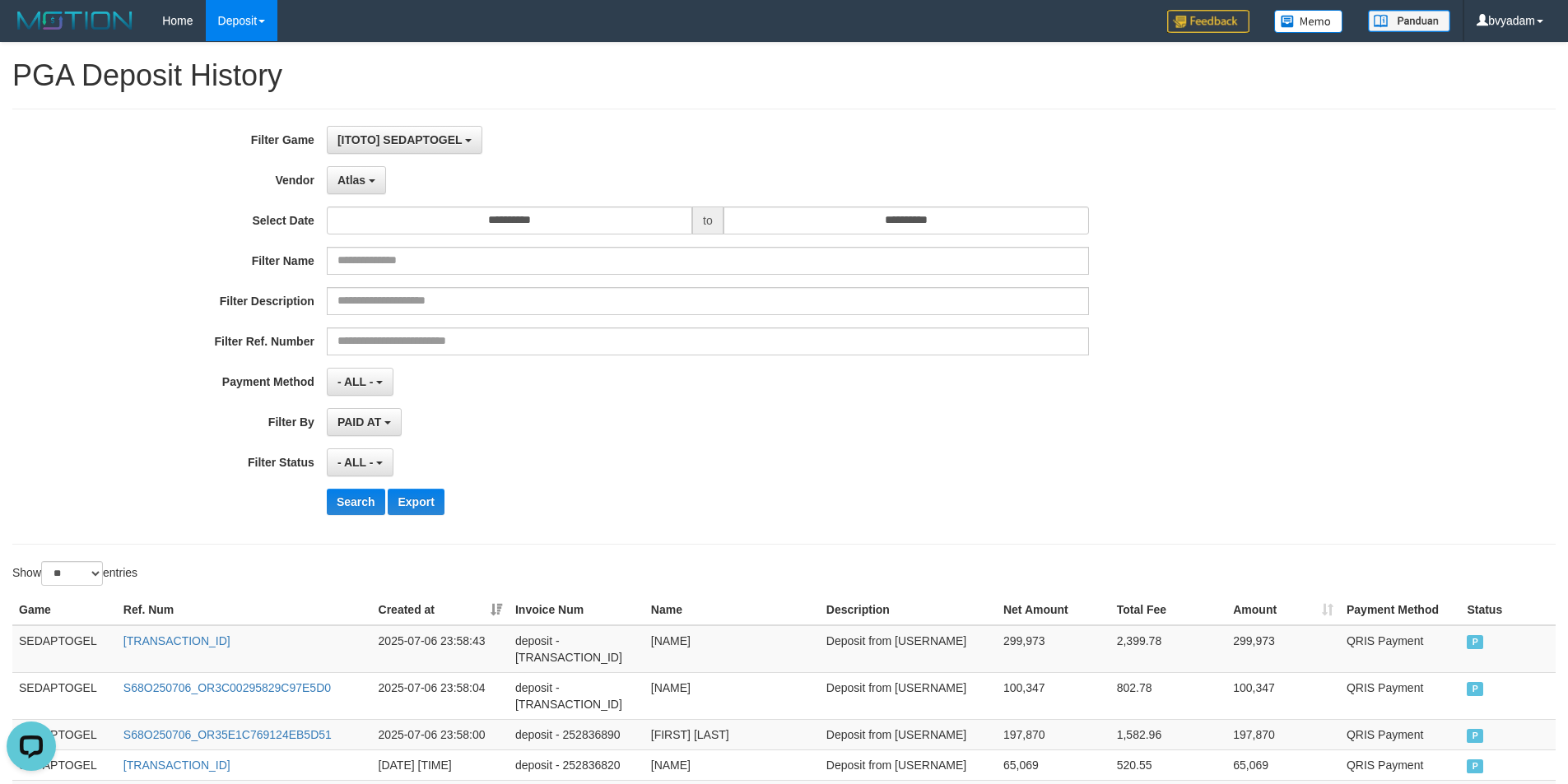 click on "- ALL -    SELECT ALL  - ALL -  SELECT STATUS
PENDING/UNPAID
PAID
CANCELED
EXPIRED" at bounding box center (708, 462) 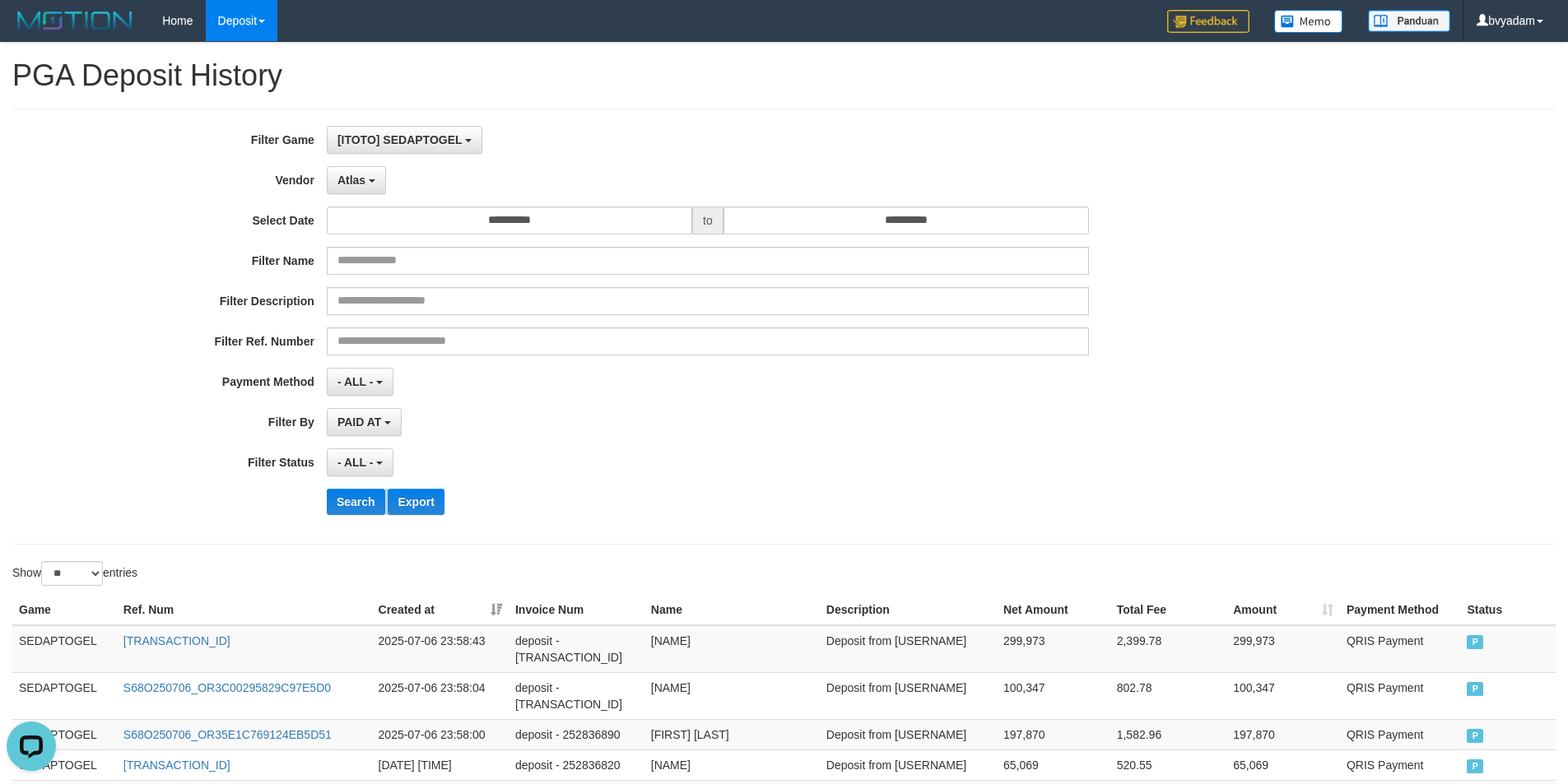 click on "- ALL -    SELECT ALL  - ALL -  SELECT STATUS
PENDING/UNPAID
PAID
CANCELED
EXPIRED" at bounding box center (708, 462) 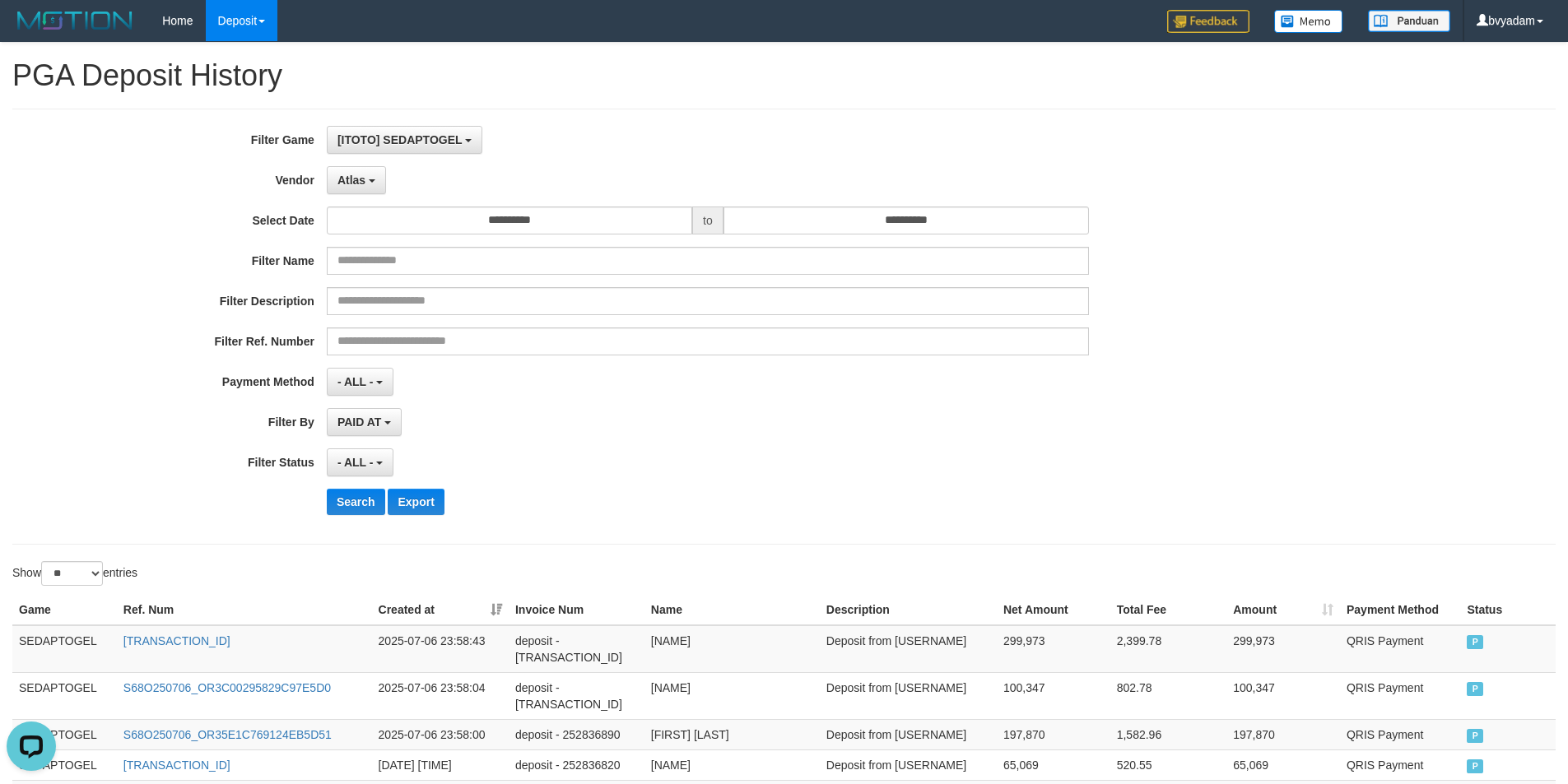 click on "**********" at bounding box center [654, 327] 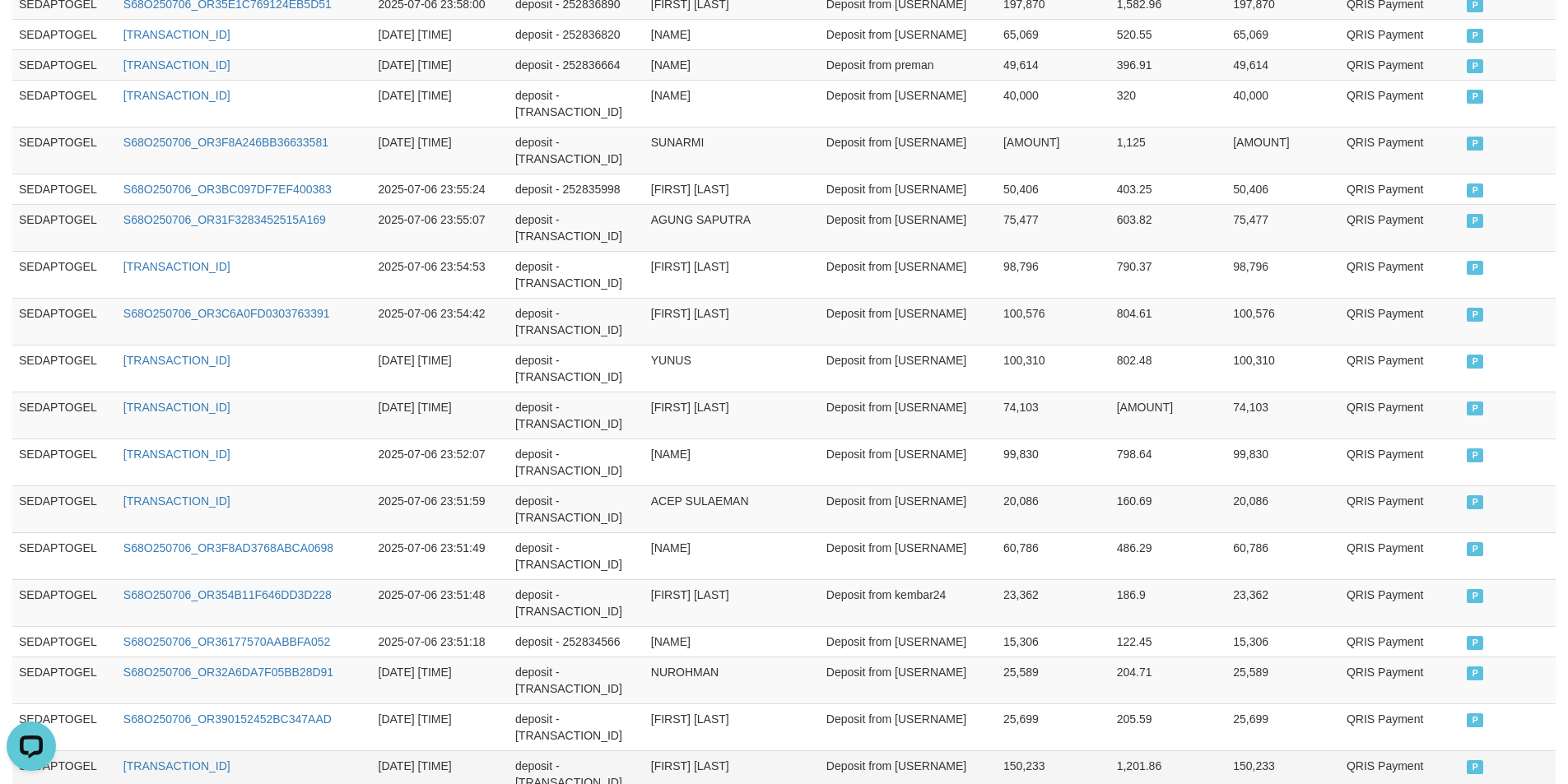 scroll, scrollTop: 781, scrollLeft: 0, axis: vertical 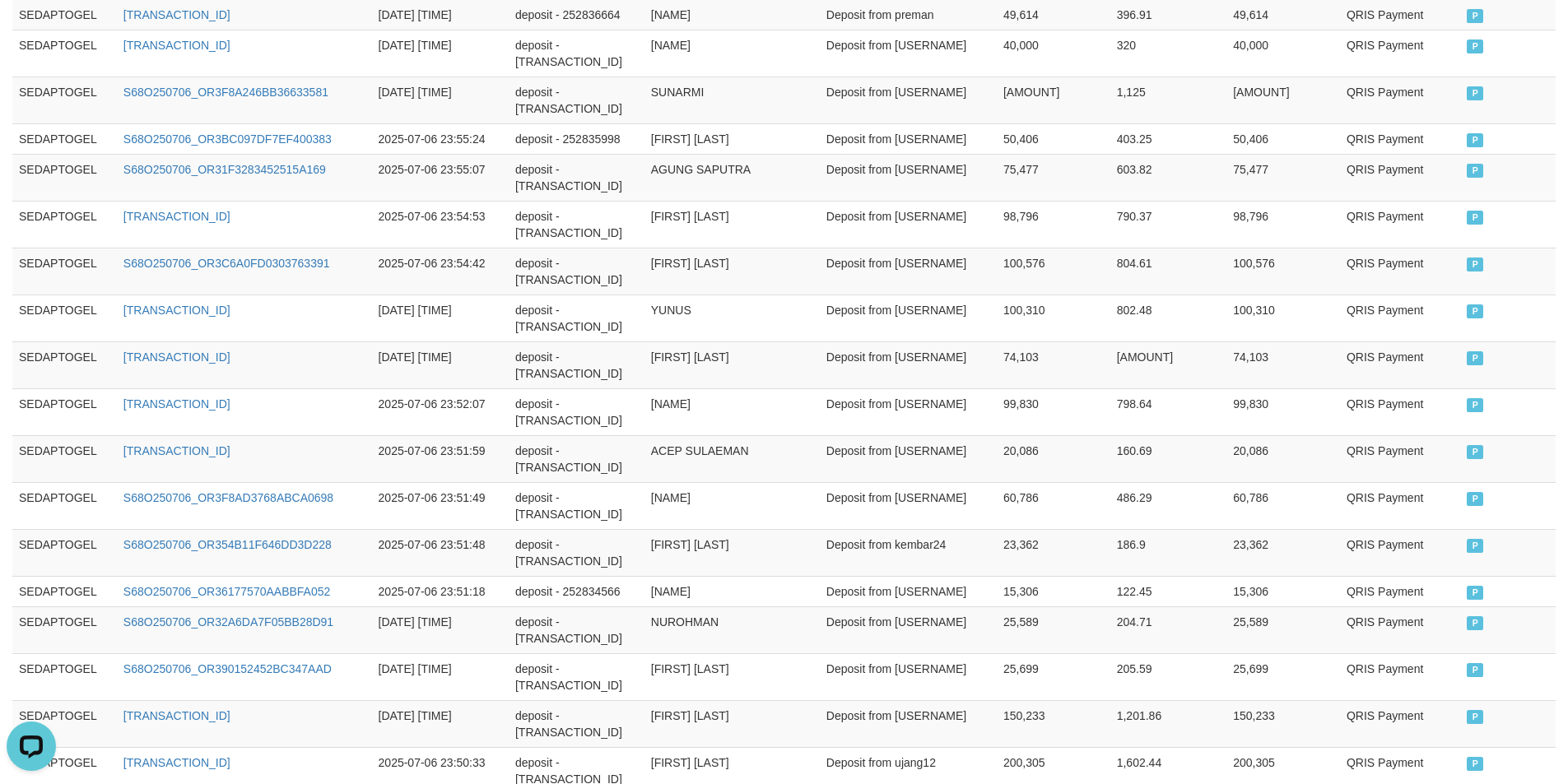 click on "Rp. 2,015,774,417" at bounding box center (1054, 916) 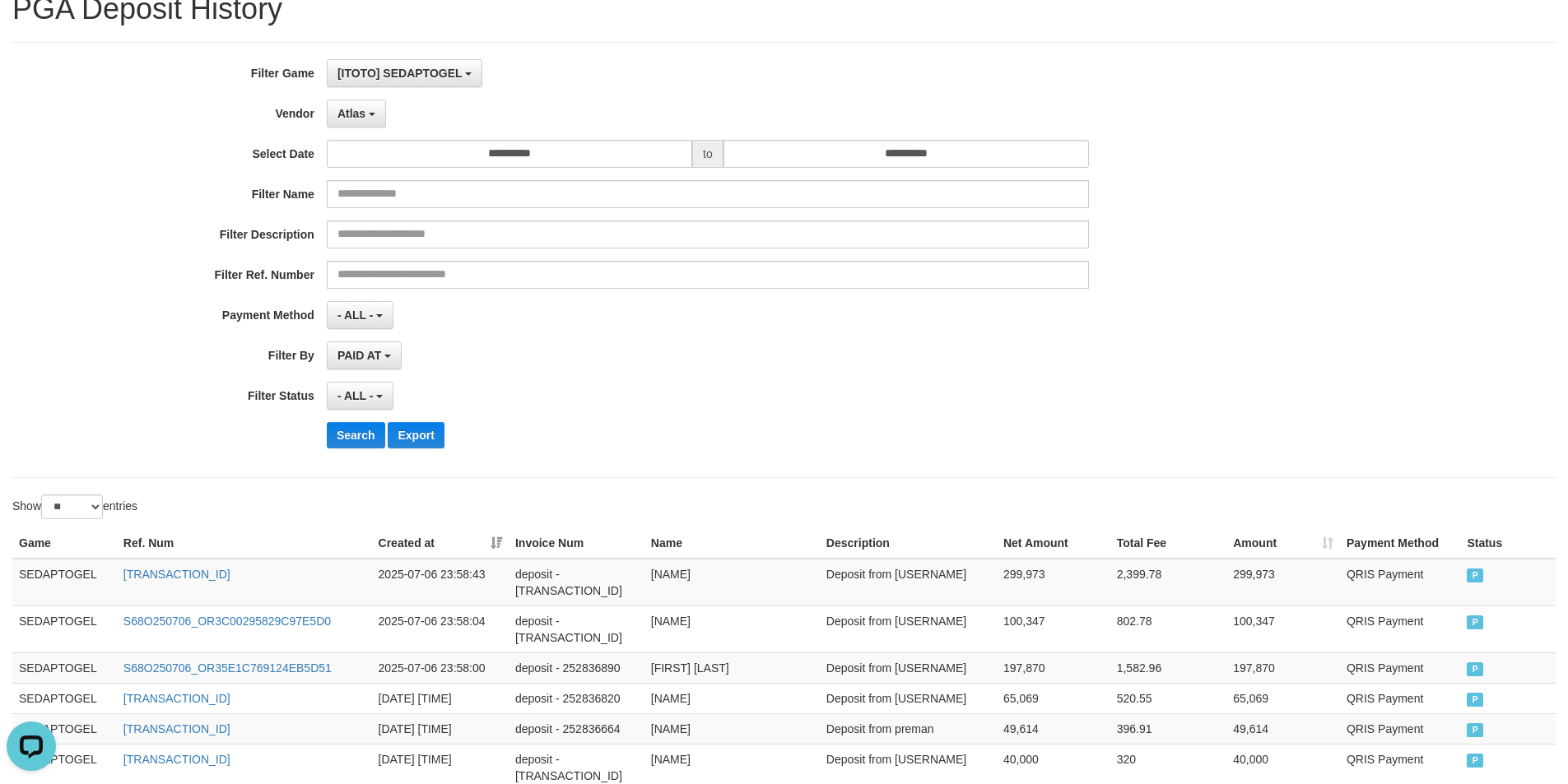 scroll, scrollTop: 0, scrollLeft: 0, axis: both 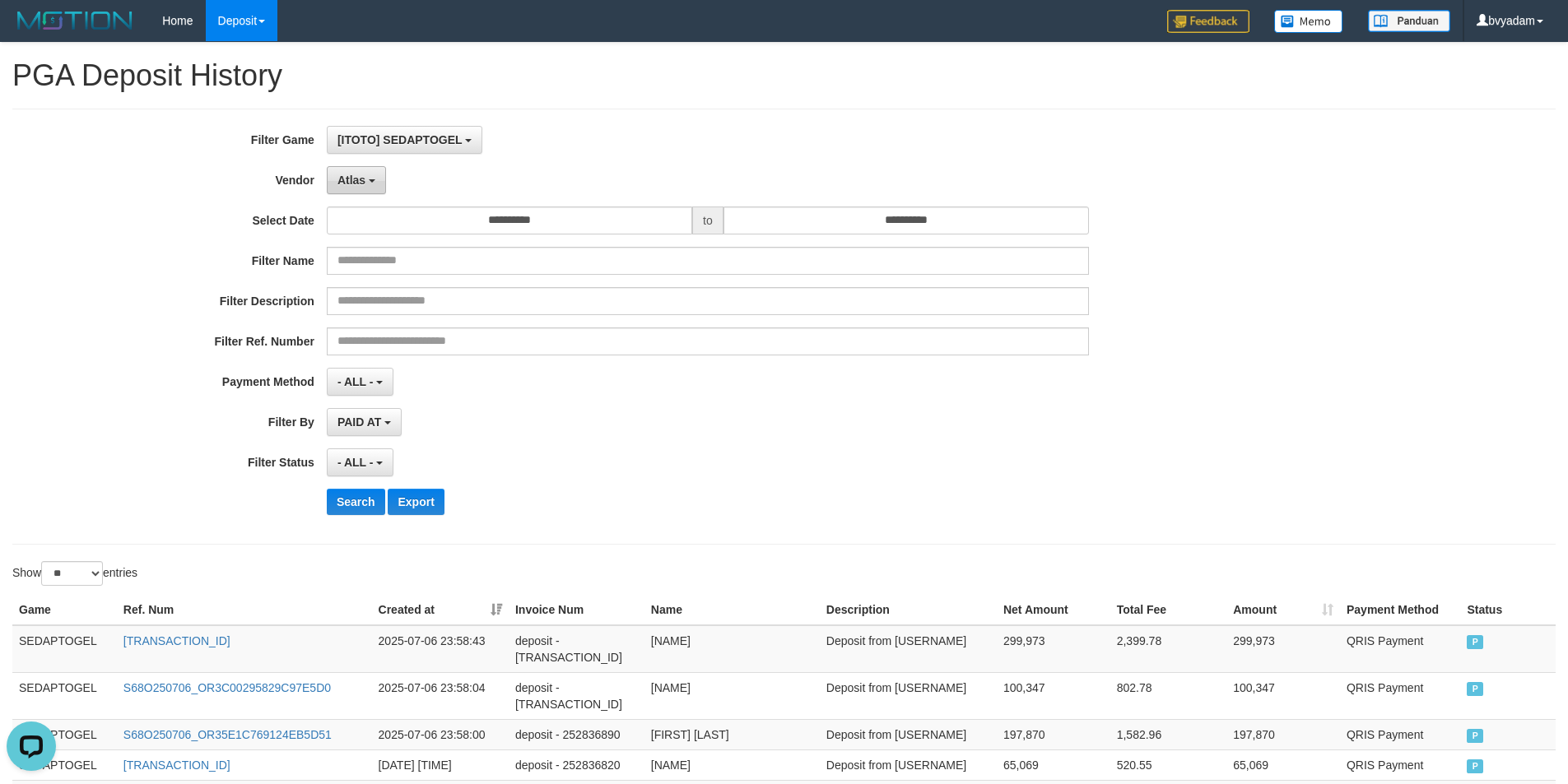 click on "Atlas" at bounding box center (351, 180) 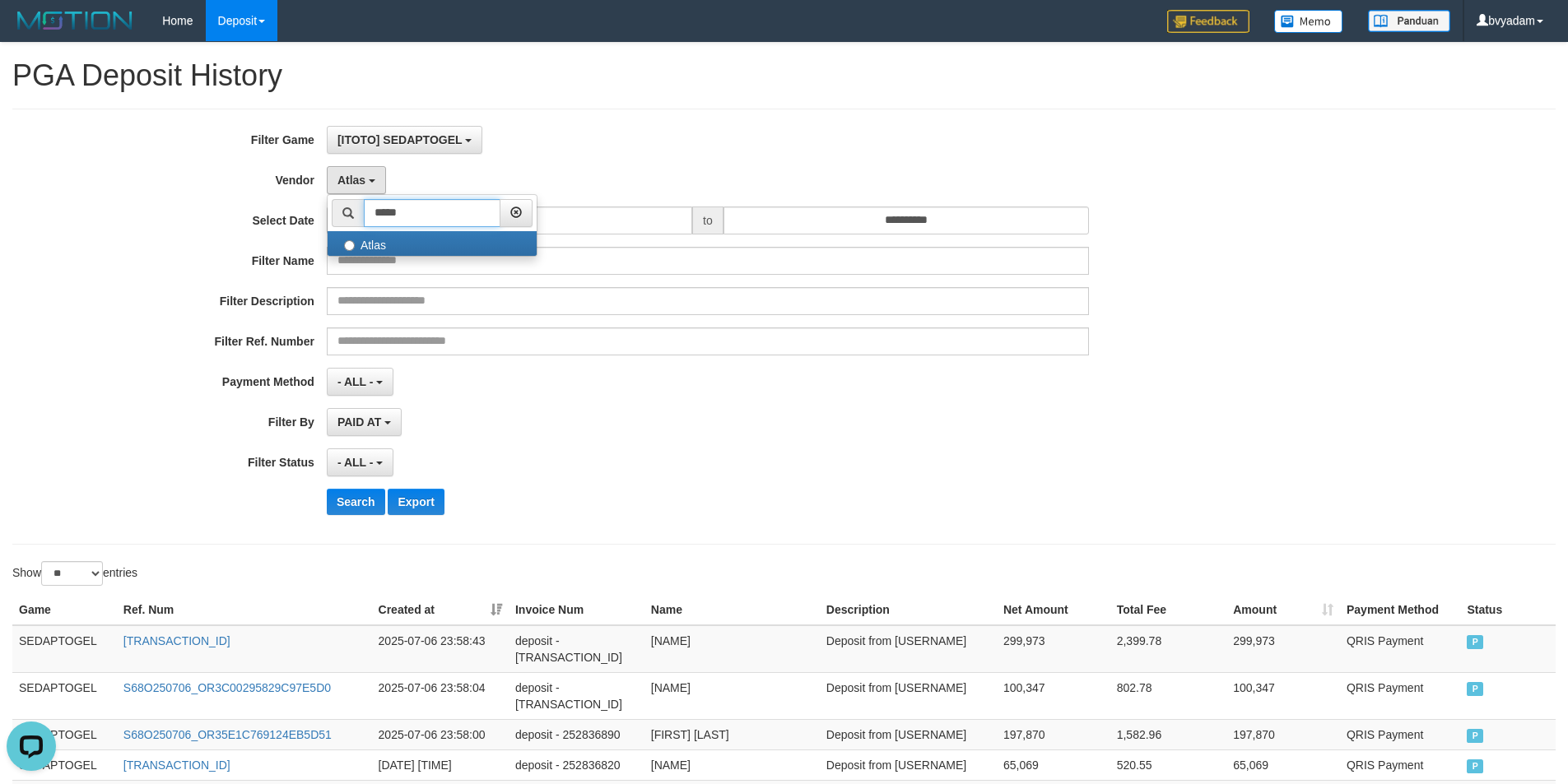 click on "*****" at bounding box center (432, 213) 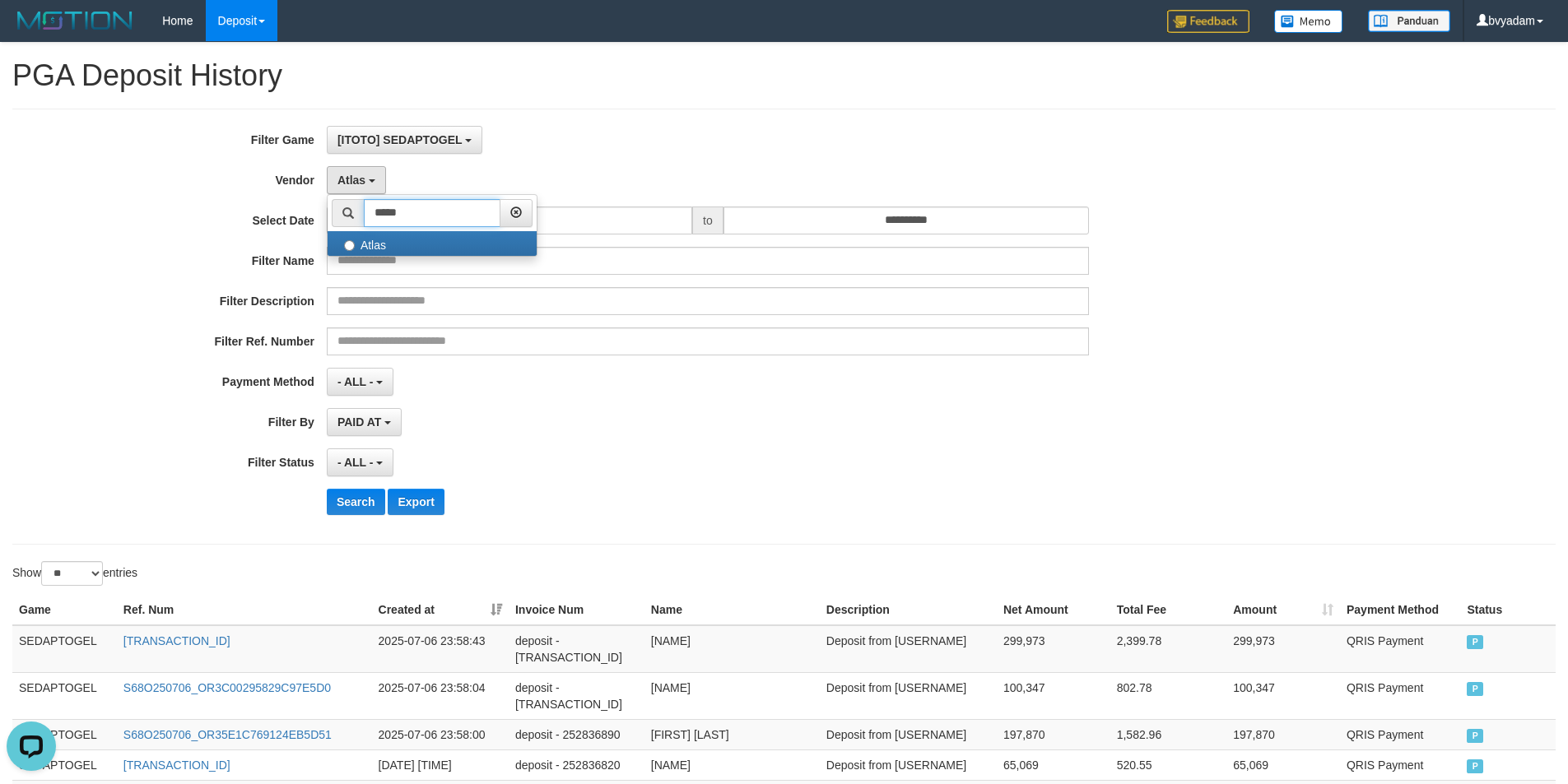 click on "*****" at bounding box center (432, 213) 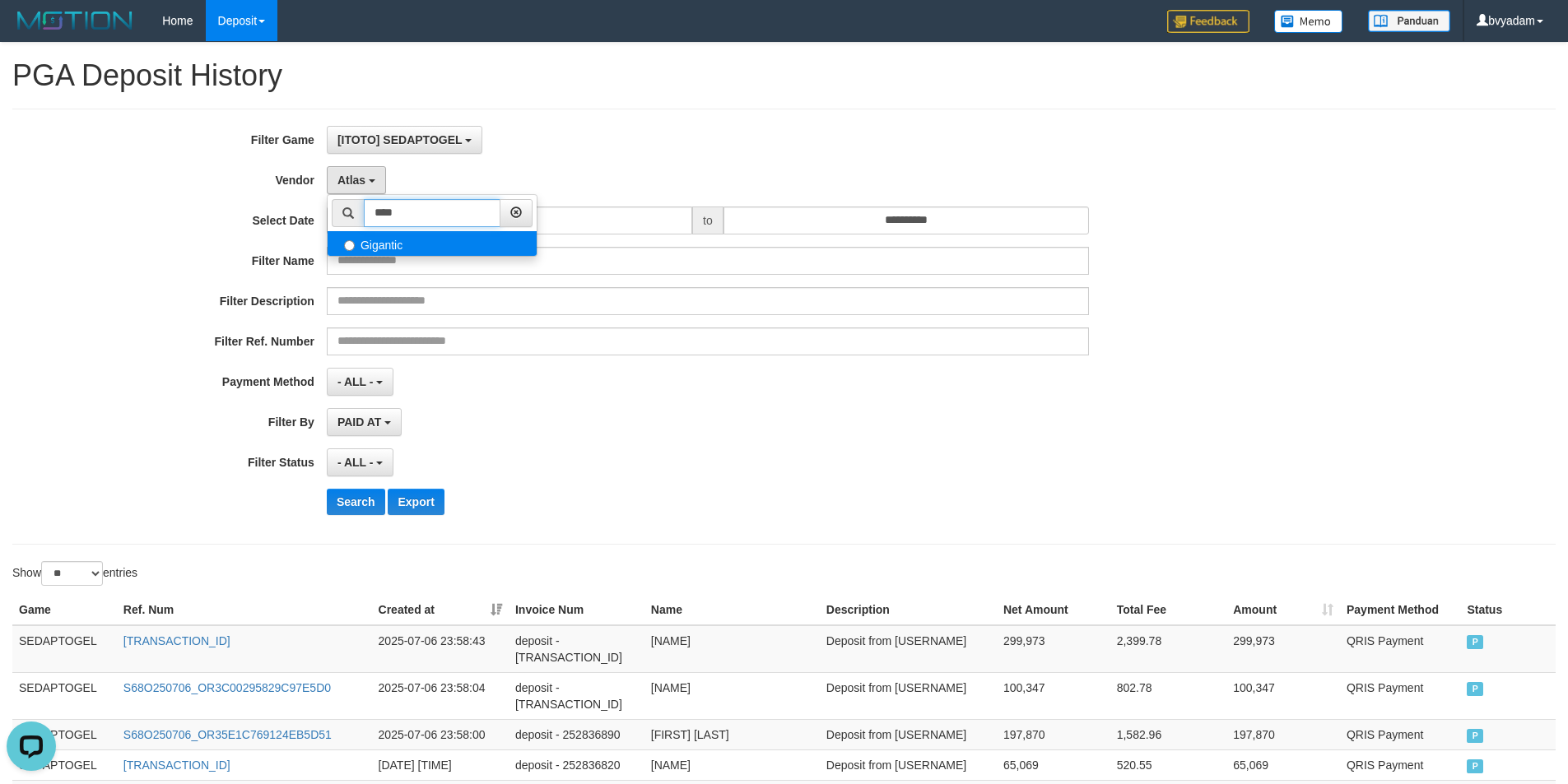 type on "****" 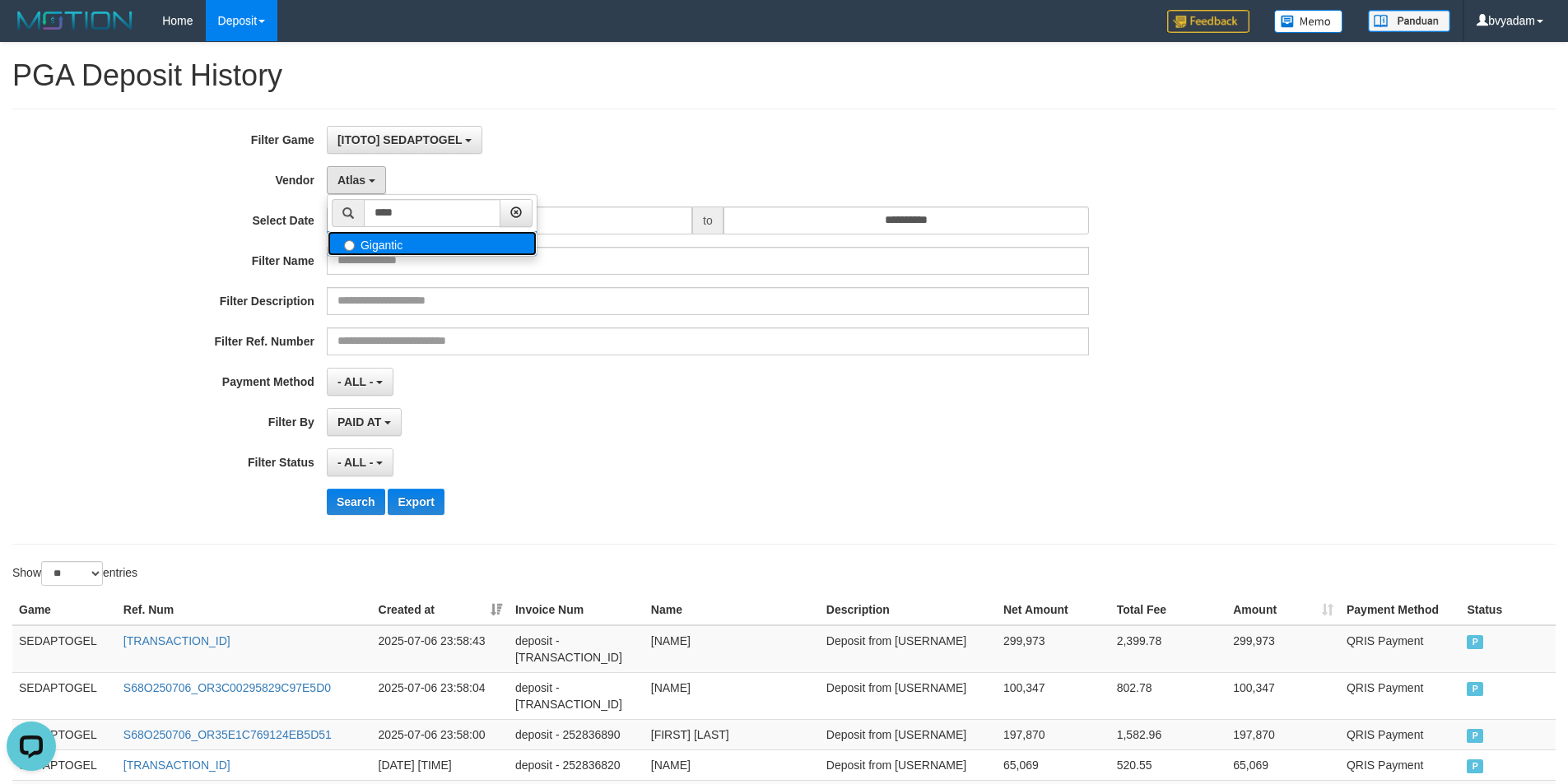 click on "Gigantic" at bounding box center [432, 244] 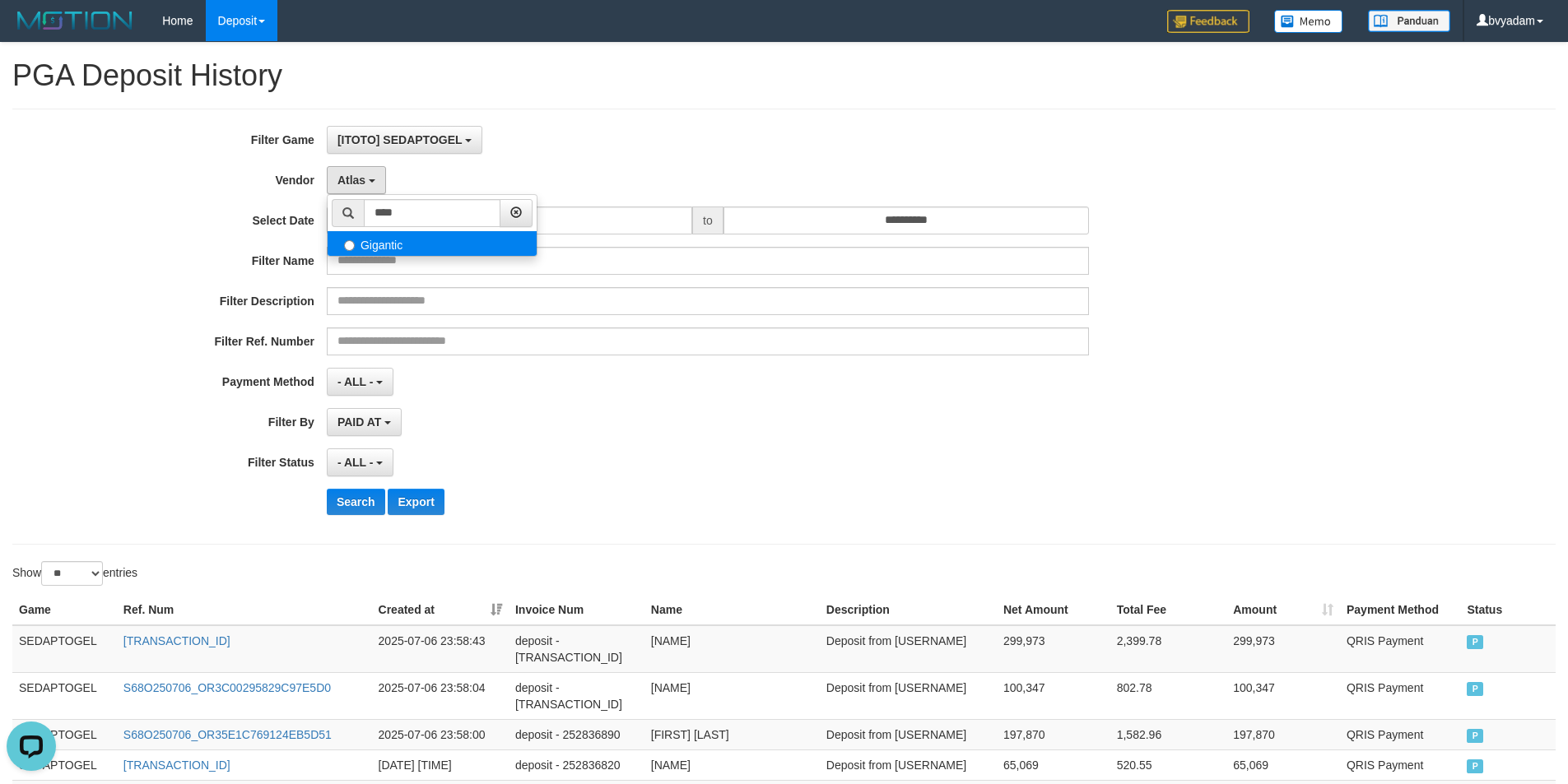select on "**********" 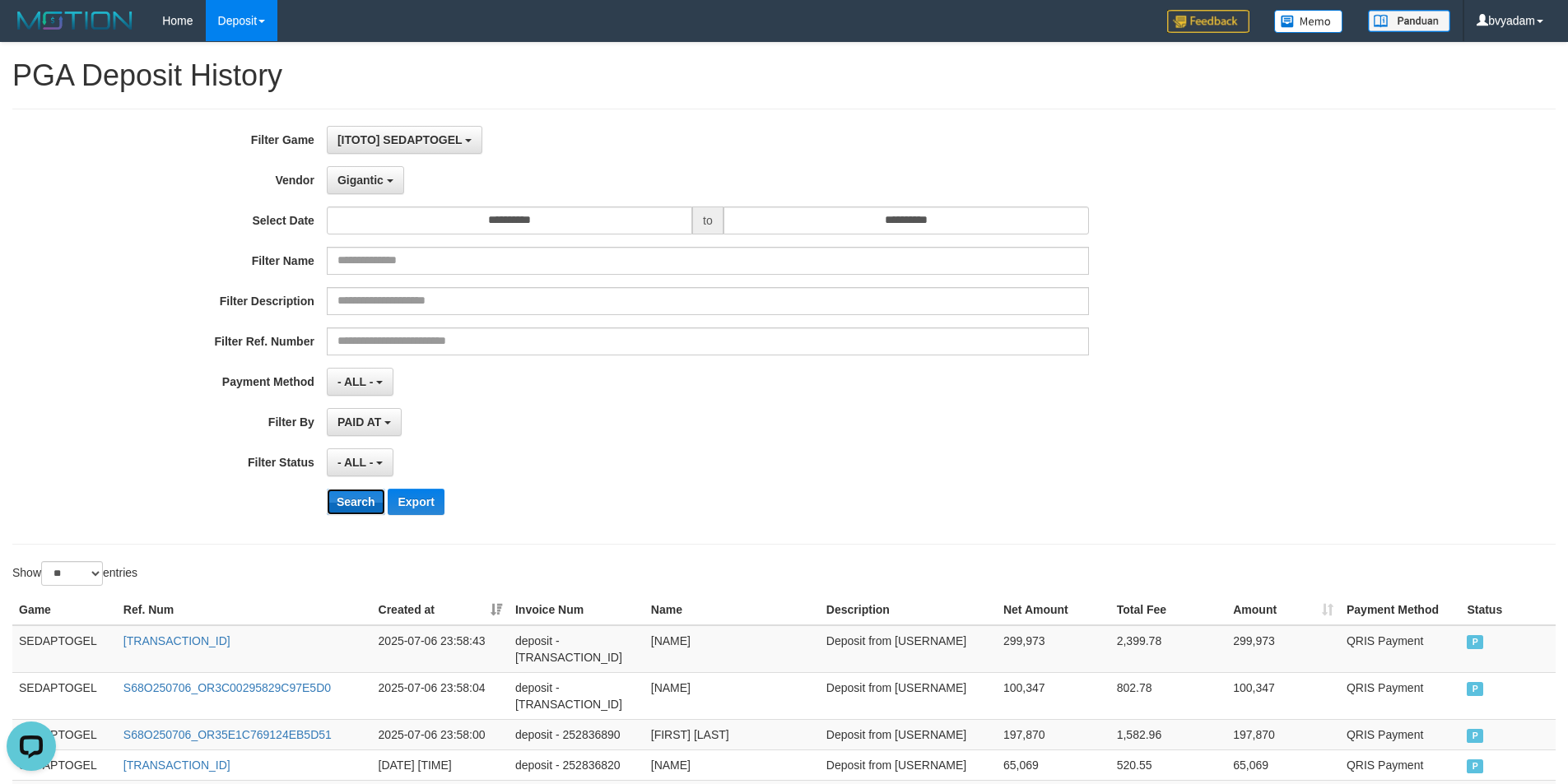 click on "Search" at bounding box center (356, 502) 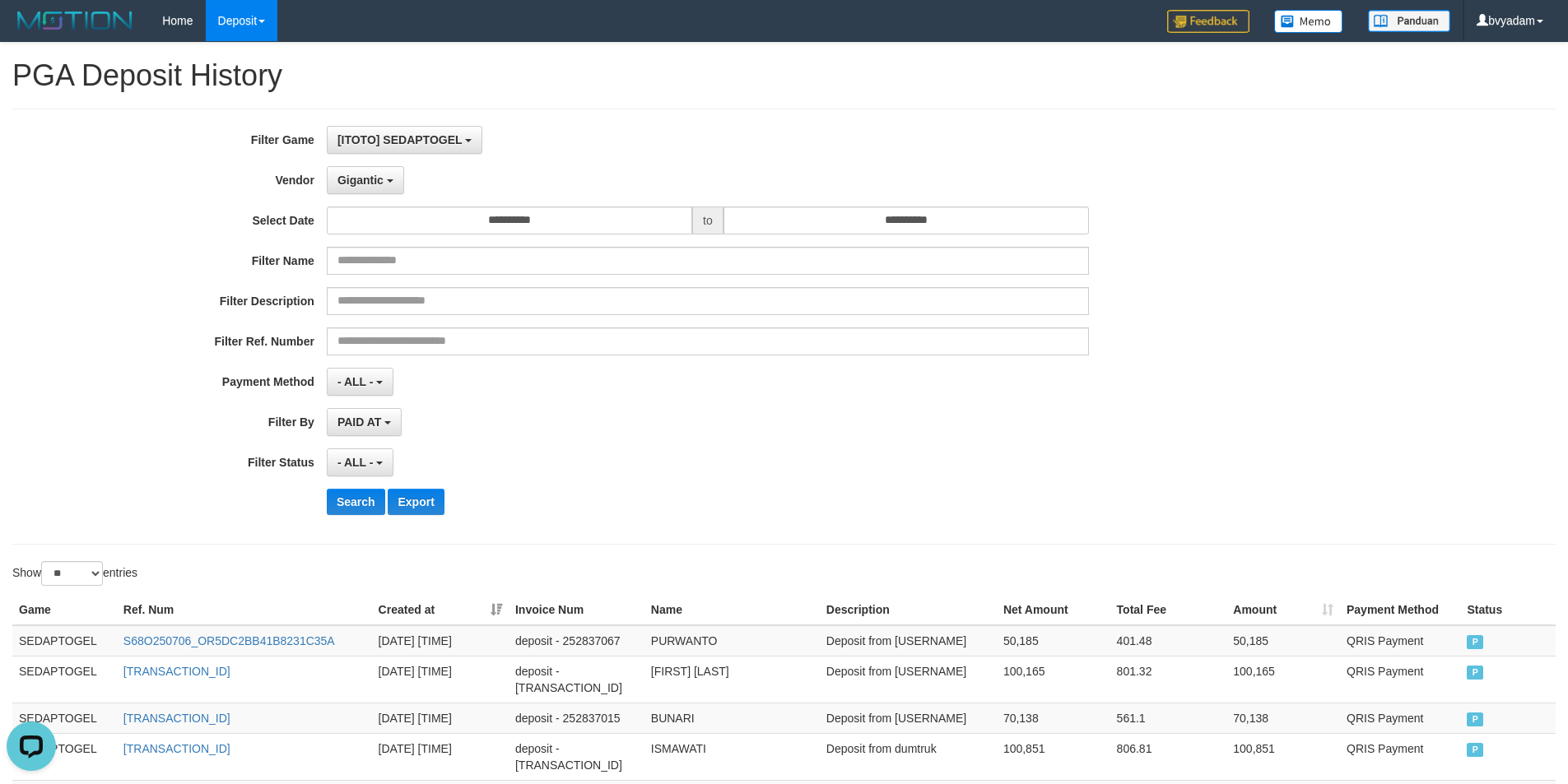 click on "**********" at bounding box center (654, 327) 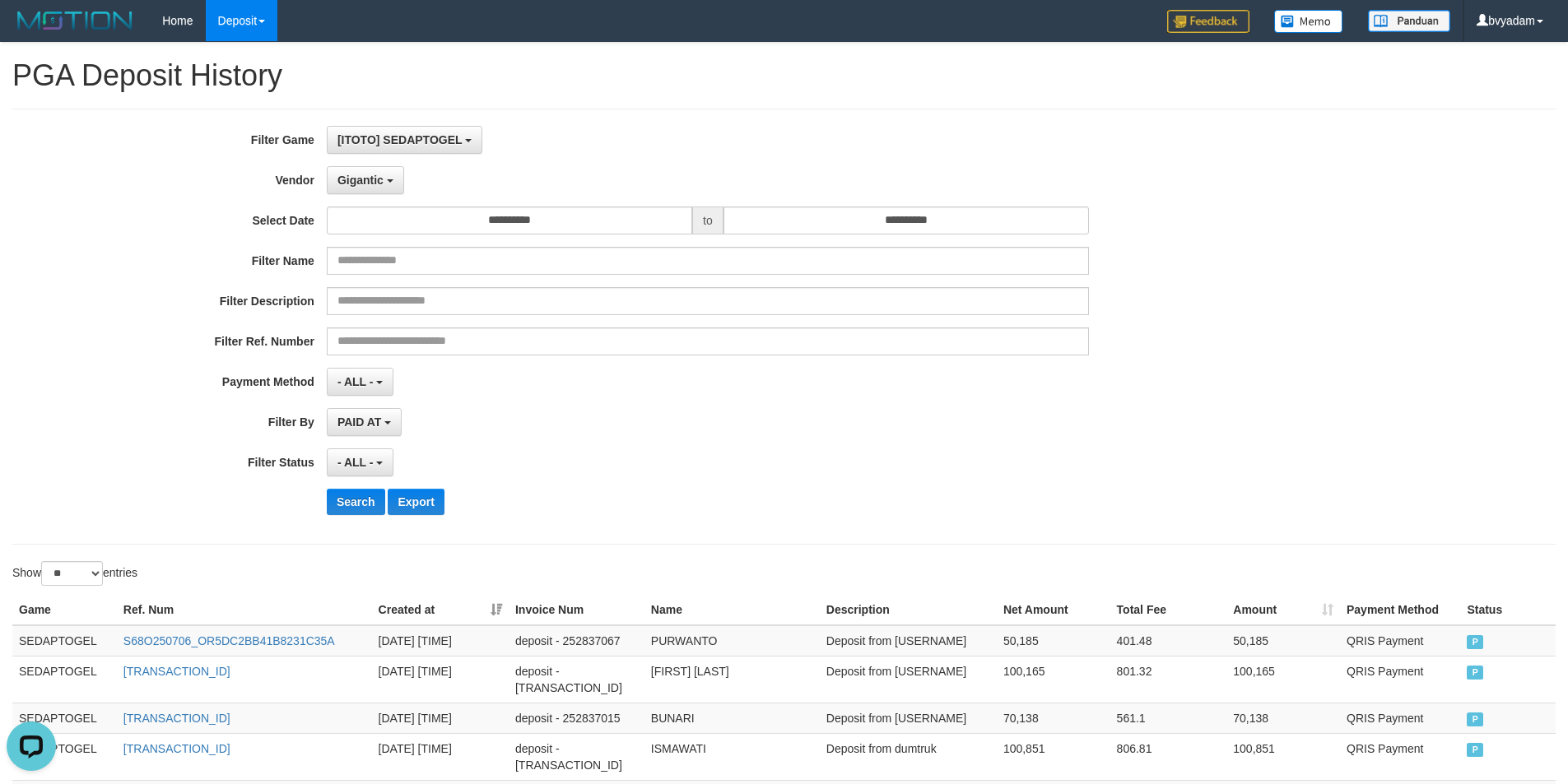 click on "**********" at bounding box center (654, 327) 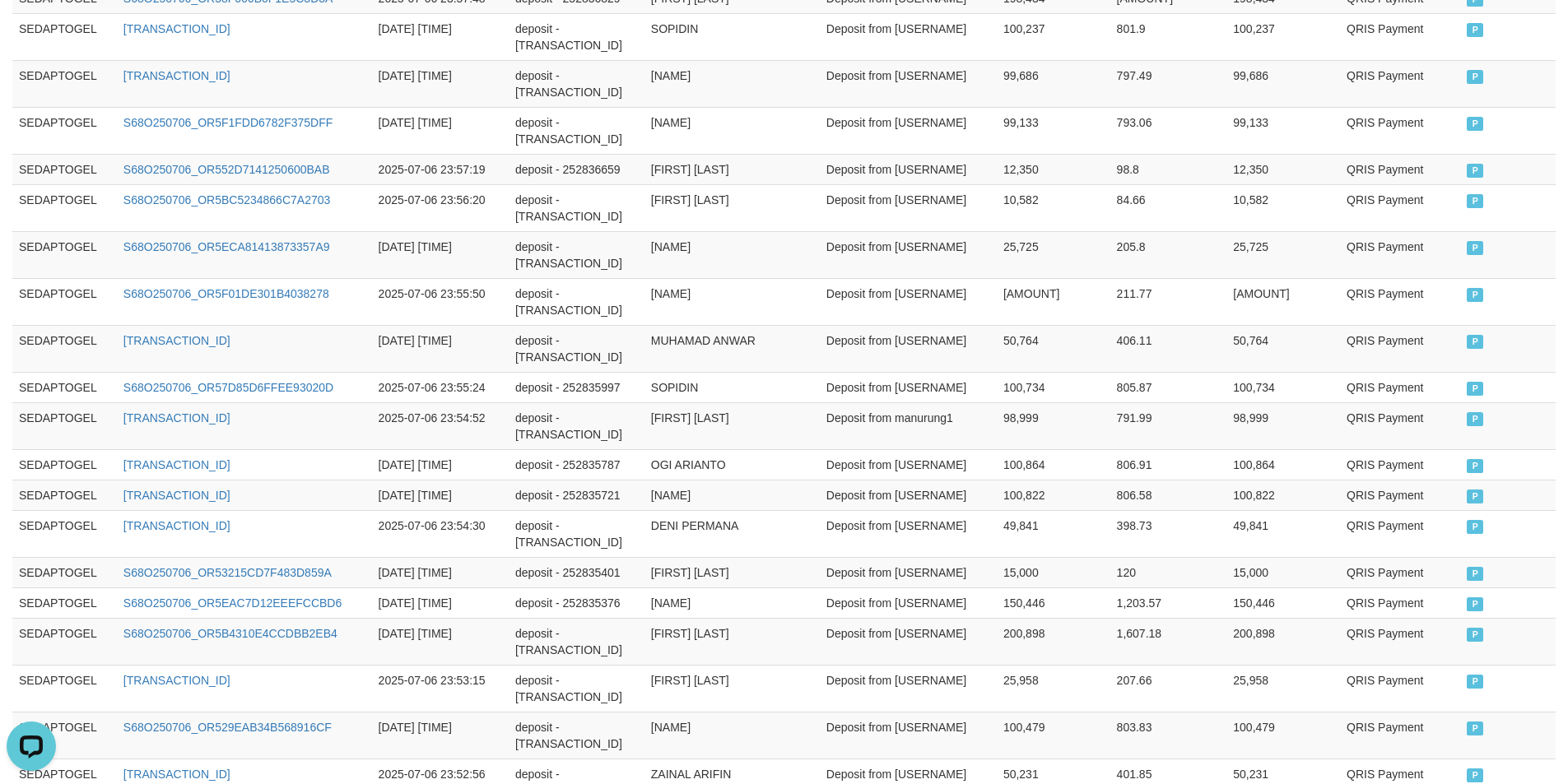 click on "Rp. 2,060,448,553" at bounding box center (1054, 851) 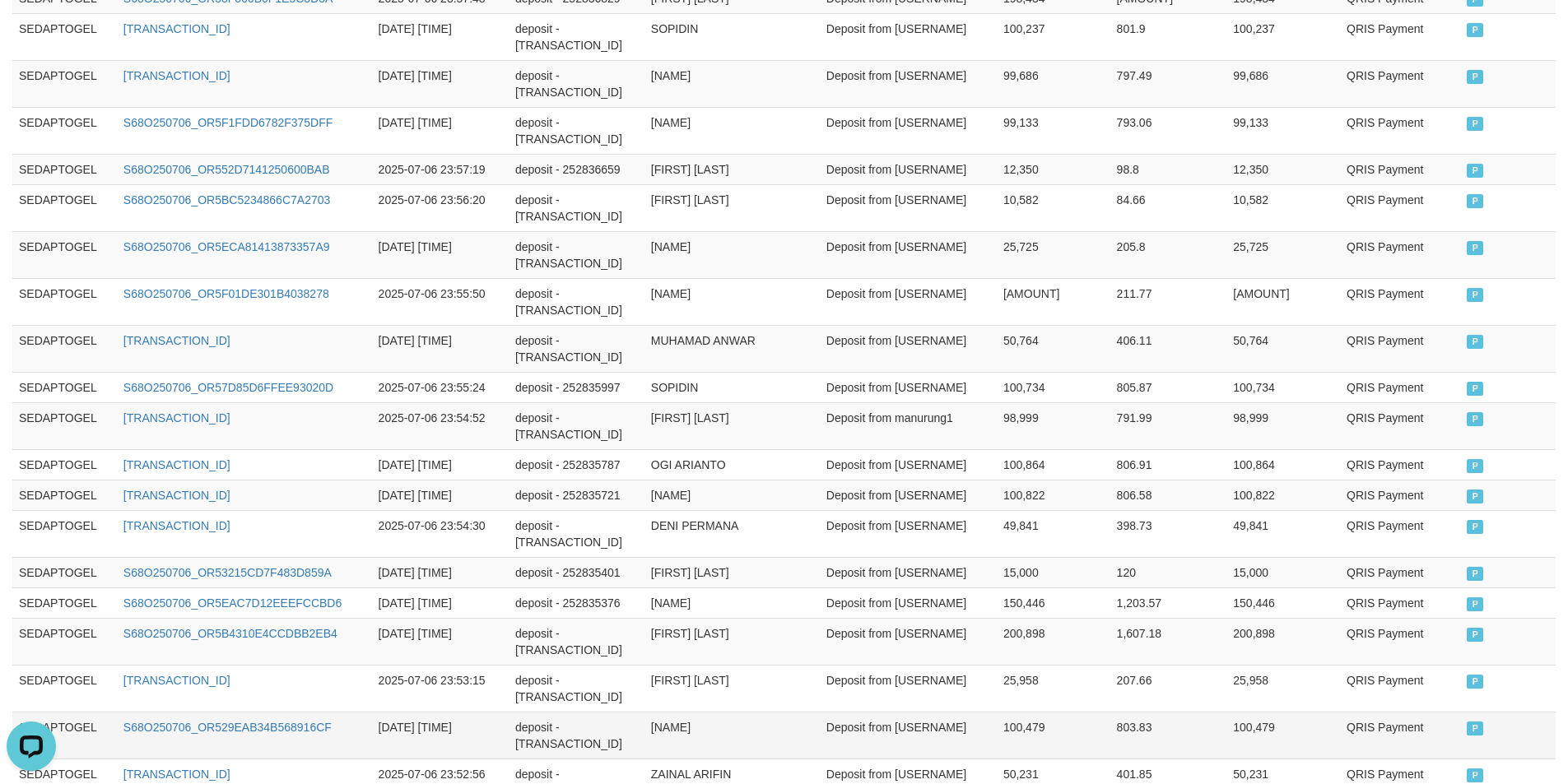 copy on "2,060,448,553" 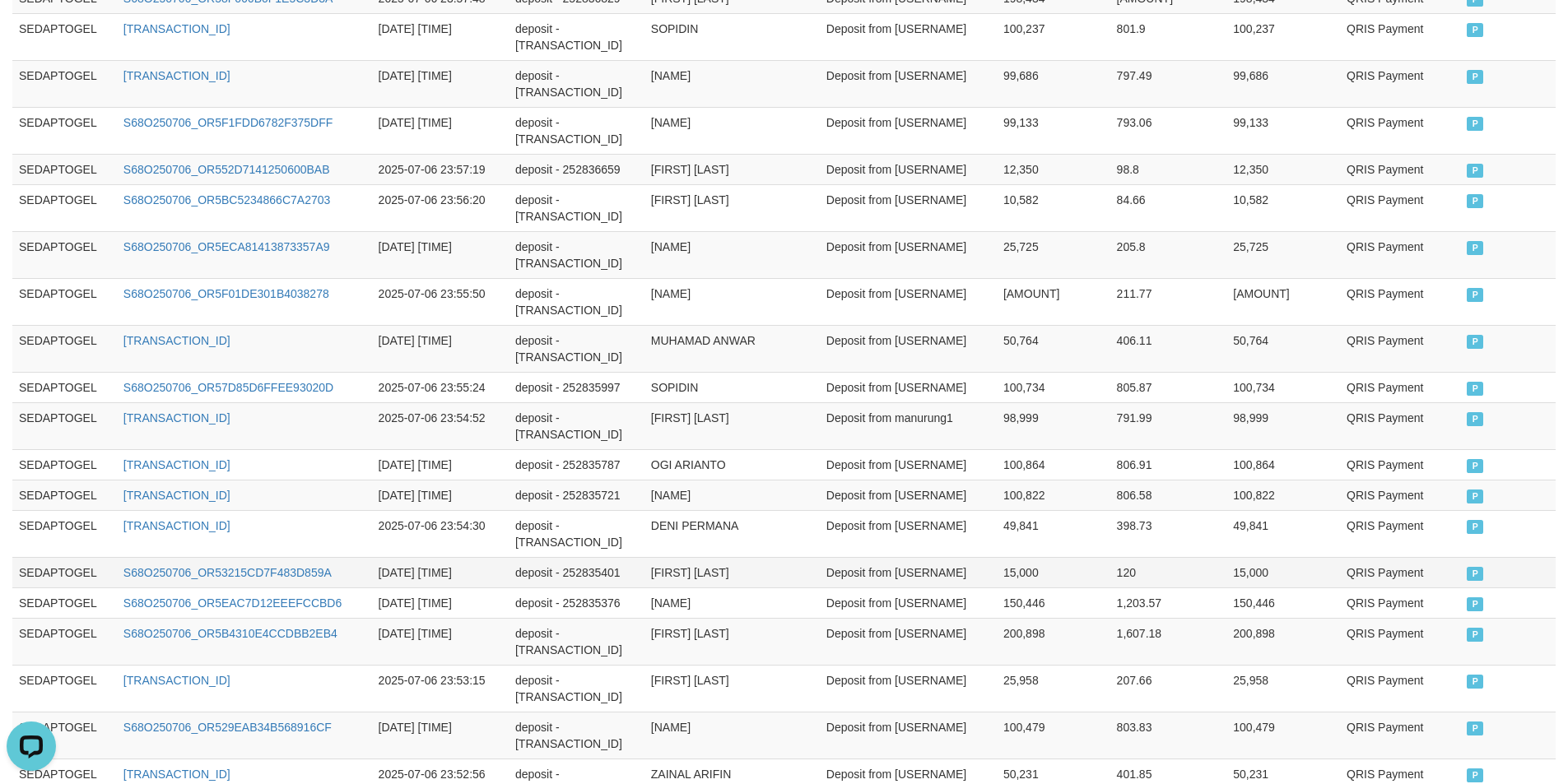 click on "Deposit from [USERNAME]" at bounding box center (908, 572) 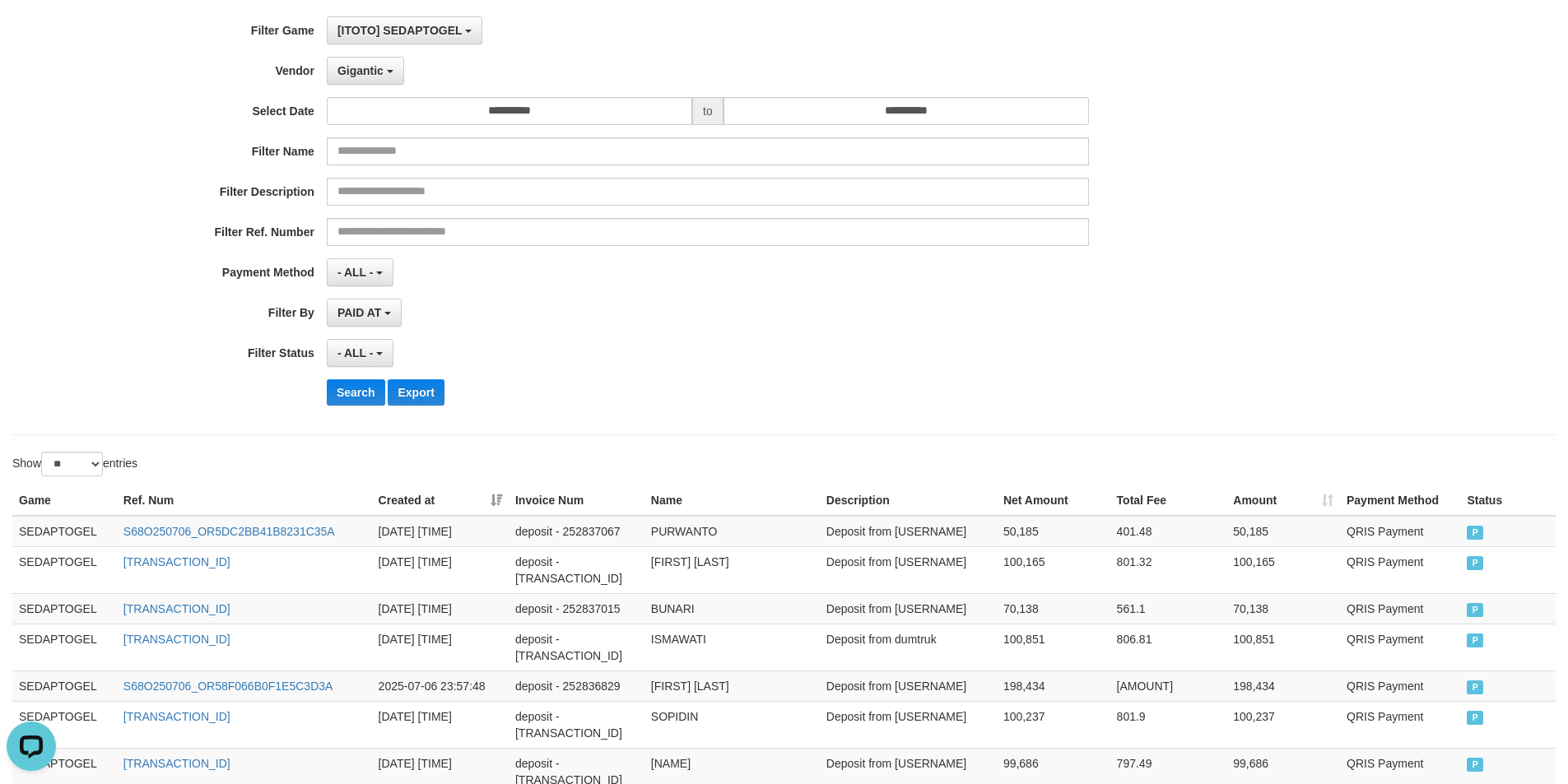 scroll, scrollTop: 0, scrollLeft: 0, axis: both 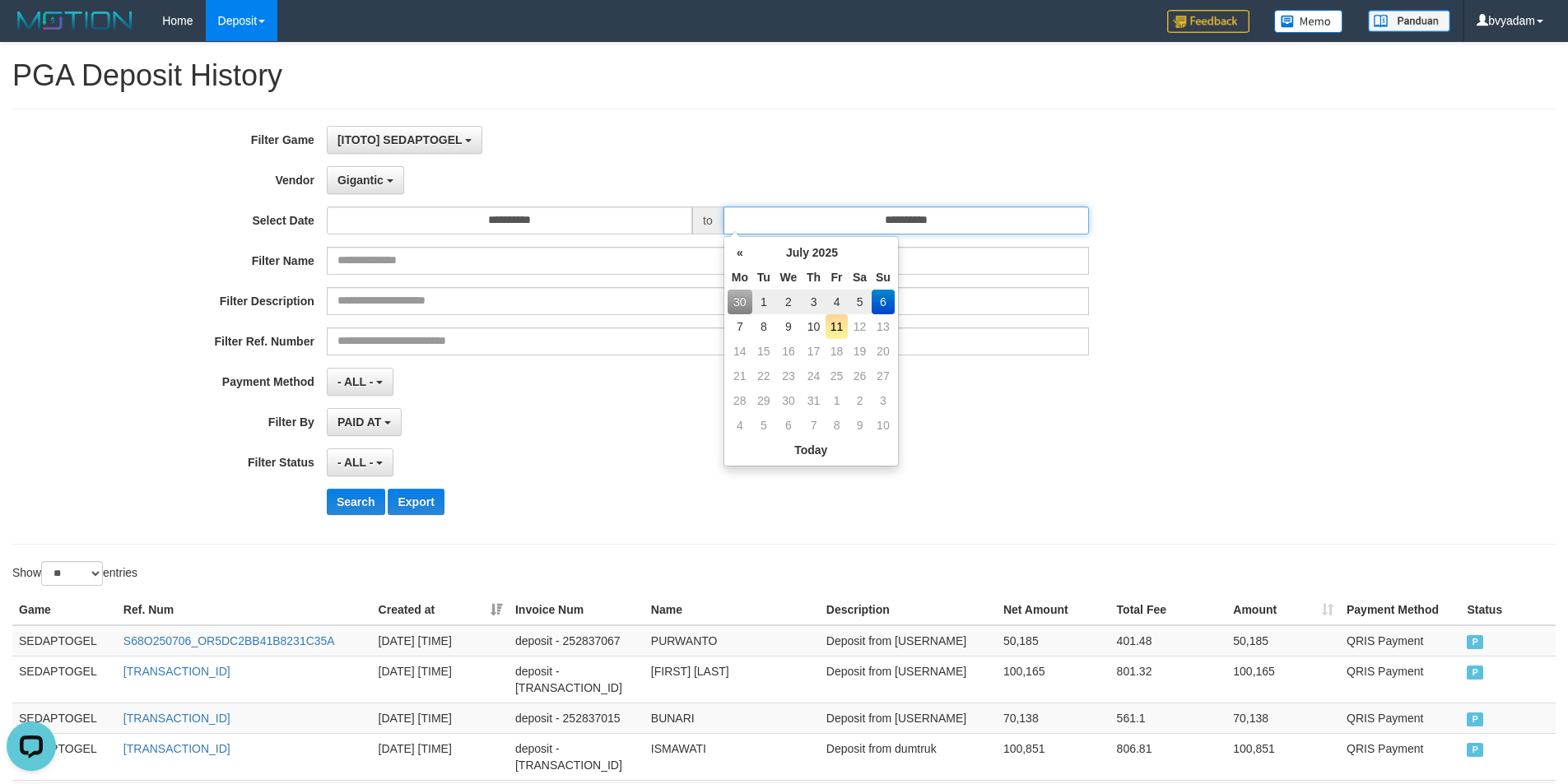 click on "**********" at bounding box center [906, 220] 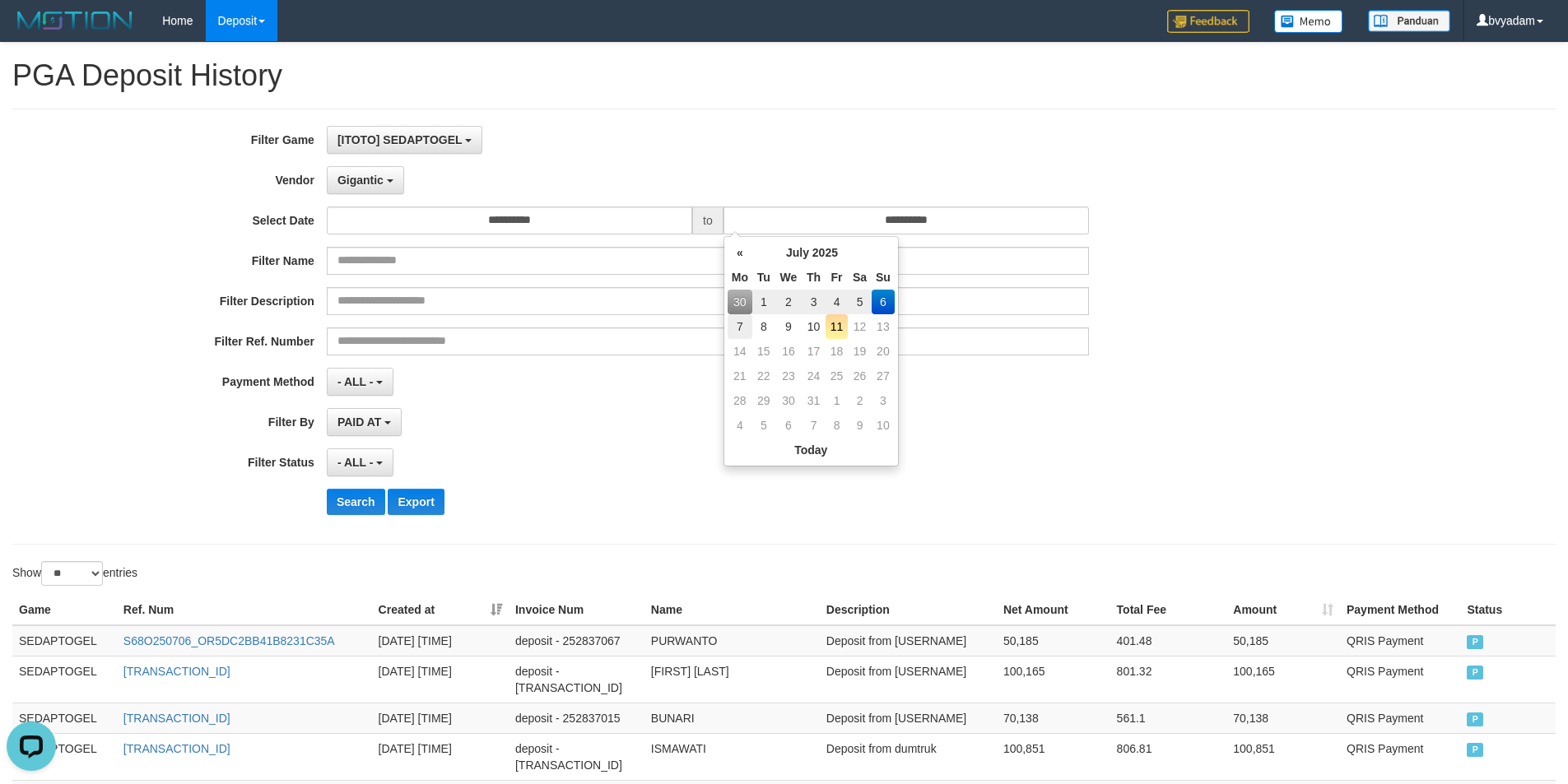 click on "7" at bounding box center (740, 327) 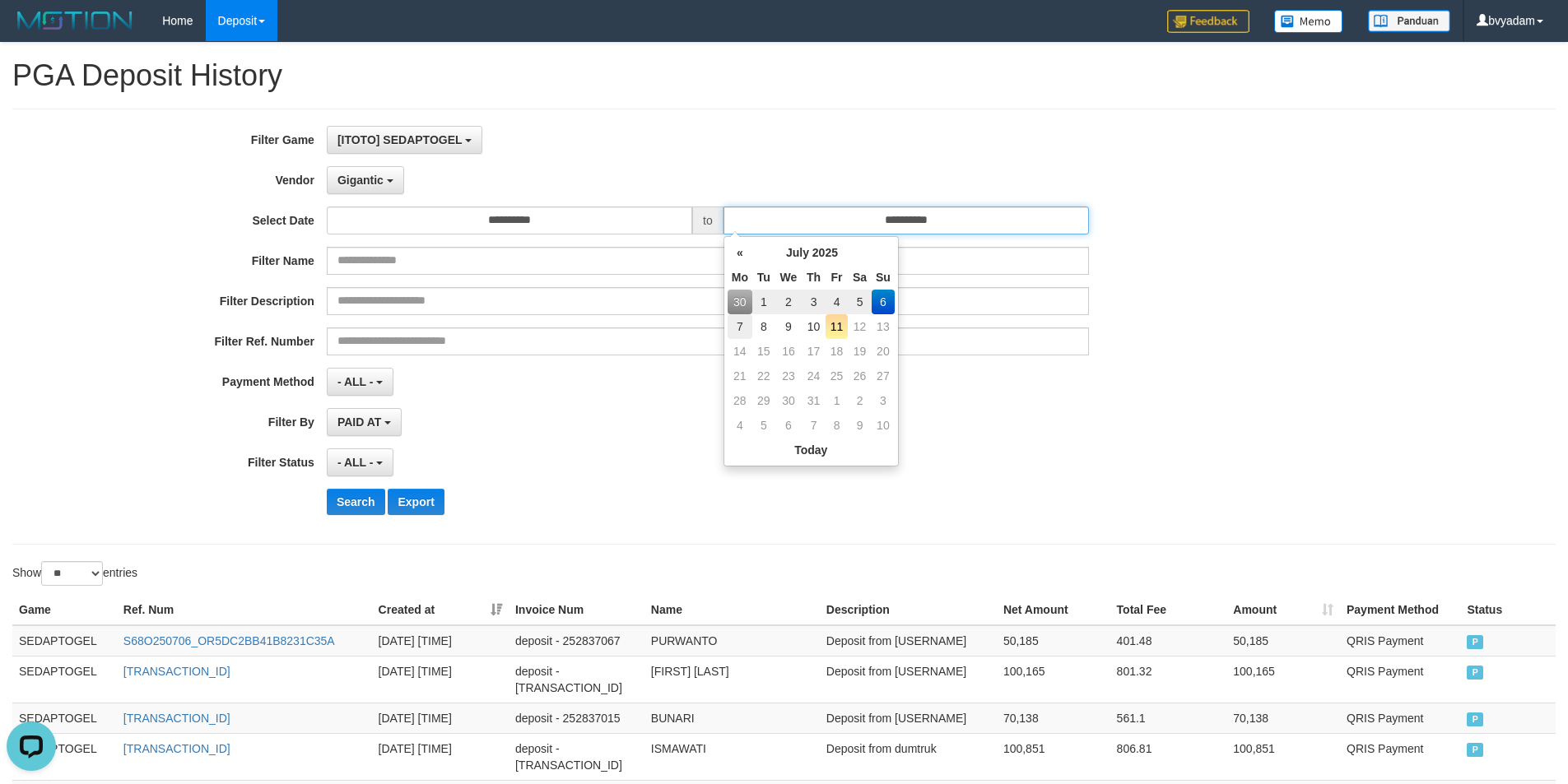 type on "**********" 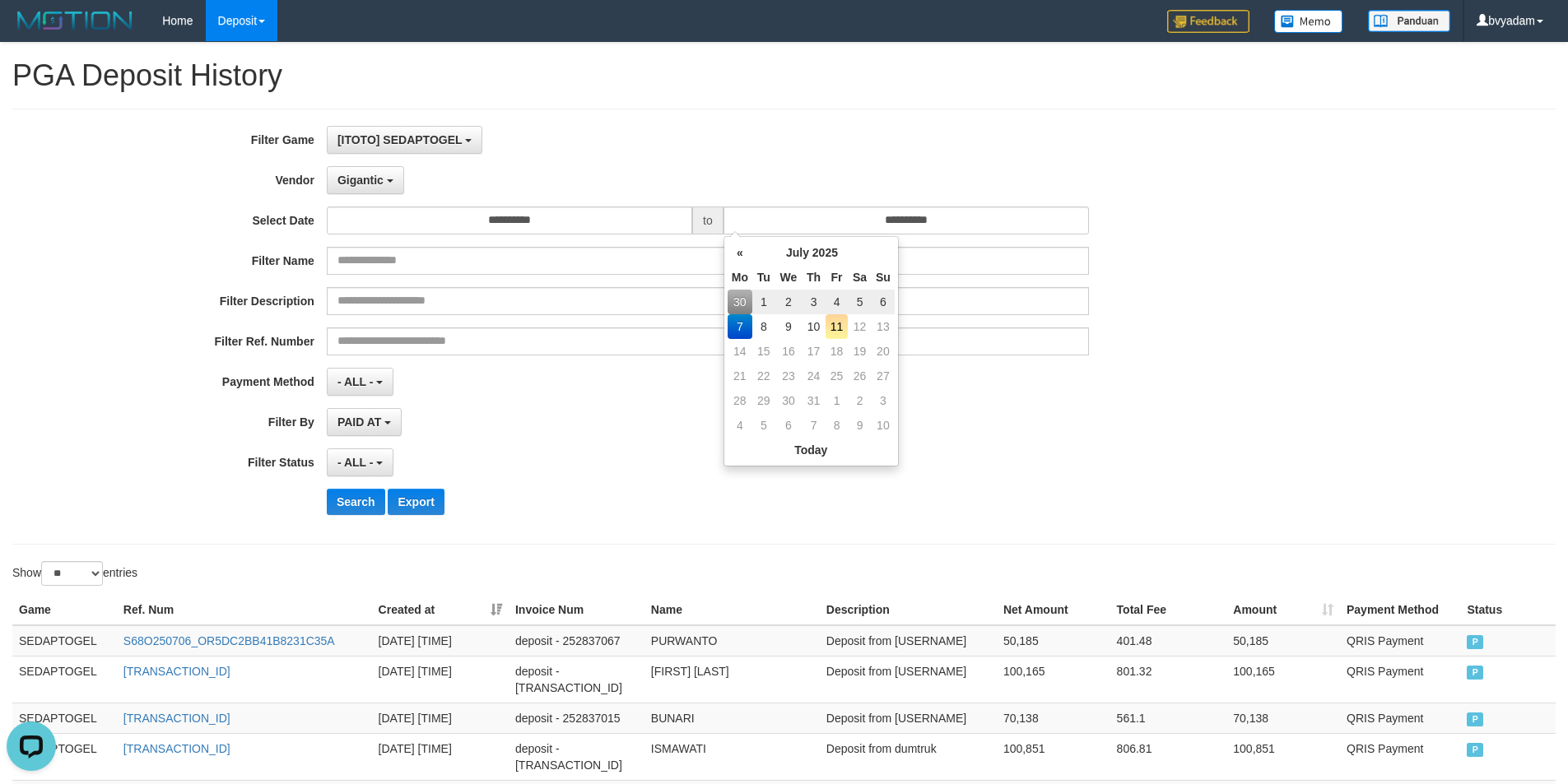 click on "7" at bounding box center [740, 327] 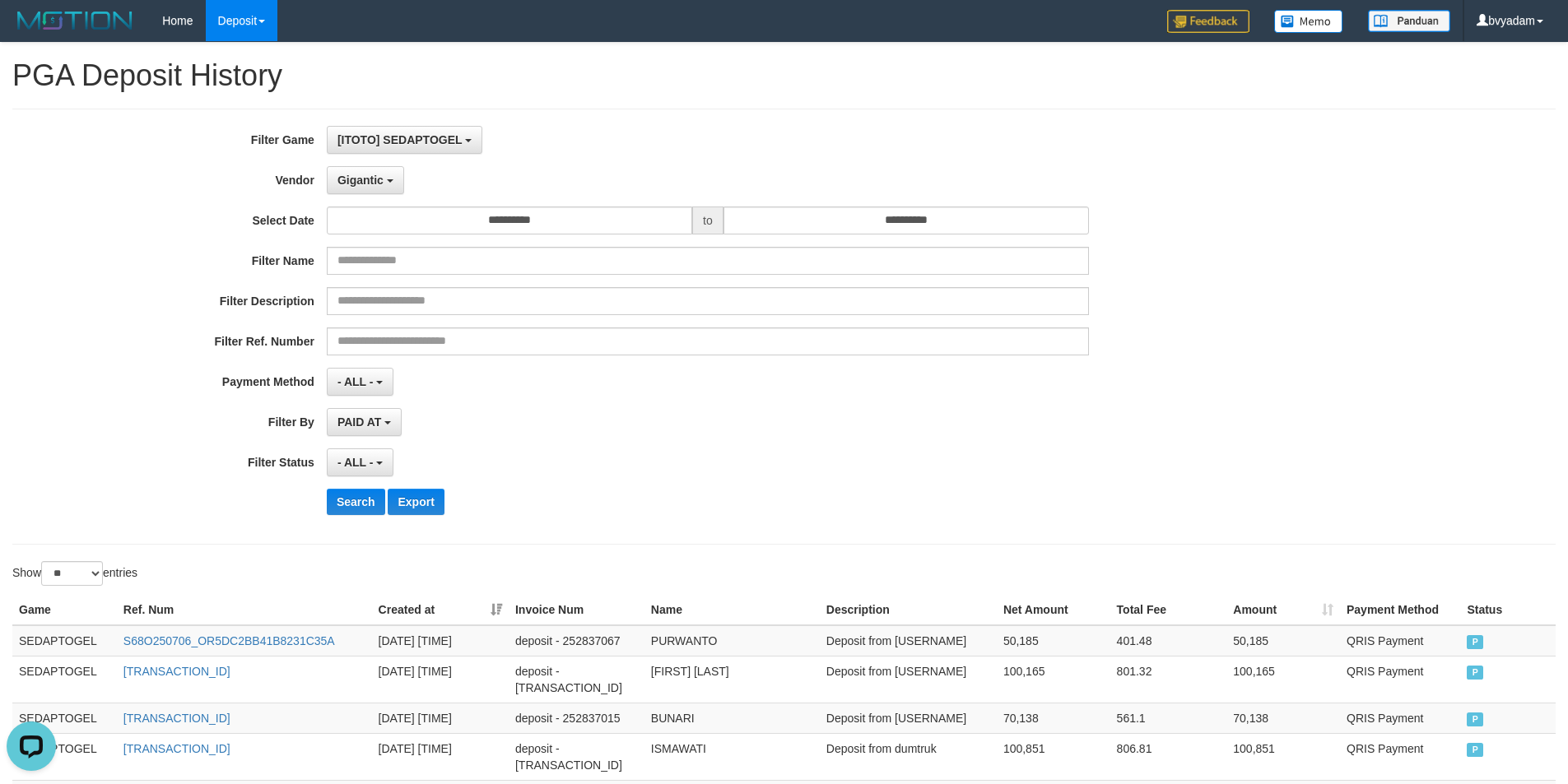 click on "**********" at bounding box center (654, 327) 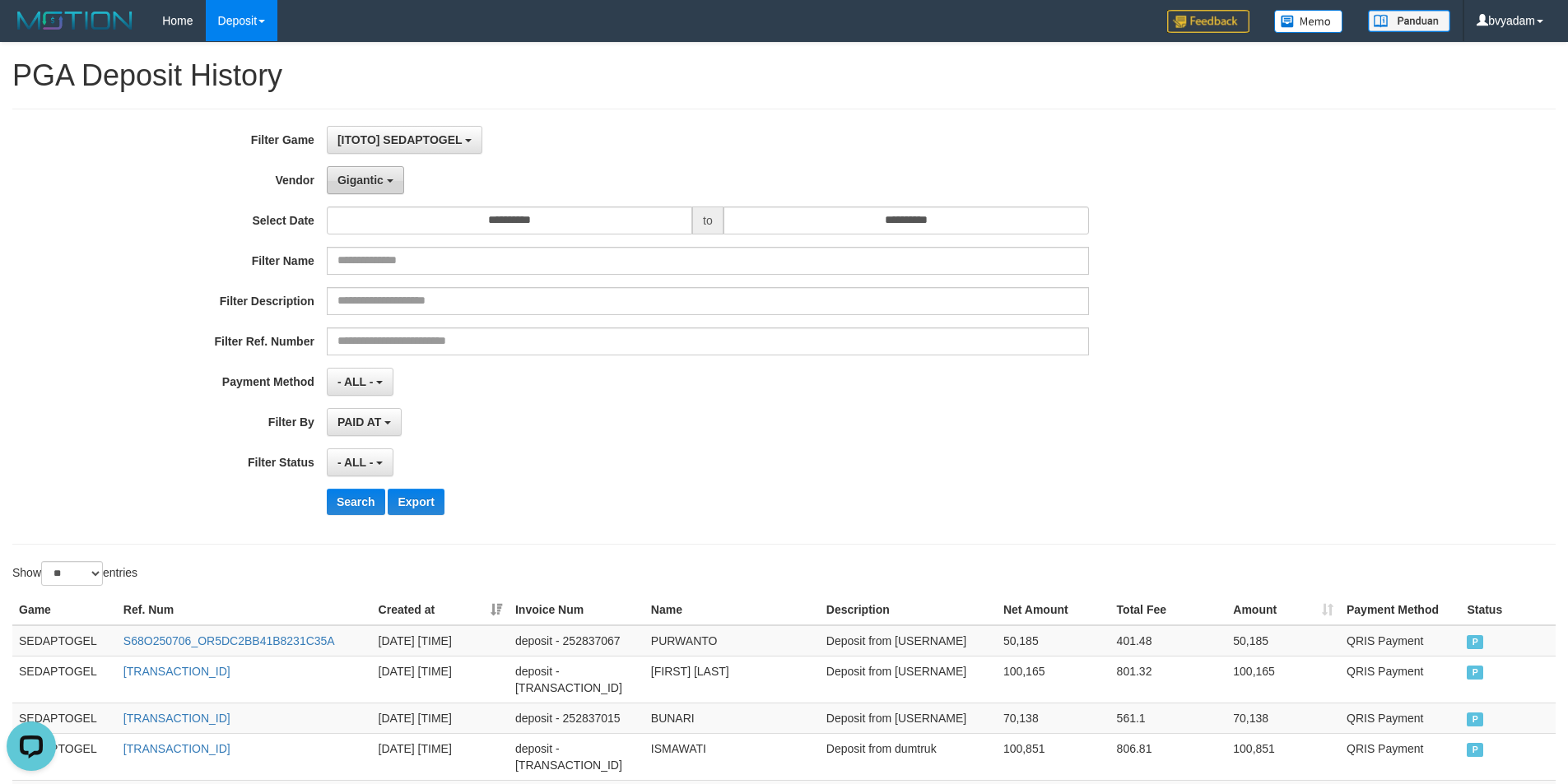 click on "Gigantic" at bounding box center (361, 180) 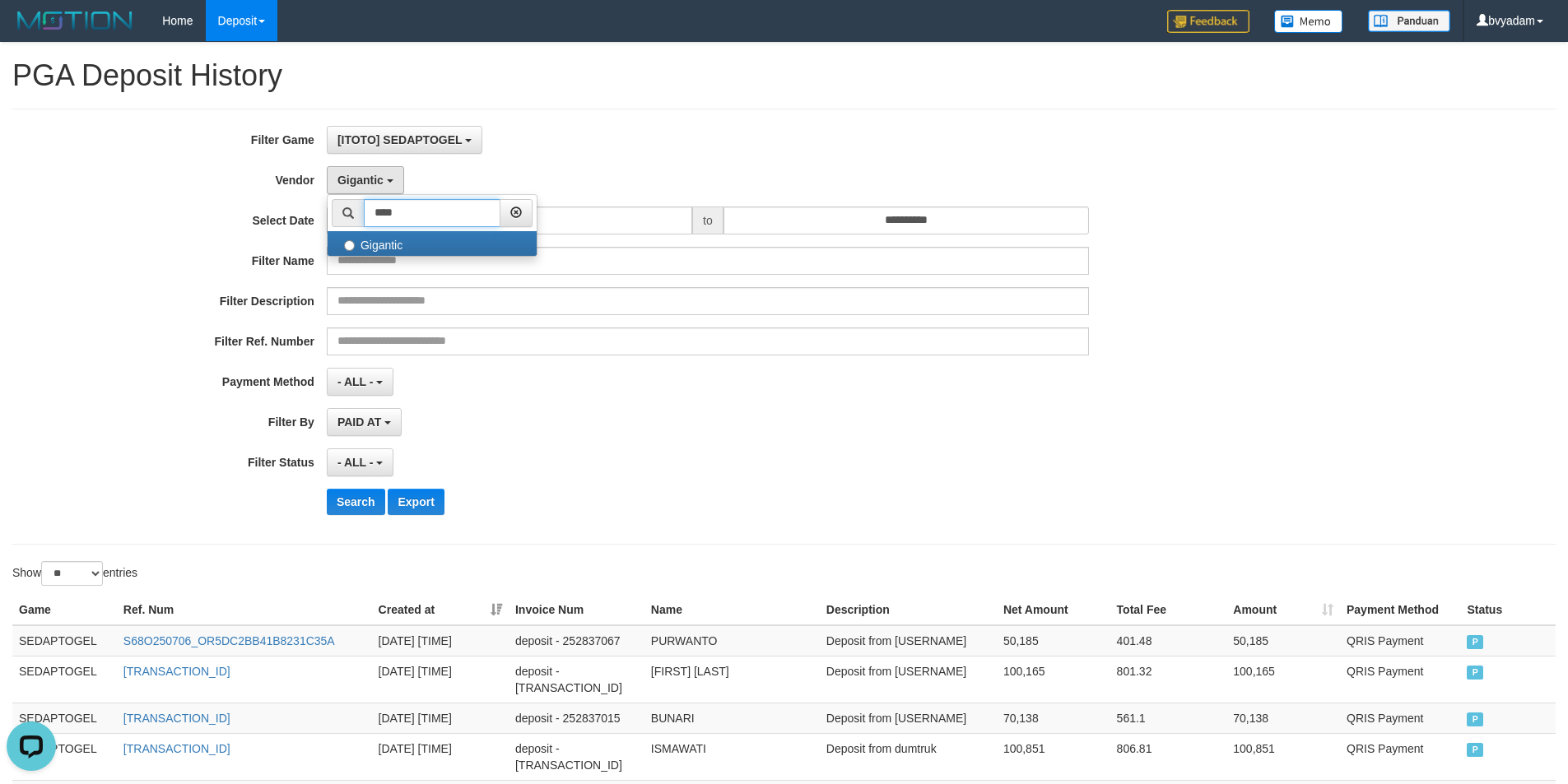 click on "****" at bounding box center [432, 213] 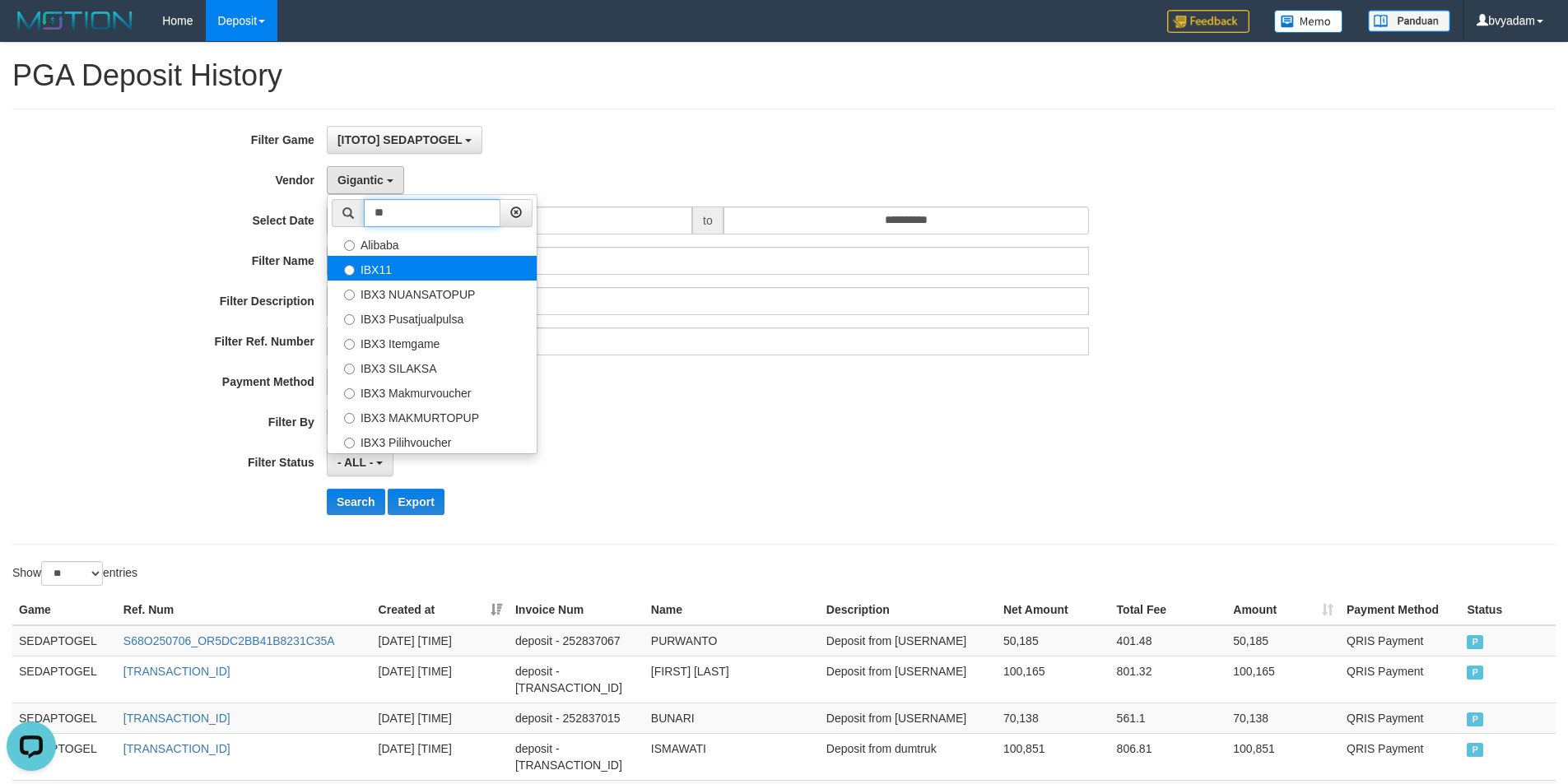 type on "**" 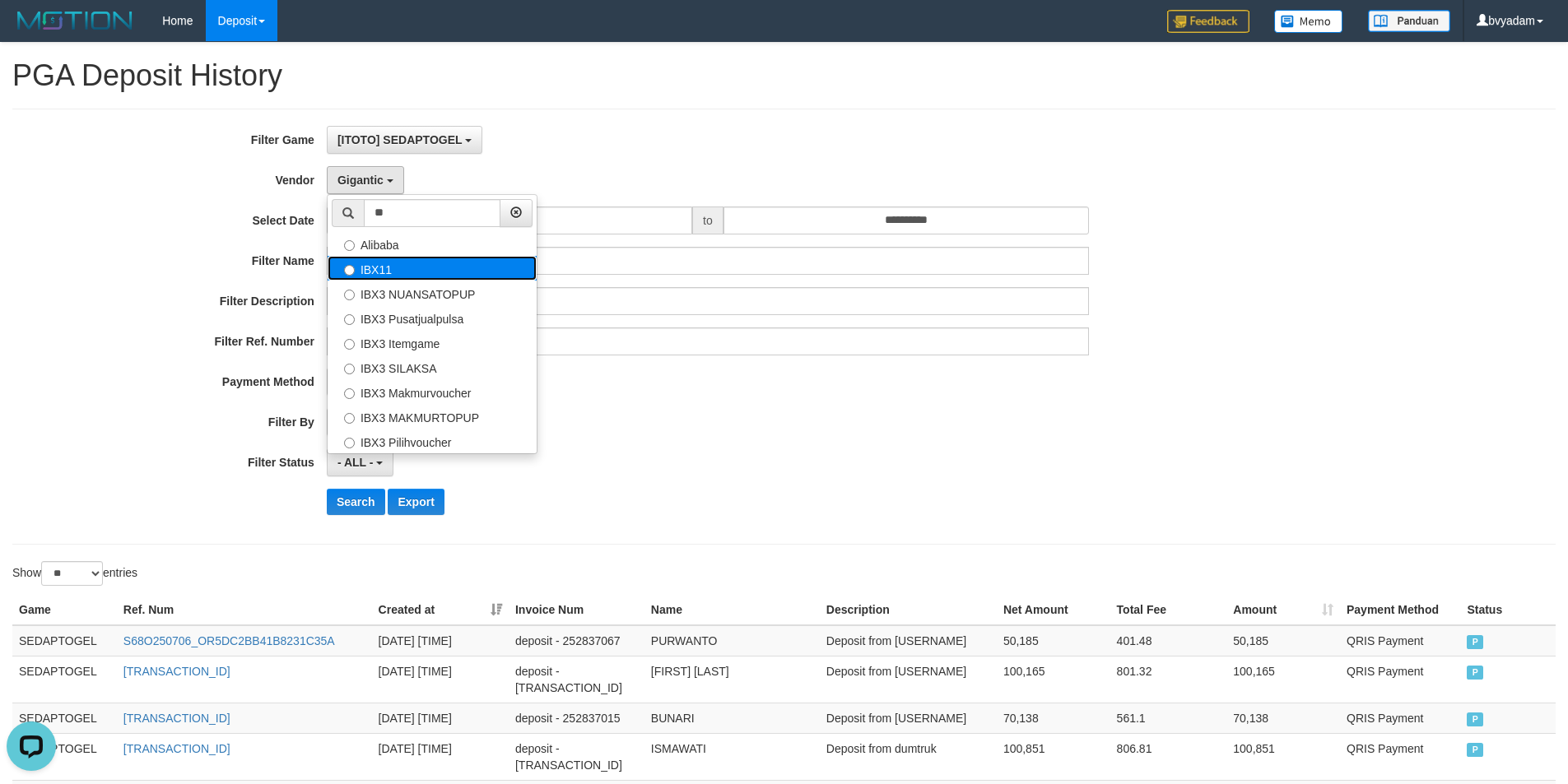 click on "IBX11" at bounding box center [432, 268] 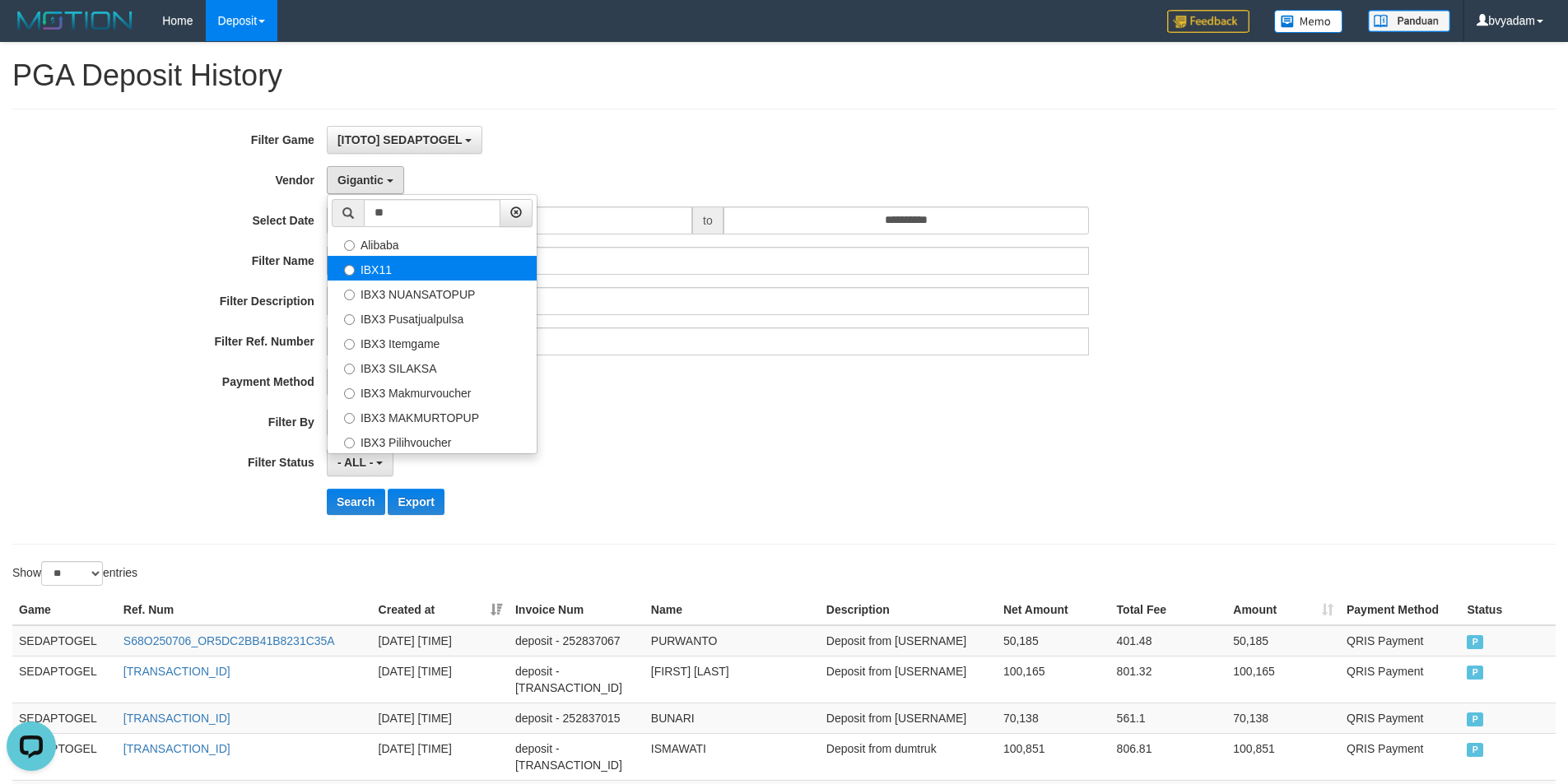select on "**********" 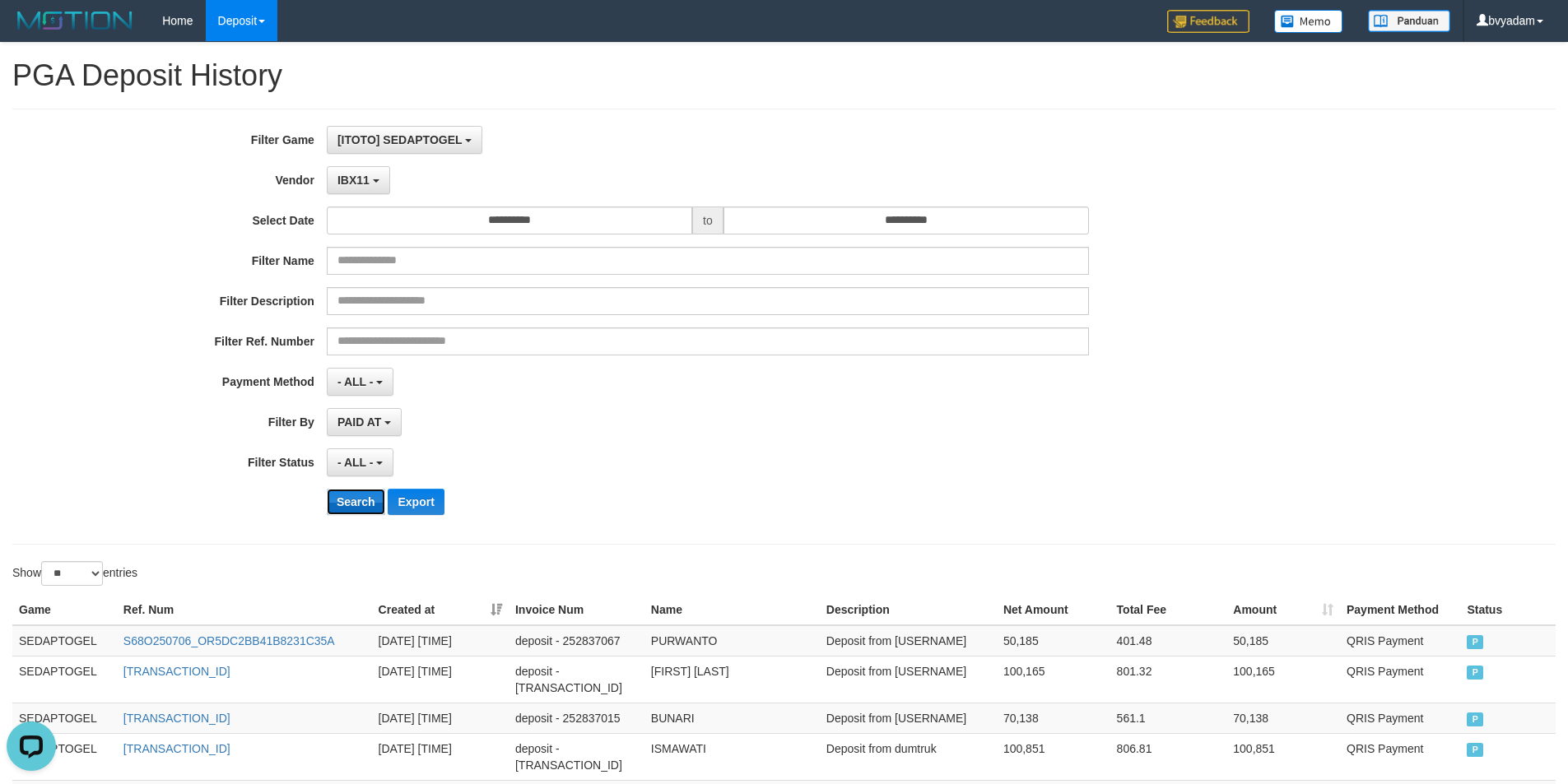 click on "Search" at bounding box center [356, 502] 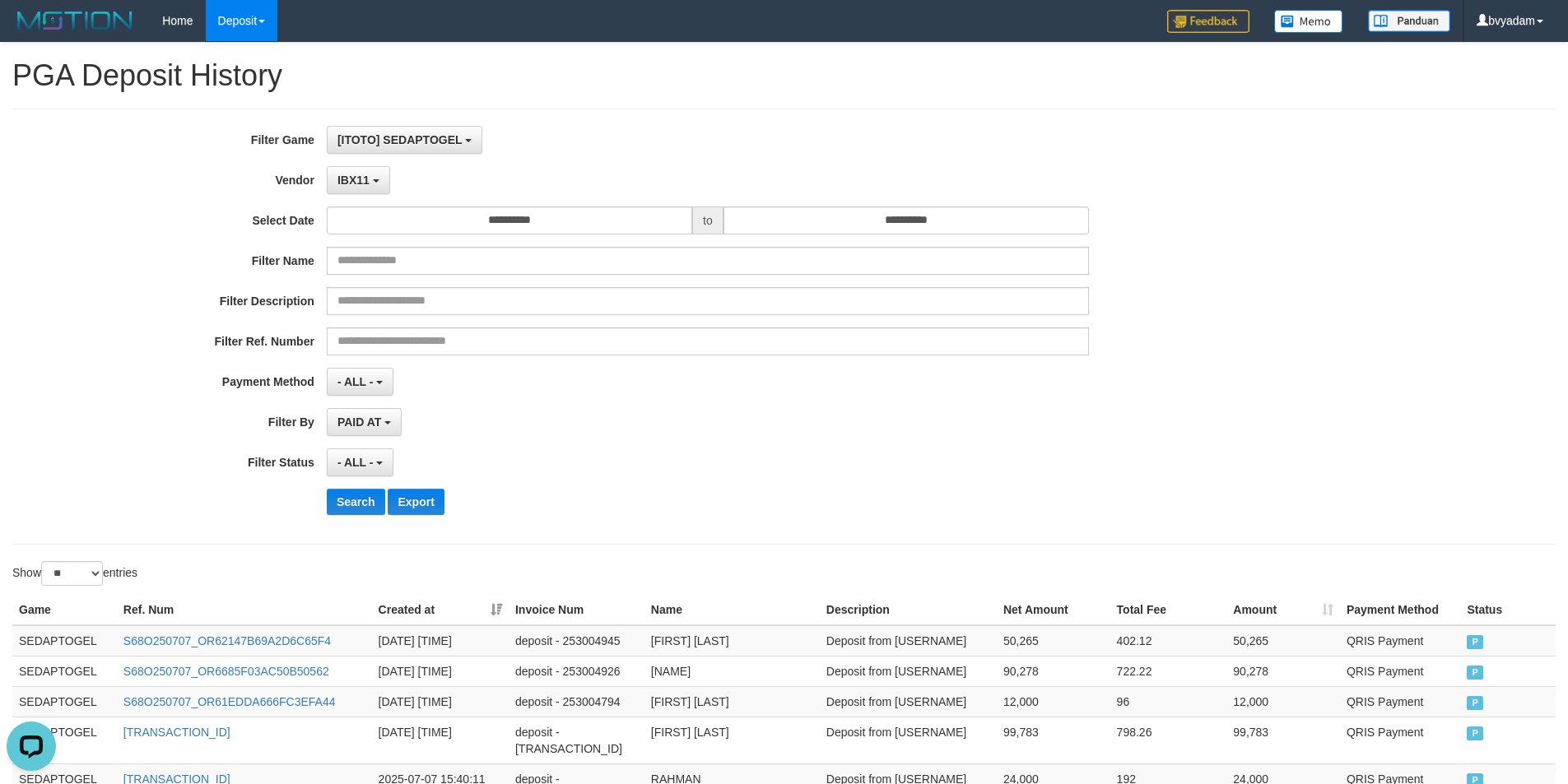 click on "- ALL -    SELECT ALL  - ALL -  SELECT STATUS
PENDING/UNPAID
PAID
CANCELED
EXPIRED" at bounding box center [708, 462] 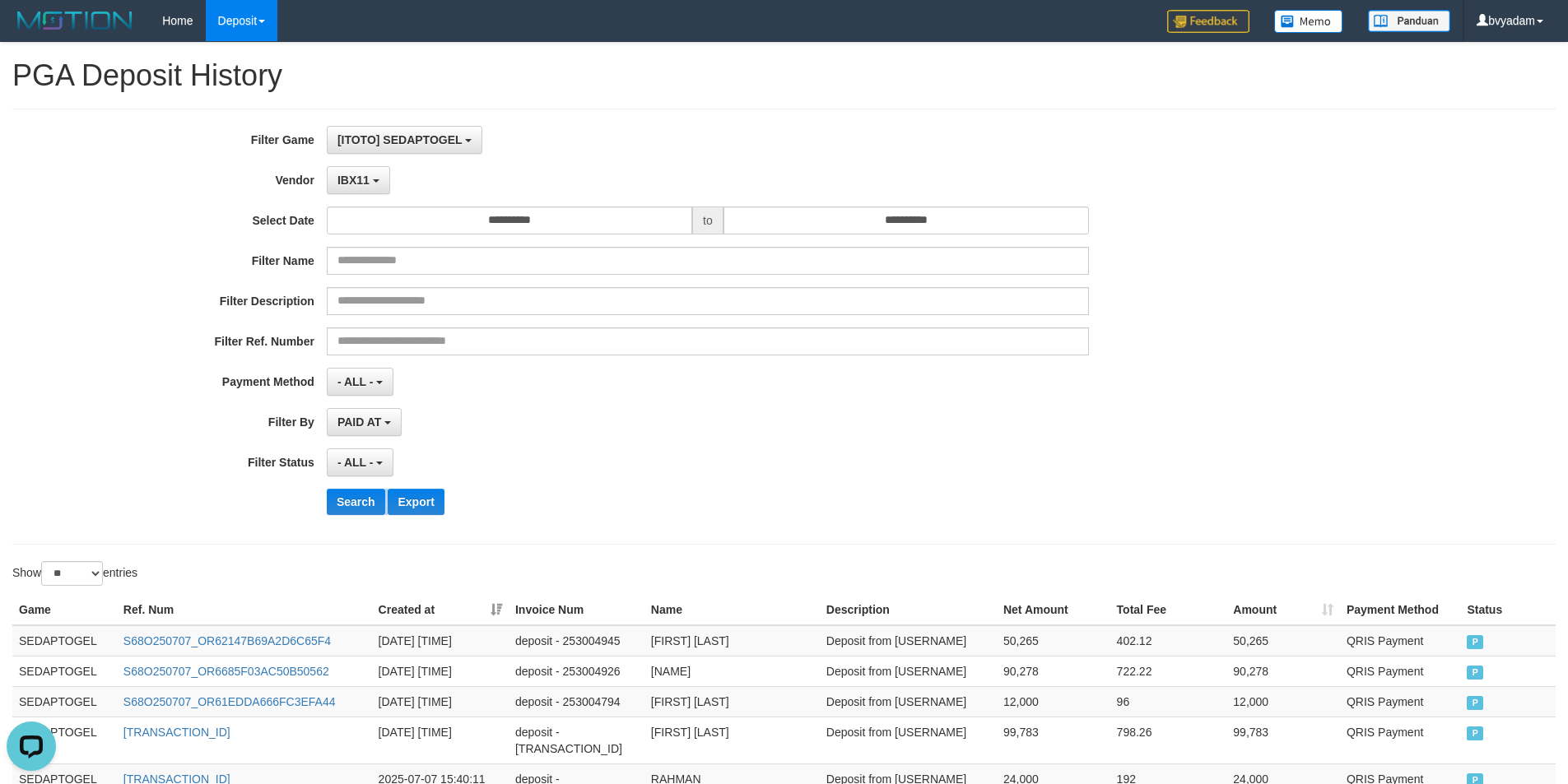 click on "- ALL -    SELECT ALL  - ALL -  SELECT STATUS
PENDING/UNPAID
PAID
CANCELED
EXPIRED" at bounding box center (708, 462) 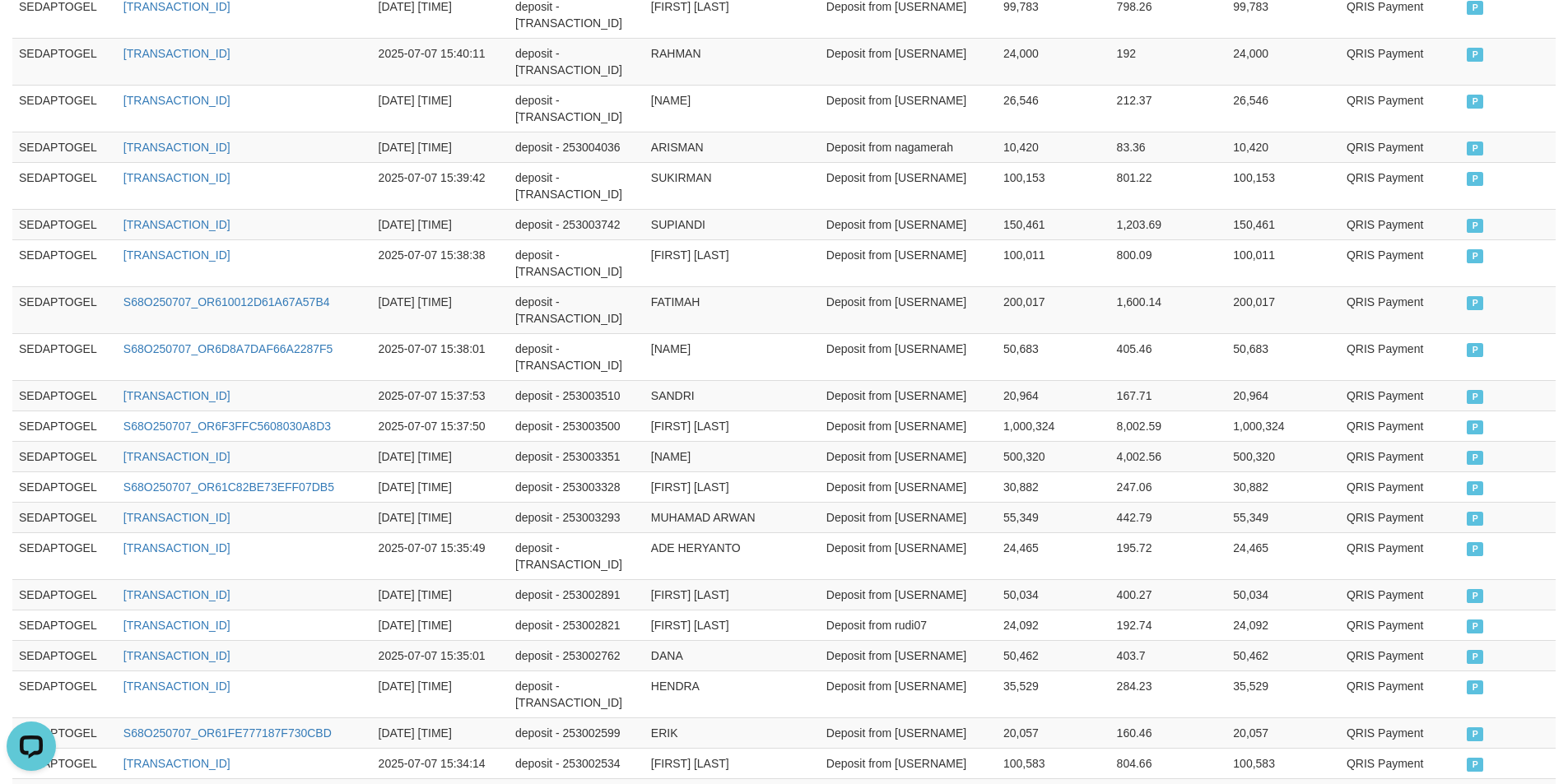 scroll, scrollTop: 797, scrollLeft: 0, axis: vertical 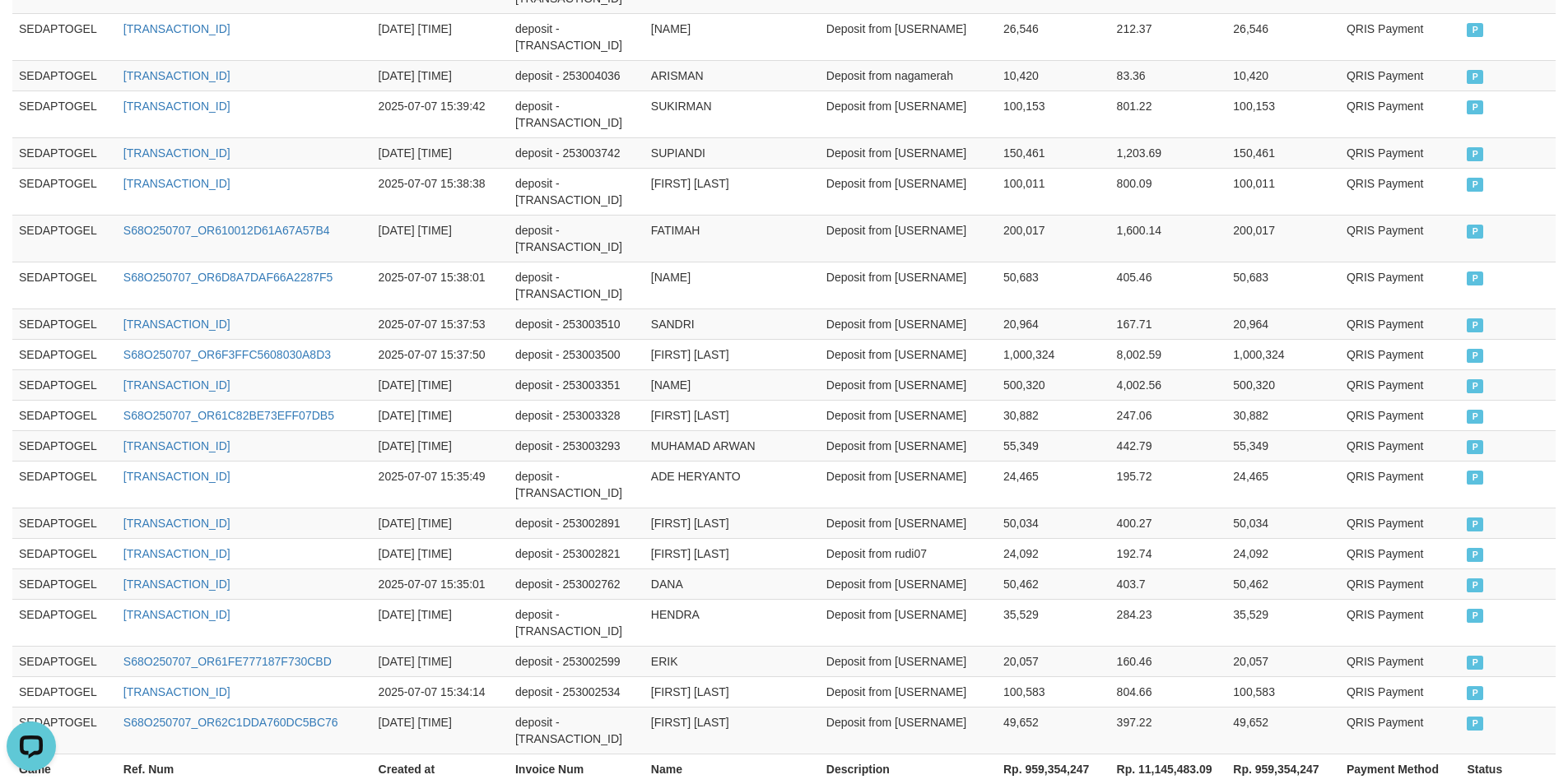 click on "**********" at bounding box center [784, 59] 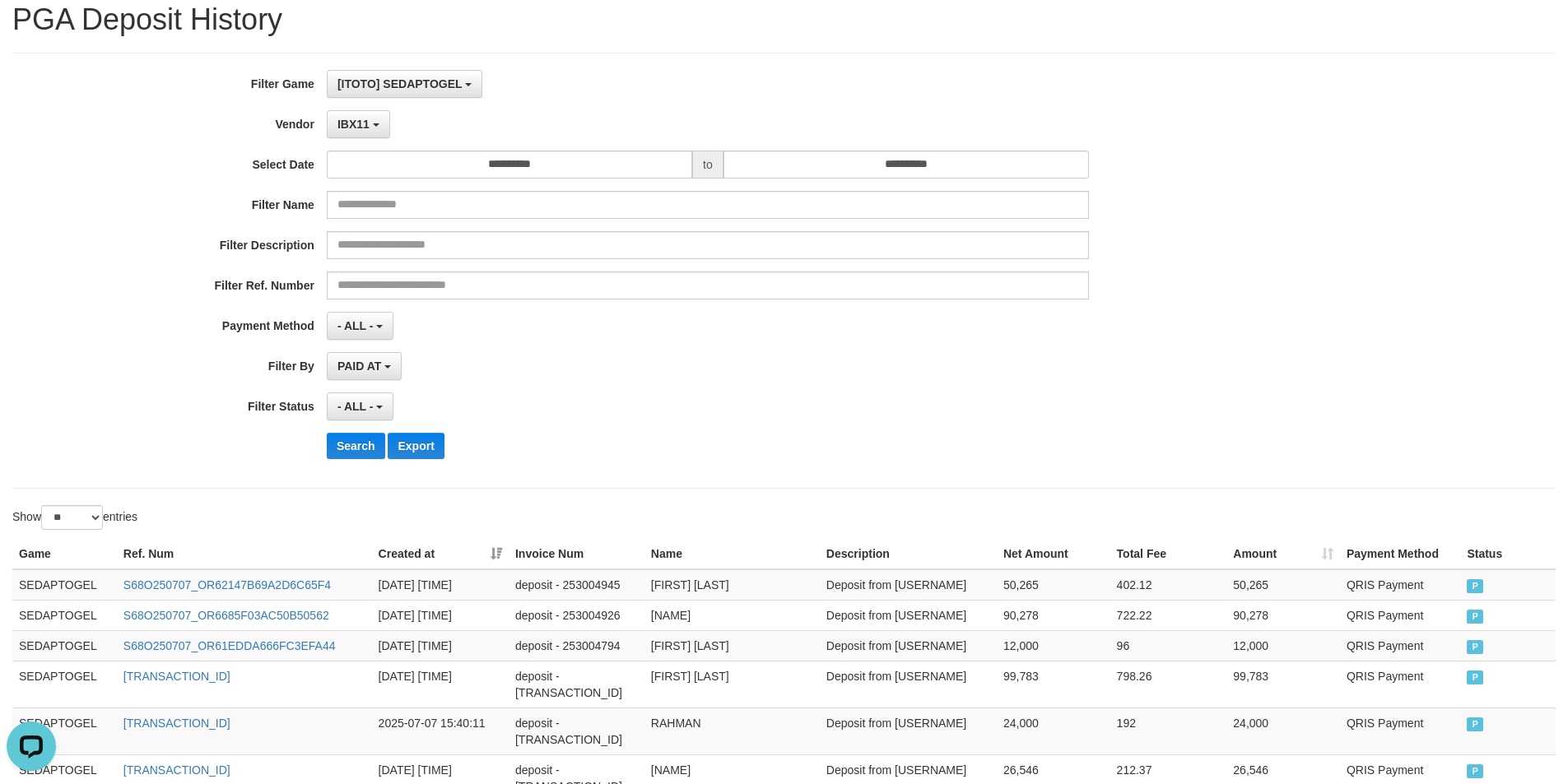 scroll, scrollTop: 0, scrollLeft: 0, axis: both 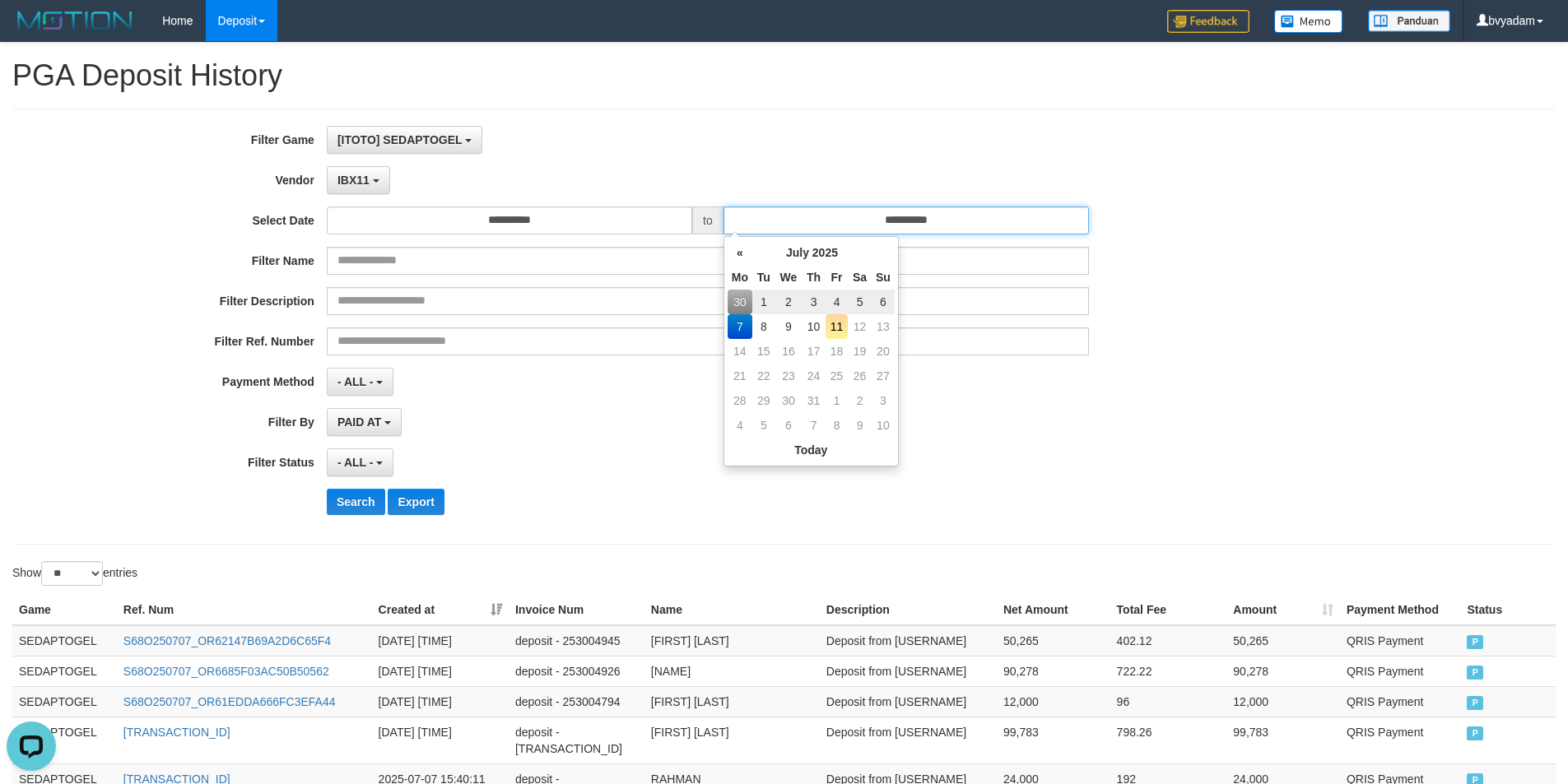 click on "**********" at bounding box center [906, 220] 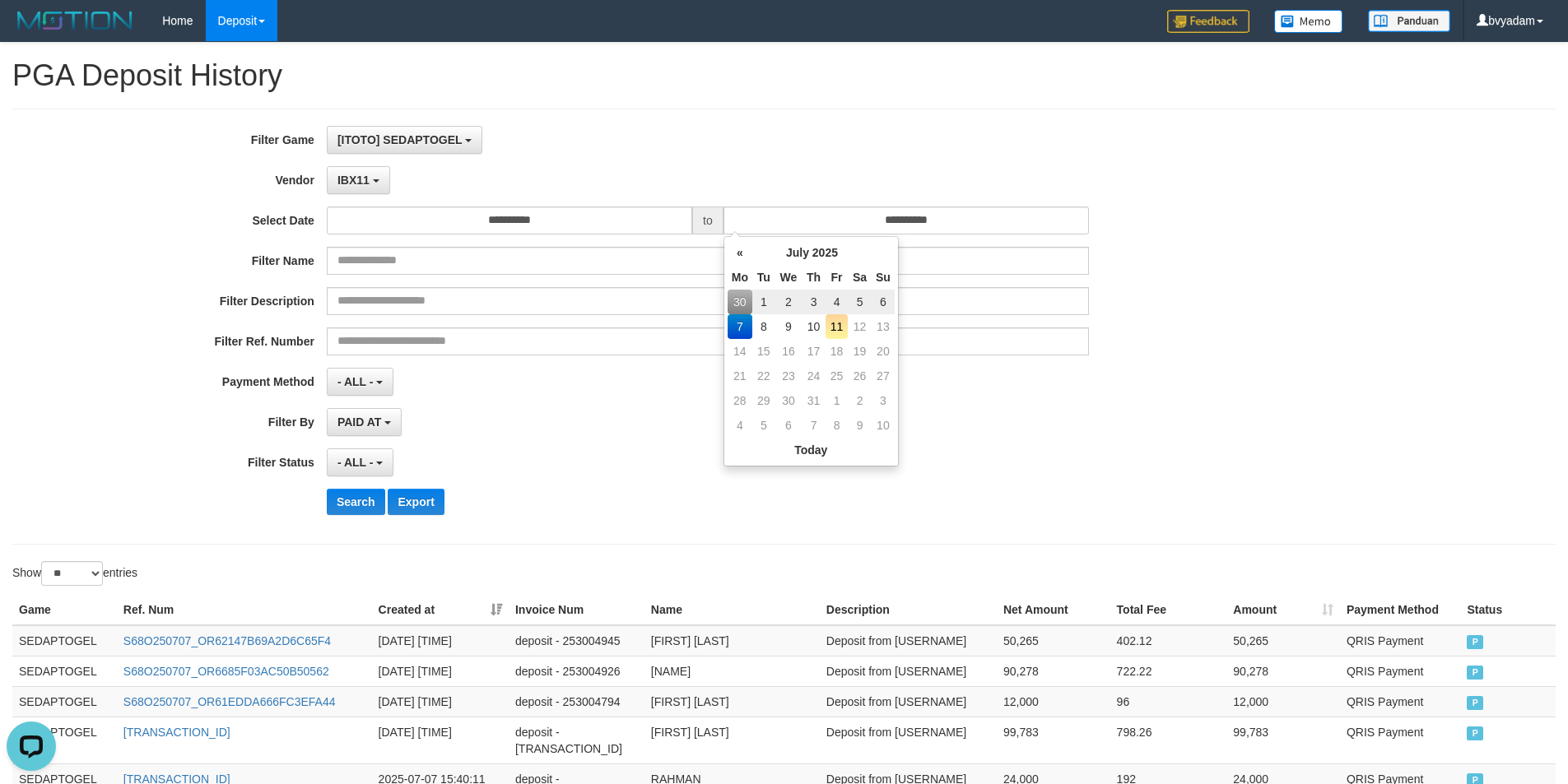 click on "6" at bounding box center [883, 302] 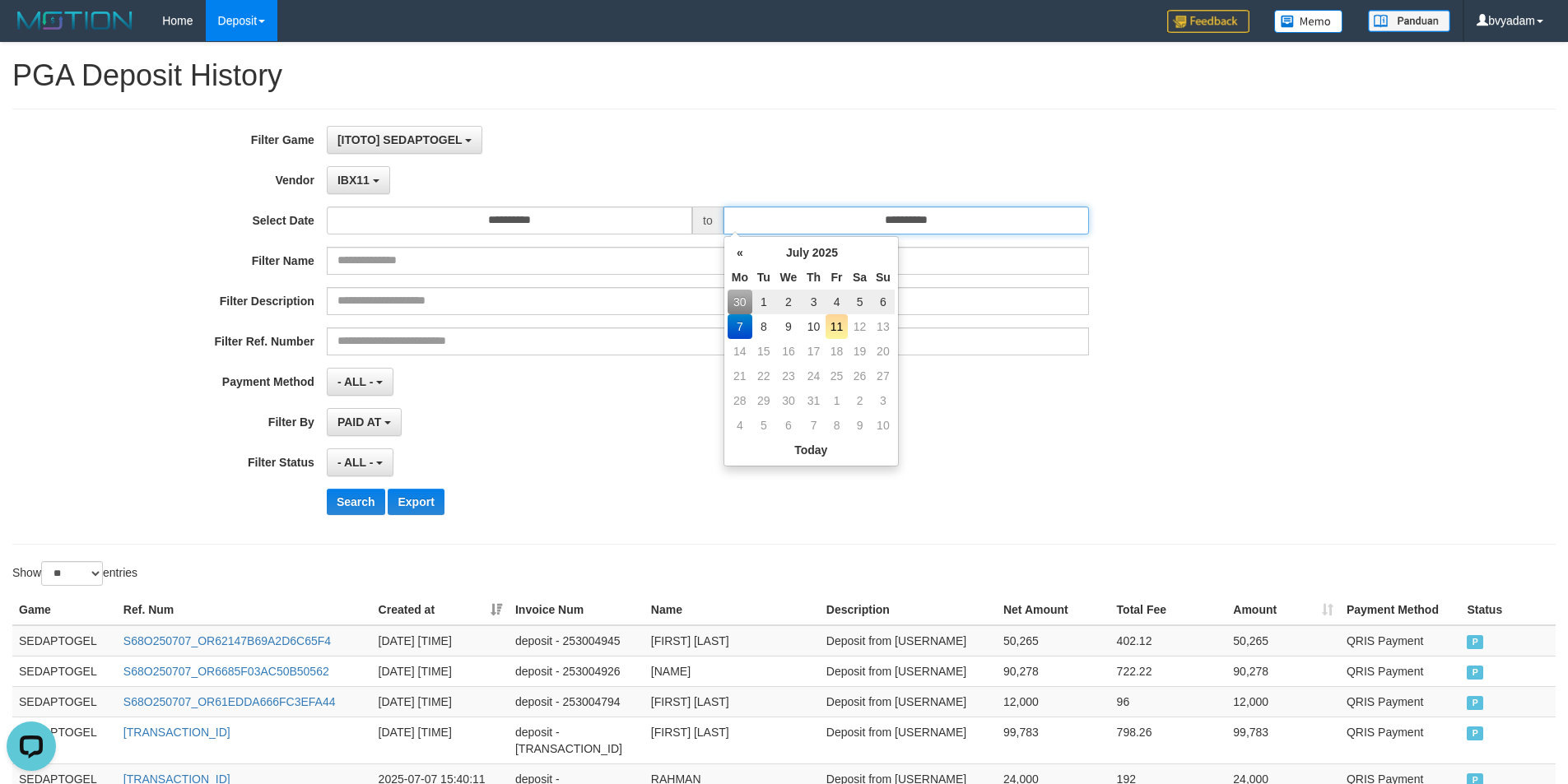 type on "**********" 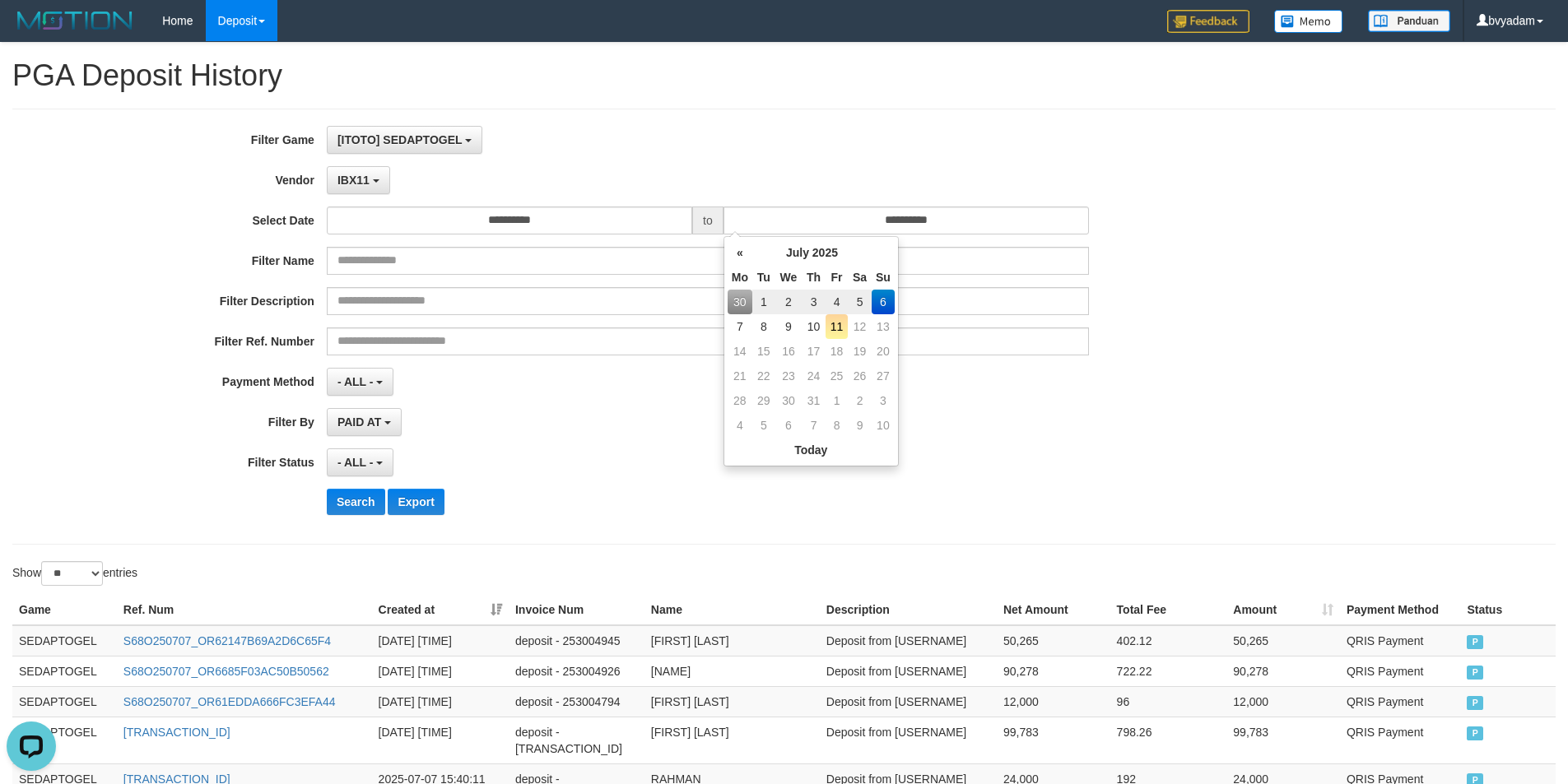 click on "6" at bounding box center (883, 302) 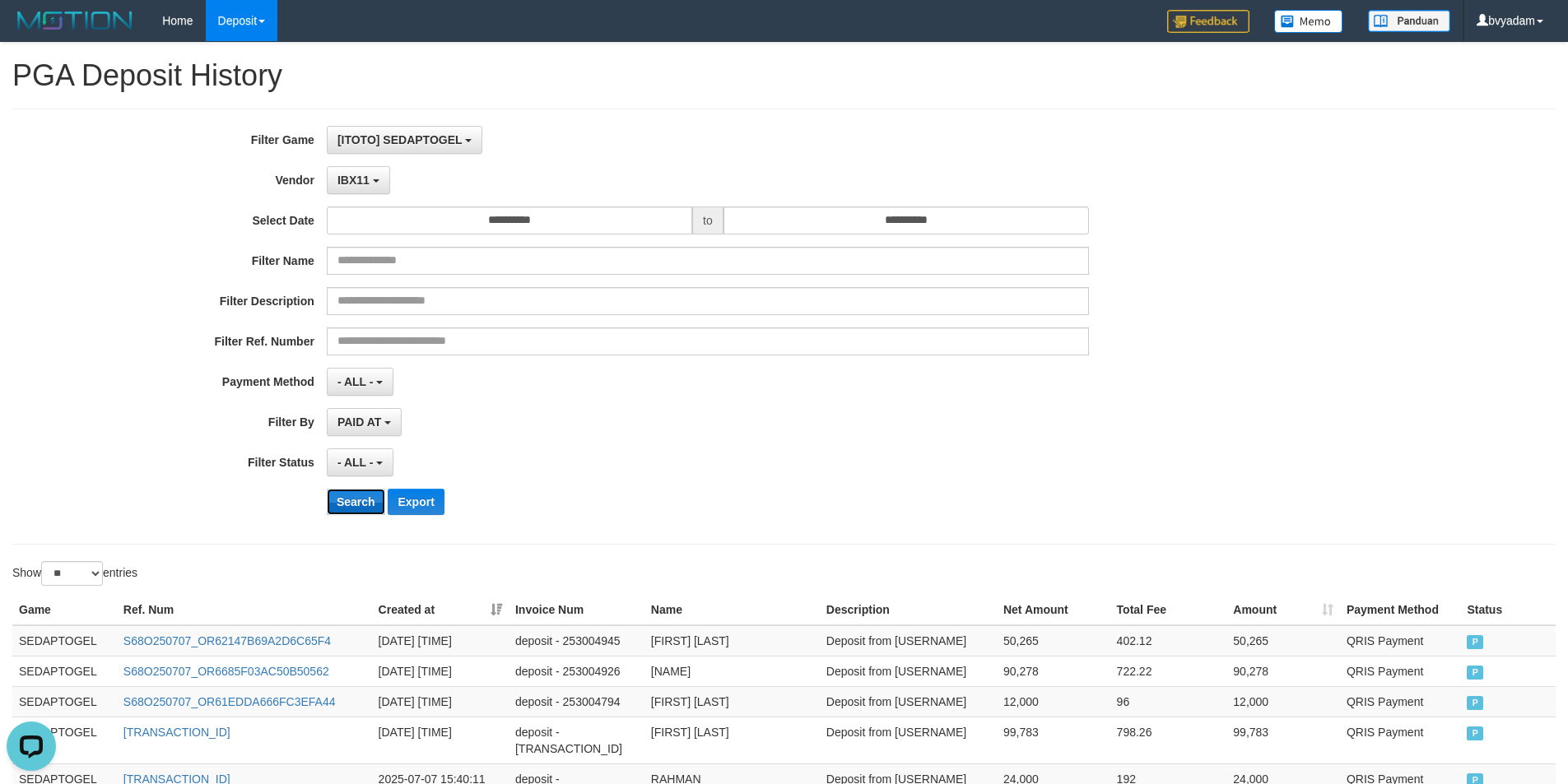 click on "Search" at bounding box center [356, 502] 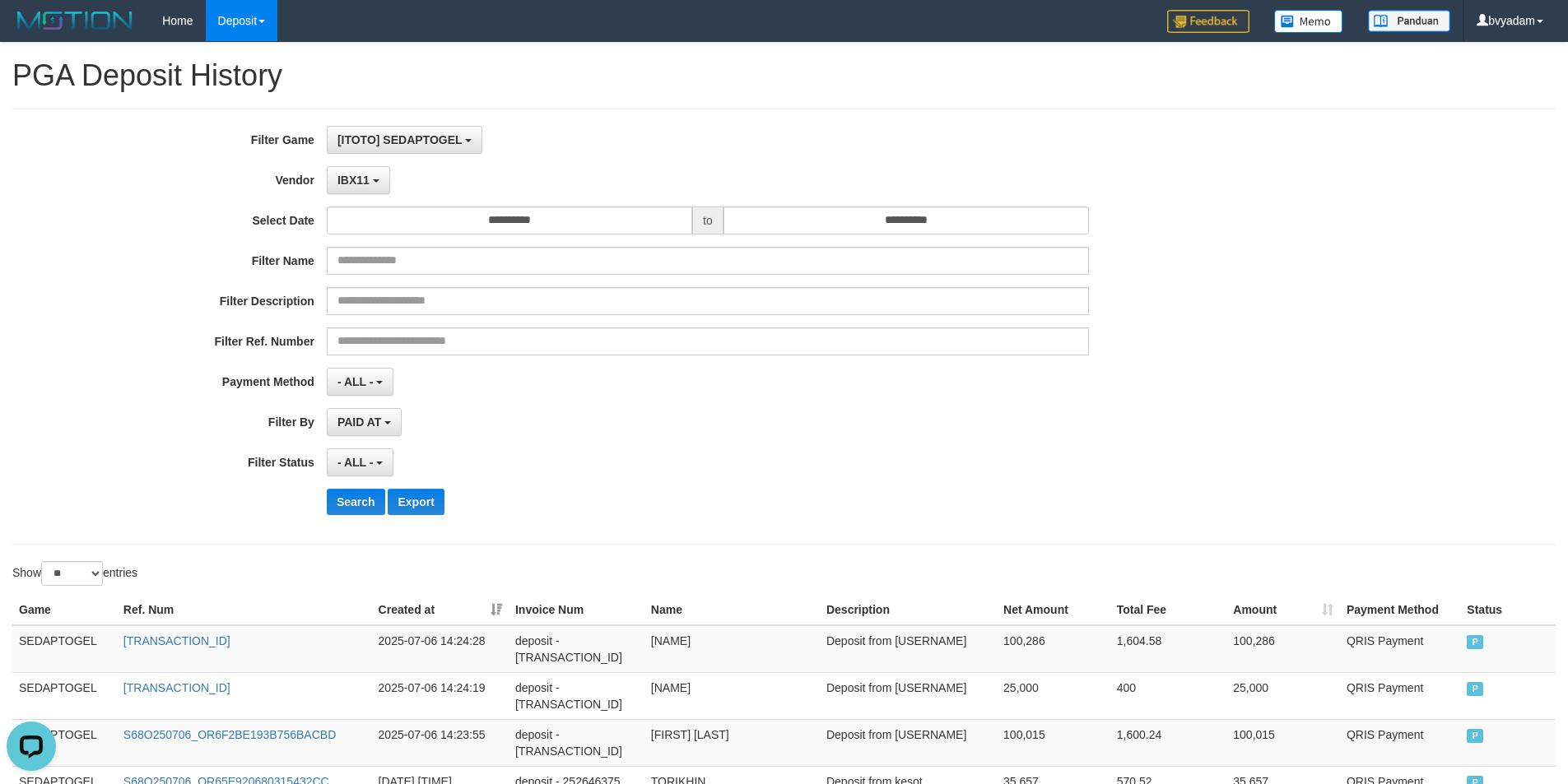 click on "- ALL -    SELECT ALL  - ALL -  SELECT STATUS
PENDING/UNPAID
PAID
CANCELED
EXPIRED" at bounding box center (708, 462) 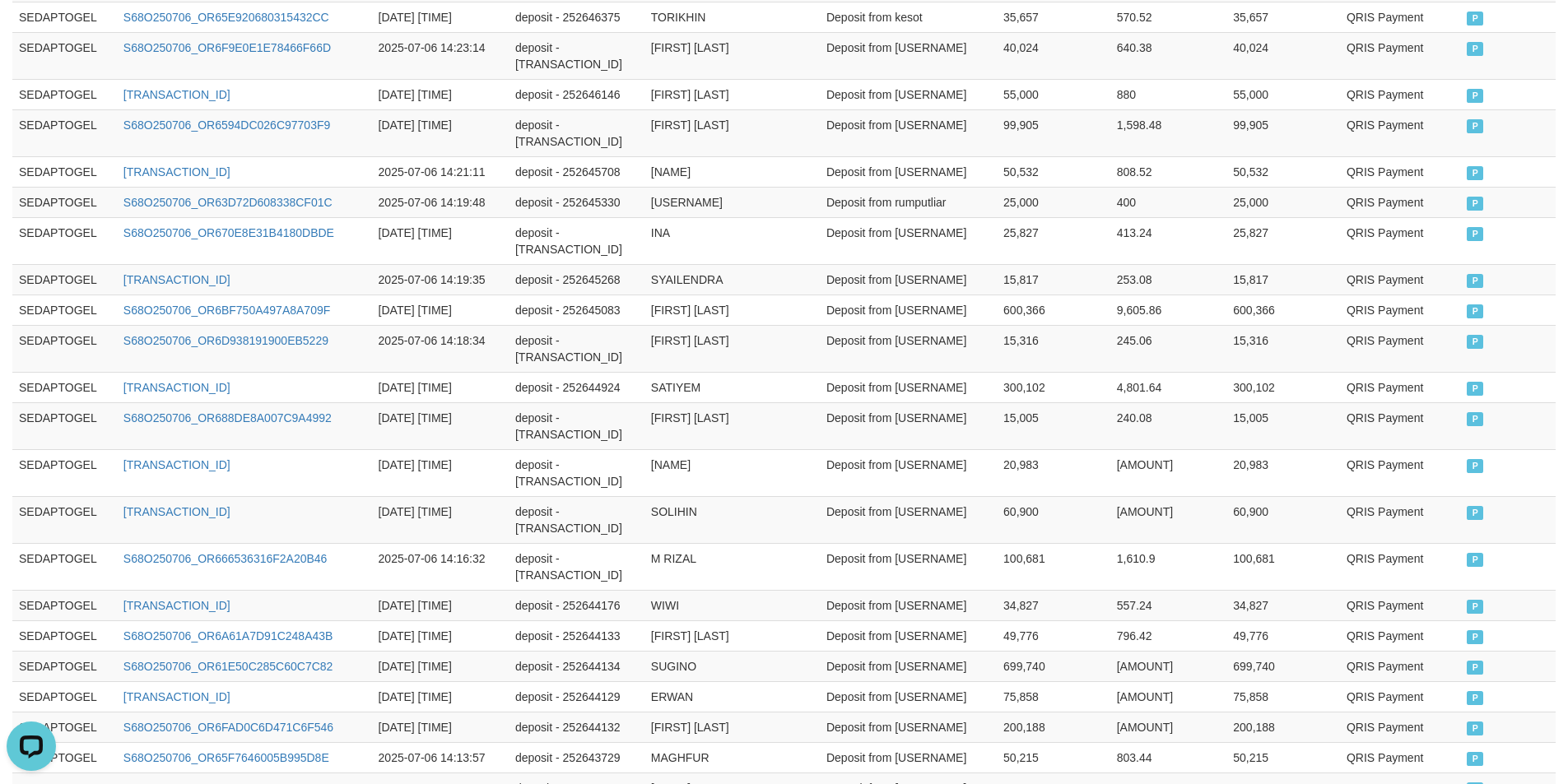 click on "Rp. 815,093,730" at bounding box center (1054, 818) 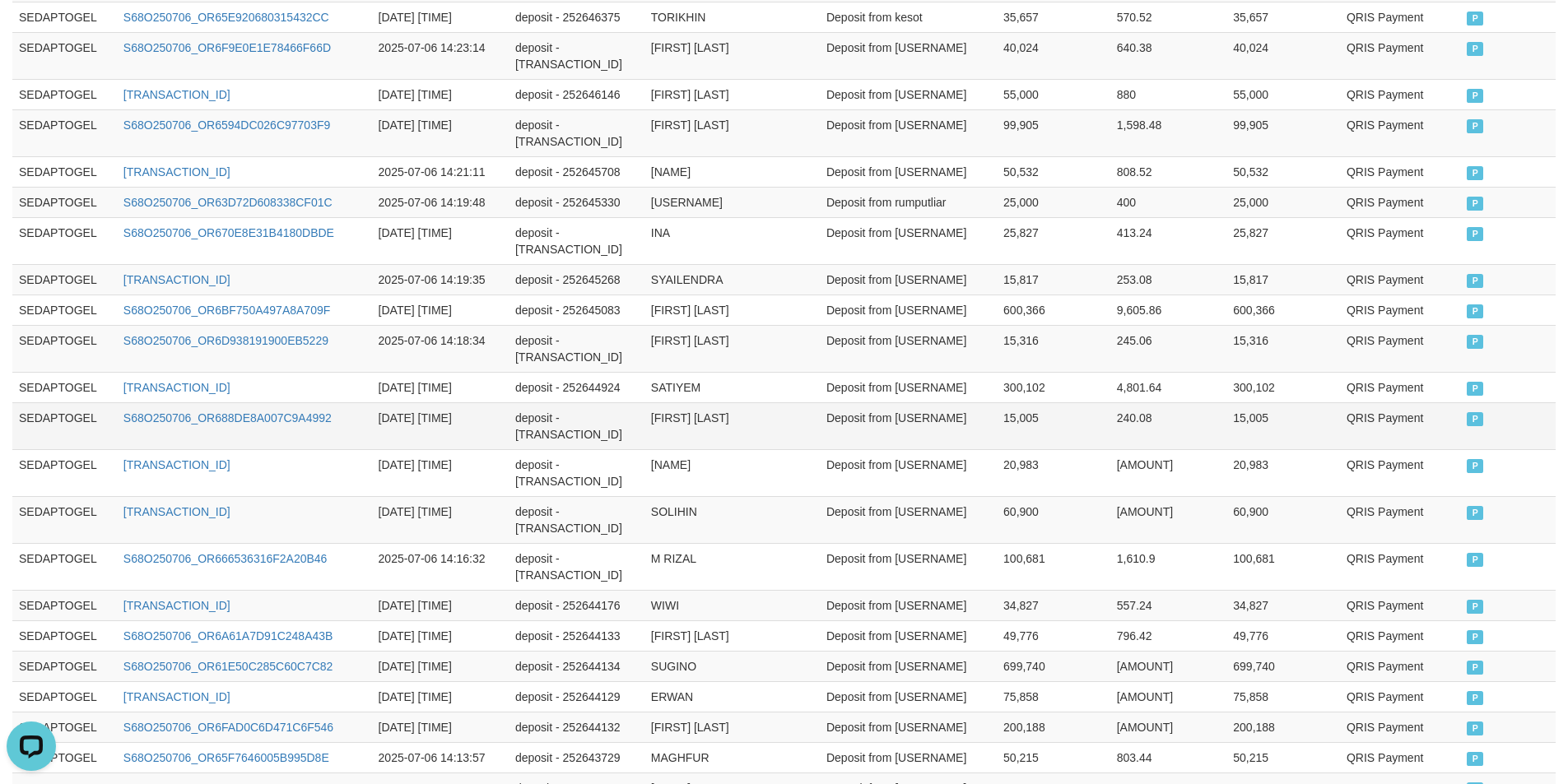 copy on "[AMOUNT]" 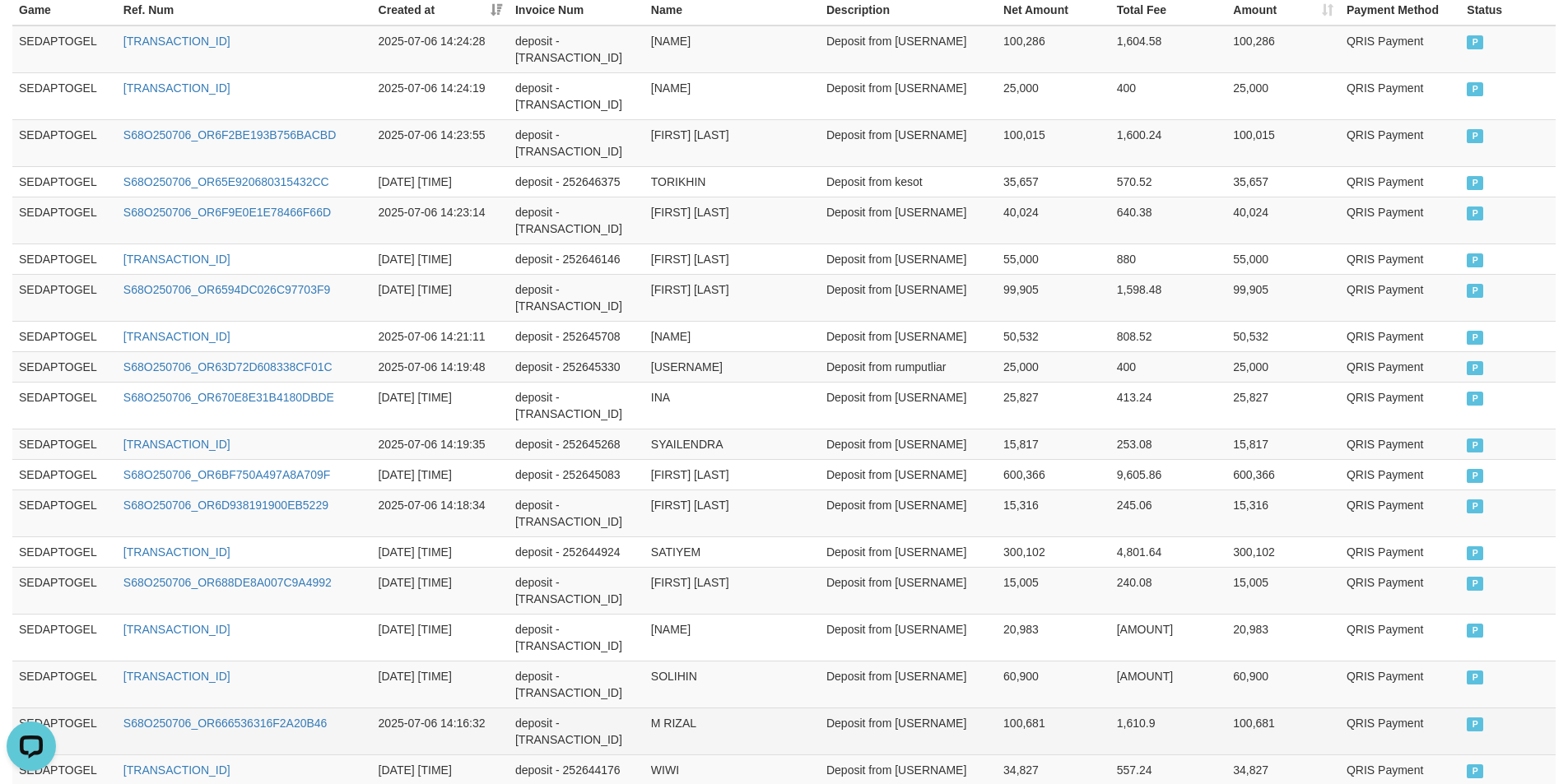 scroll, scrollTop: 764, scrollLeft: 0, axis: vertical 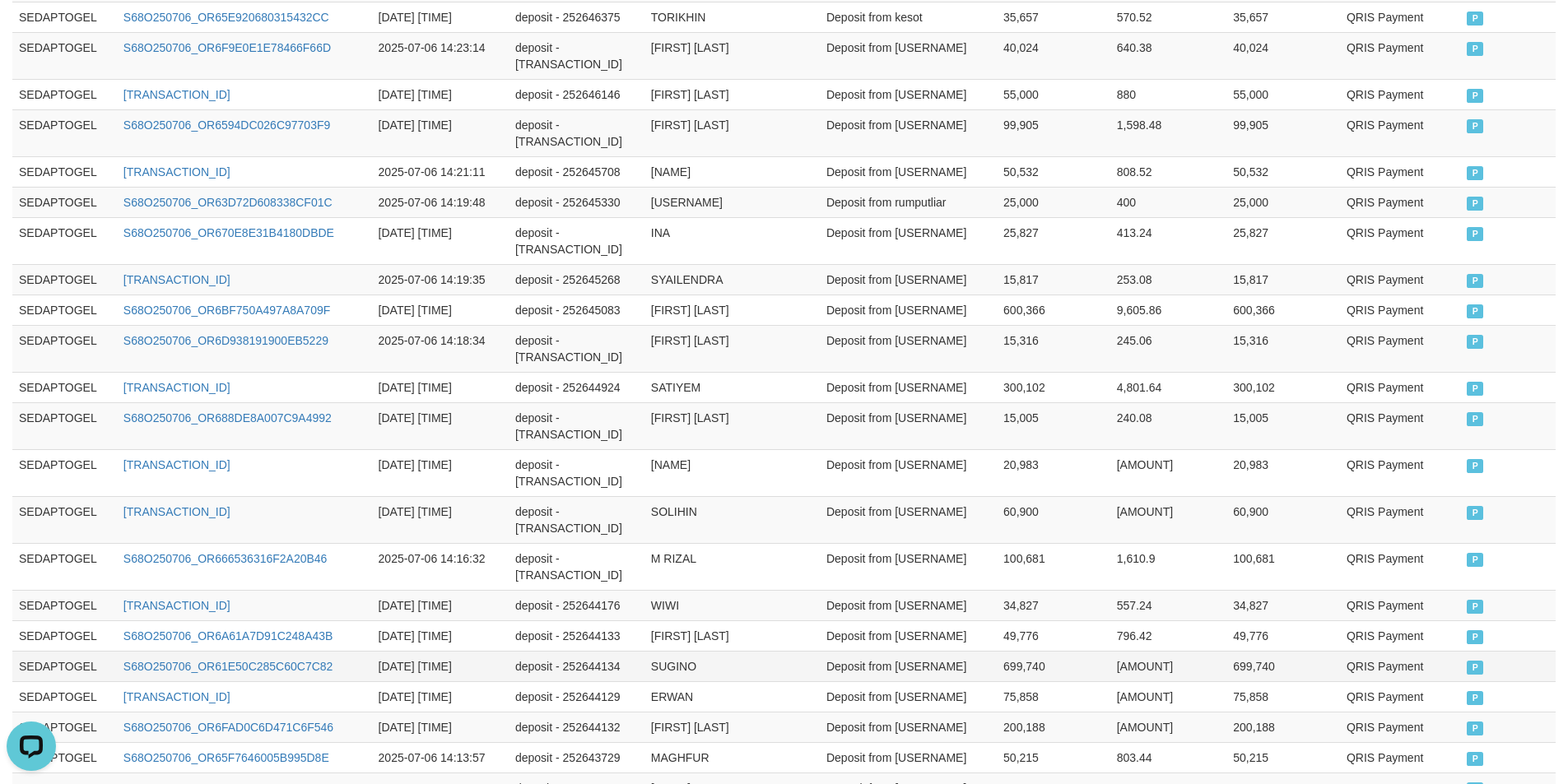 click on "699,740" at bounding box center [1054, 666] 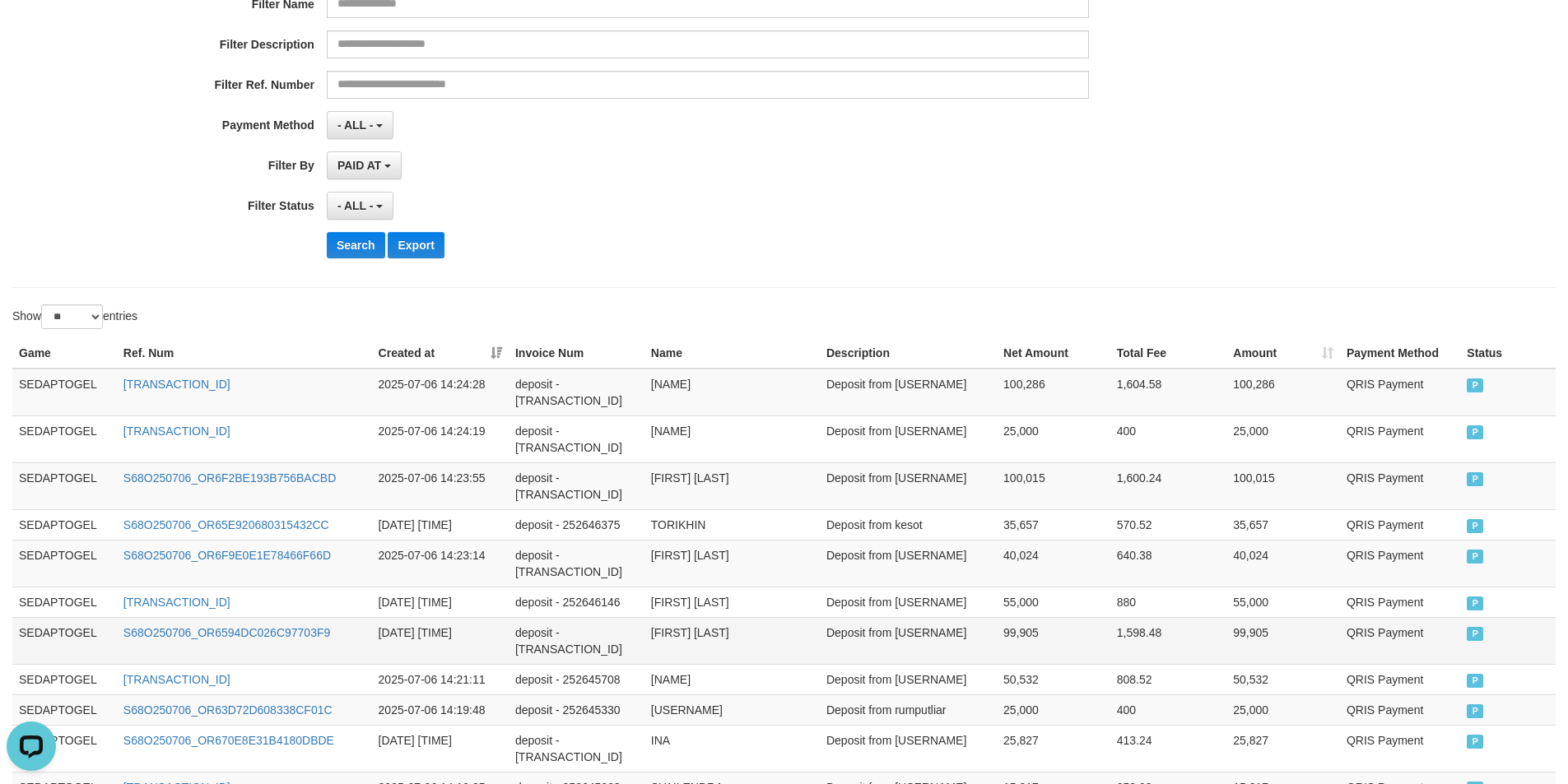 scroll, scrollTop: 0, scrollLeft: 0, axis: both 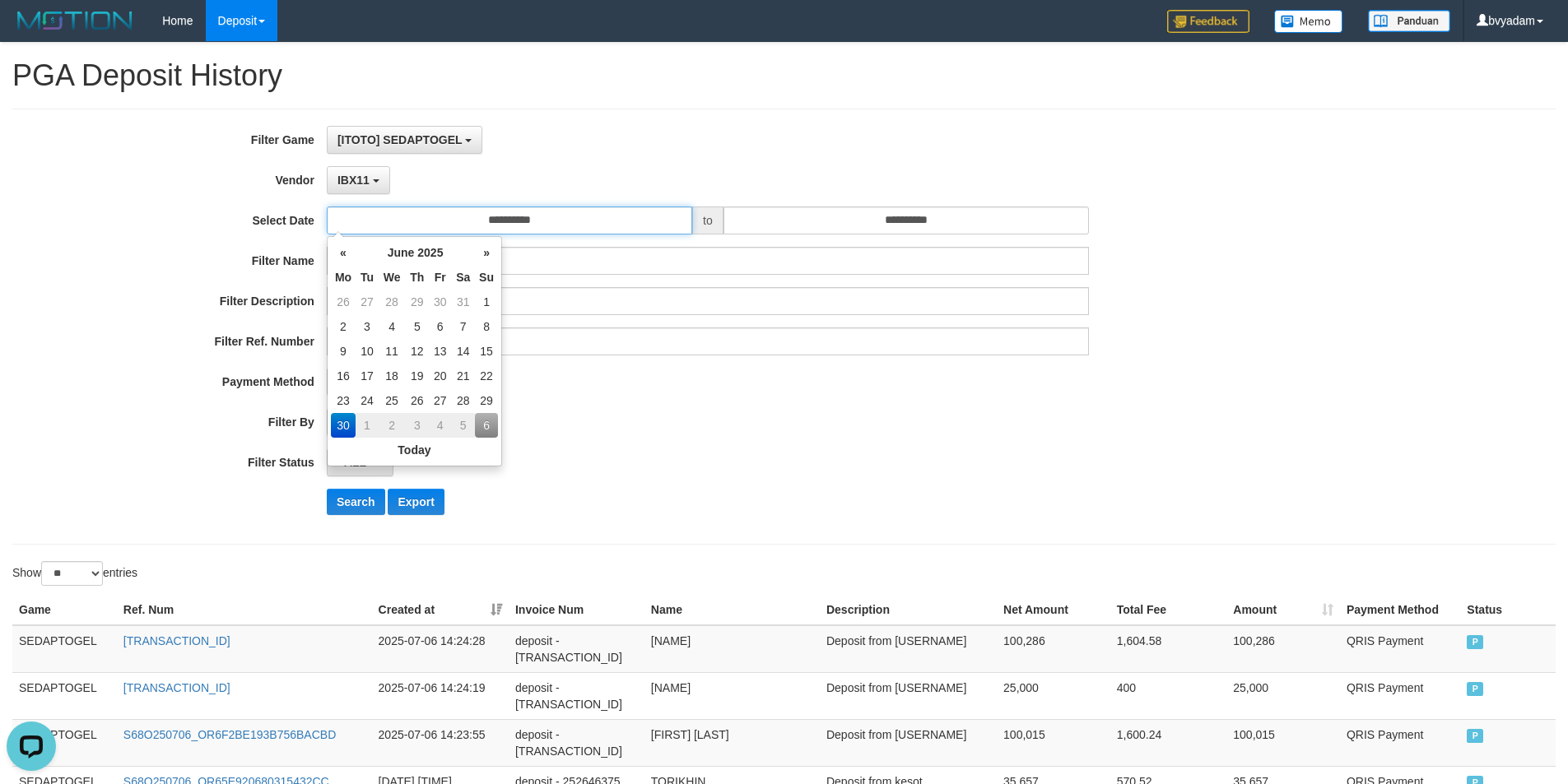 click on "**********" at bounding box center [509, 220] 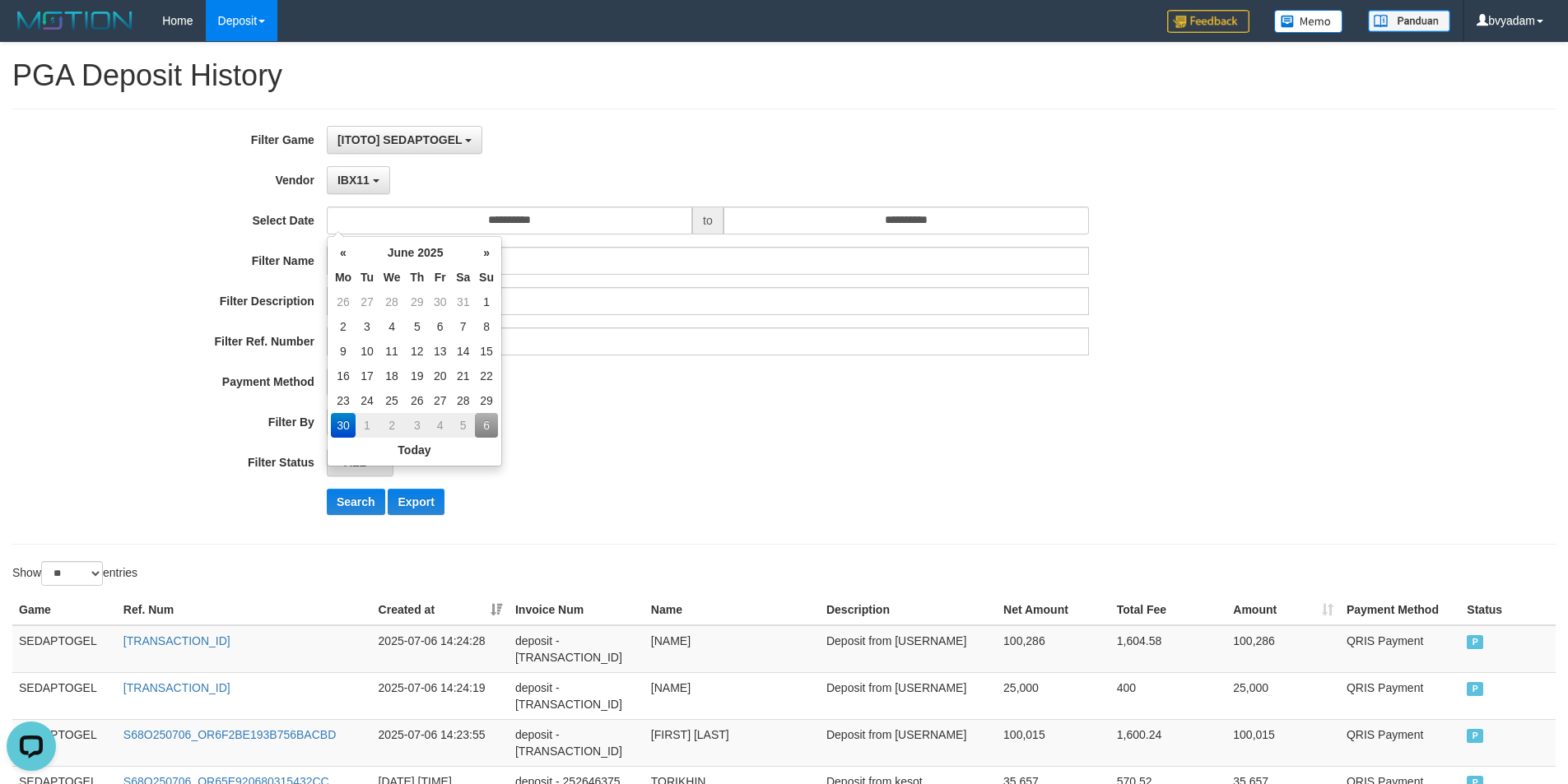 drag, startPoint x: 1059, startPoint y: 421, endPoint x: 1025, endPoint y: 393, distance: 44.045431 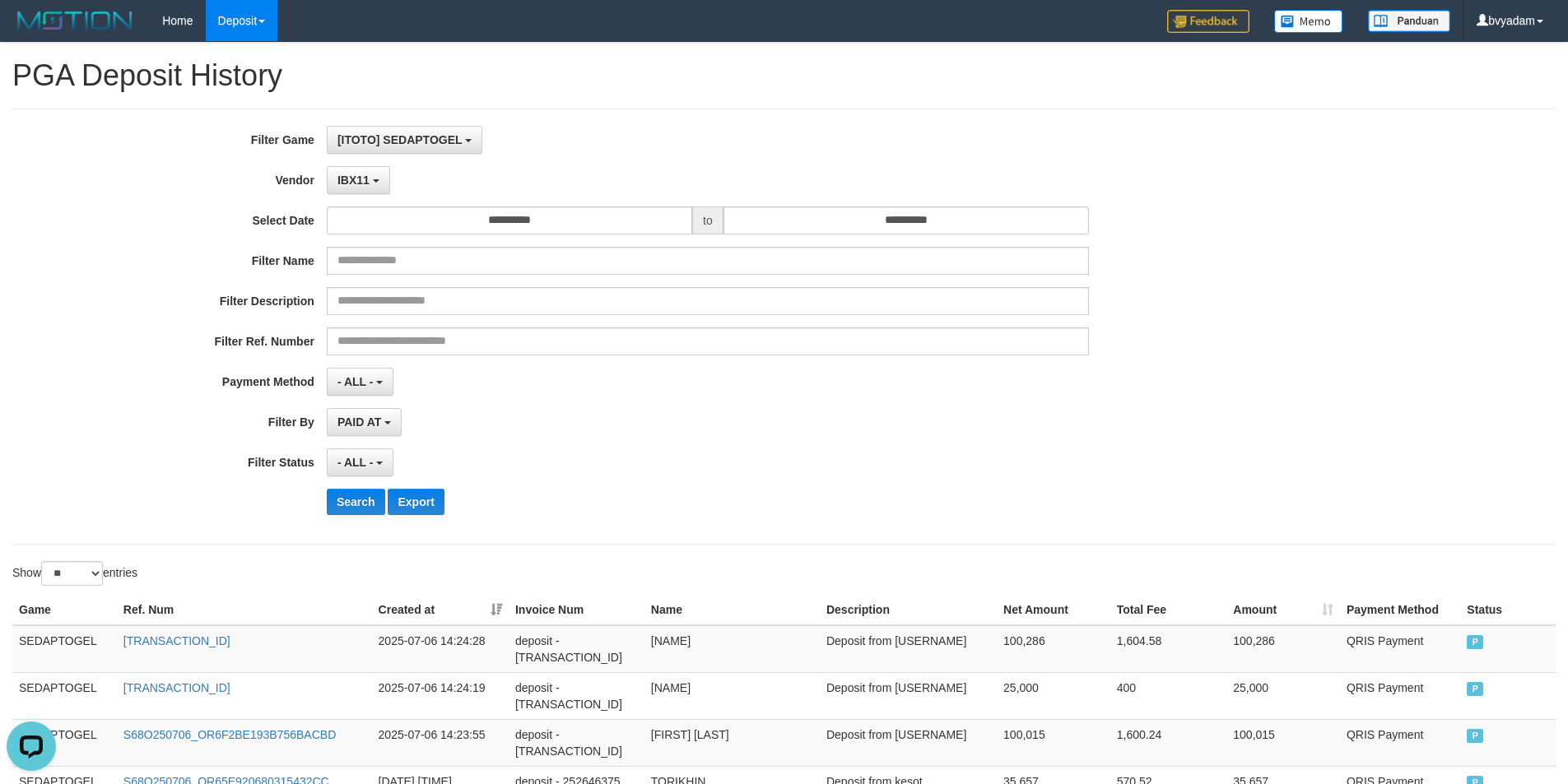 drag, startPoint x: 128, startPoint y: 217, endPoint x: 157, endPoint y: 216, distance: 29.01724 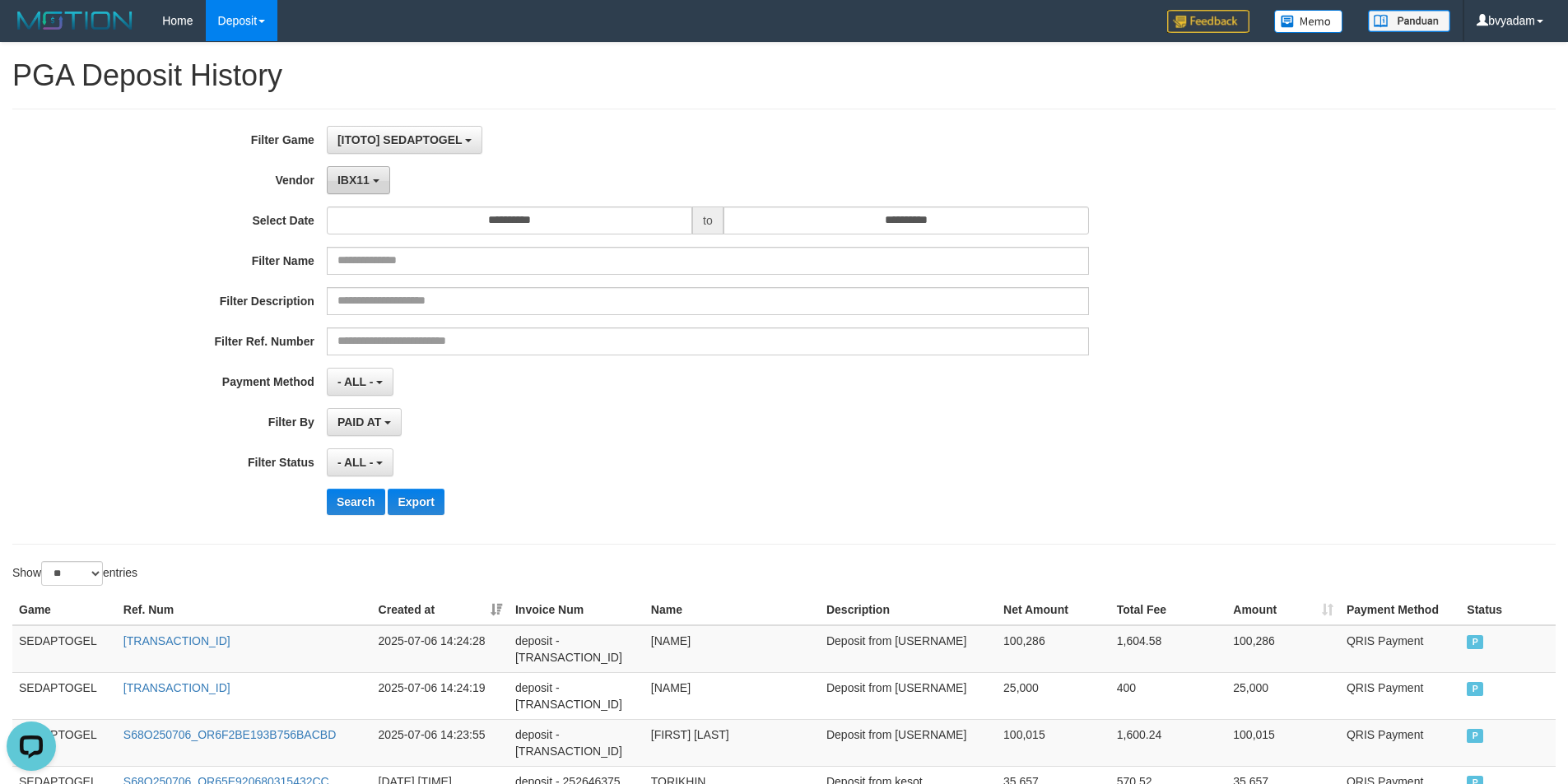 click on "IBX11" at bounding box center (358, 180) 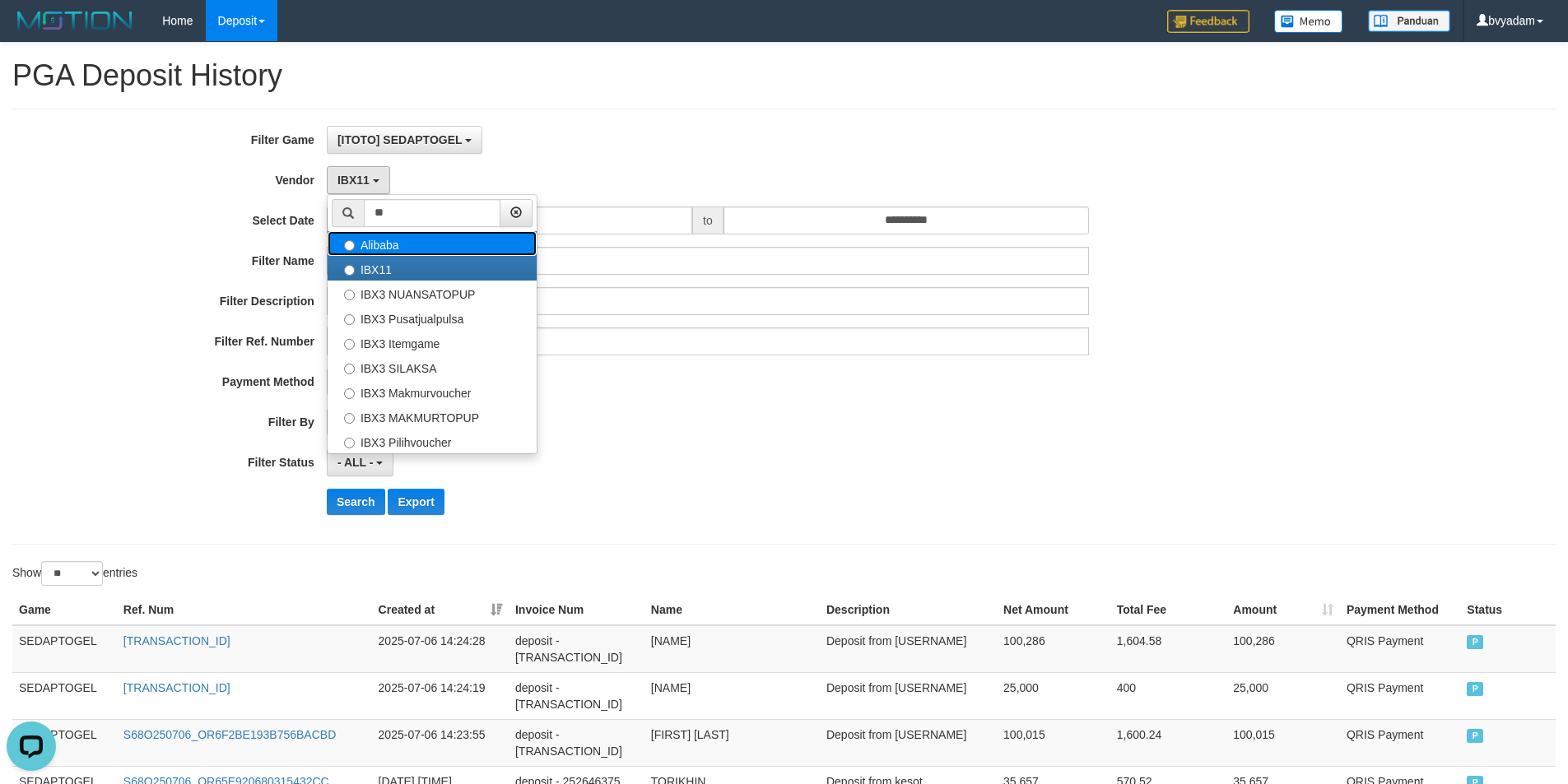 click on "Alibaba" at bounding box center [432, 244] 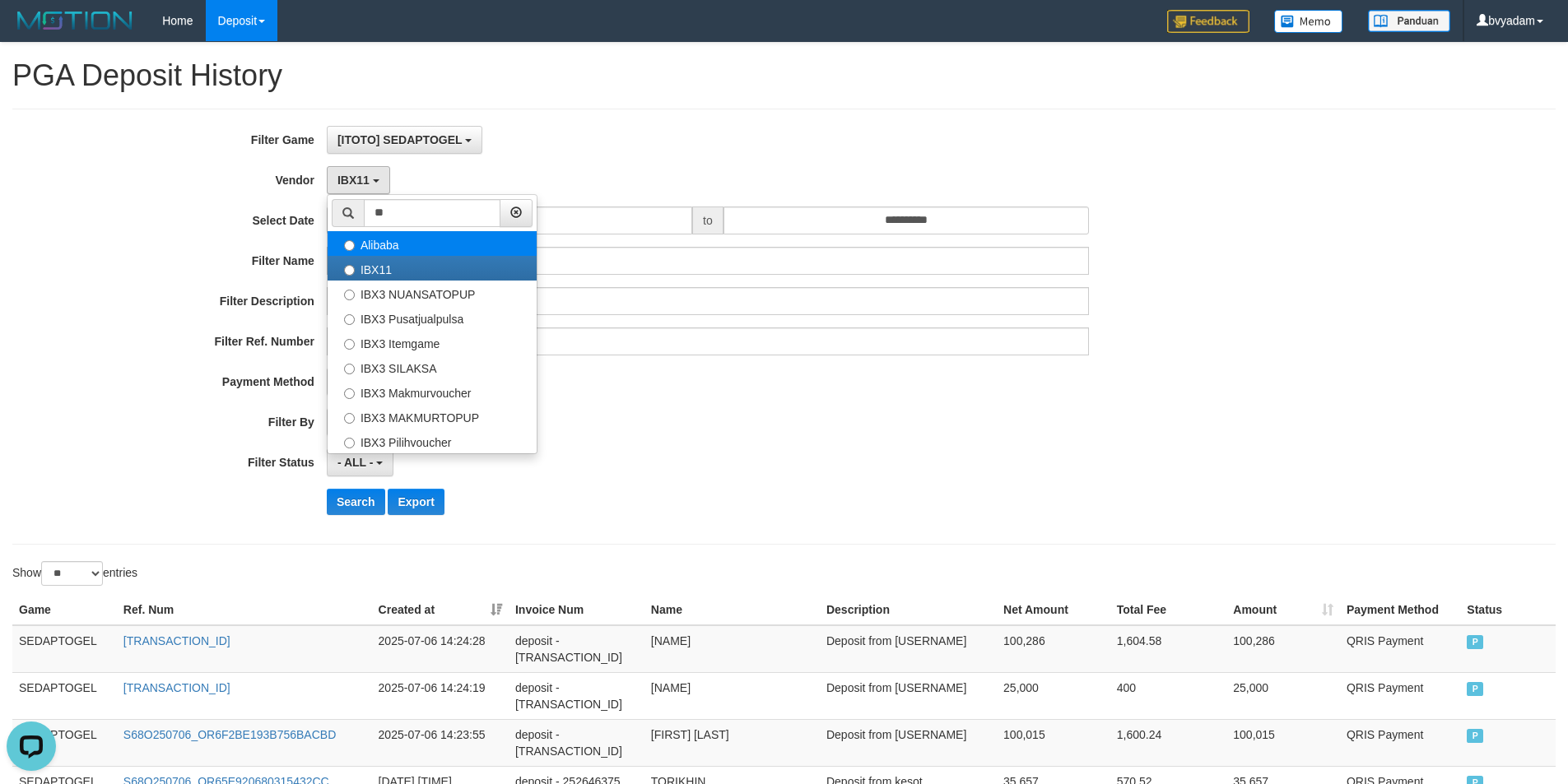 select on "**********" 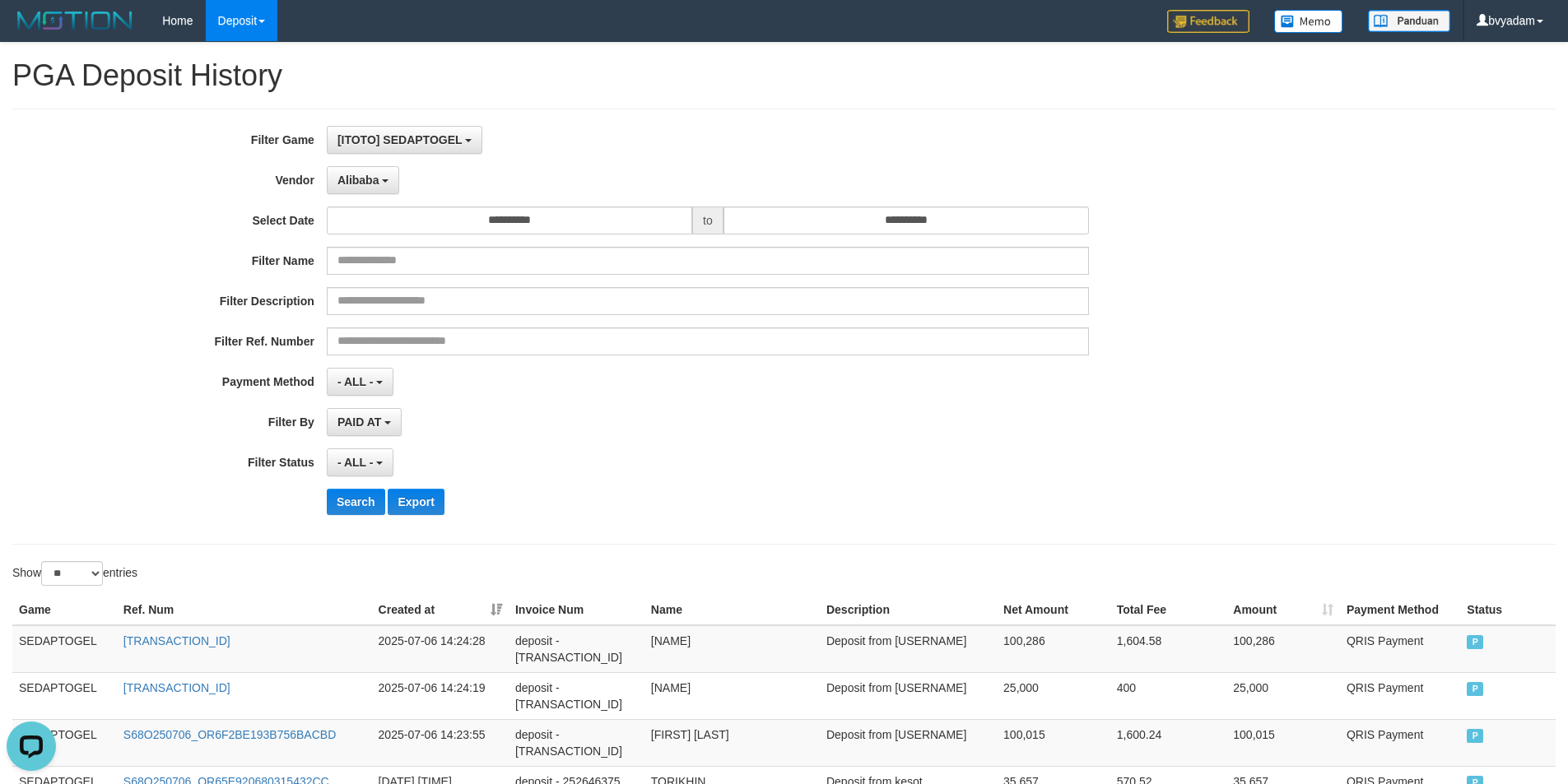 click on "Alibaba   **  - Default Vendor -  [USERNAME]  Luna  Atlas  WD LB  Java  Purple  Green  Gigantic  Aladin  Dubai  Alibaba  Grape  Gameboy  Bigon  Allstar  Xtr  Gama  IBX11  Selat  Borde  Indahjualpulsa  Lemavo  Gogogoy  Itudo  Yuwanatopup  Sidikgame  Voucher100  Awalpulsa  Lambda  Combo  IBX3 NUANSATOPUP  IBX3 Pusatjualpulsa  IBX3 Itemgame  IBX3 SILAKSA  IBX3 Makmurvoucher  IBX3 MAKMURTOPUP  IBX3 Pilihvoucher" at bounding box center [708, 180] 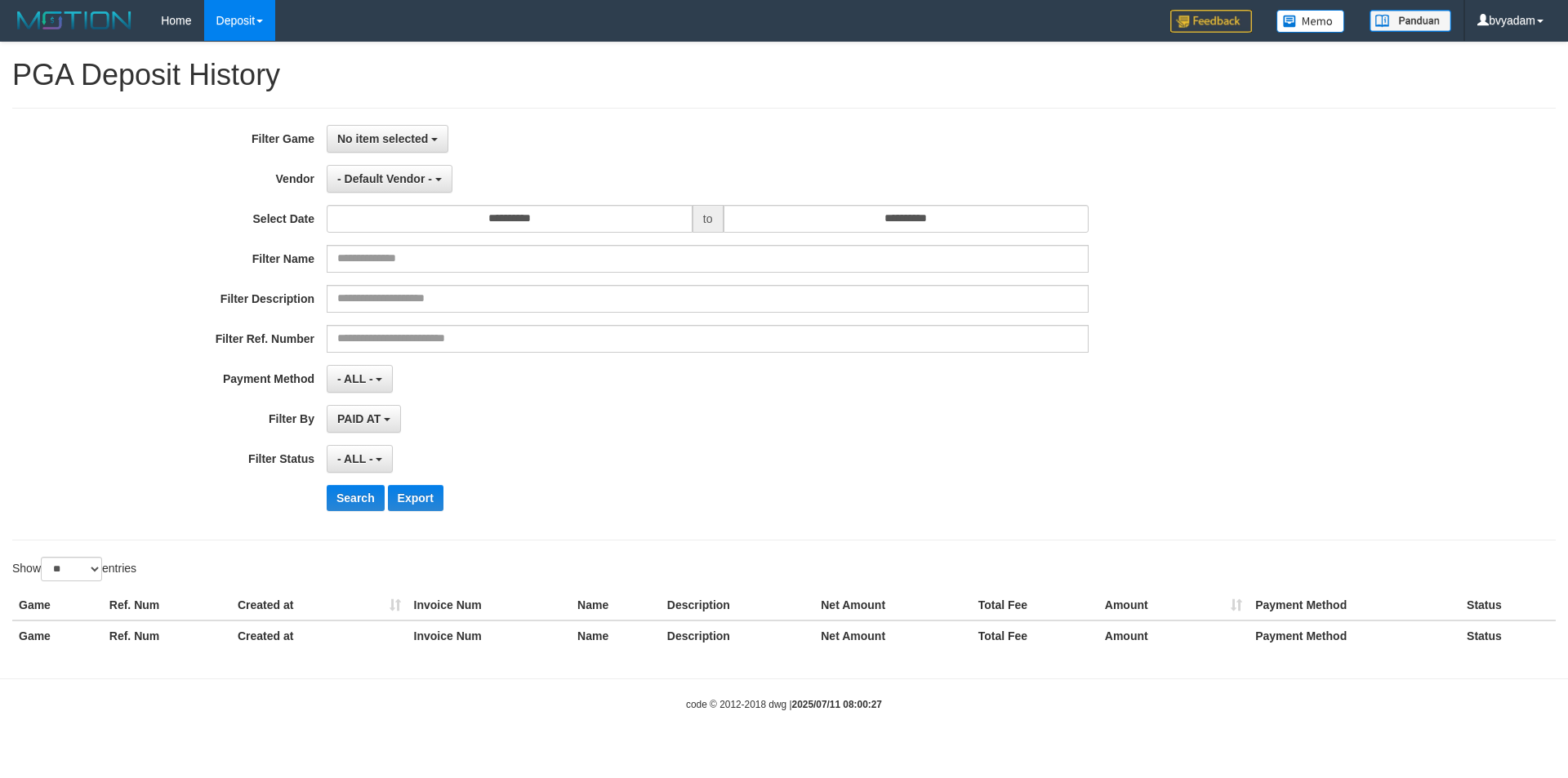 select 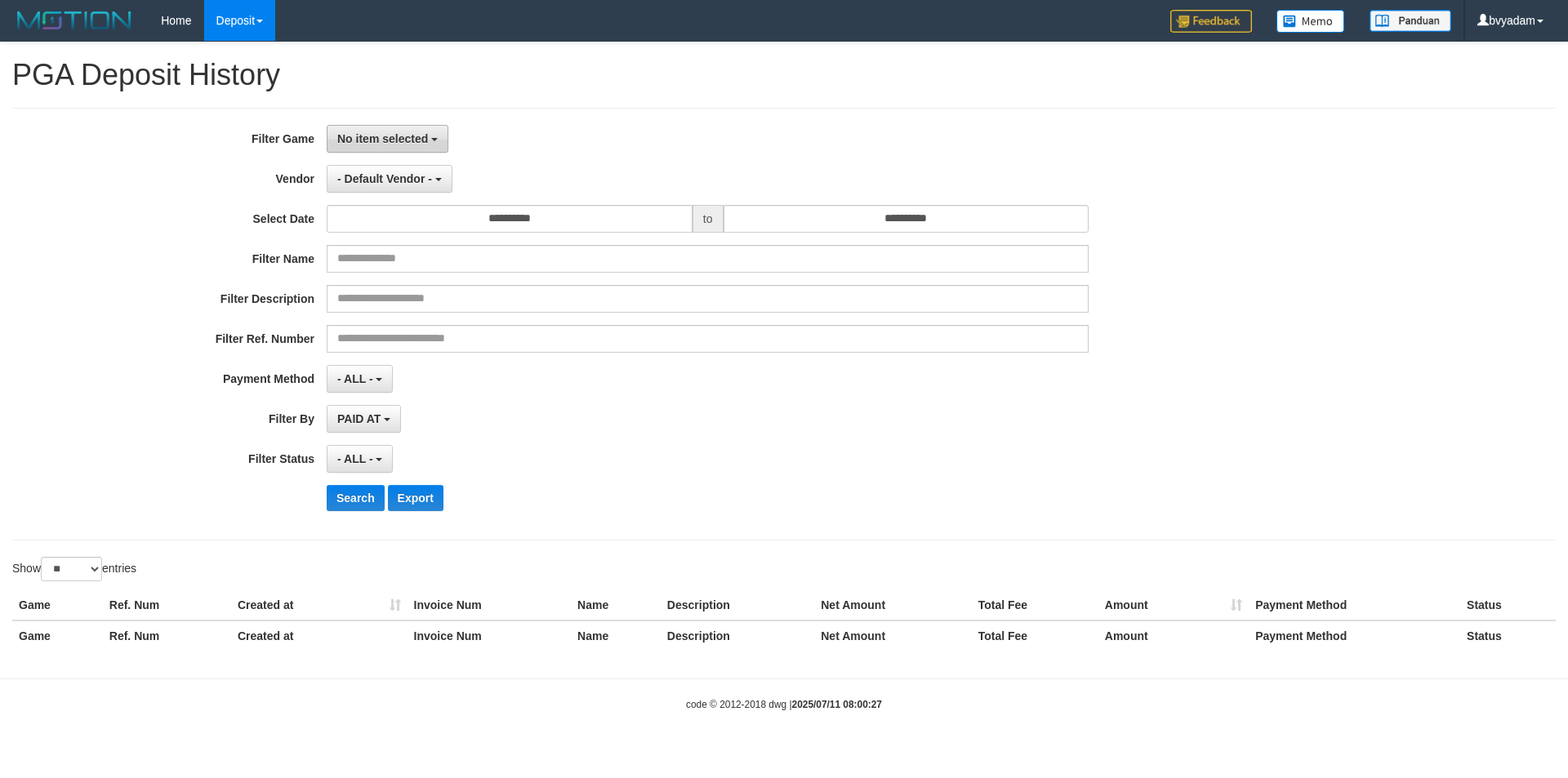 click on "No item selected" at bounding box center (382, 139) 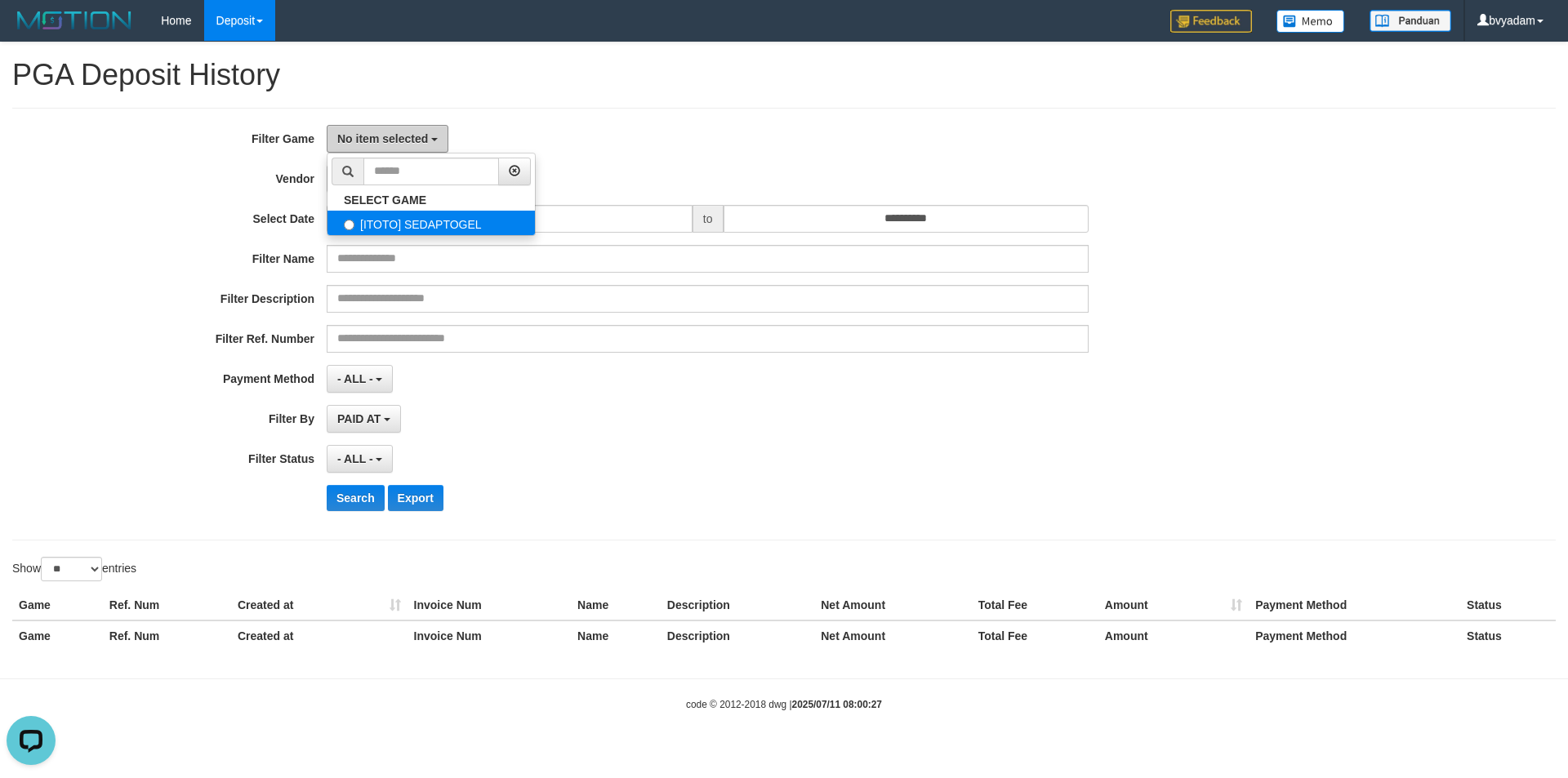scroll, scrollTop: 0, scrollLeft: 0, axis: both 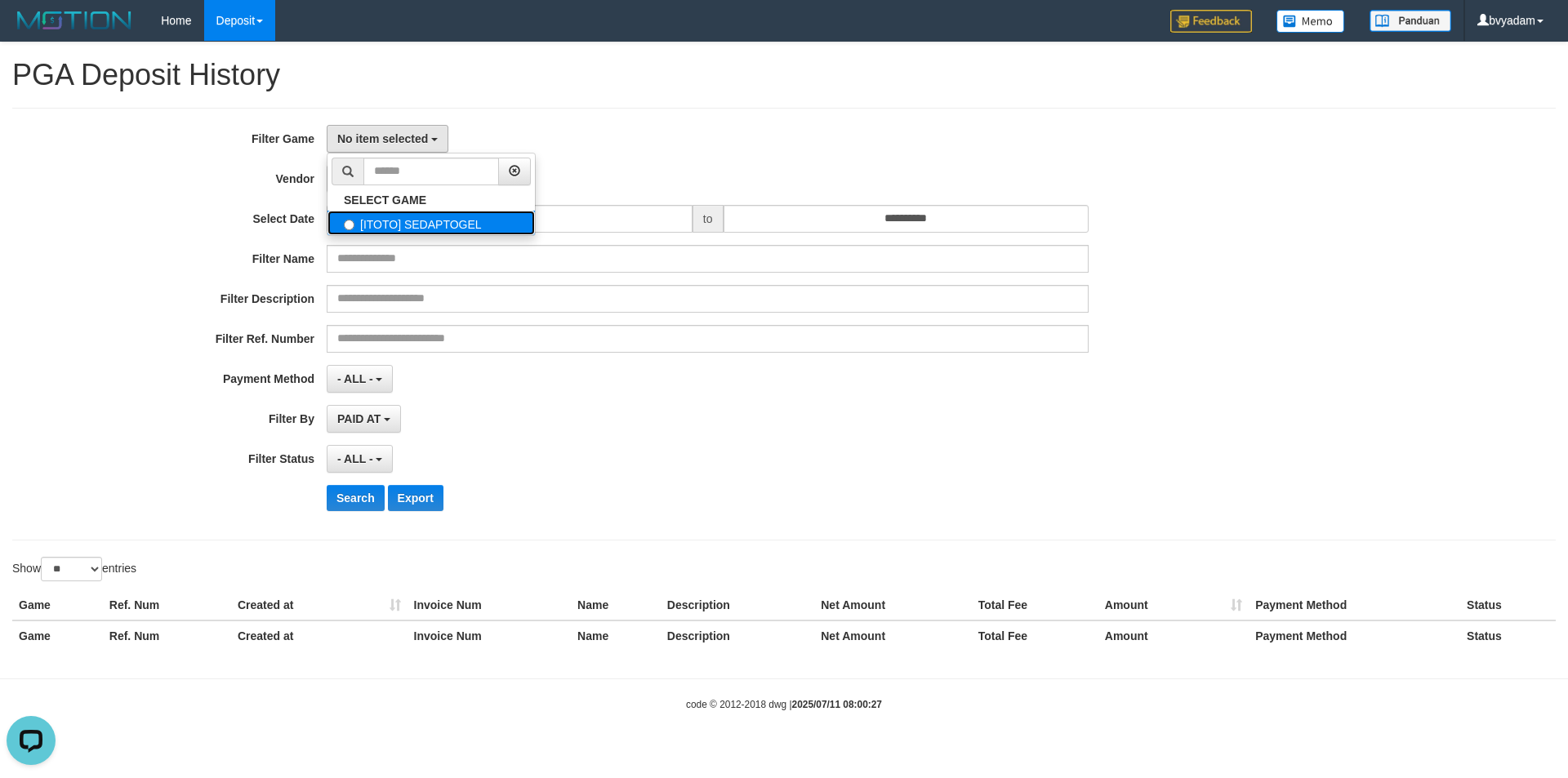 click on "[ITOTO] SEDAPTOGEL" at bounding box center [431, 223] 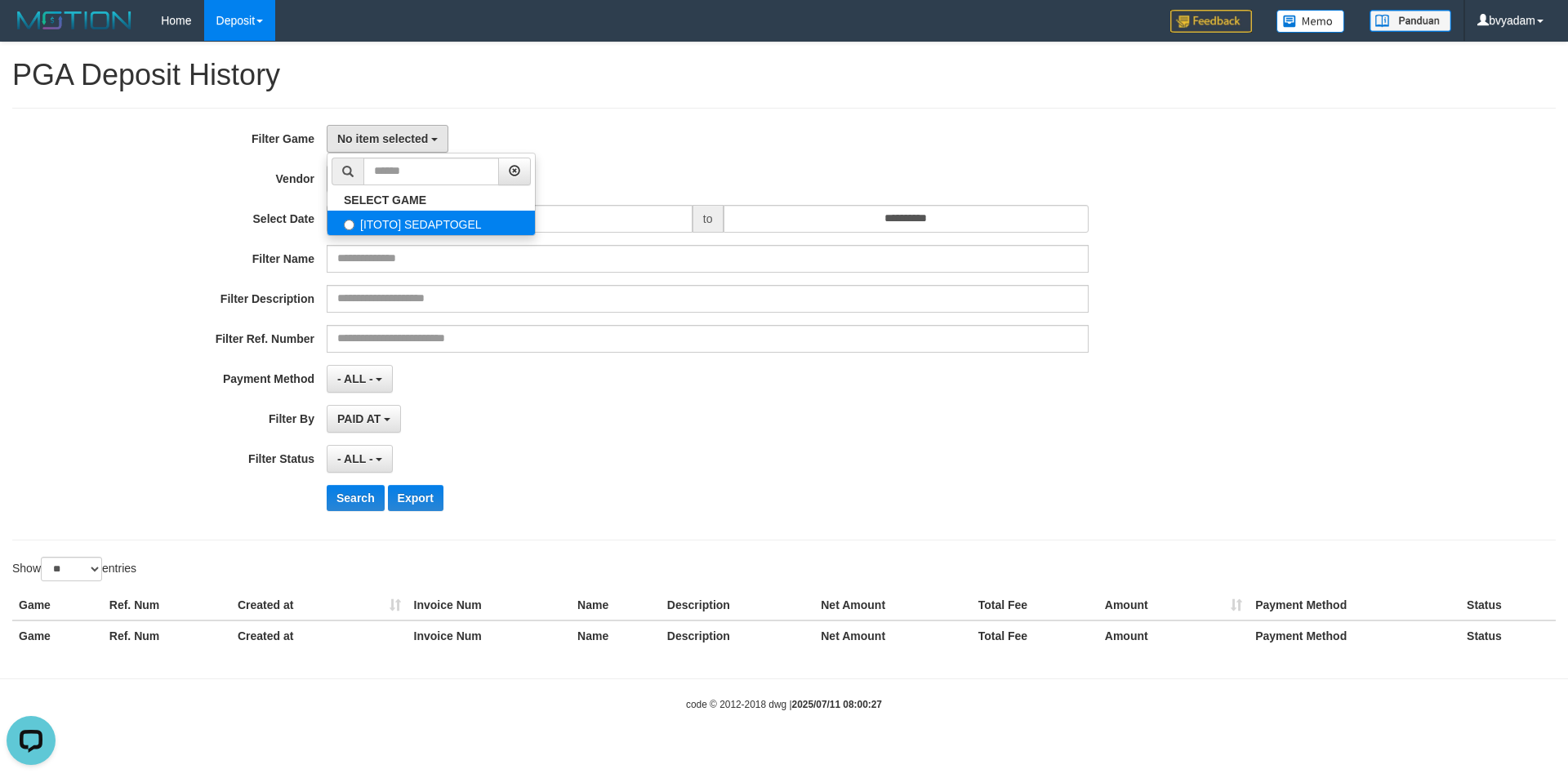 select on "****" 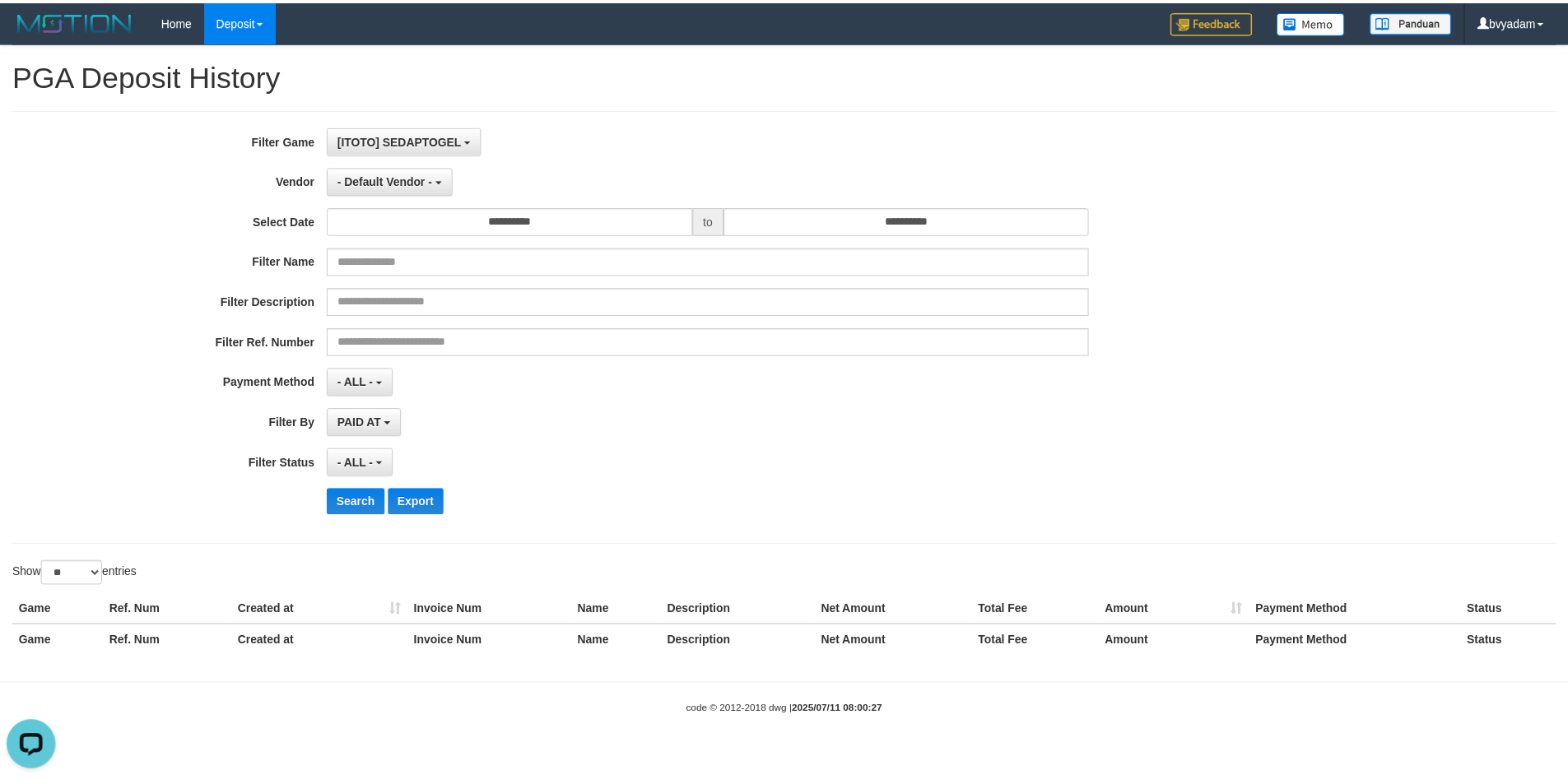 scroll, scrollTop: 15, scrollLeft: 0, axis: vertical 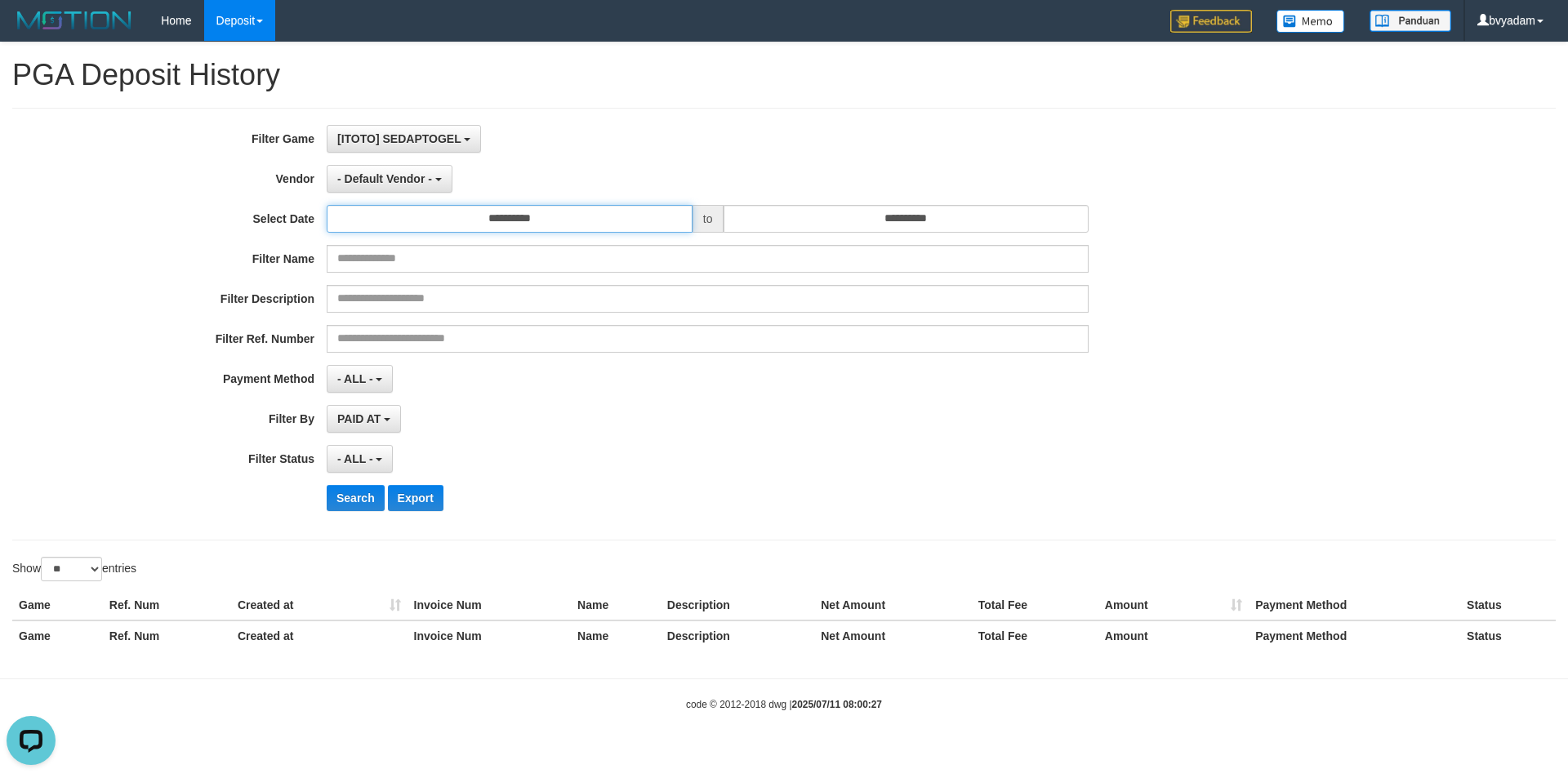 click on "**********" at bounding box center (510, 219) 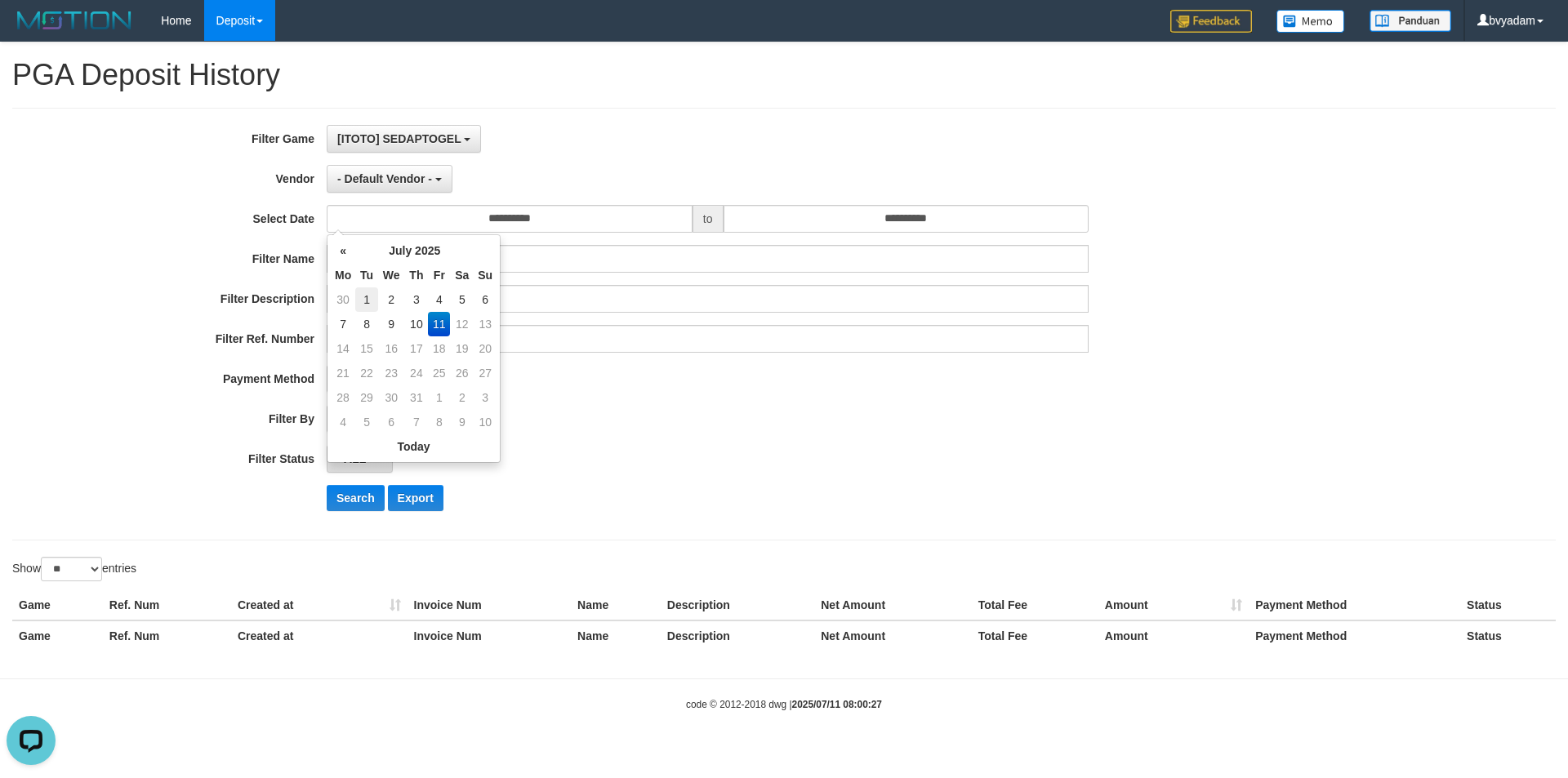 click on "1" at bounding box center [367, 300] 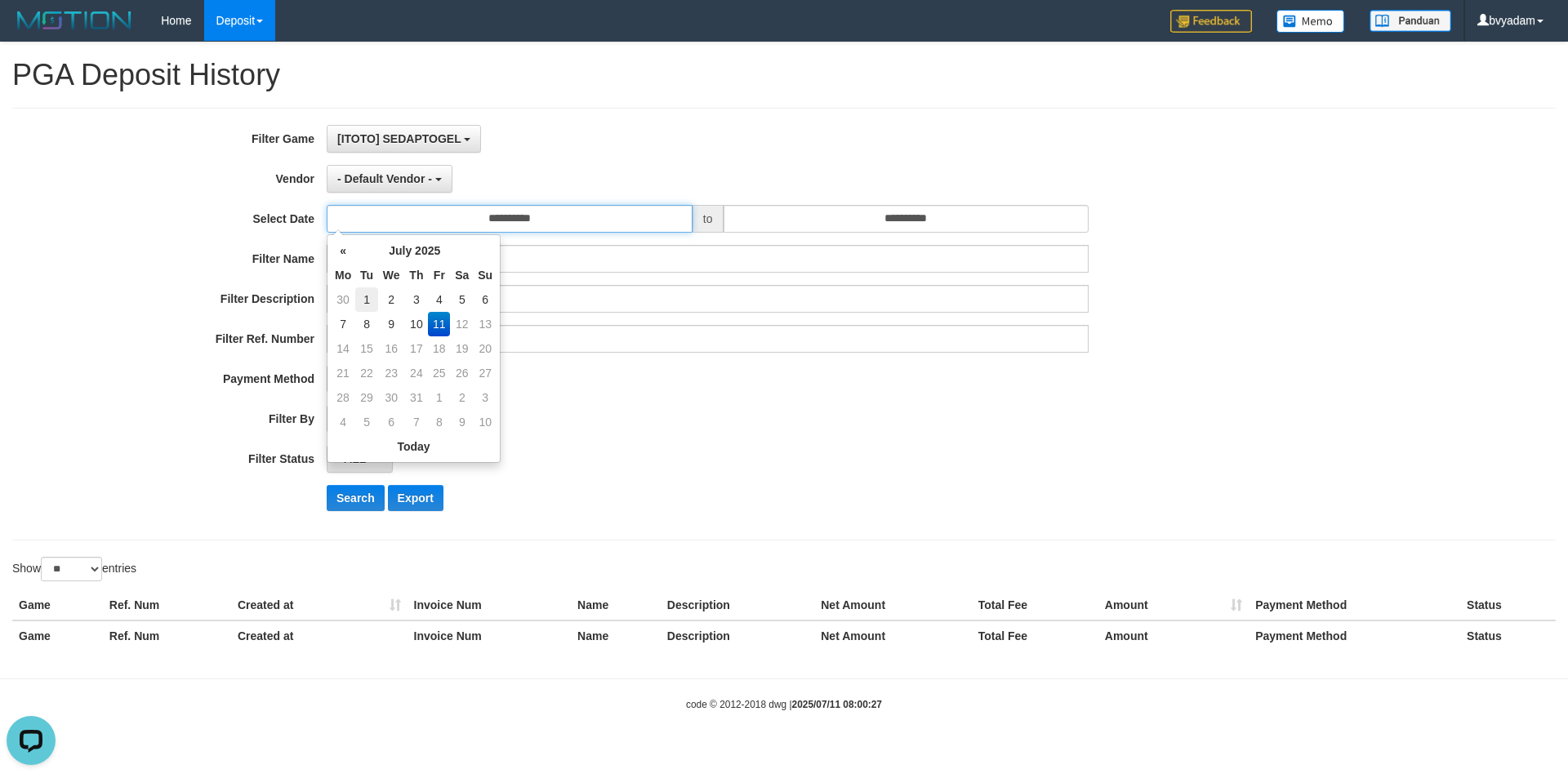 type on "**********" 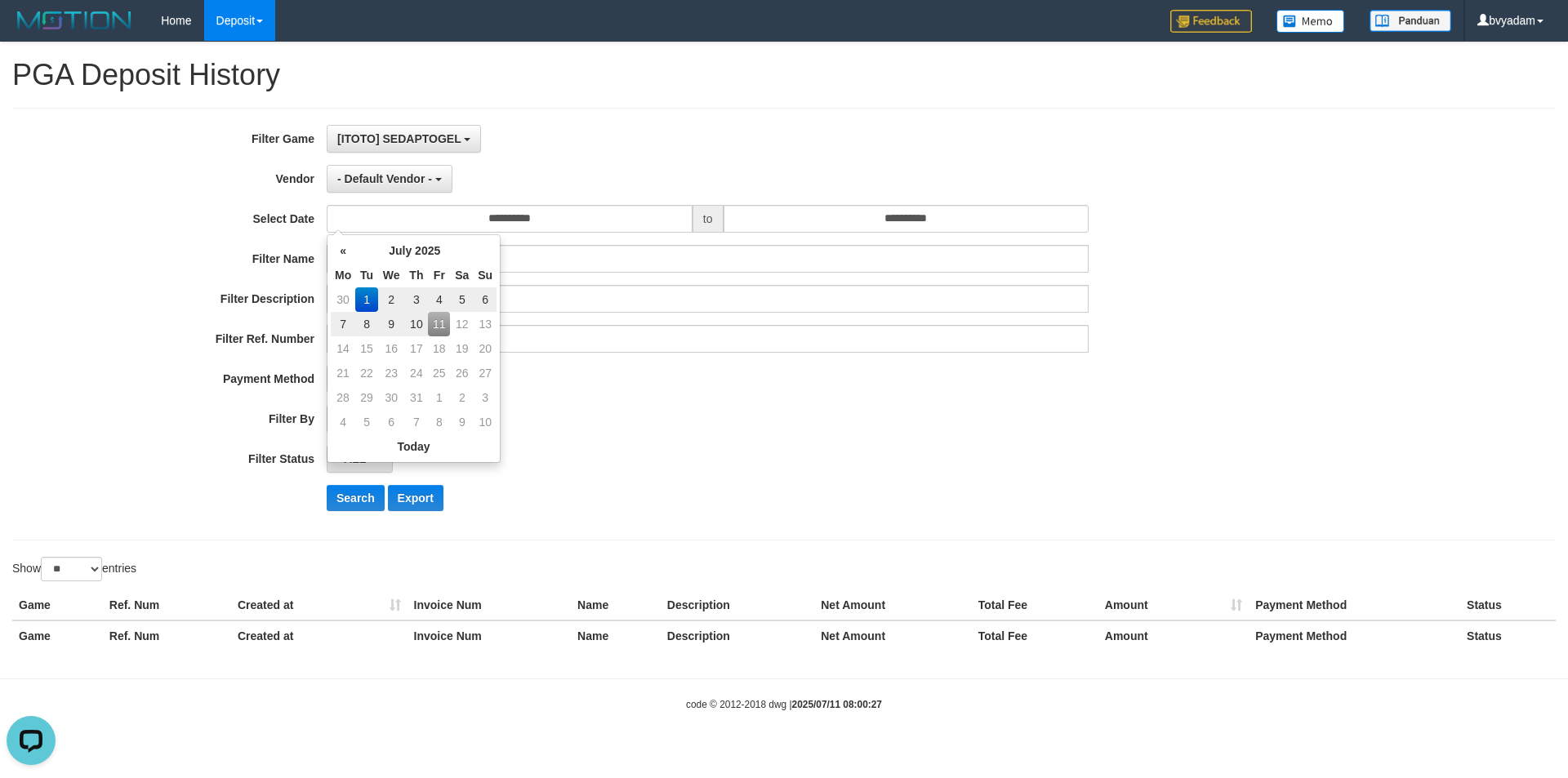 click on "1" at bounding box center [367, 300] 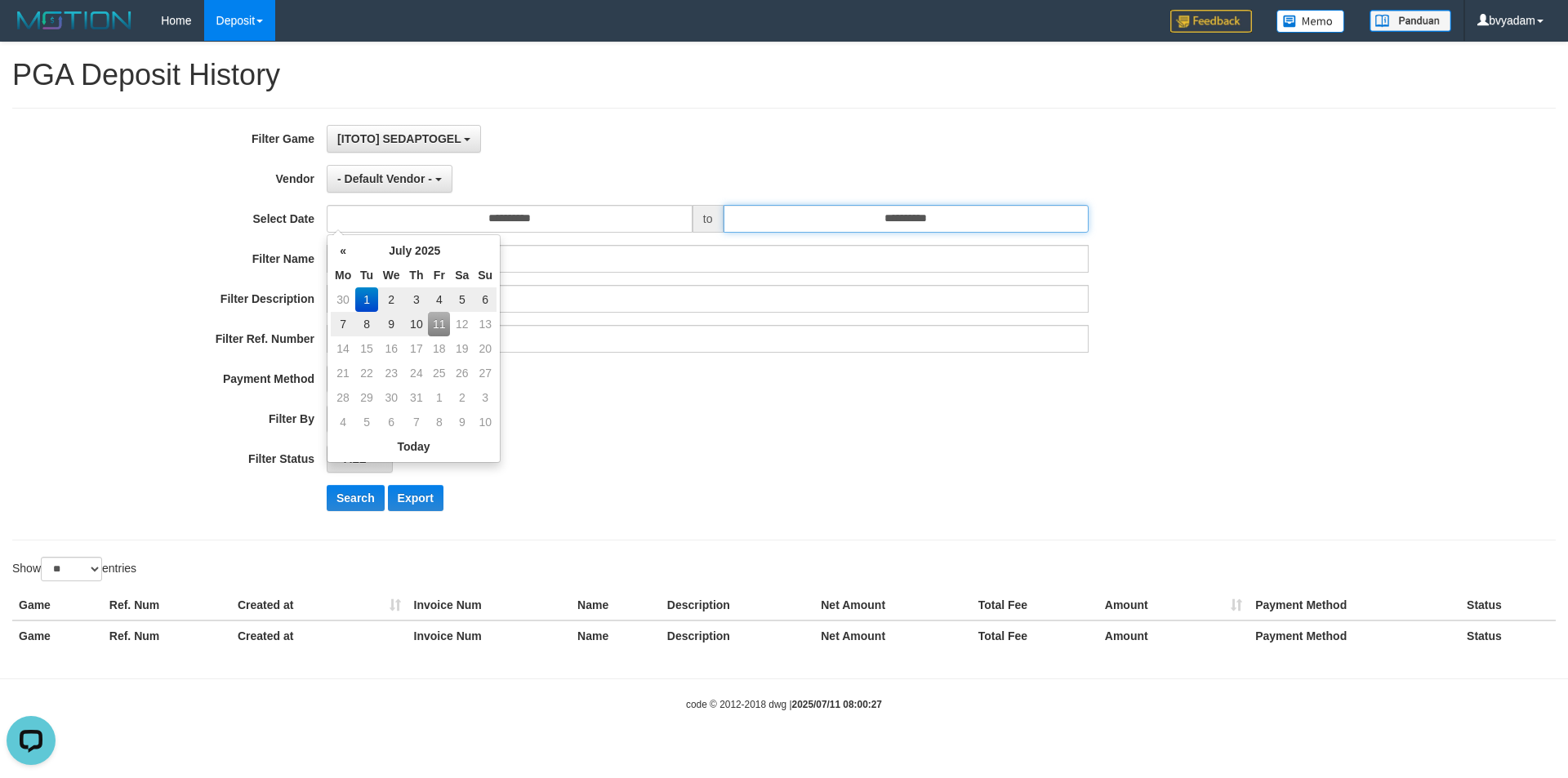click on "**********" at bounding box center (906, 219) 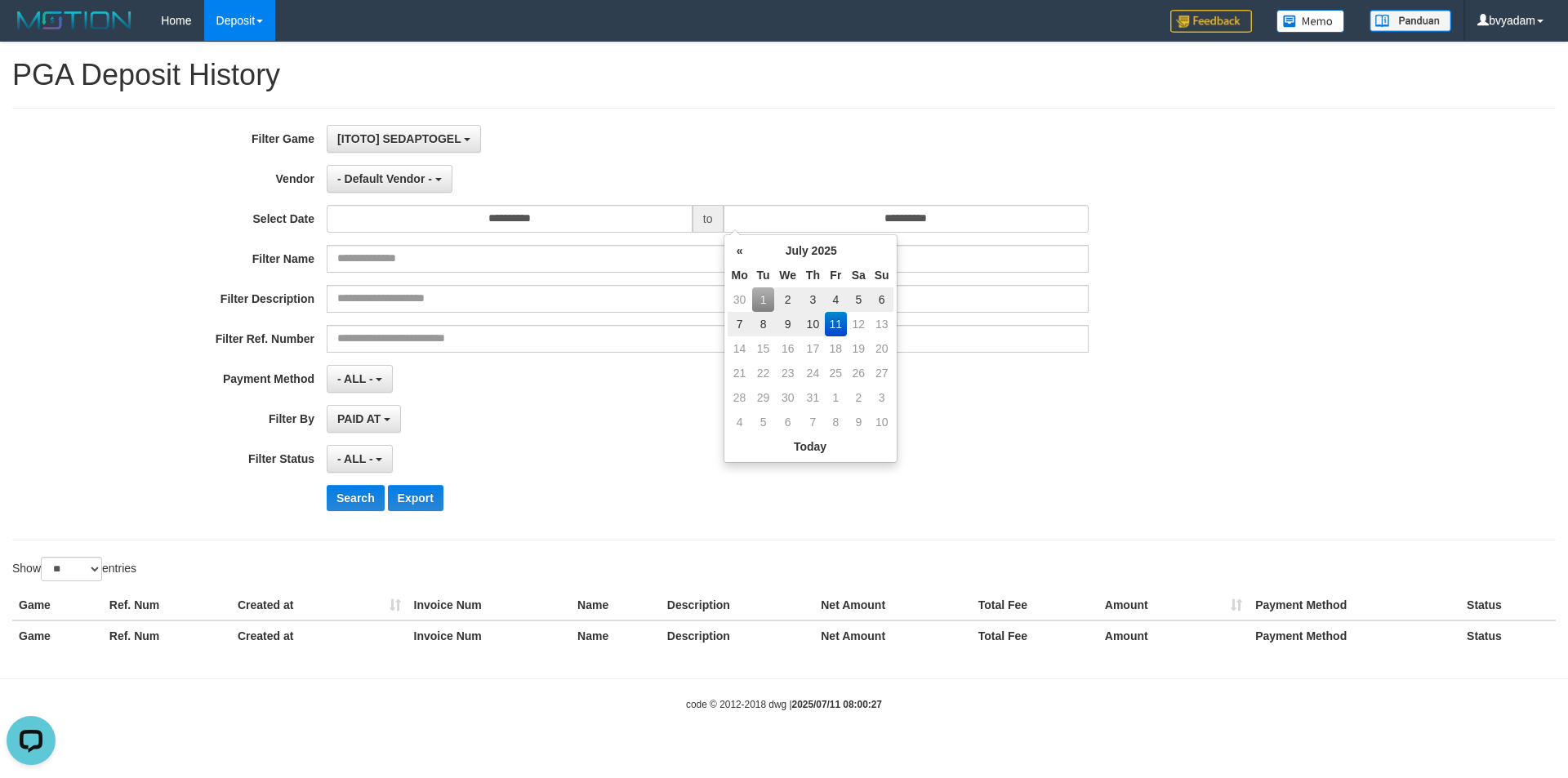 click on "1" at bounding box center (764, 300) 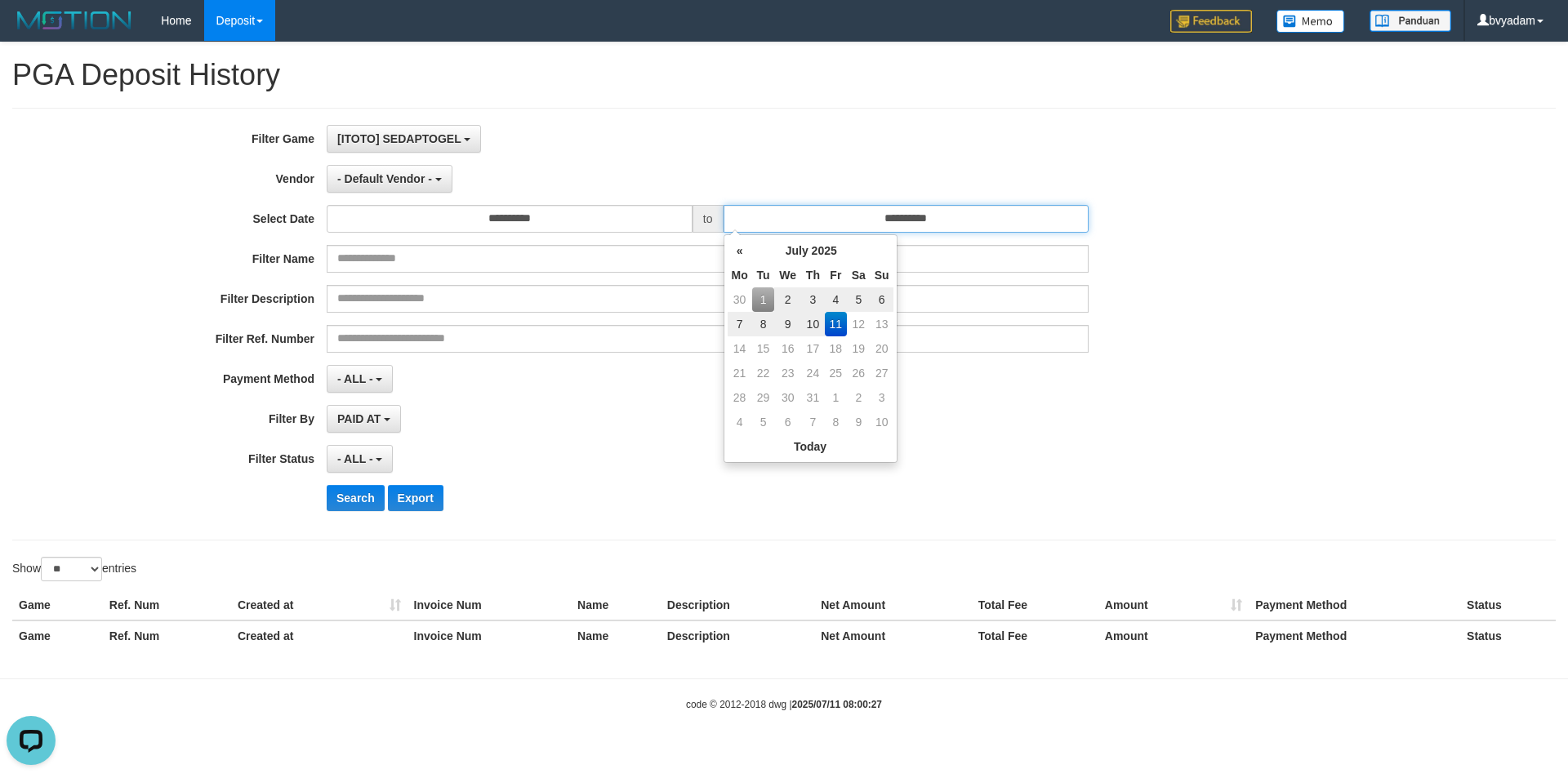 type on "**********" 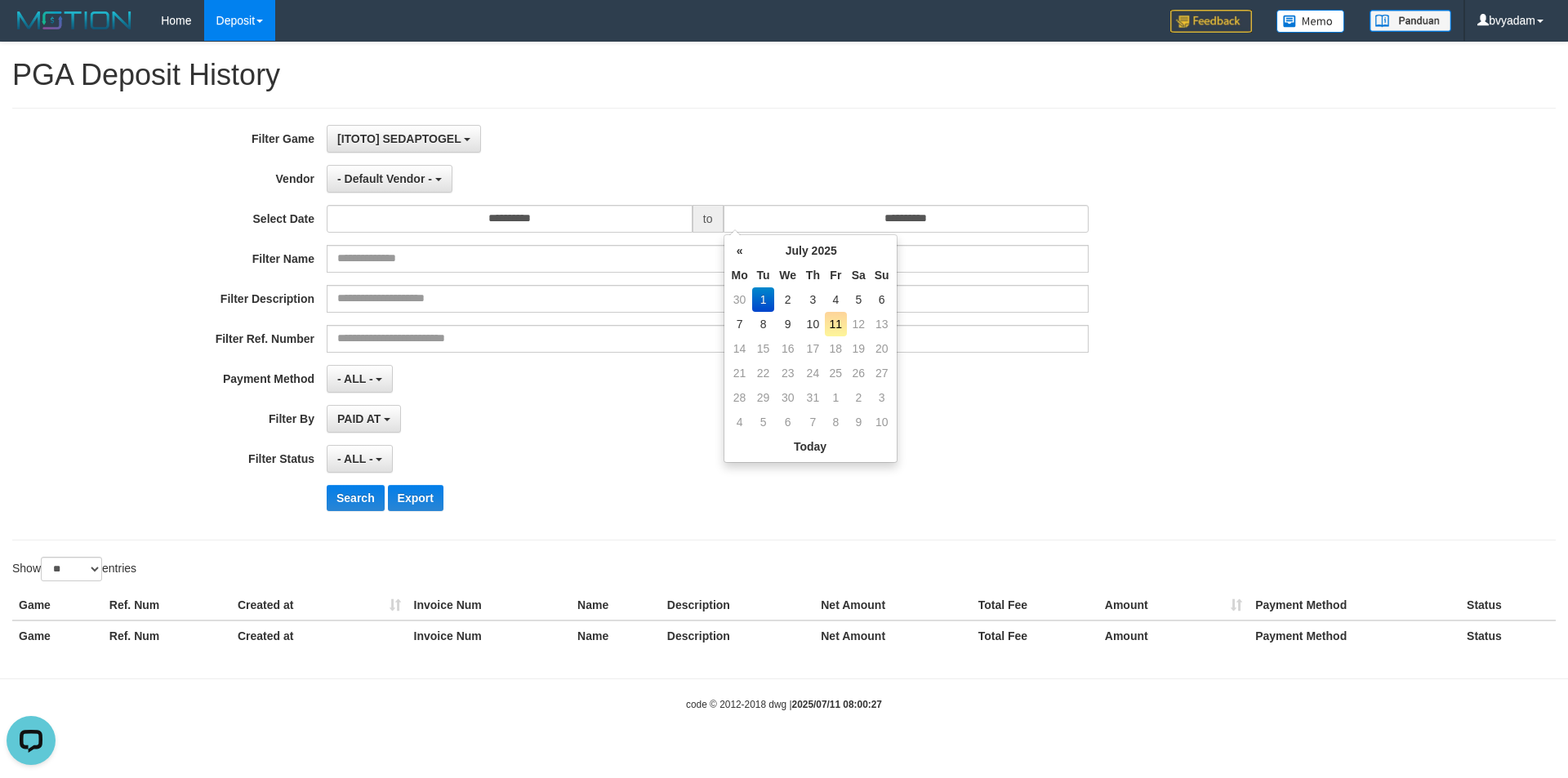 click on "1" at bounding box center [764, 300] 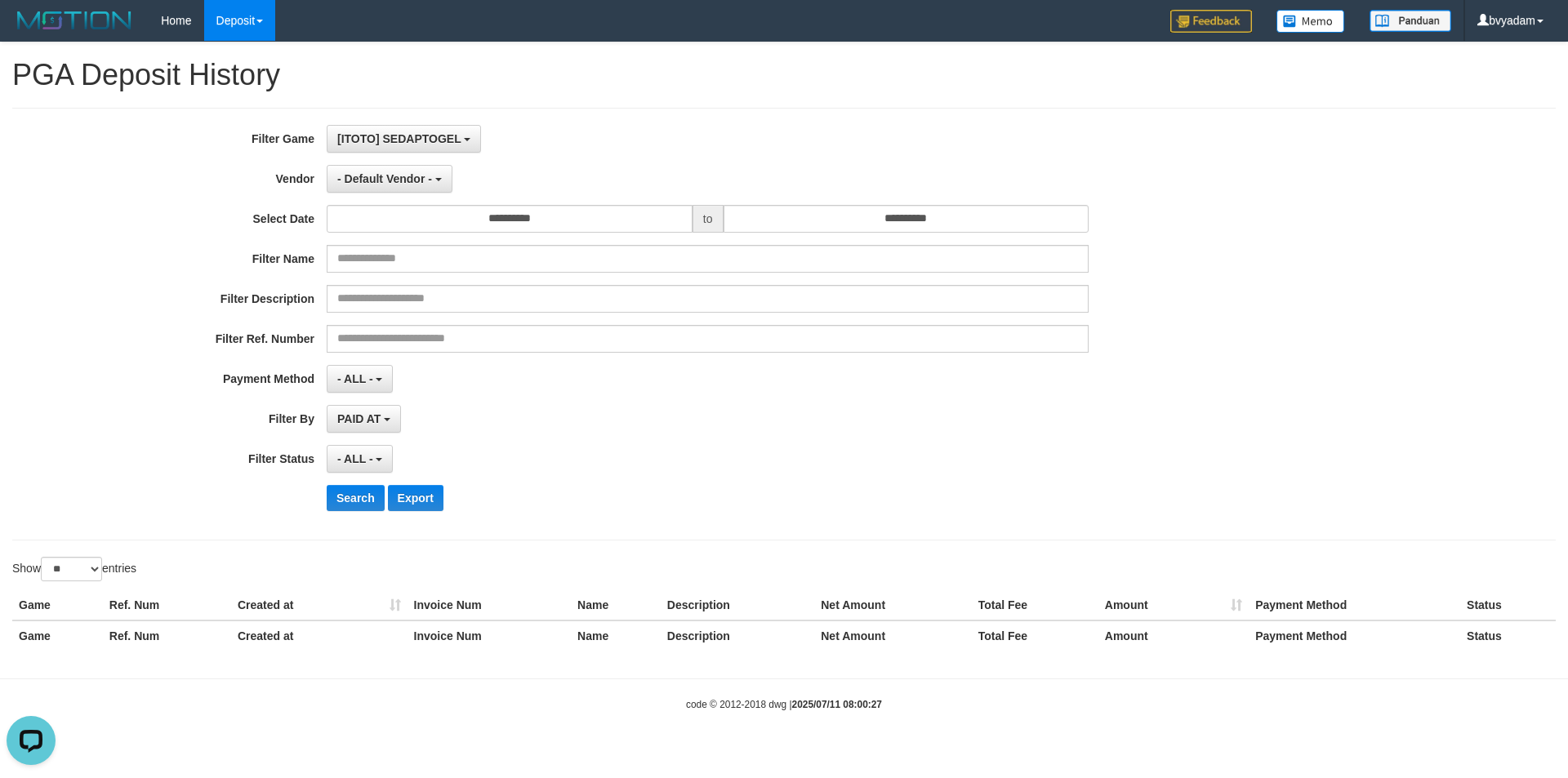 click on "- ALL -    SELECT ALL  - ALL -  SELECT PAYMENT METHOD
Mandiri
BNI
OVO
CIMB
BRI
MAYBANK
PERMATA
DANAMON
INDOMARET
ALFAMART
GOPAY
CC
BCA
QRIS
SINARMAS
LINKAJA
SHOPEEPAY
ATMBERSAMA
DANA
ARTHAGRAHA
SAMPOERNA
OCBCNISP" at bounding box center [707, 379] 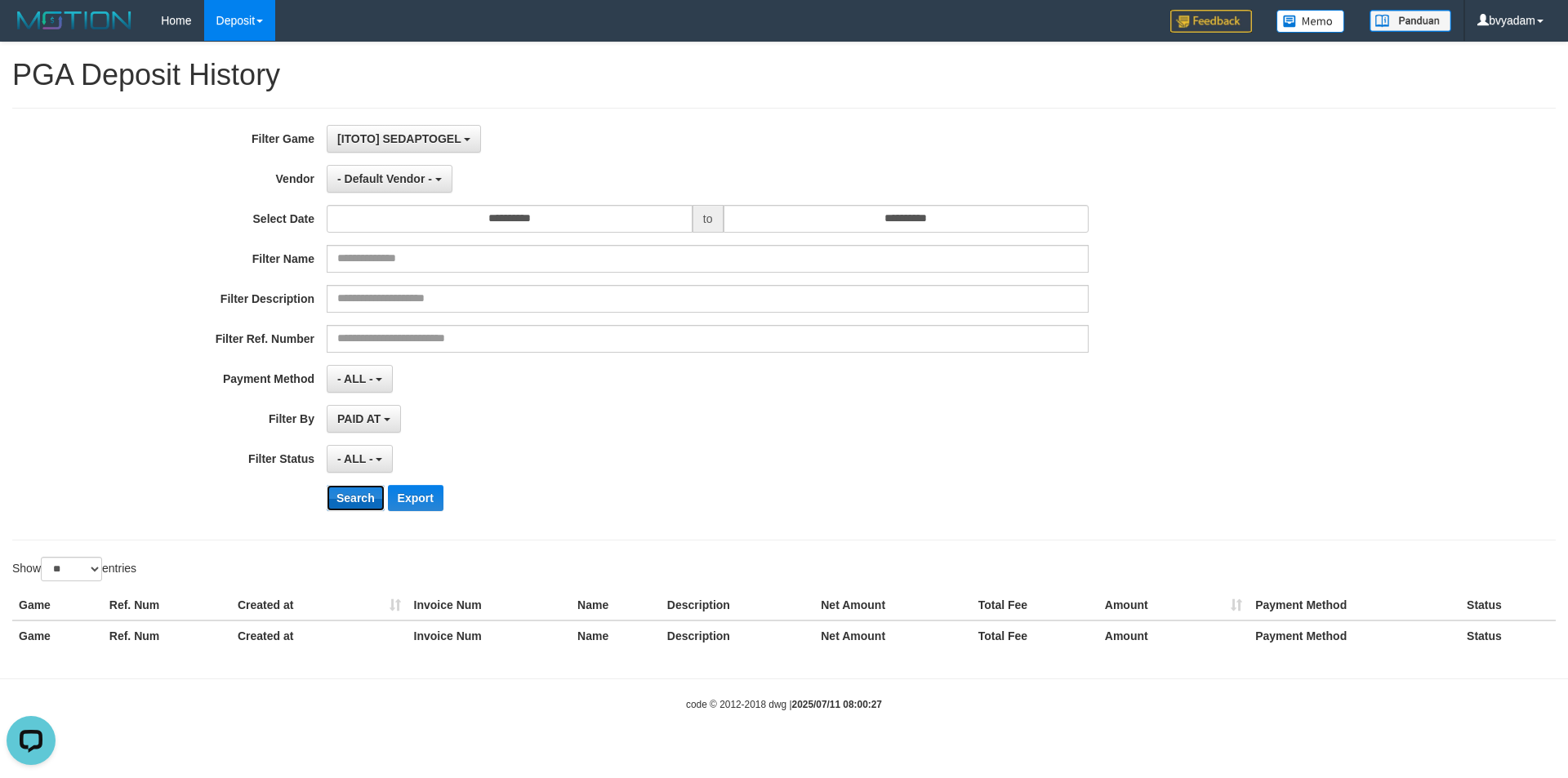 click on "Search" at bounding box center (355, 498) 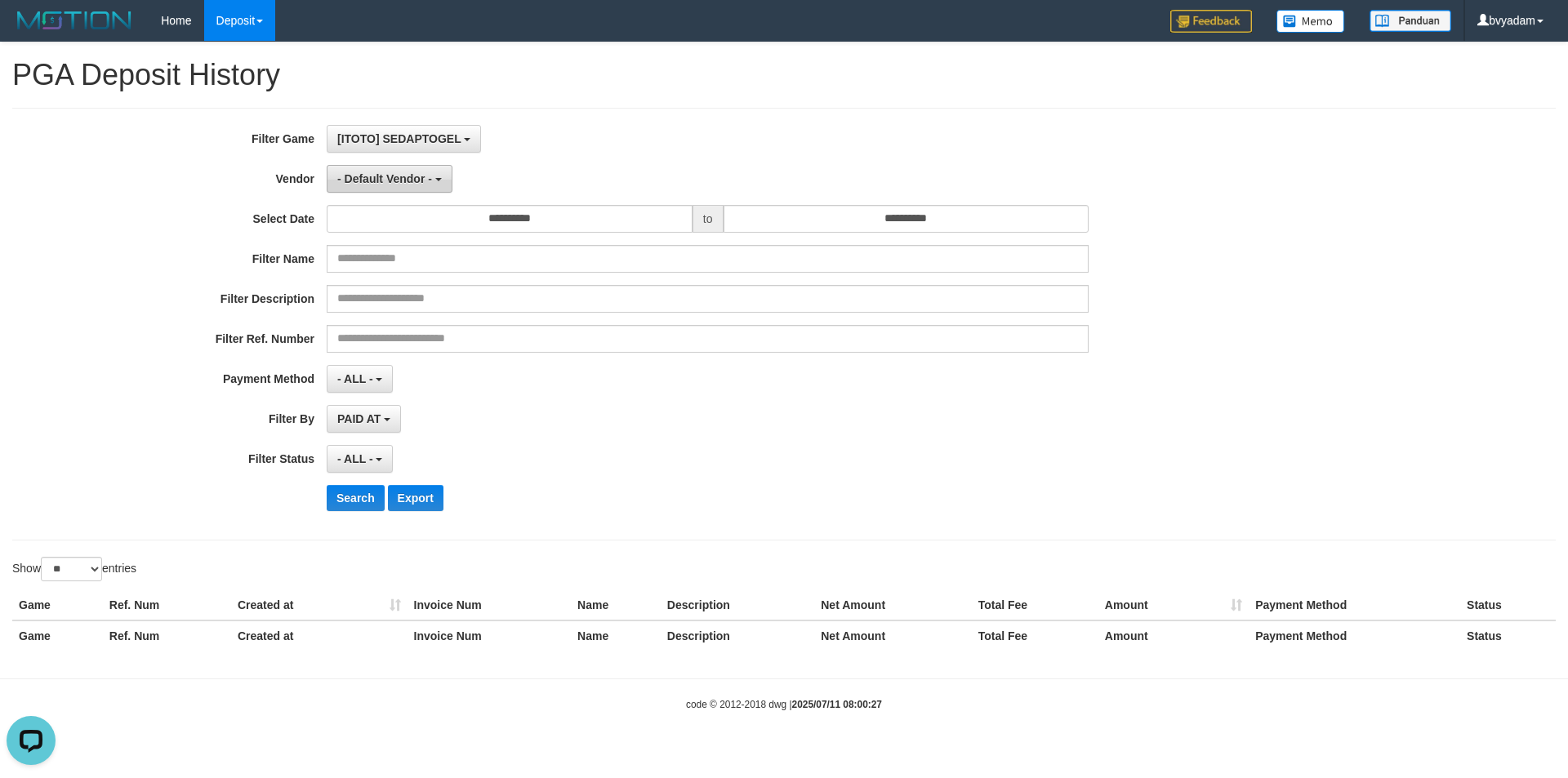 click on "- Default Vendor -" at bounding box center (385, 179) 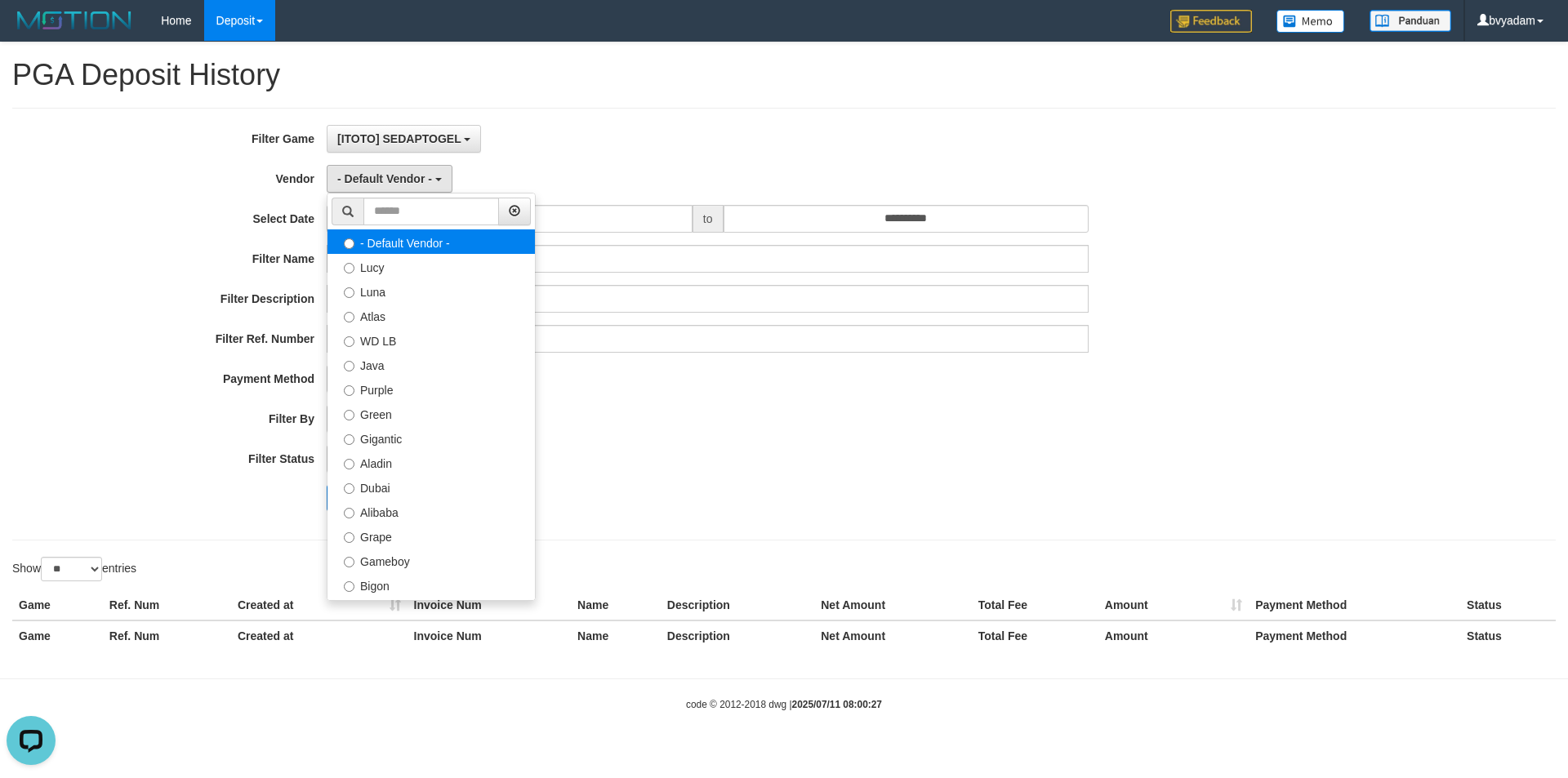 click on "- Default Vendor -" at bounding box center [431, 242] 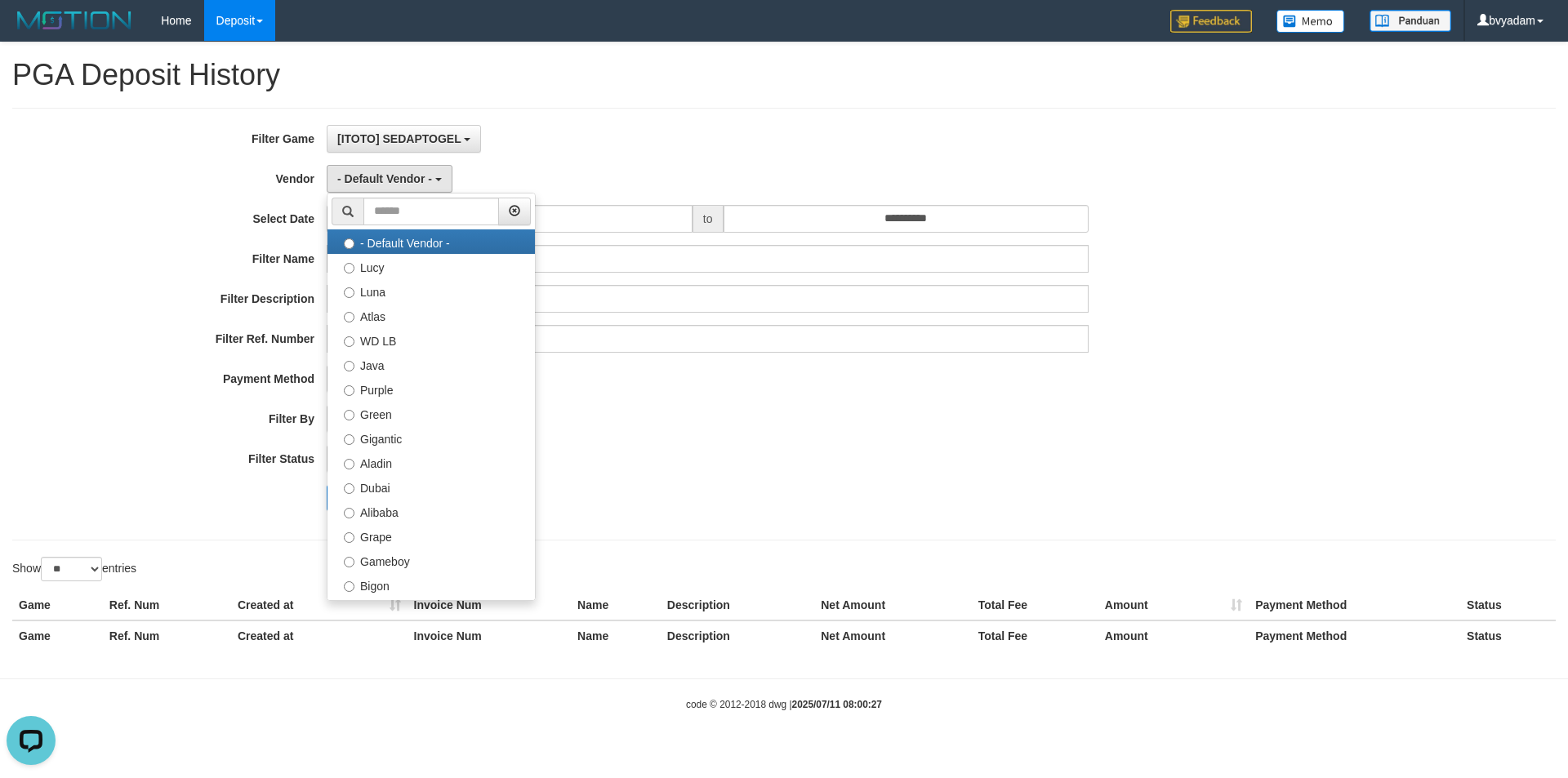 click on "[ITOTO] SEDAPTOGEL
SELECT GAME
[ITOTO] SEDAPTOGEL" at bounding box center [707, 139] 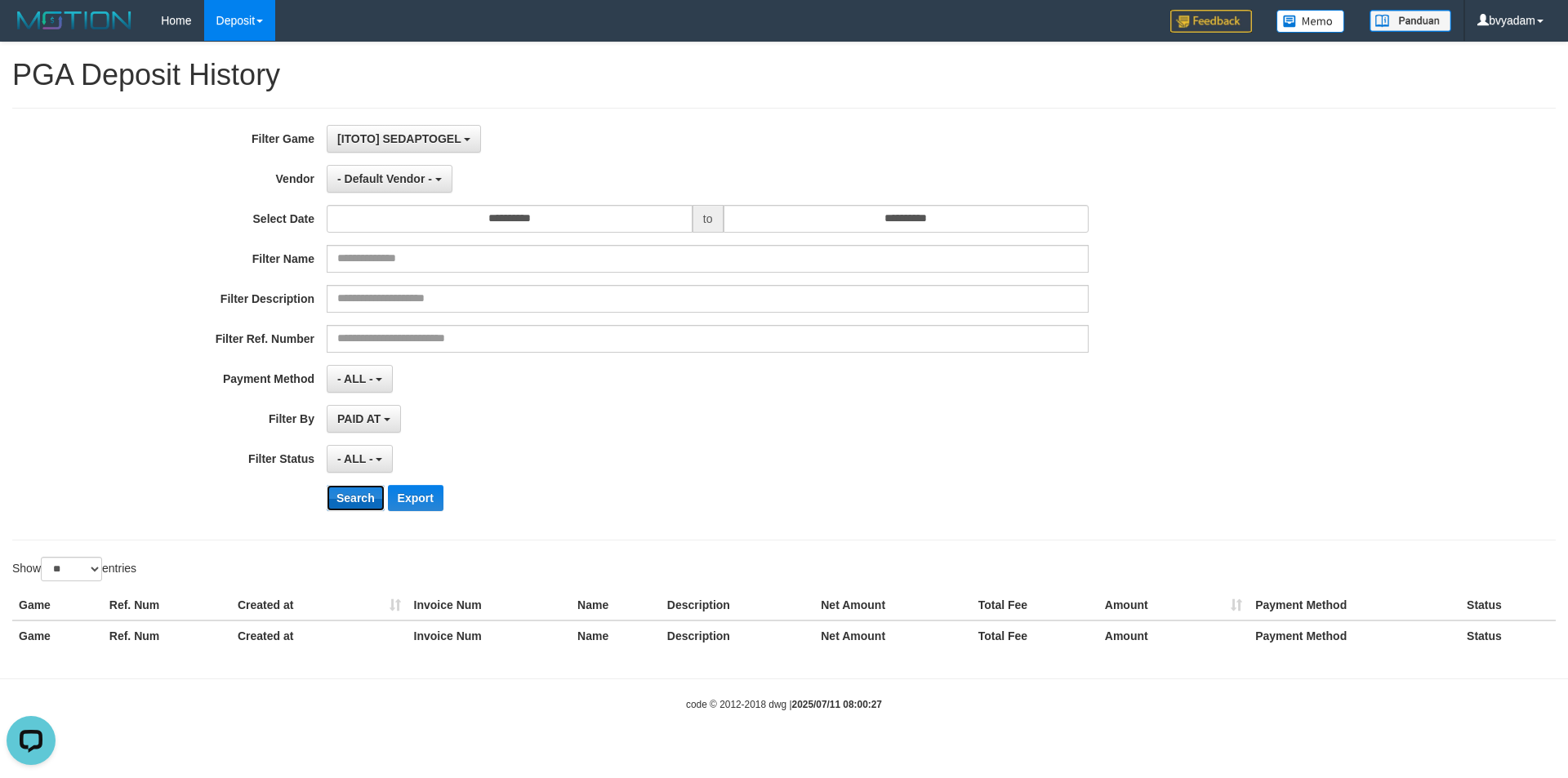 click on "Search" at bounding box center [355, 498] 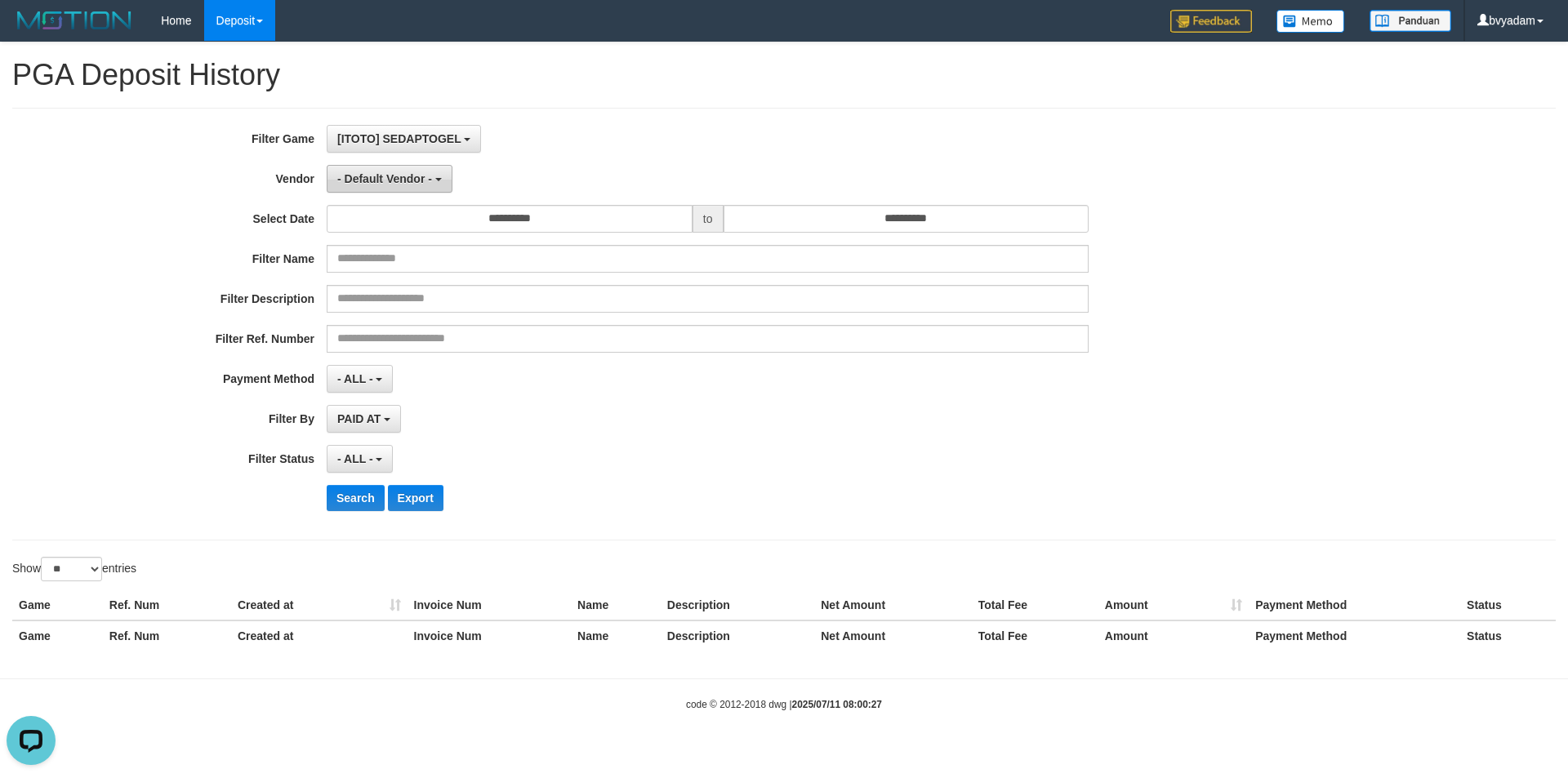 click on "- Default Vendor -" at bounding box center [385, 179] 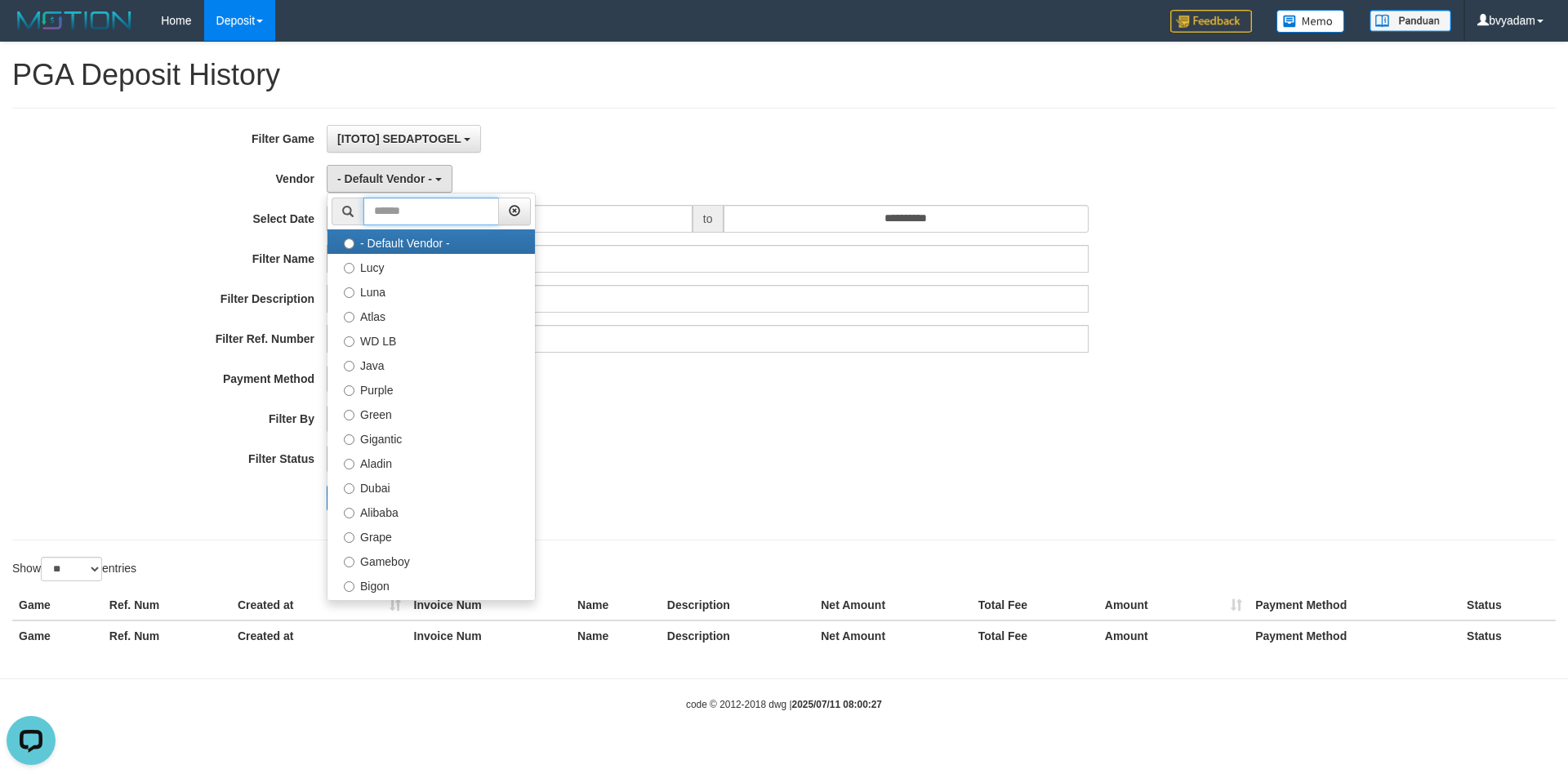 click at bounding box center (431, 211) 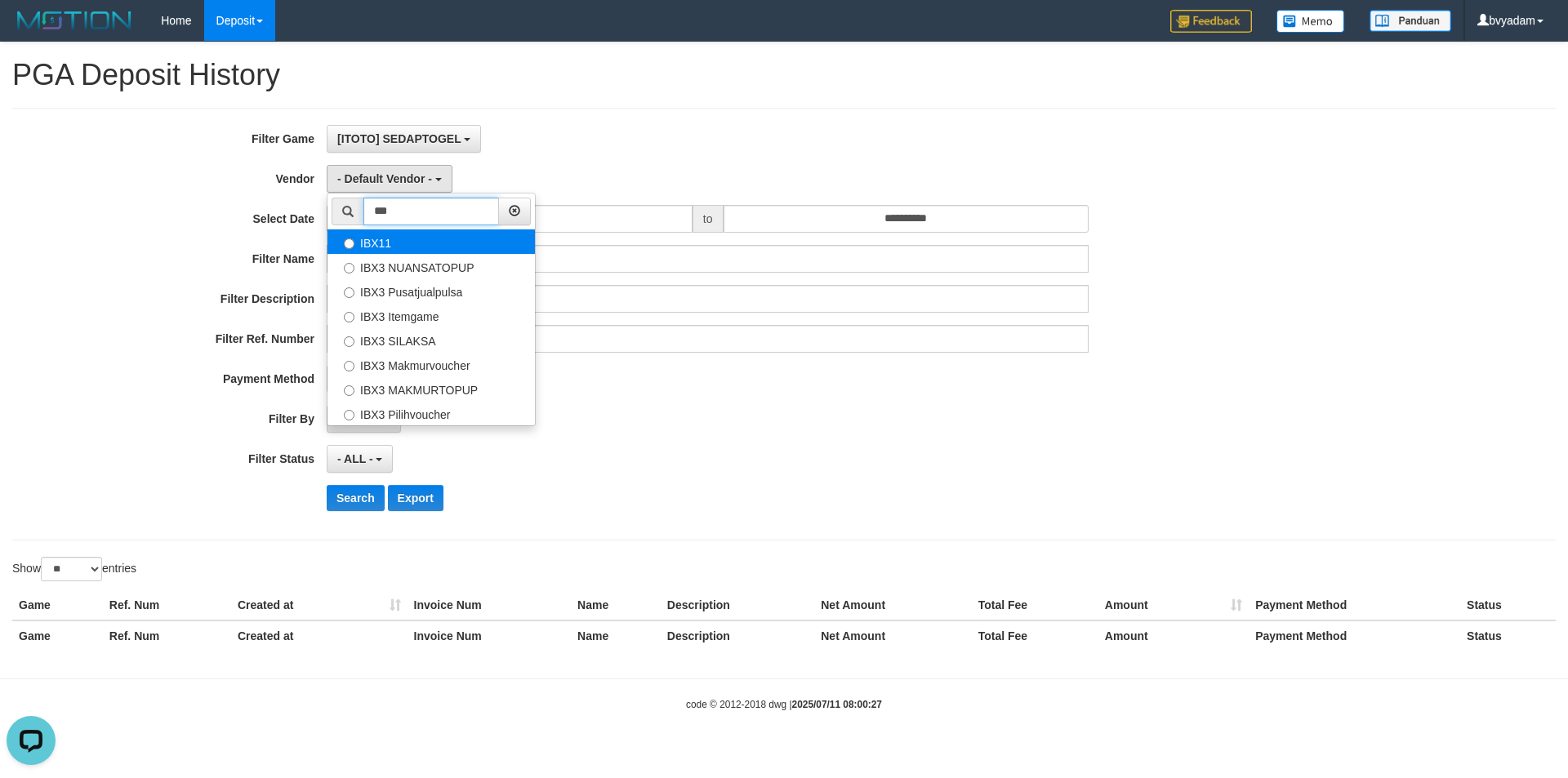 type on "***" 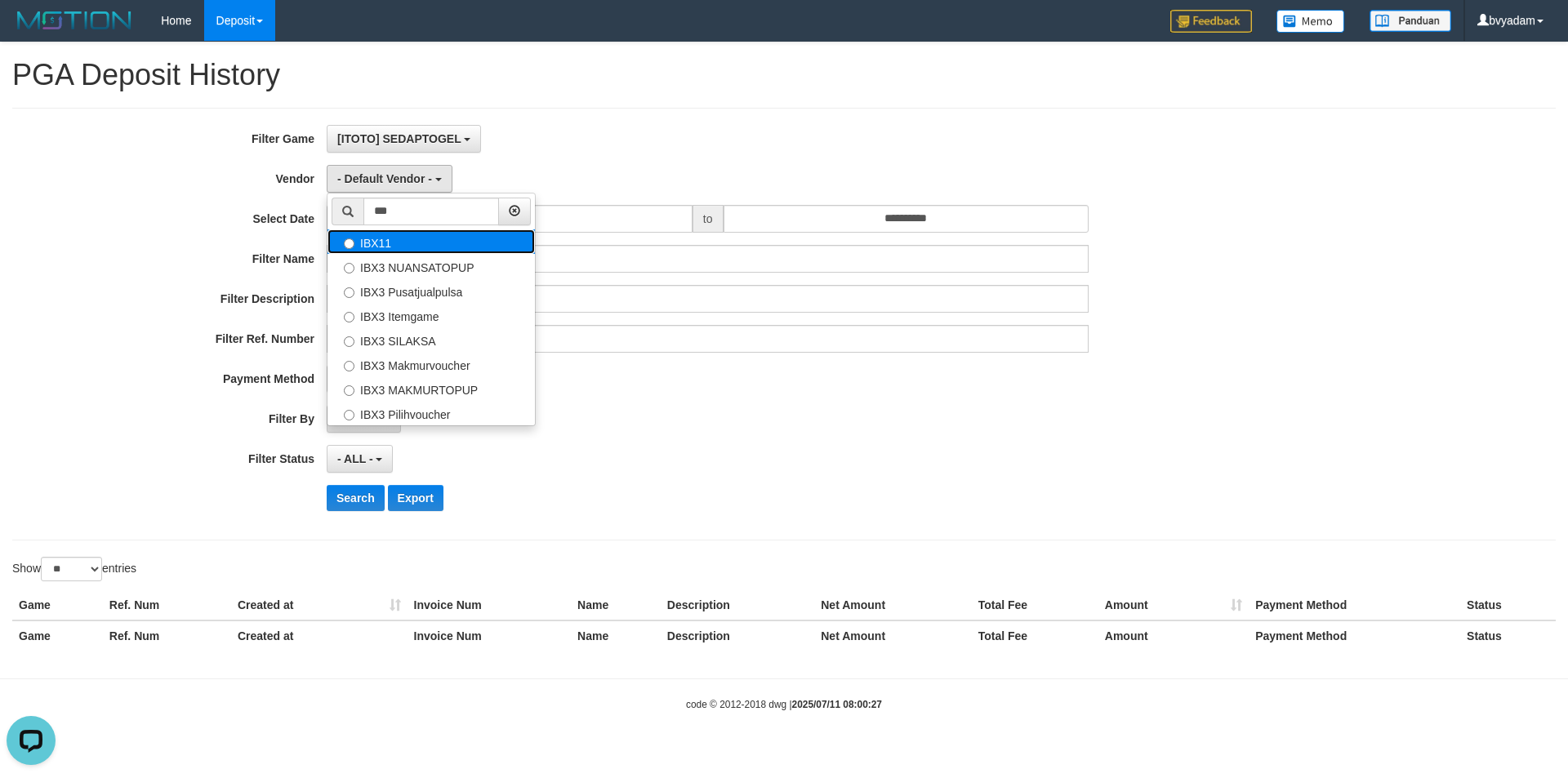 click on "IBX11" at bounding box center [431, 242] 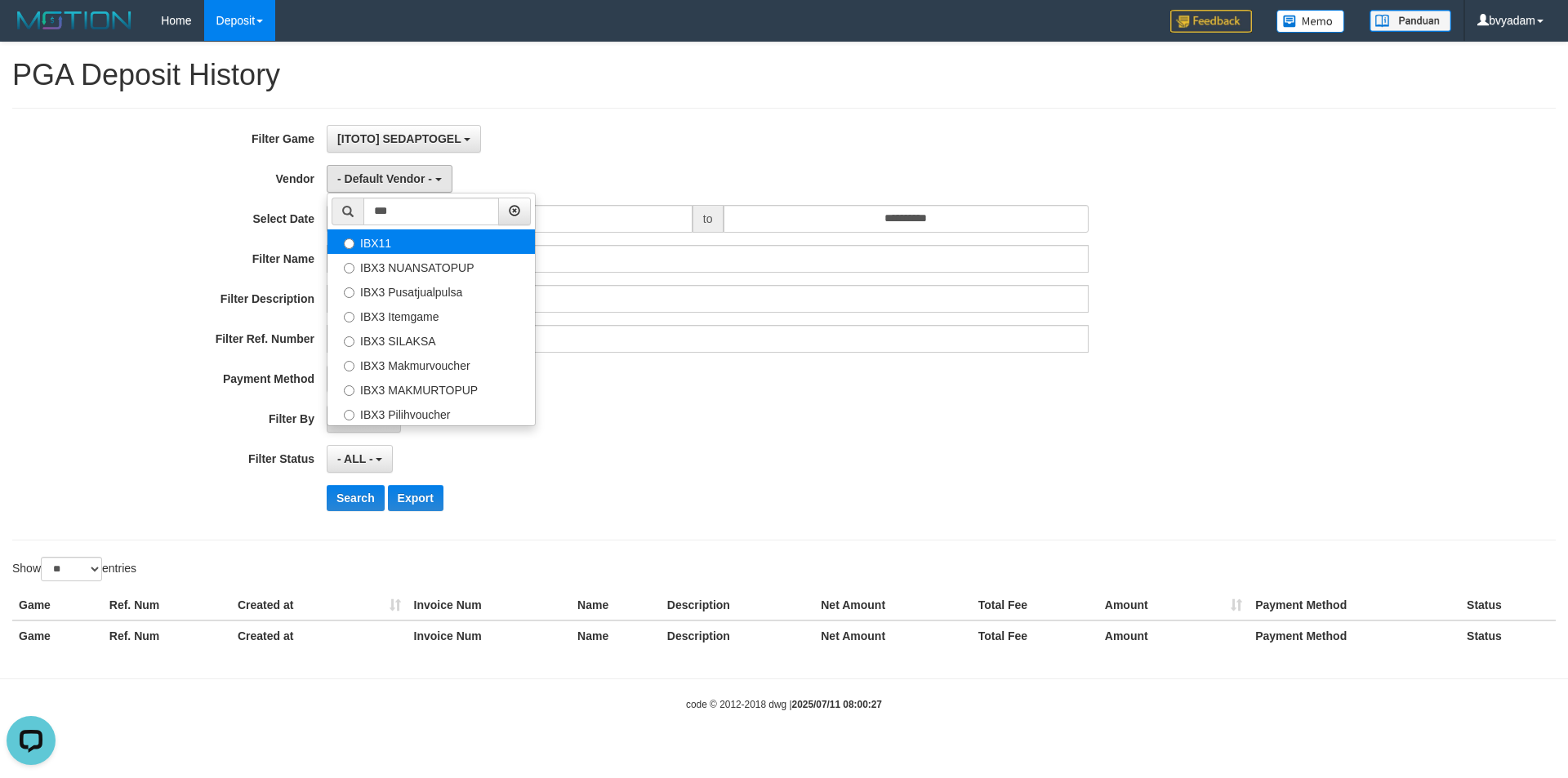 select on "**********" 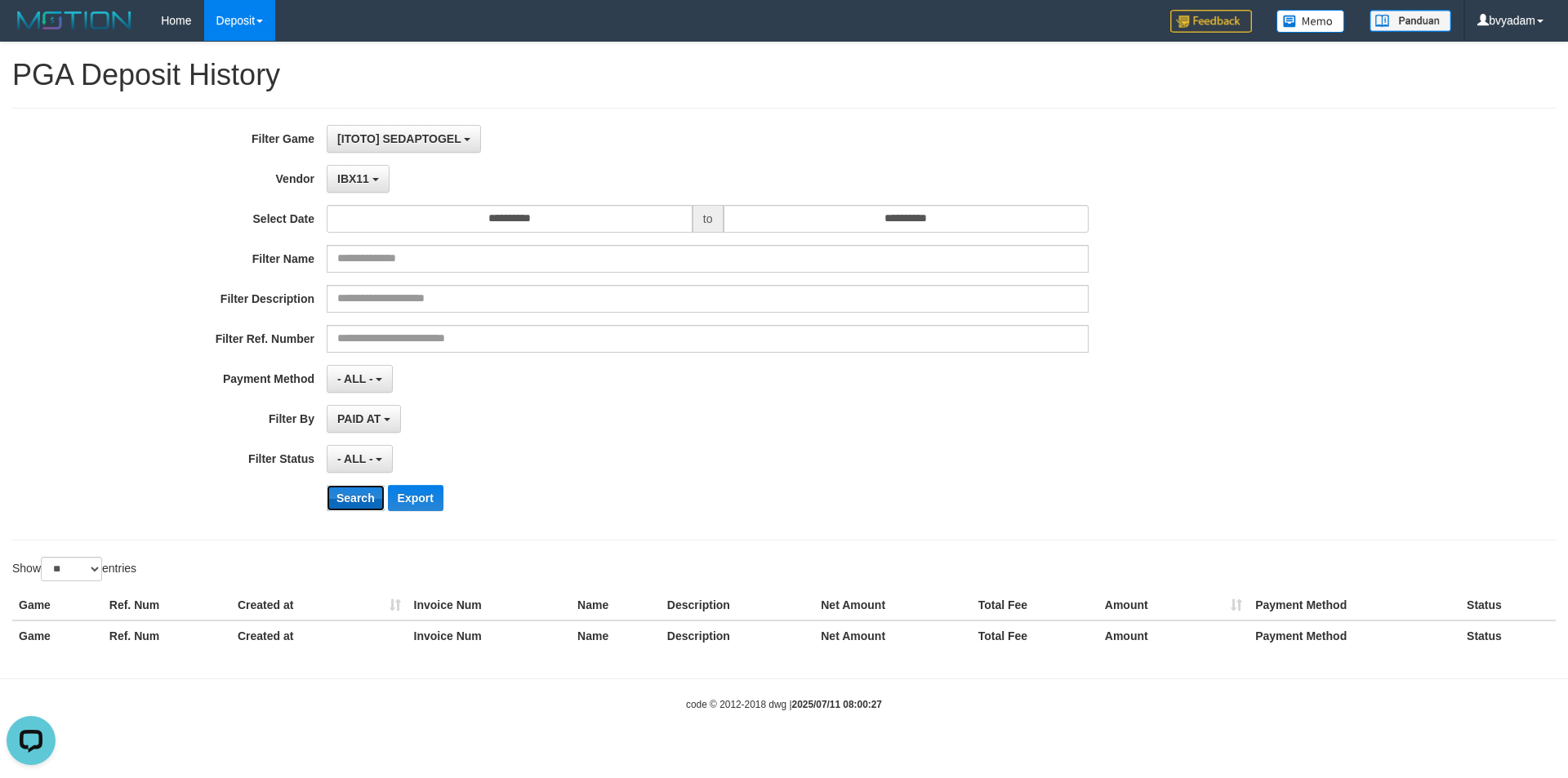 click on "Search" at bounding box center (355, 498) 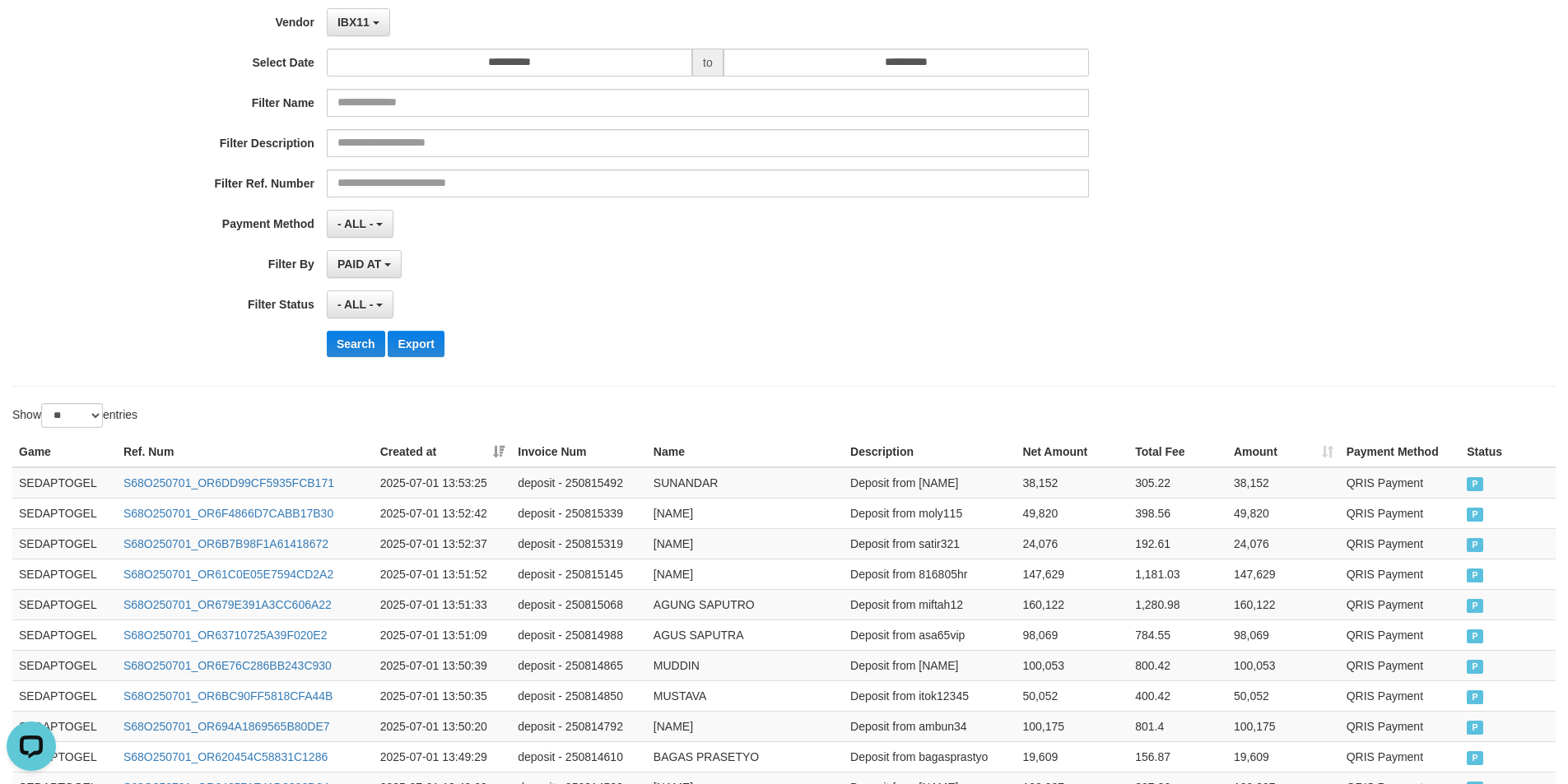 scroll, scrollTop: 165, scrollLeft: 0, axis: vertical 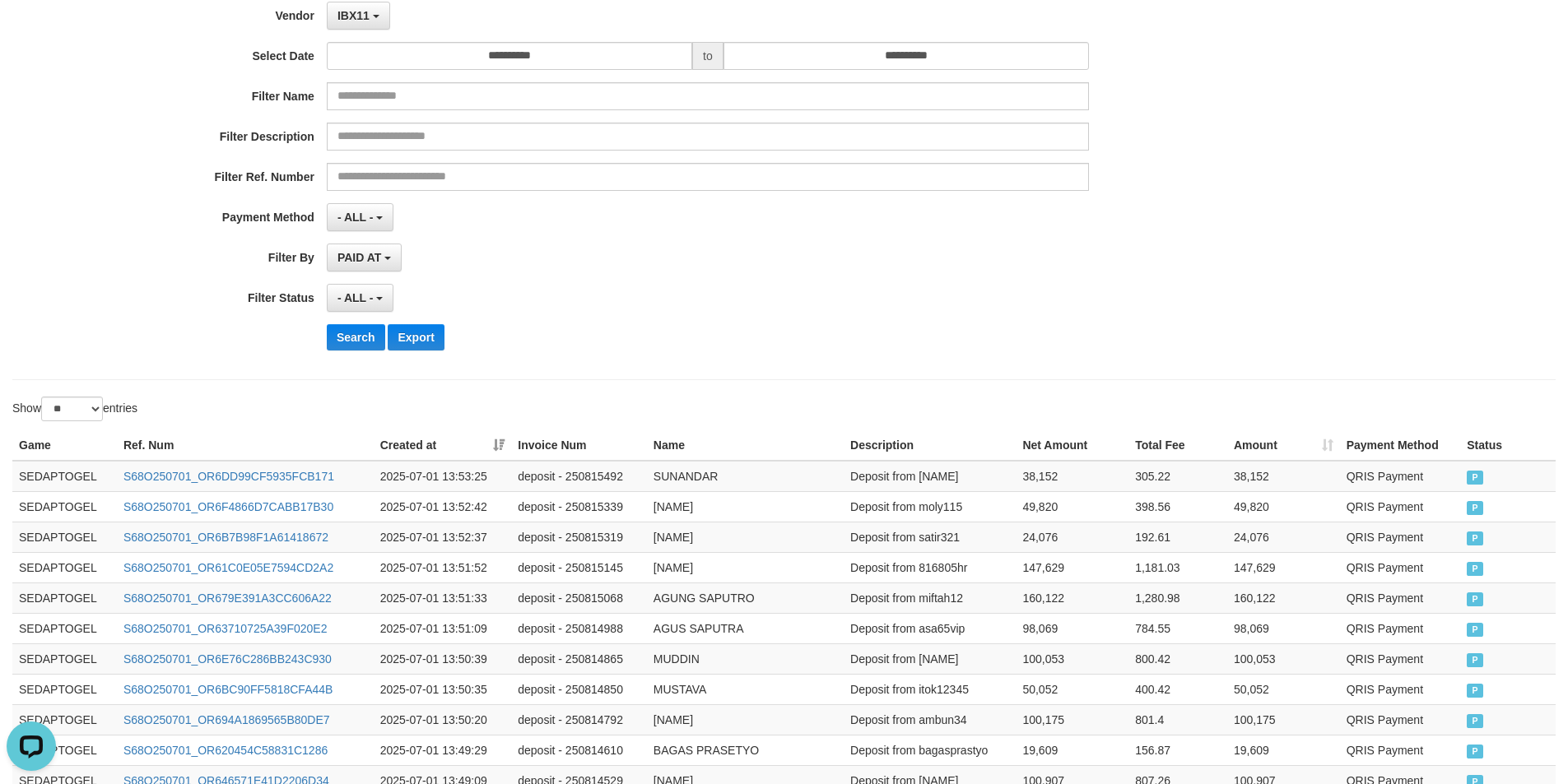 click on "Search
Export" at bounding box center [817, 337] 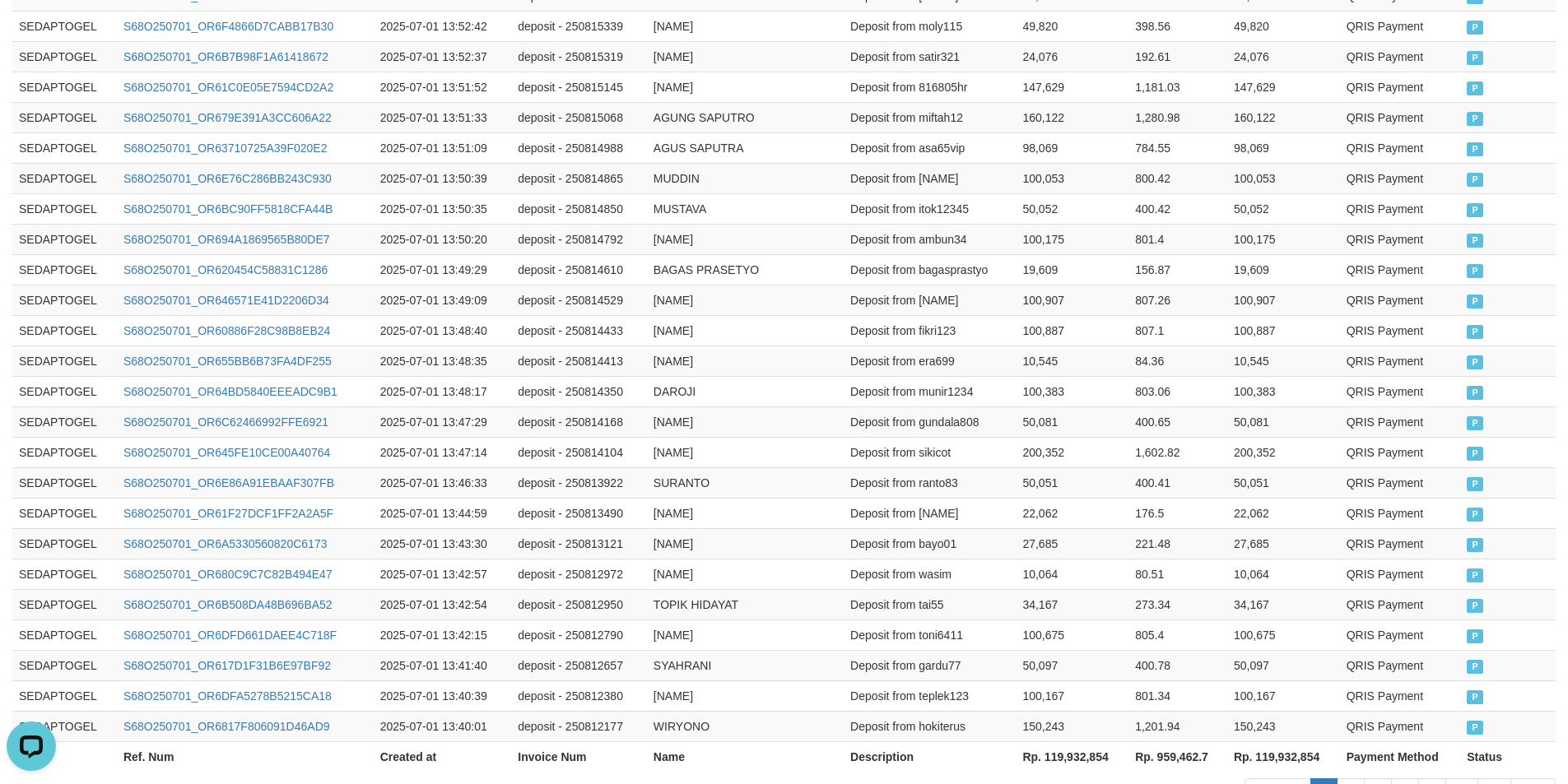 scroll, scrollTop: 764, scrollLeft: 0, axis: vertical 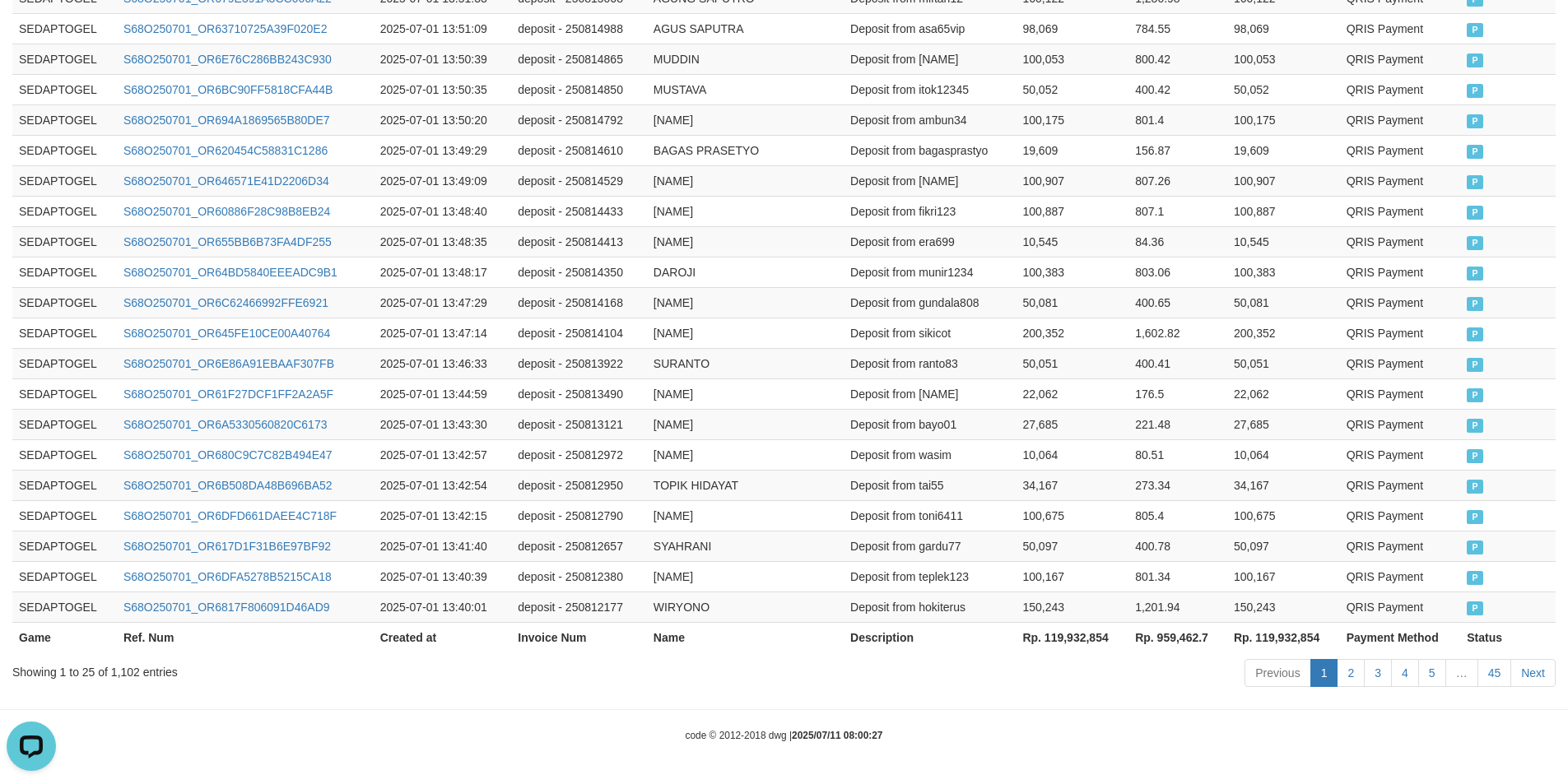 click on "Rp. 119,932,854" at bounding box center (1072, 637) 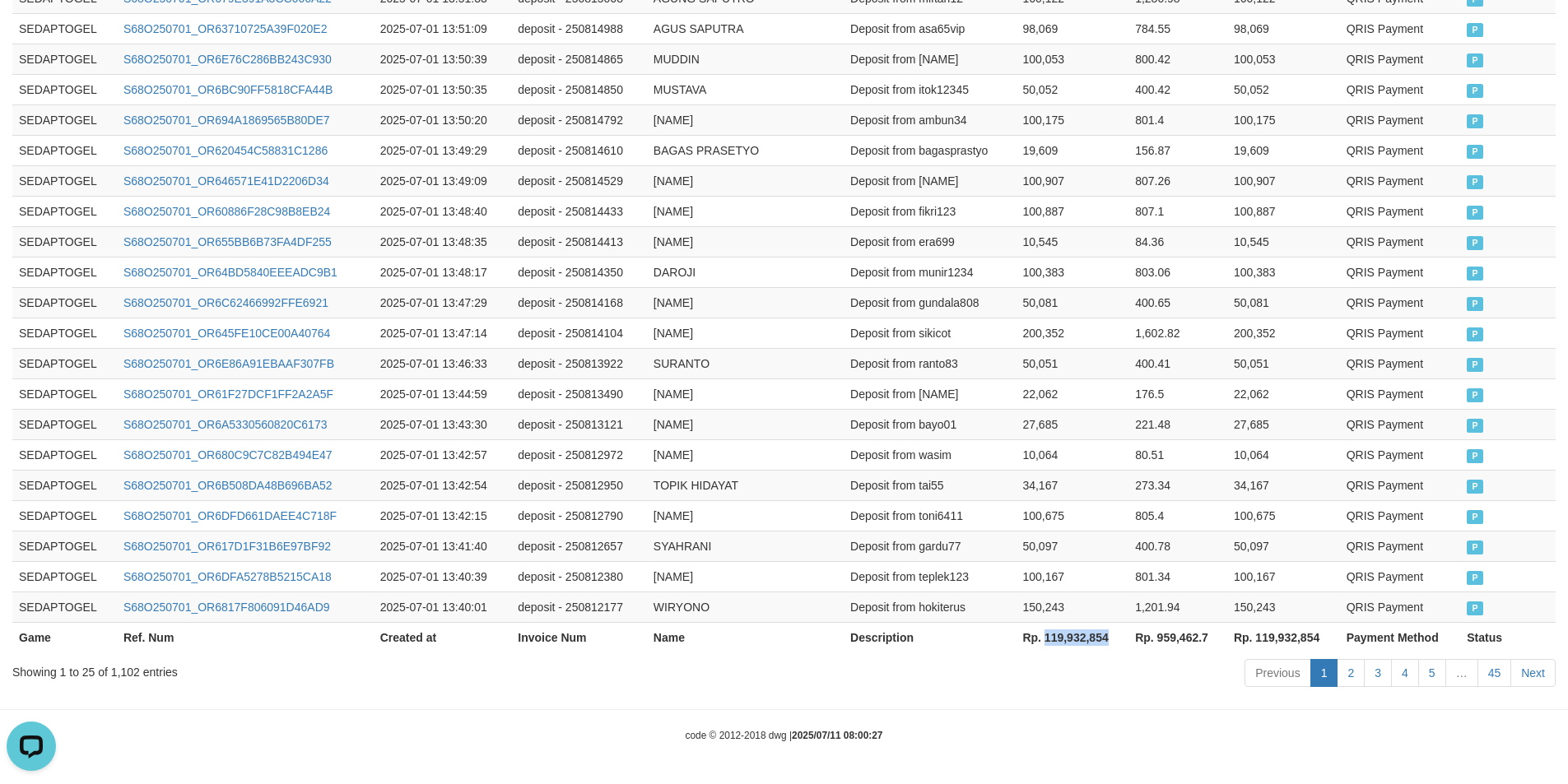 click on "Rp. 119,932,854" at bounding box center [1072, 637] 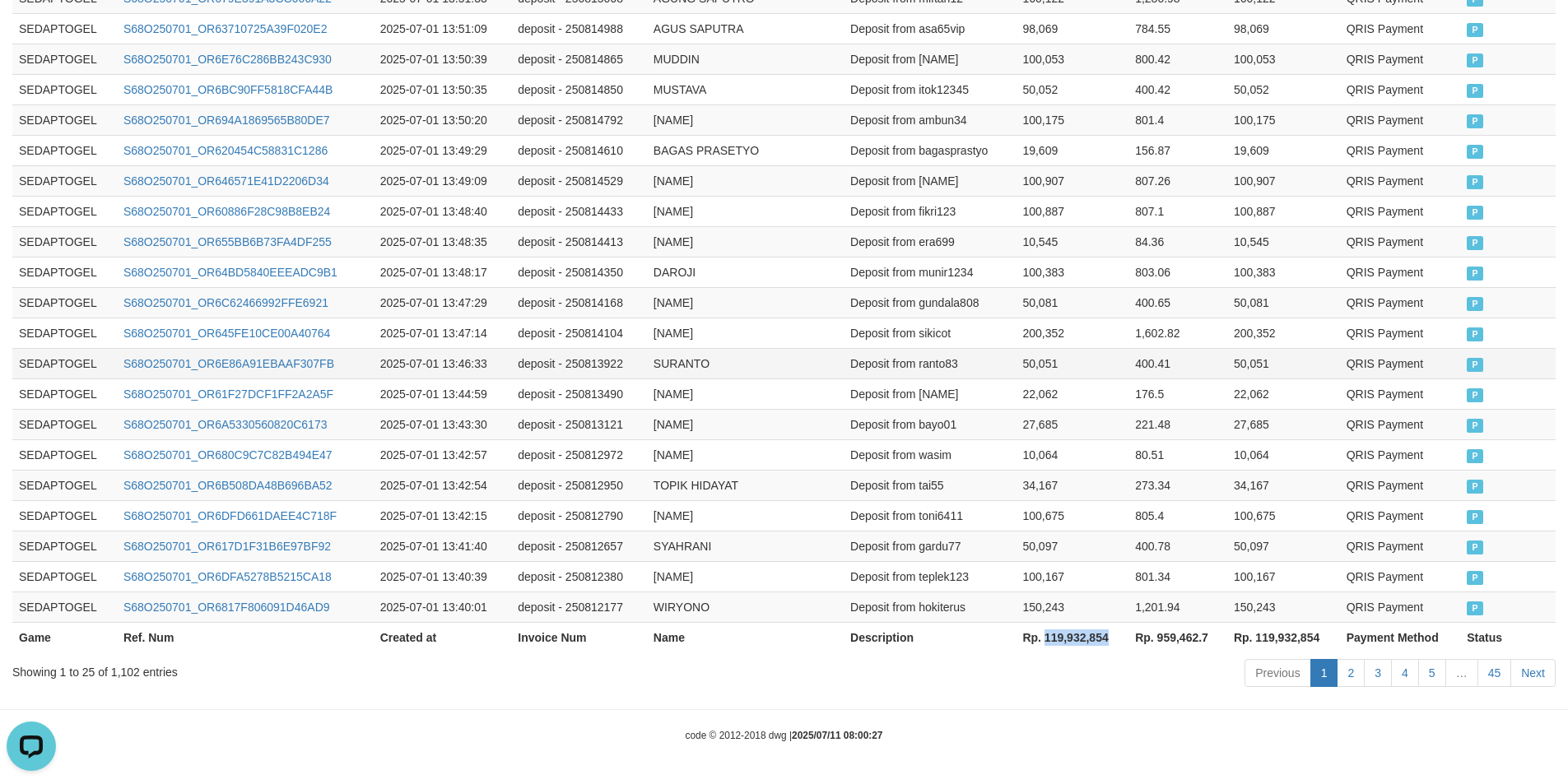 copy on "119,932,854" 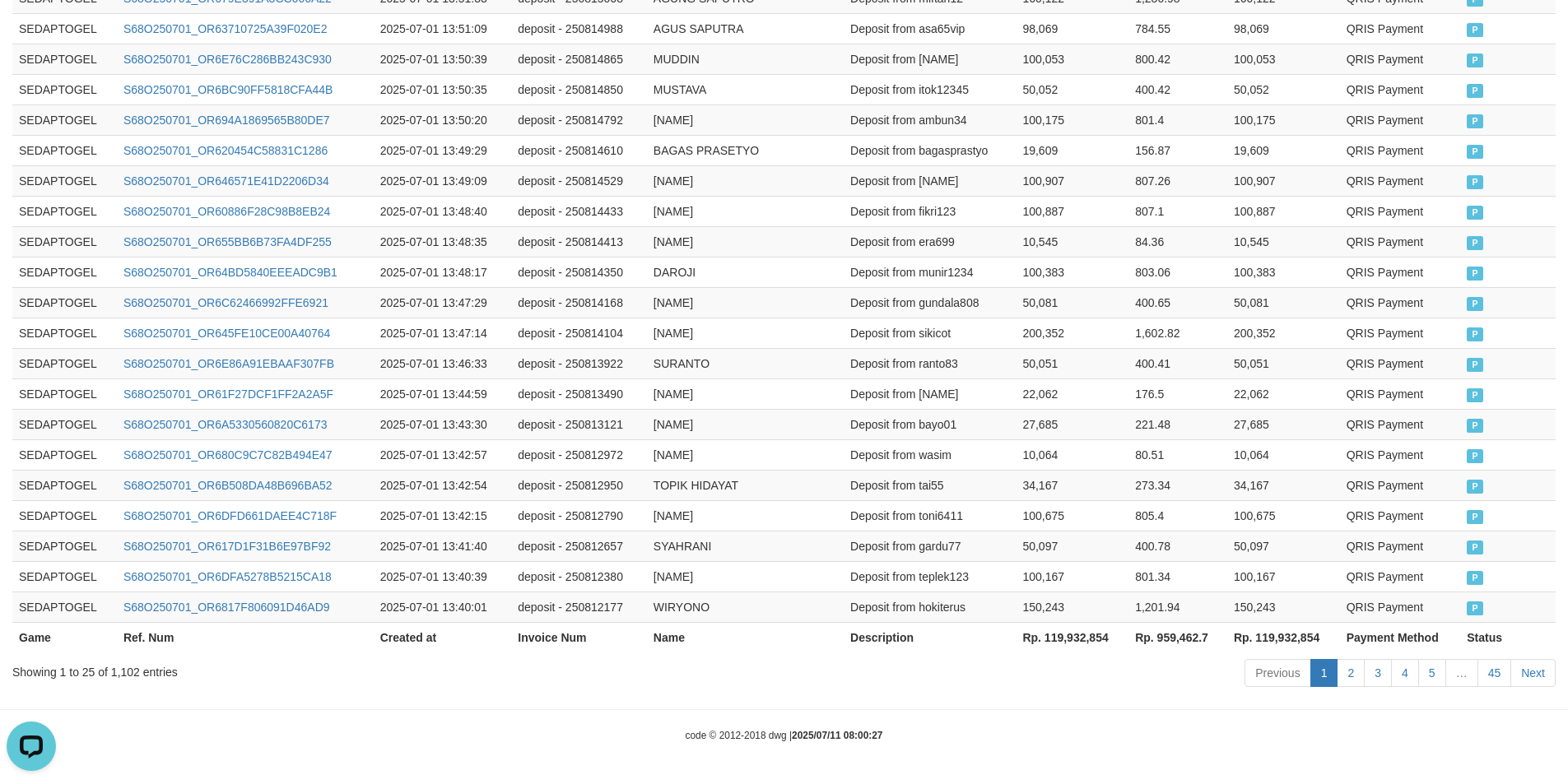 click on "Previous 1 2 3 4 5 … 45 Next" at bounding box center (1110, 675) 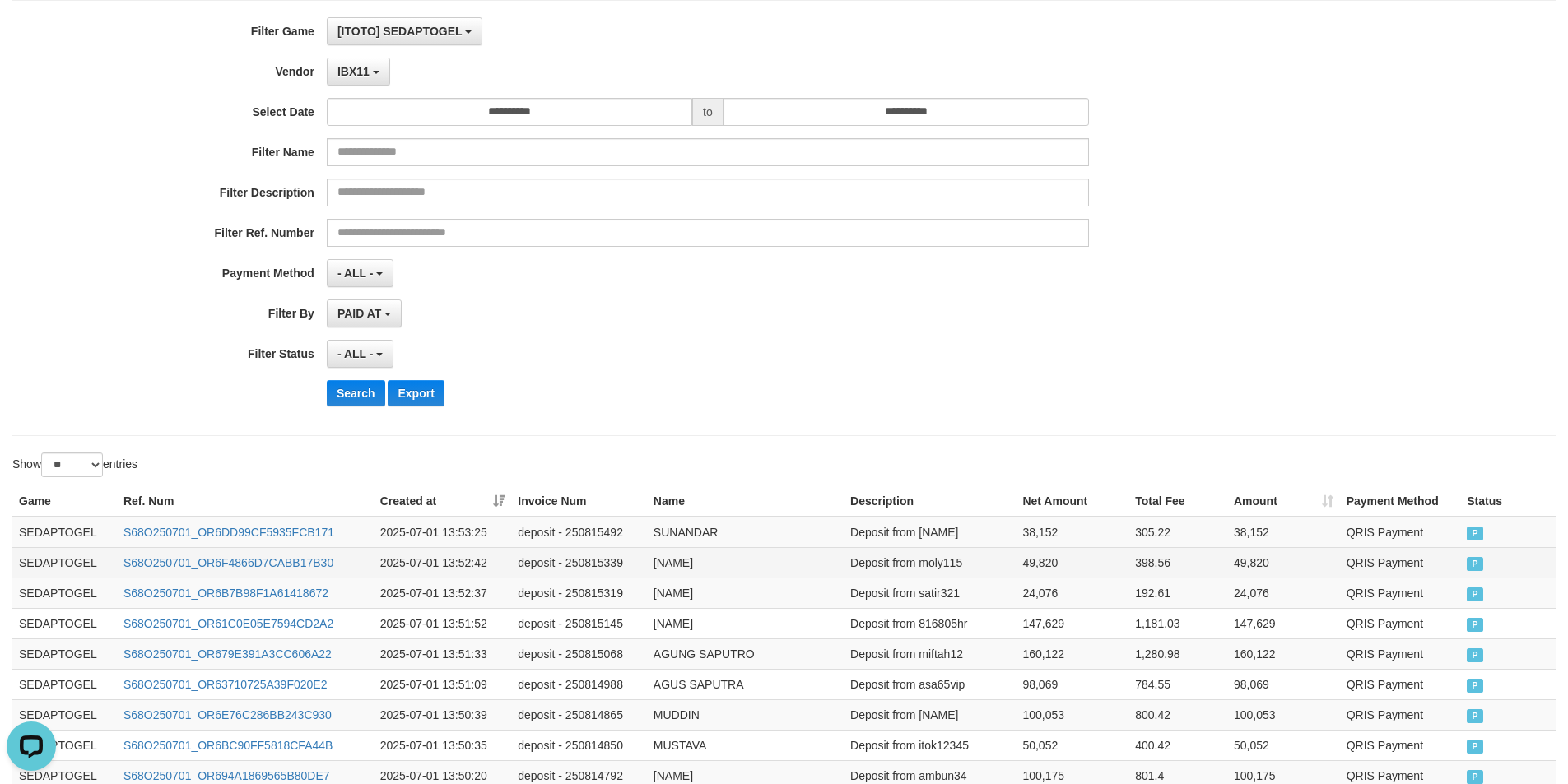 scroll, scrollTop: 0, scrollLeft: 0, axis: both 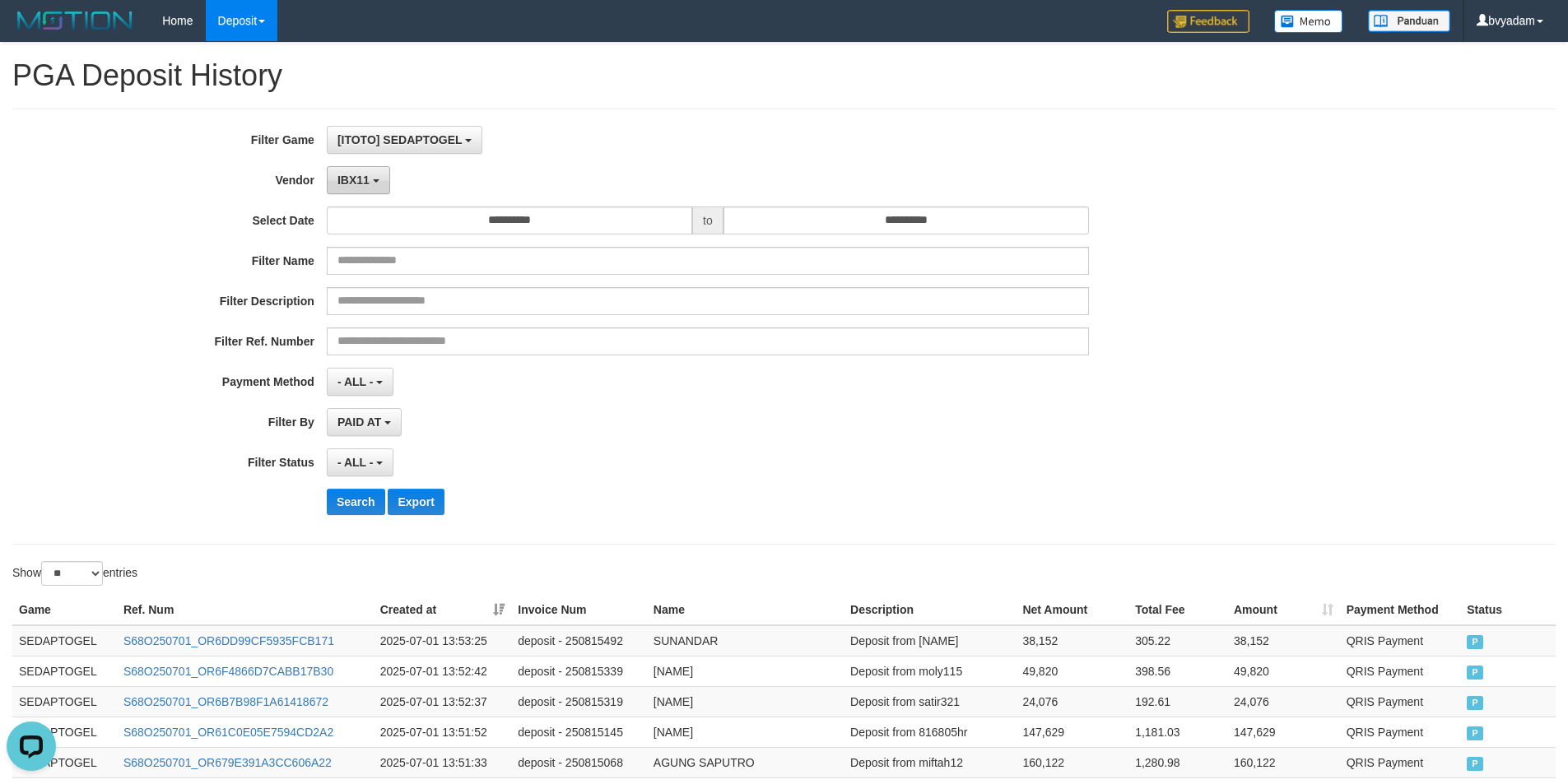 click on "IBX11" at bounding box center [358, 180] 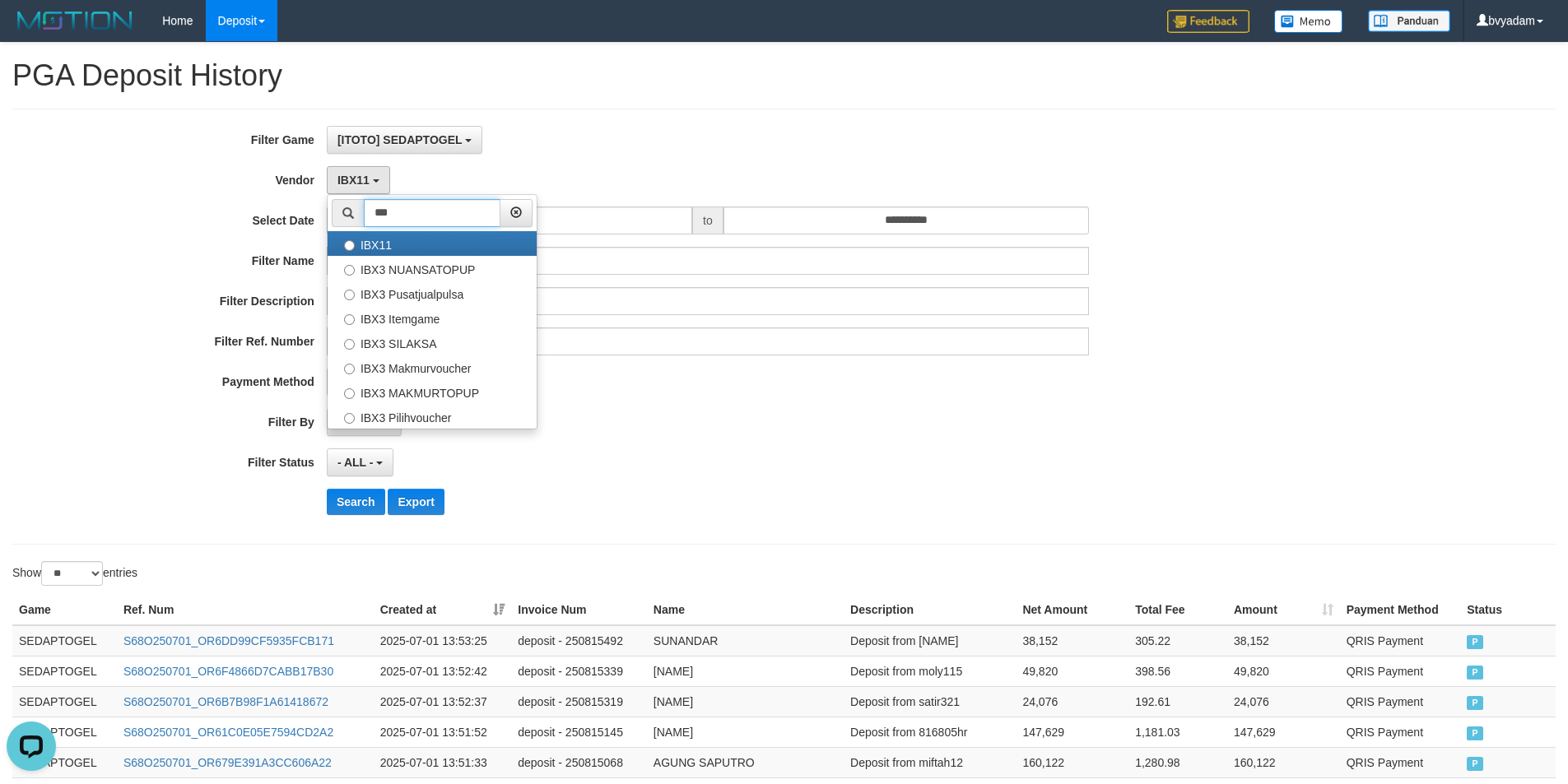 click on "***" at bounding box center [432, 213] 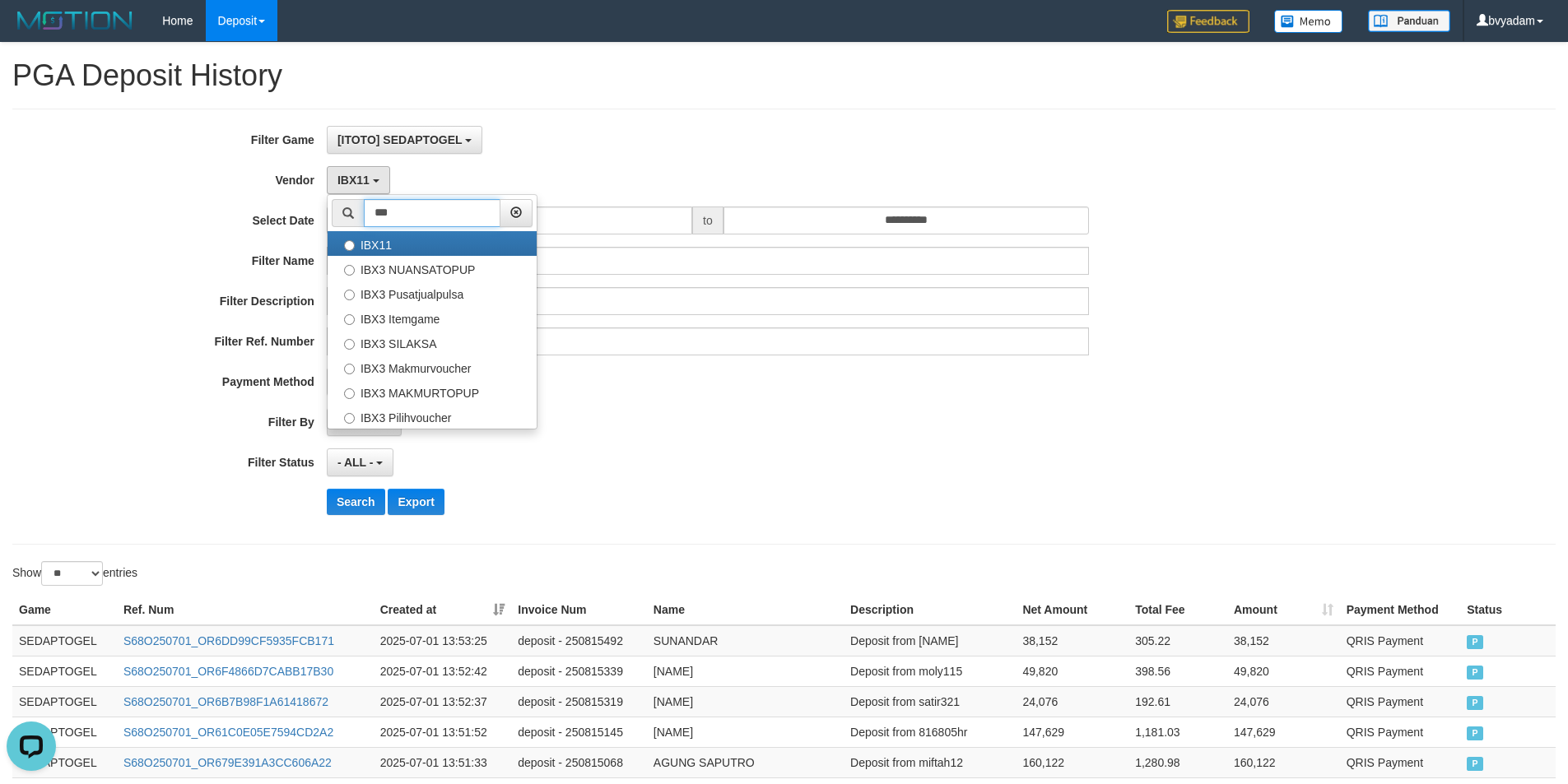 click on "***" at bounding box center [432, 213] 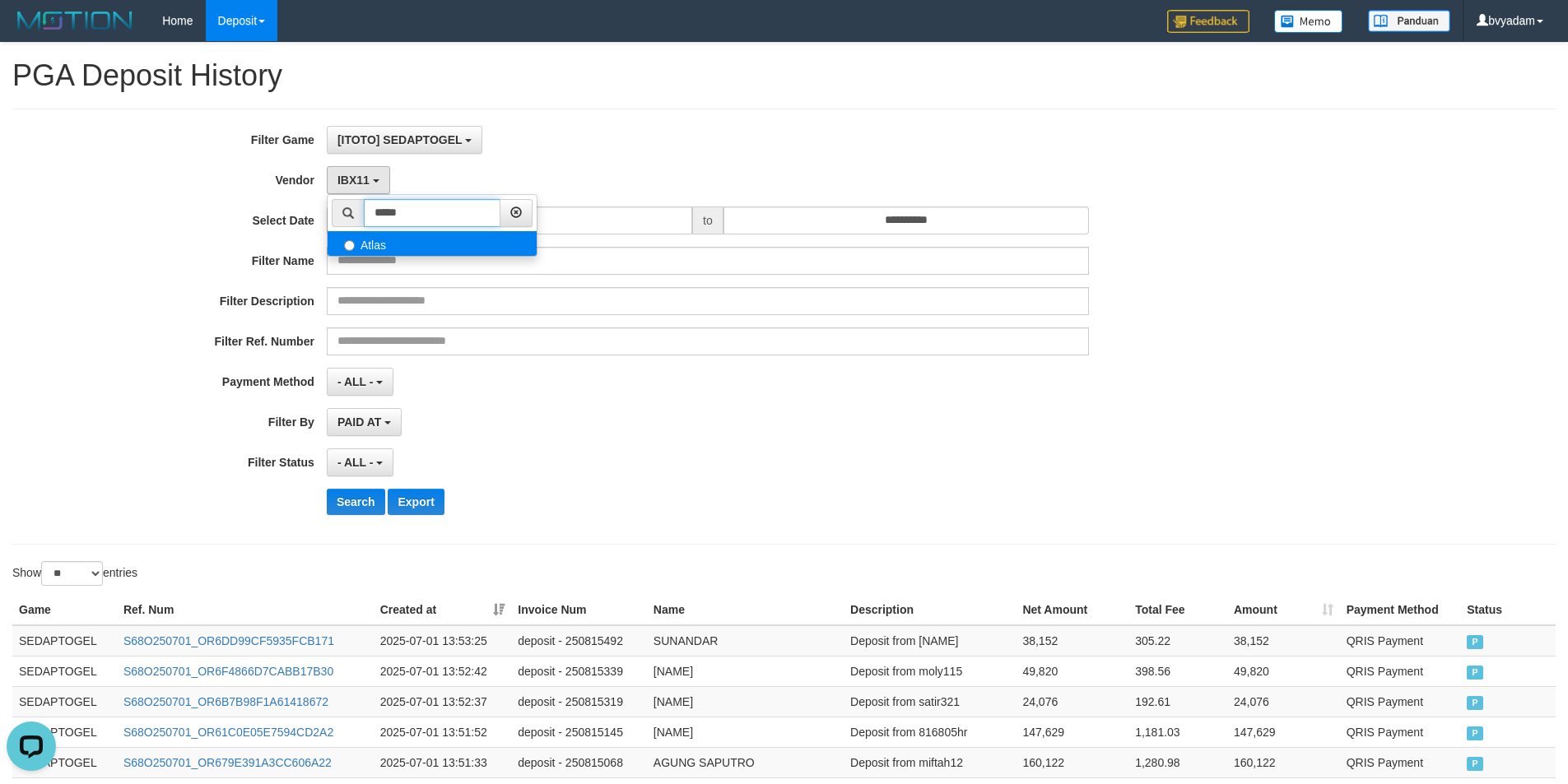 type on "*****" 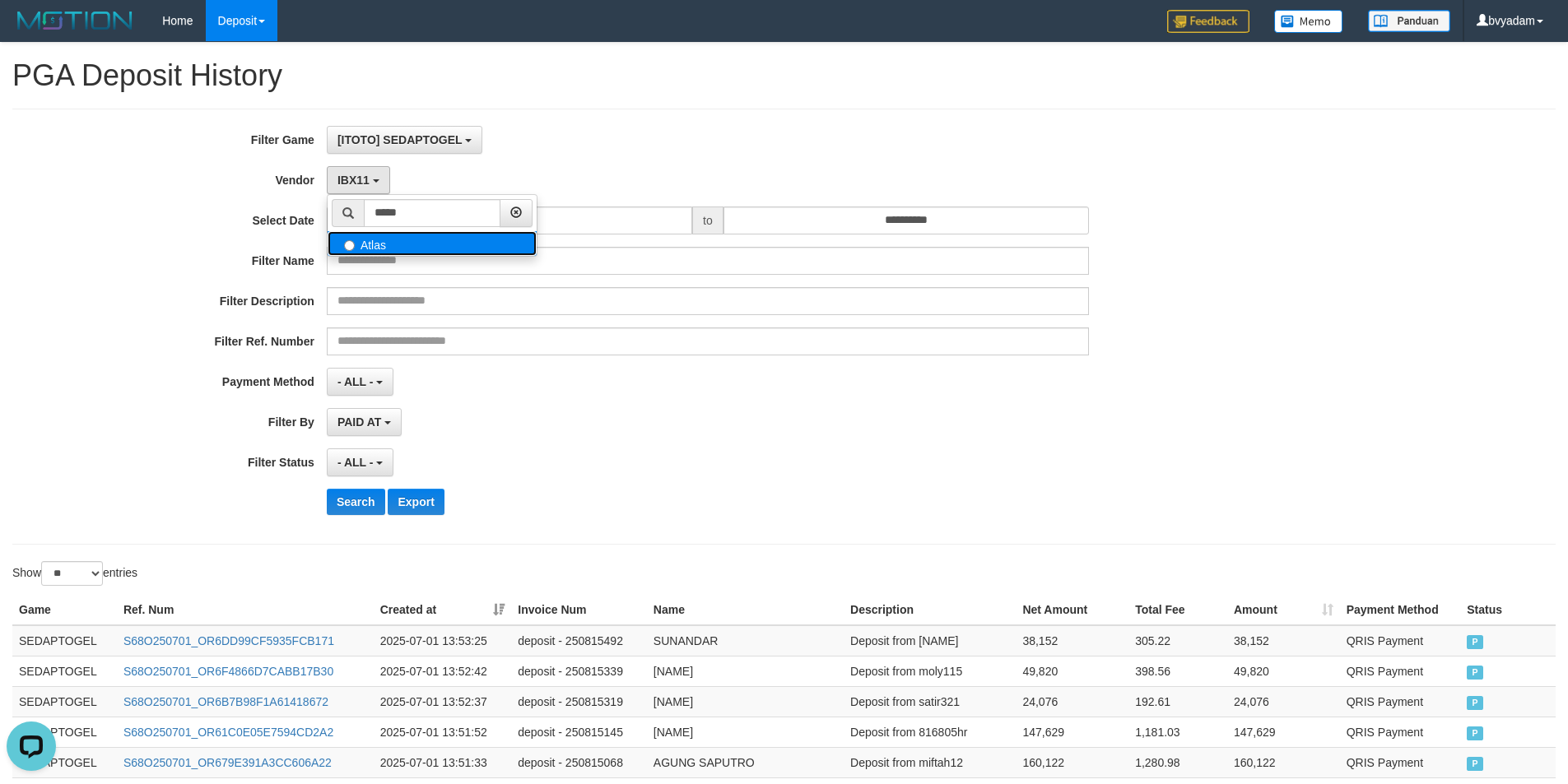 click on "Atlas" at bounding box center (432, 244) 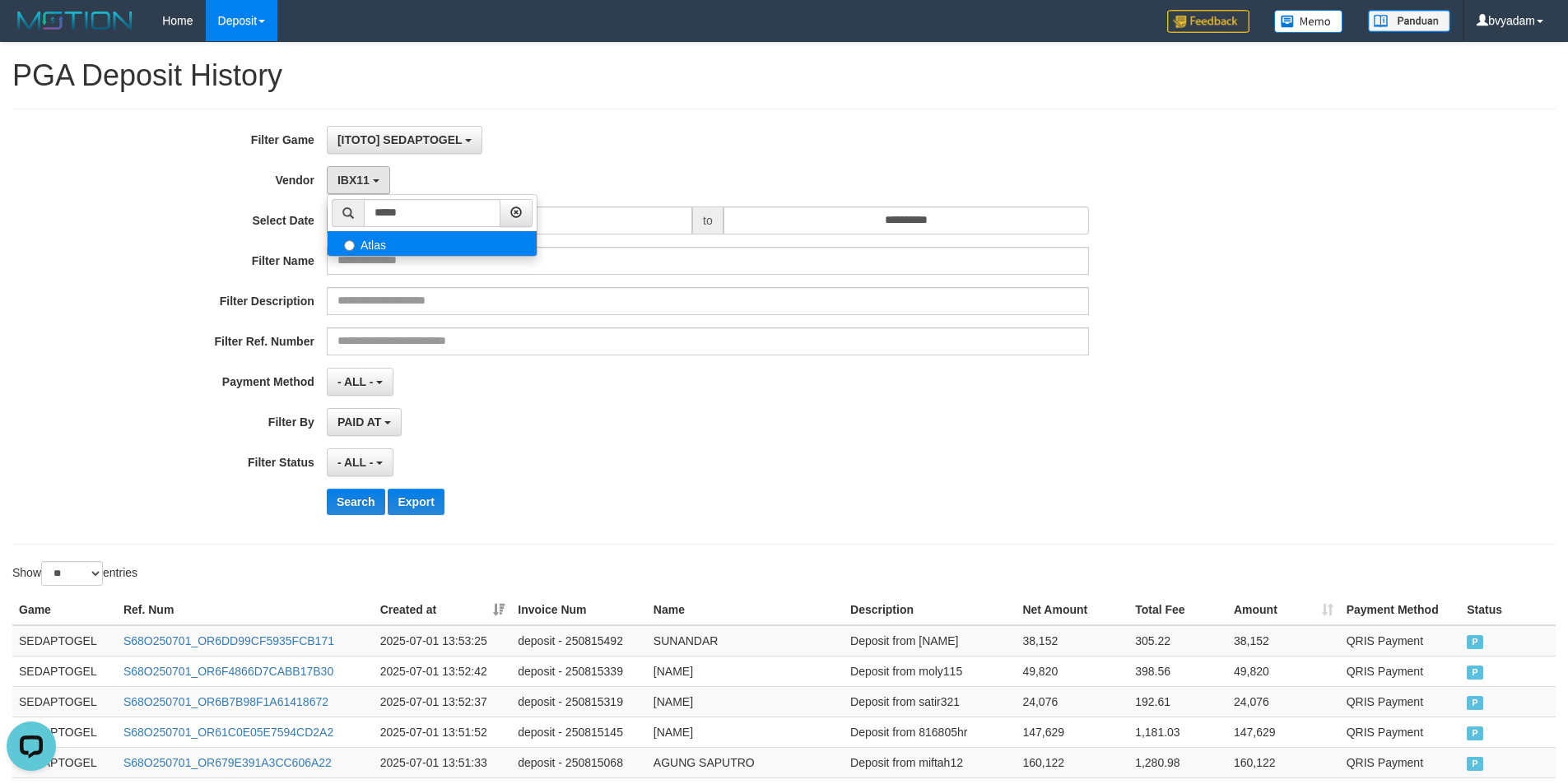 select on "**********" 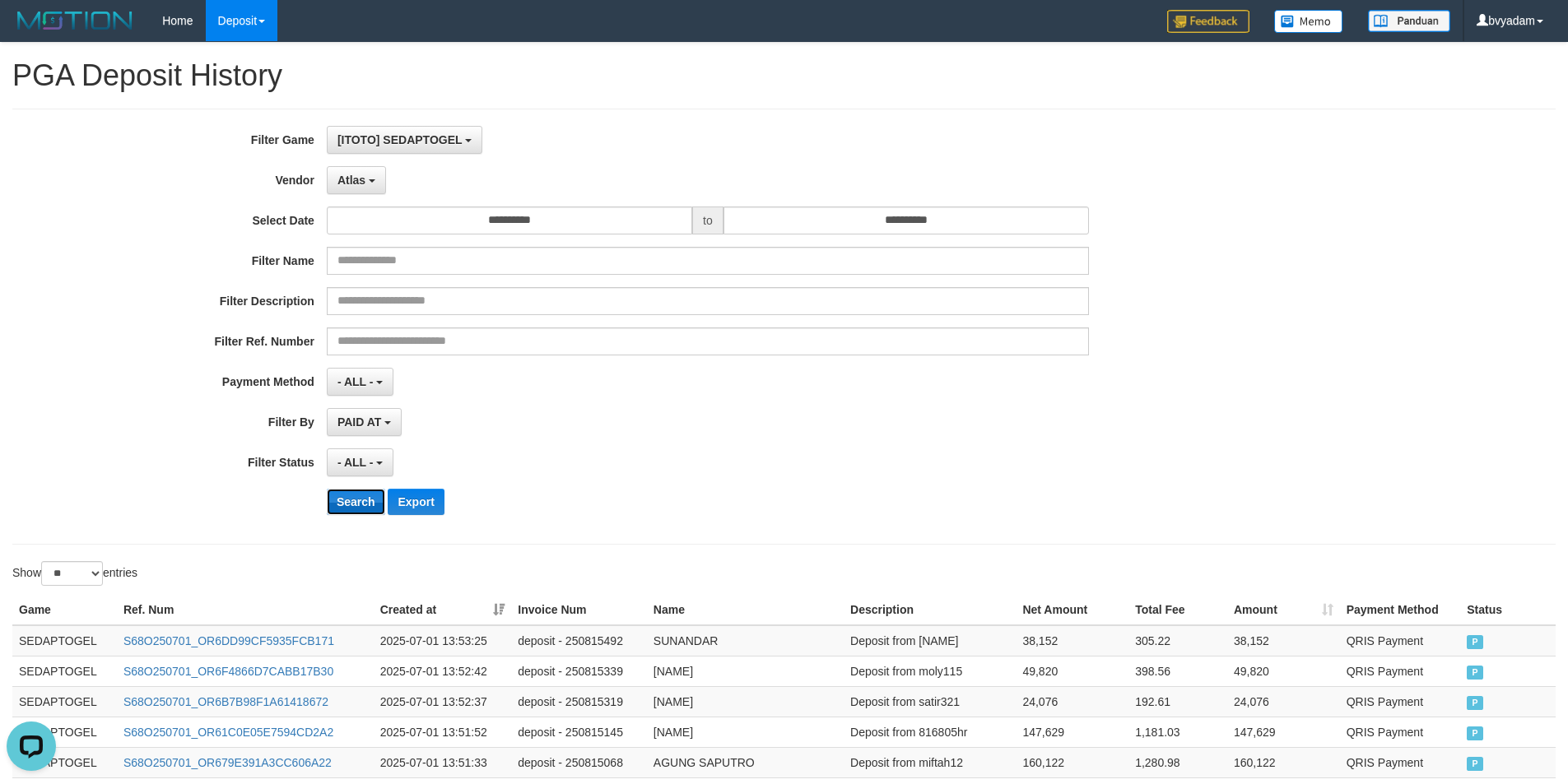 click on "Search" at bounding box center [356, 502] 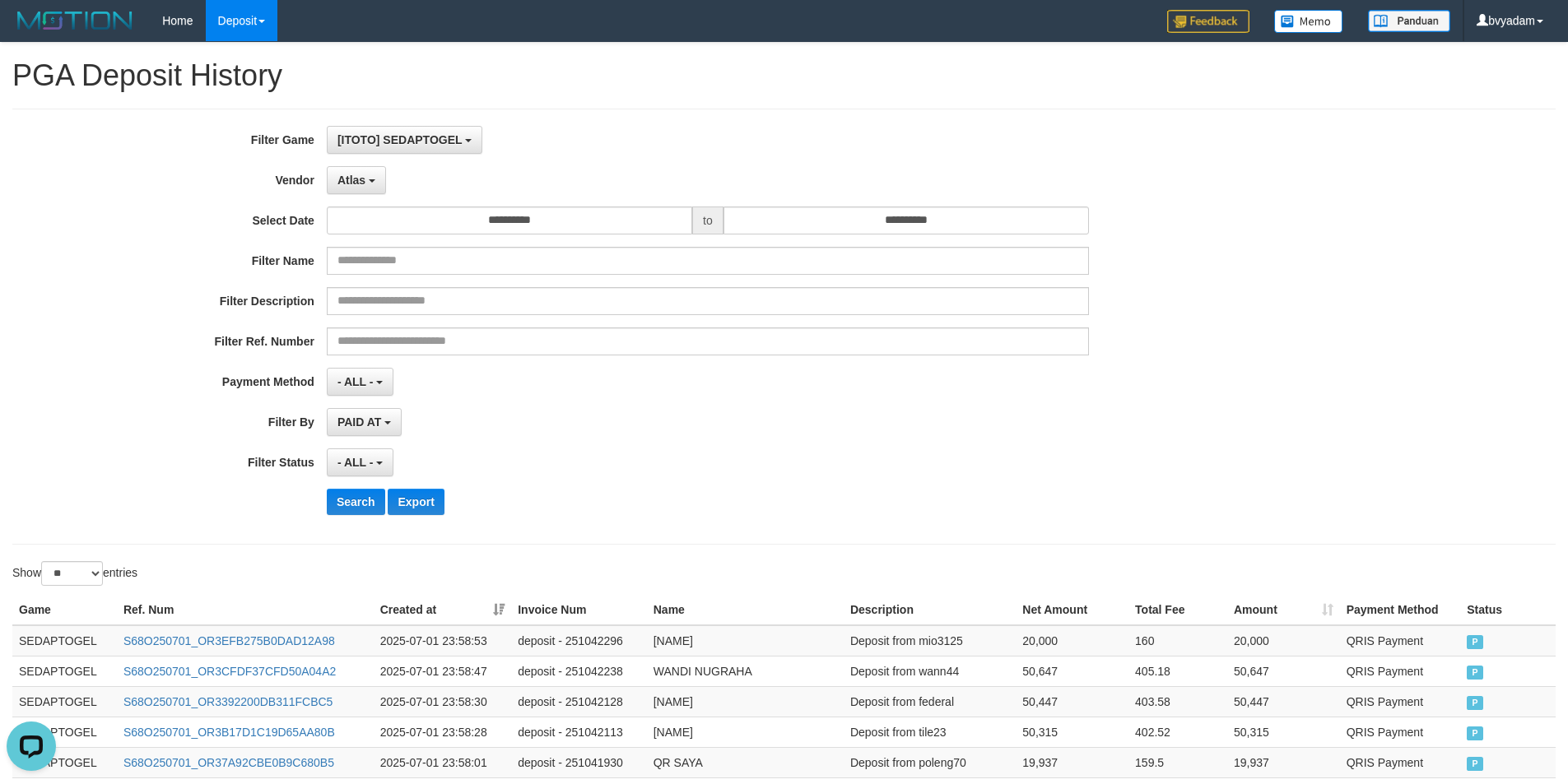 click on "- ALL -    SELECT ALL  - ALL -  SELECT STATUS
PENDING/UNPAID
PAID
CANCELED
EXPIRED" at bounding box center (708, 462) 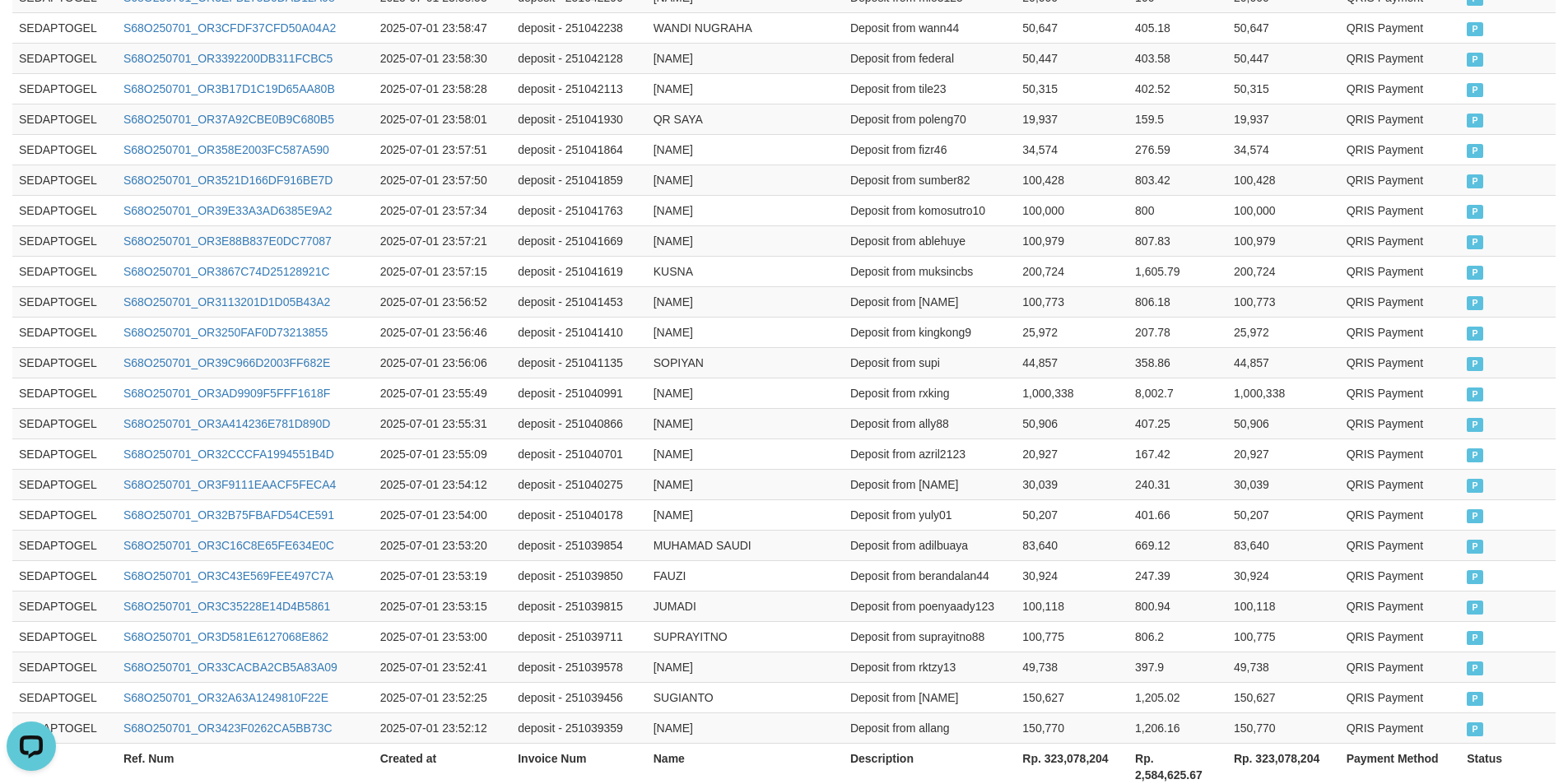 scroll, scrollTop: 797, scrollLeft: 0, axis: vertical 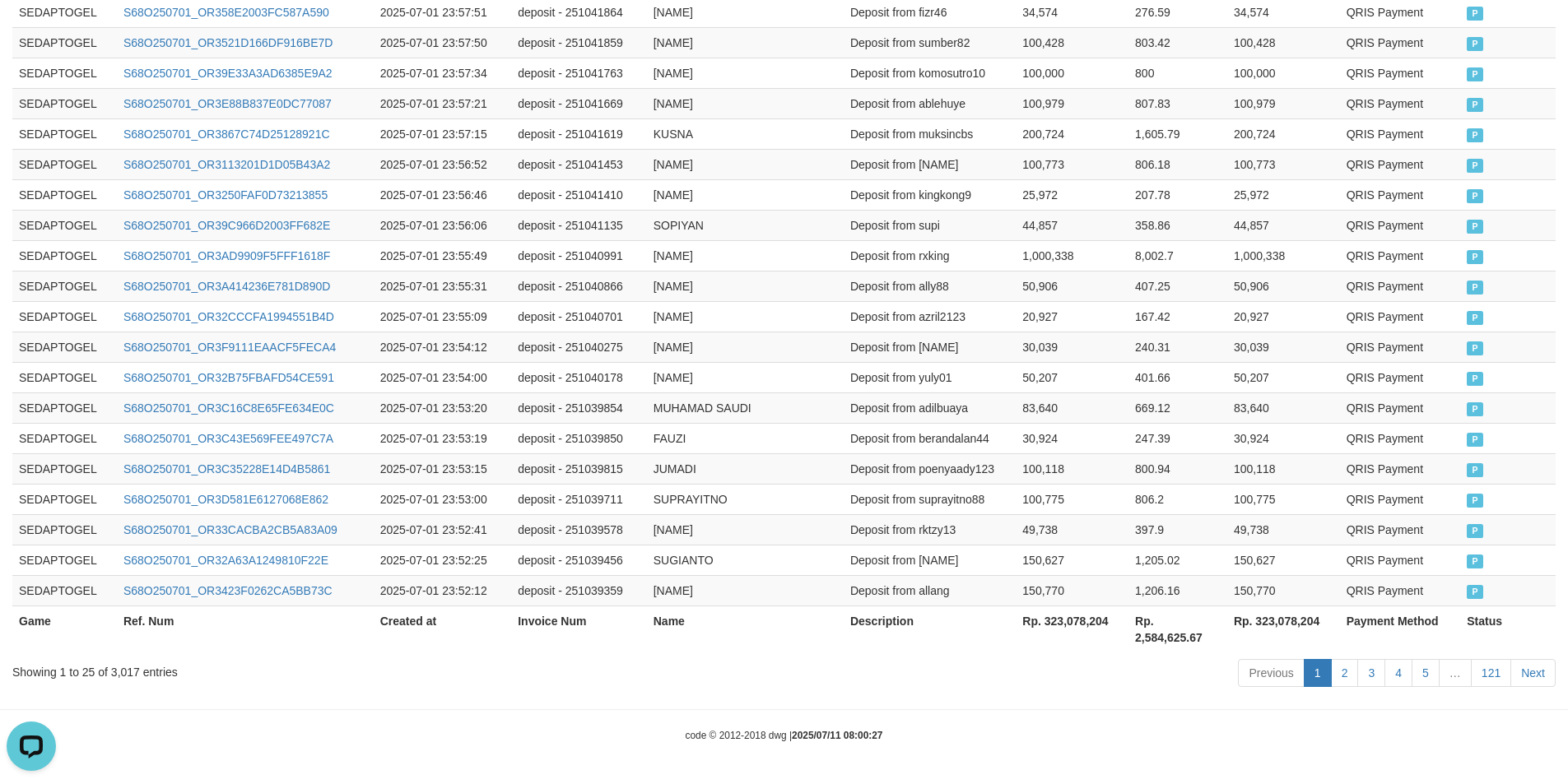 click on "Rp. 323,078,204" at bounding box center [1072, 629] 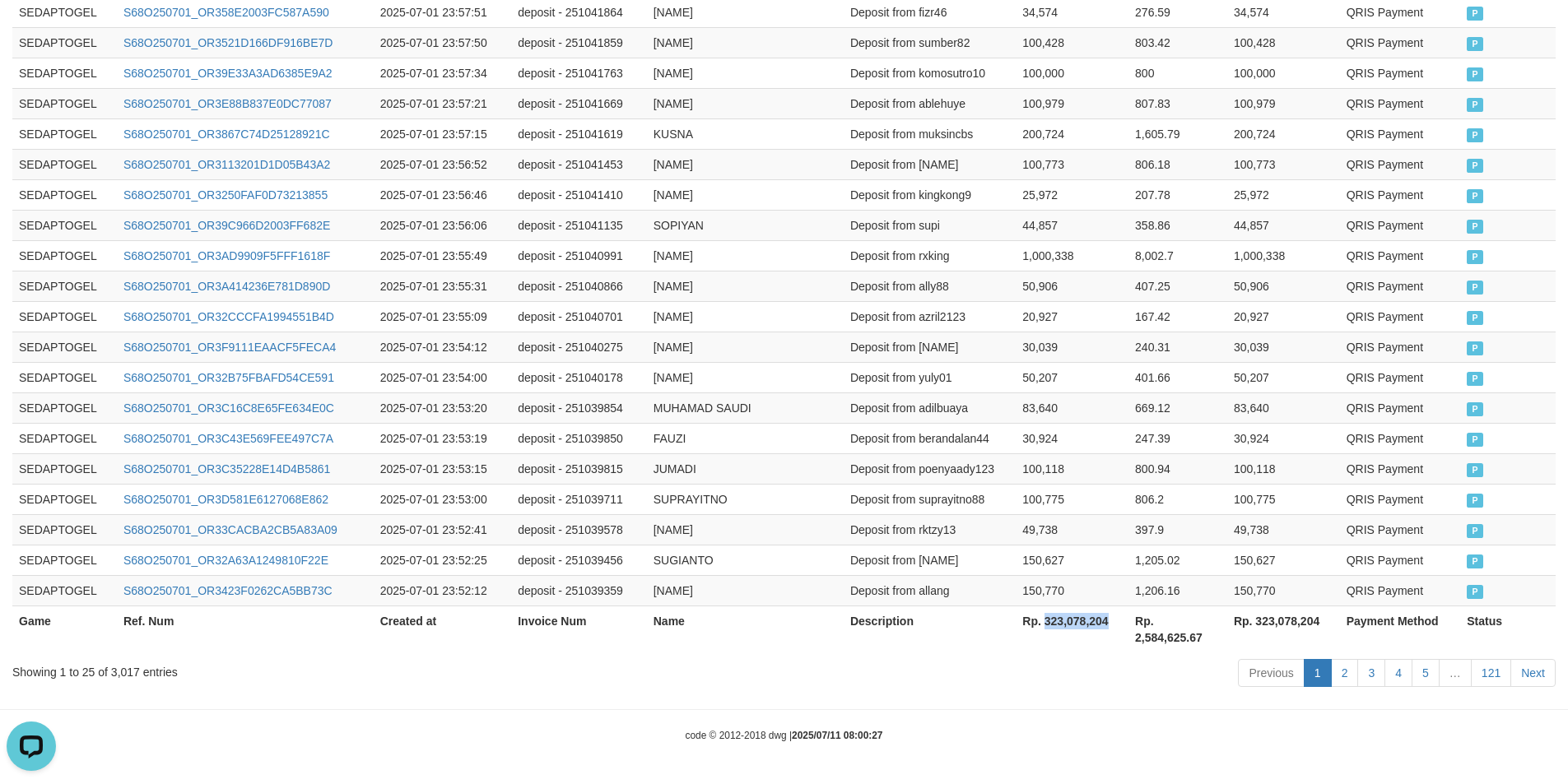 click on "Rp. 323,078,204" at bounding box center [1072, 629] 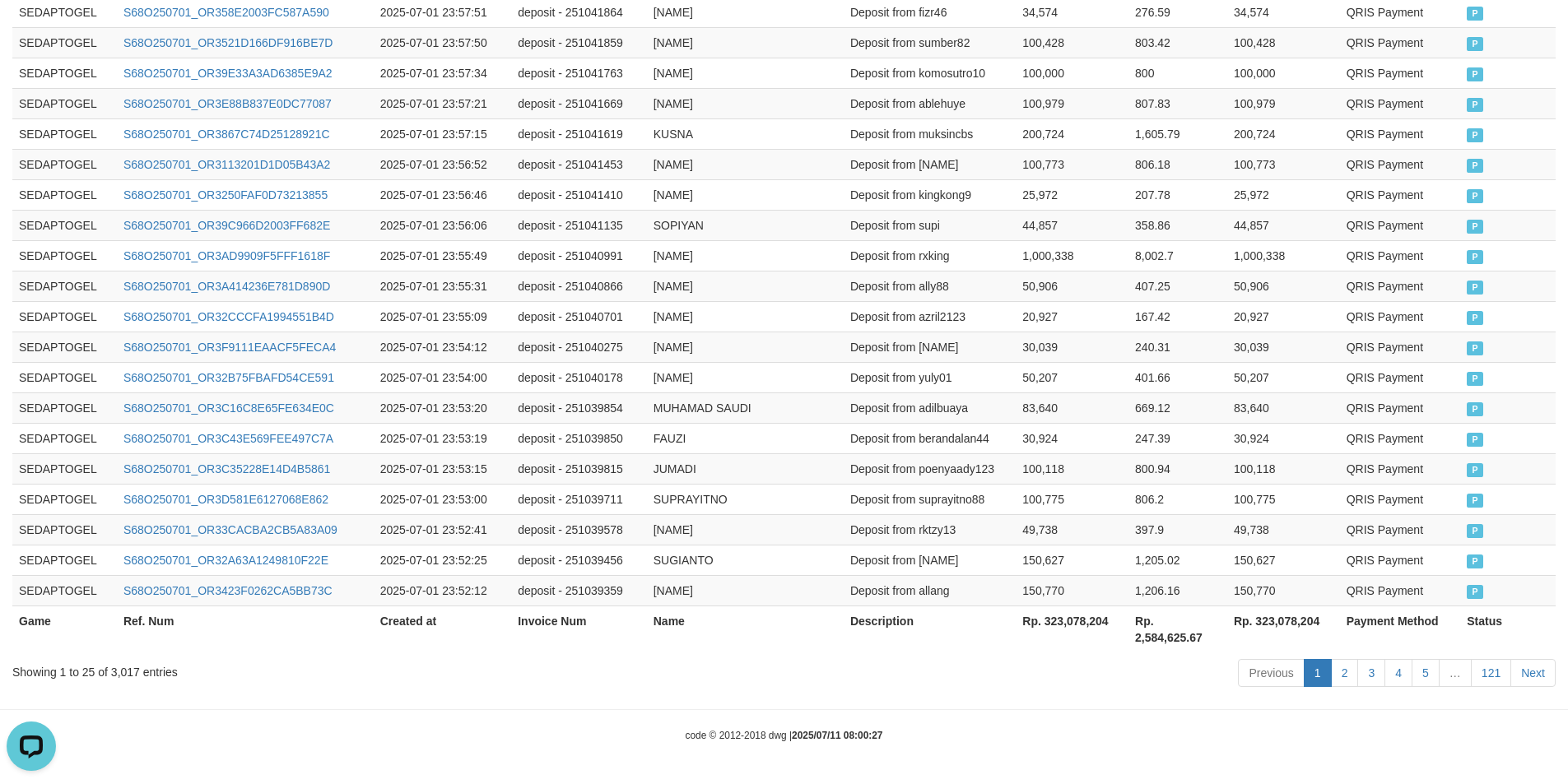 click on "**********" at bounding box center (784, 2) 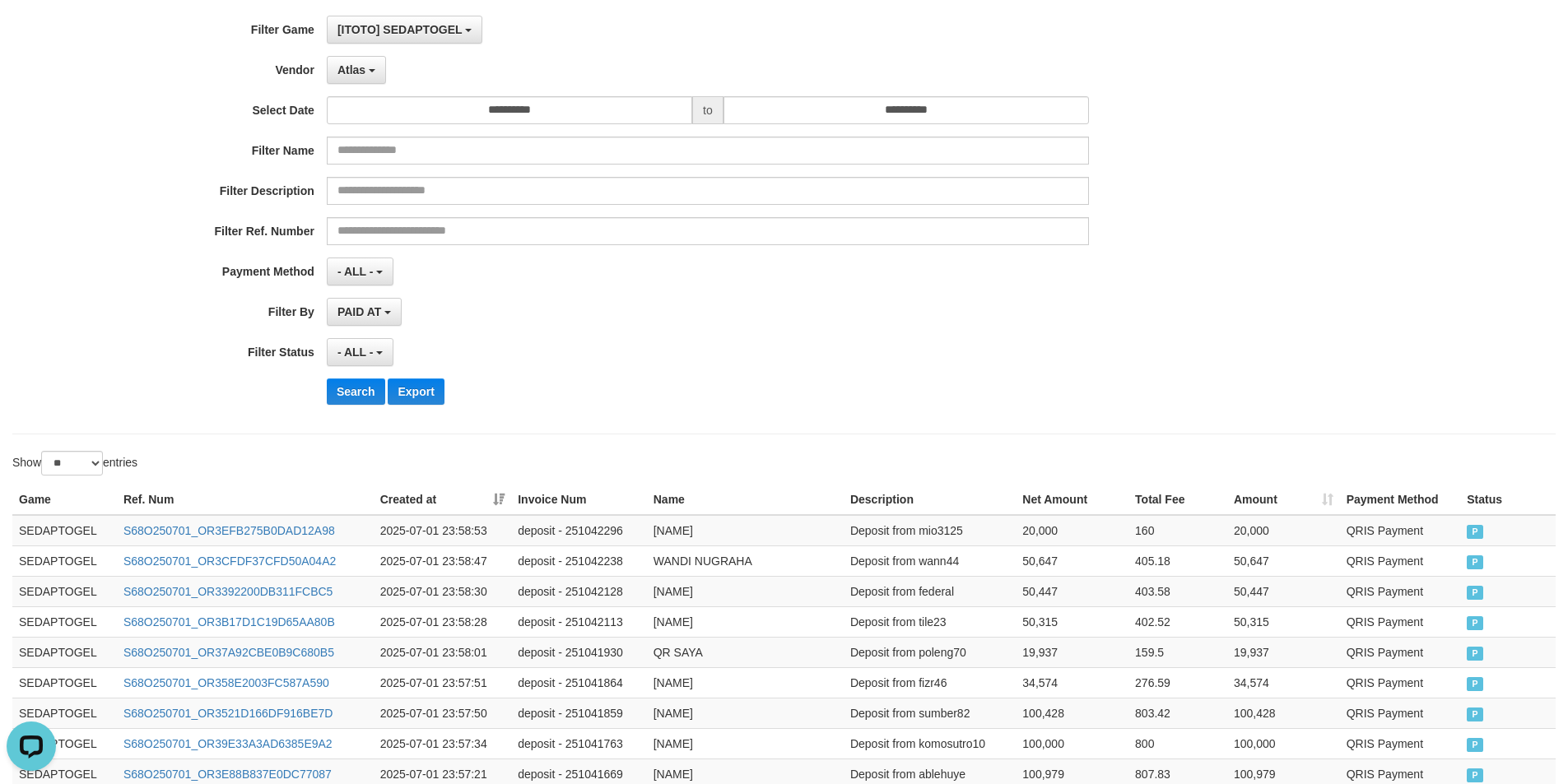 scroll, scrollTop: 0, scrollLeft: 0, axis: both 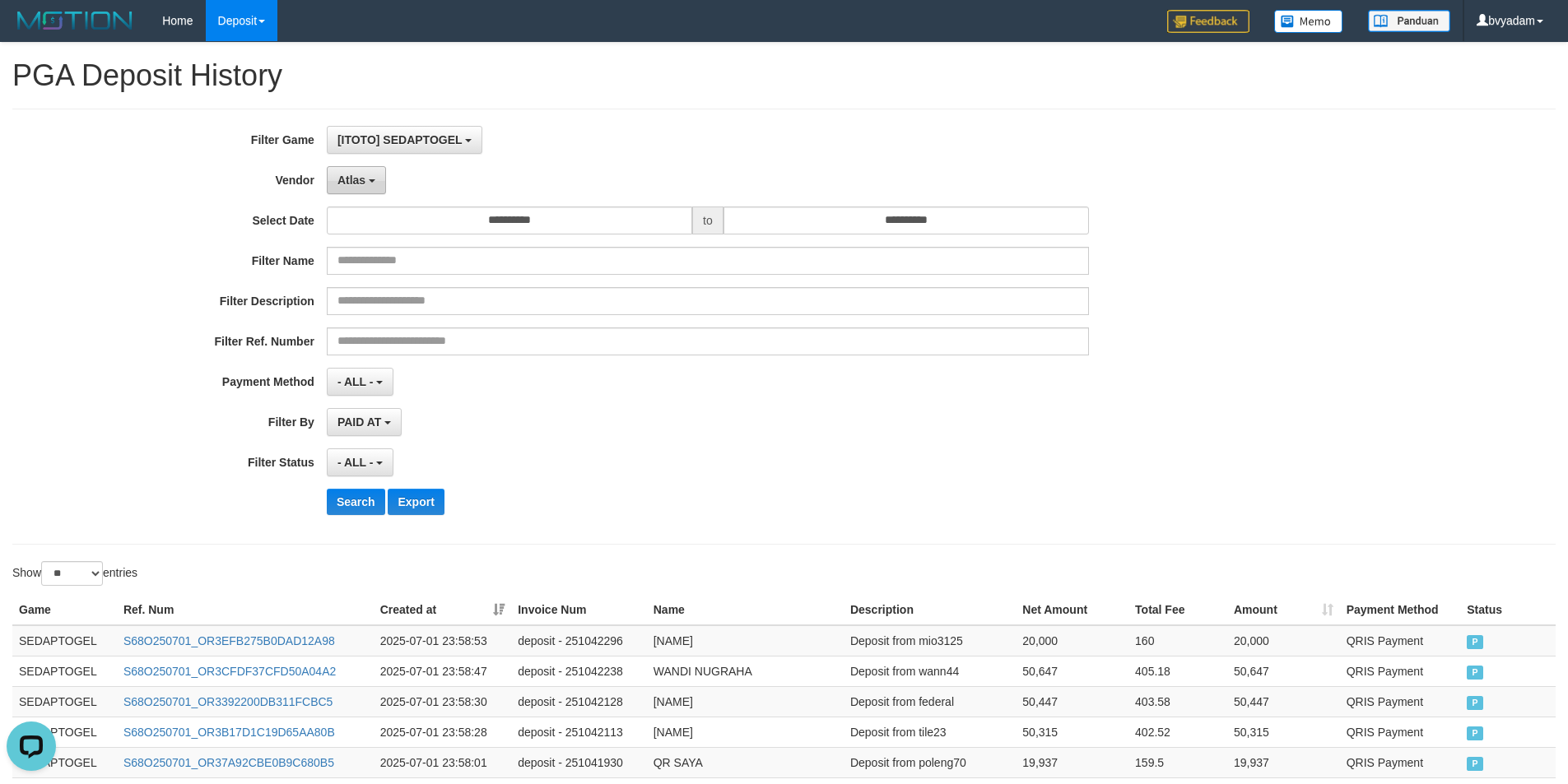 click on "Atlas" at bounding box center (356, 180) 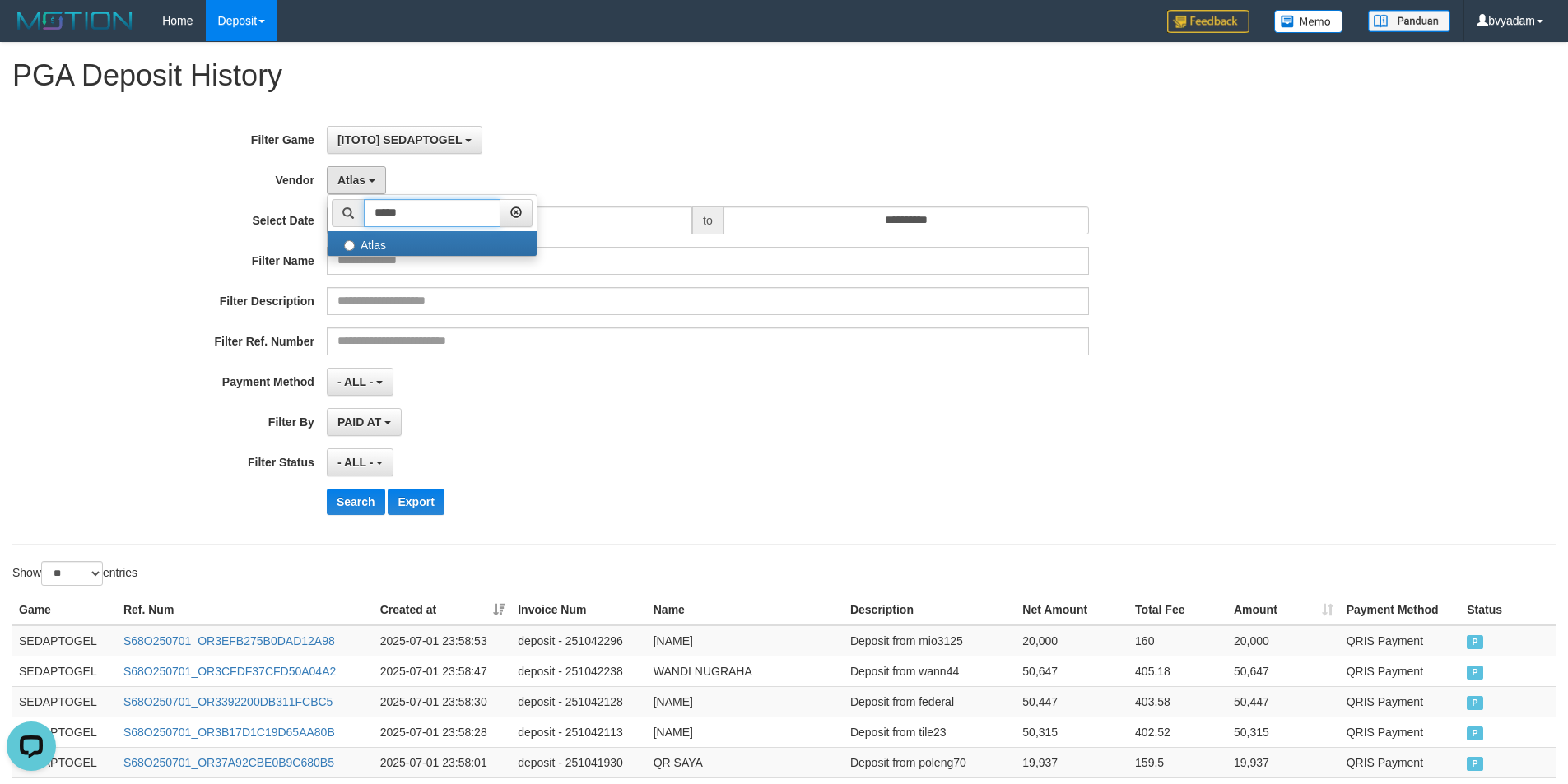 click on "*****" at bounding box center [432, 213] 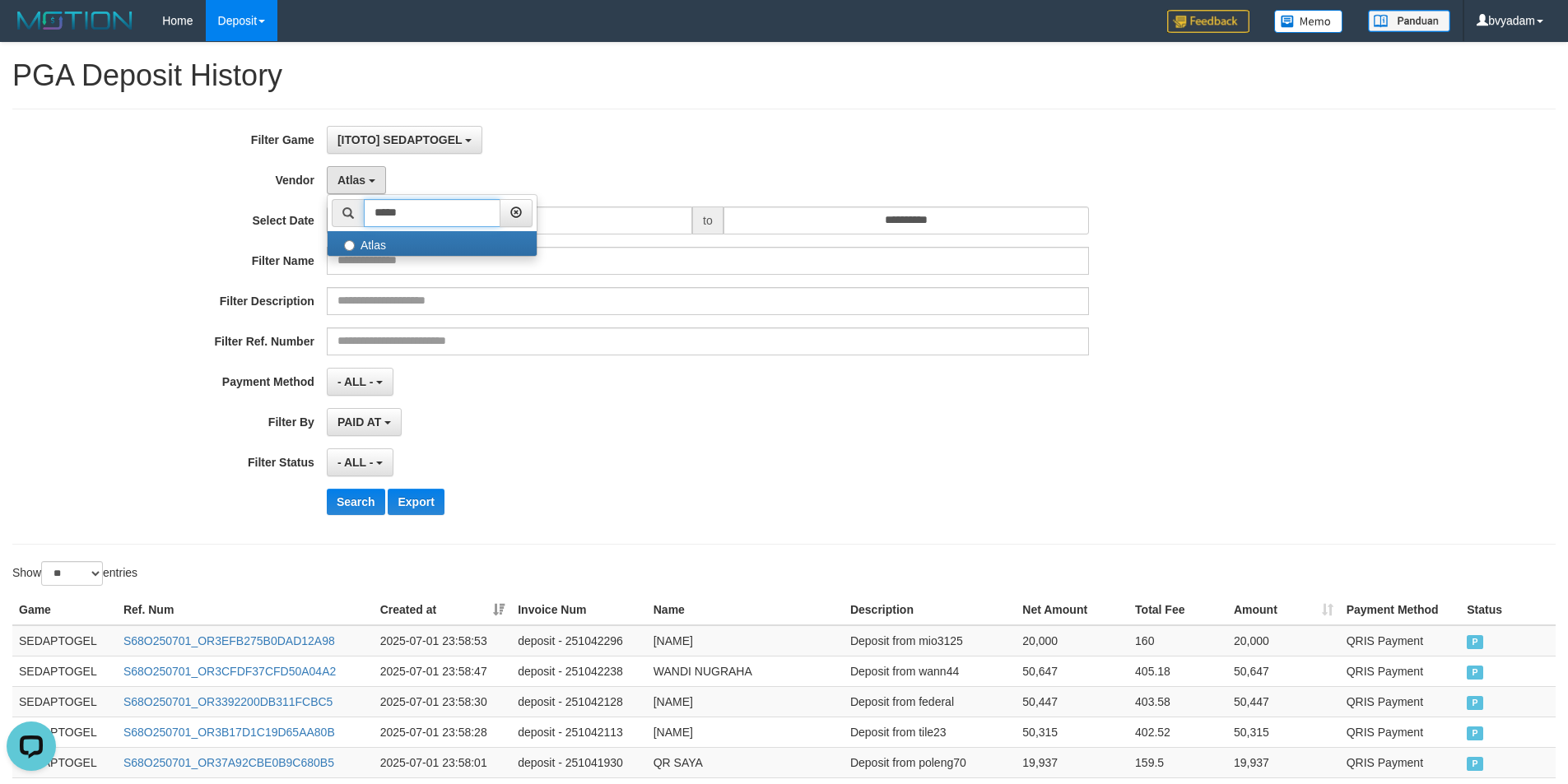 click on "*****" at bounding box center [432, 213] 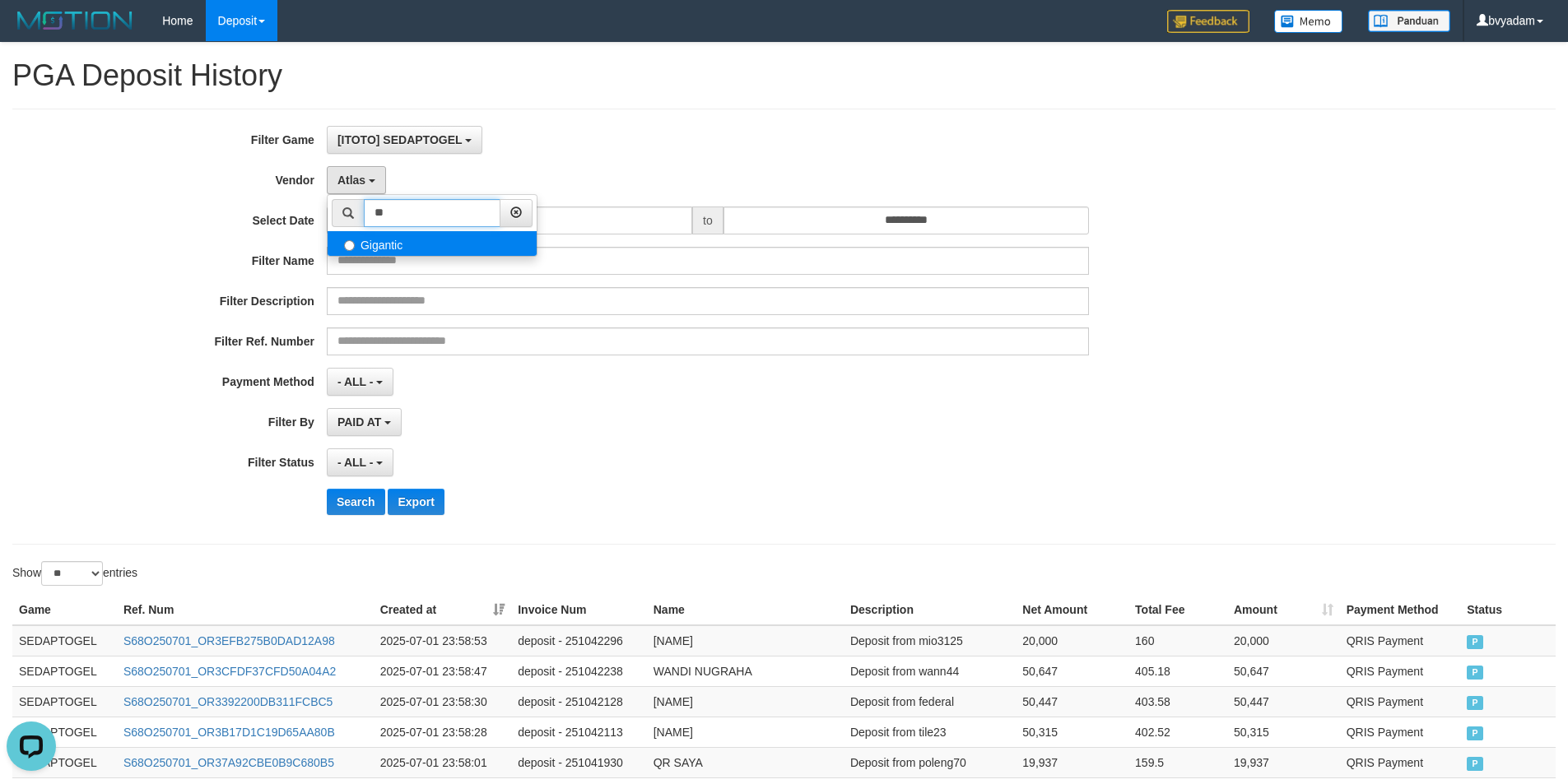 type on "**" 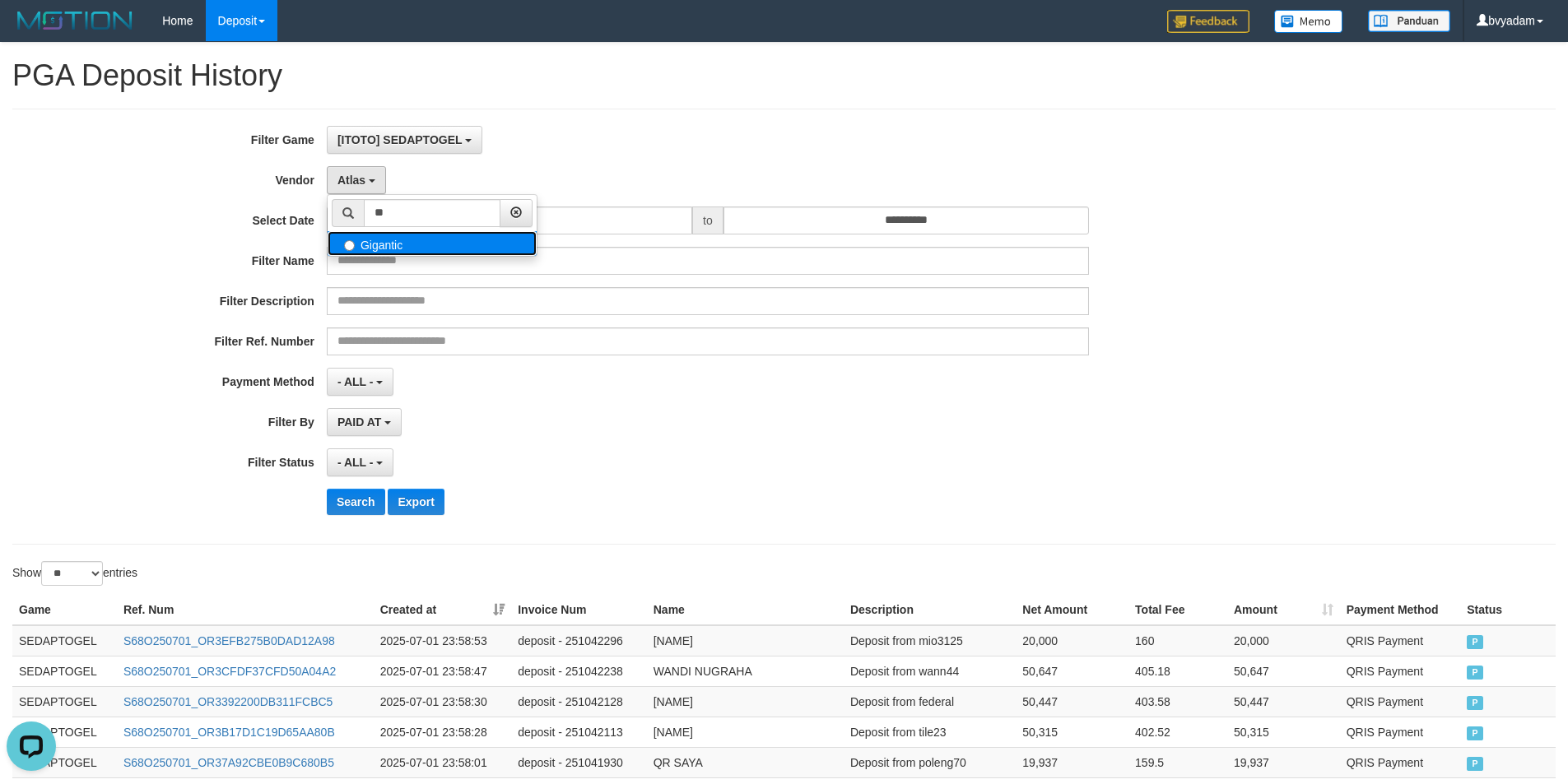 click on "Gigantic" at bounding box center [432, 244] 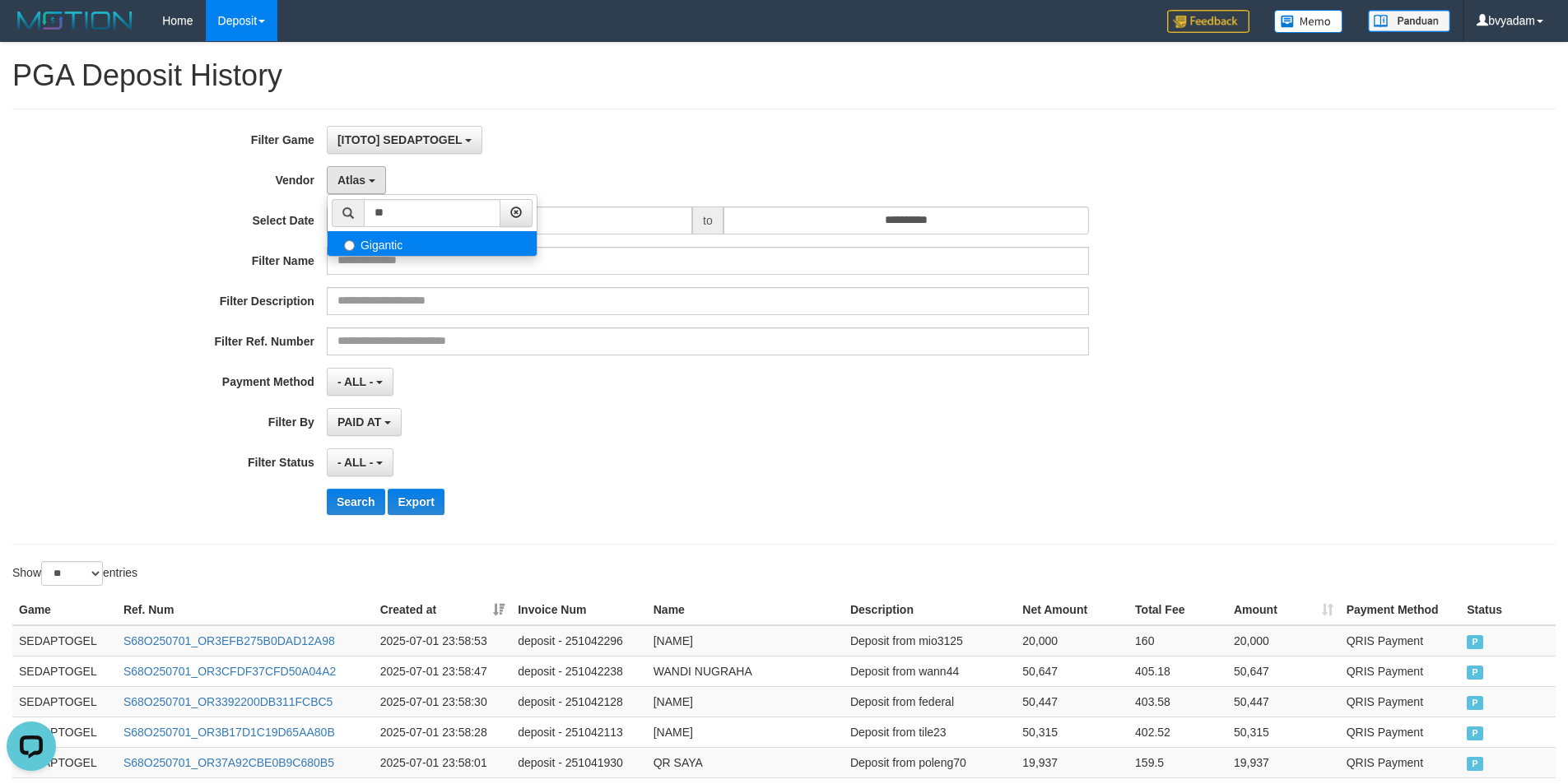 select on "**********" 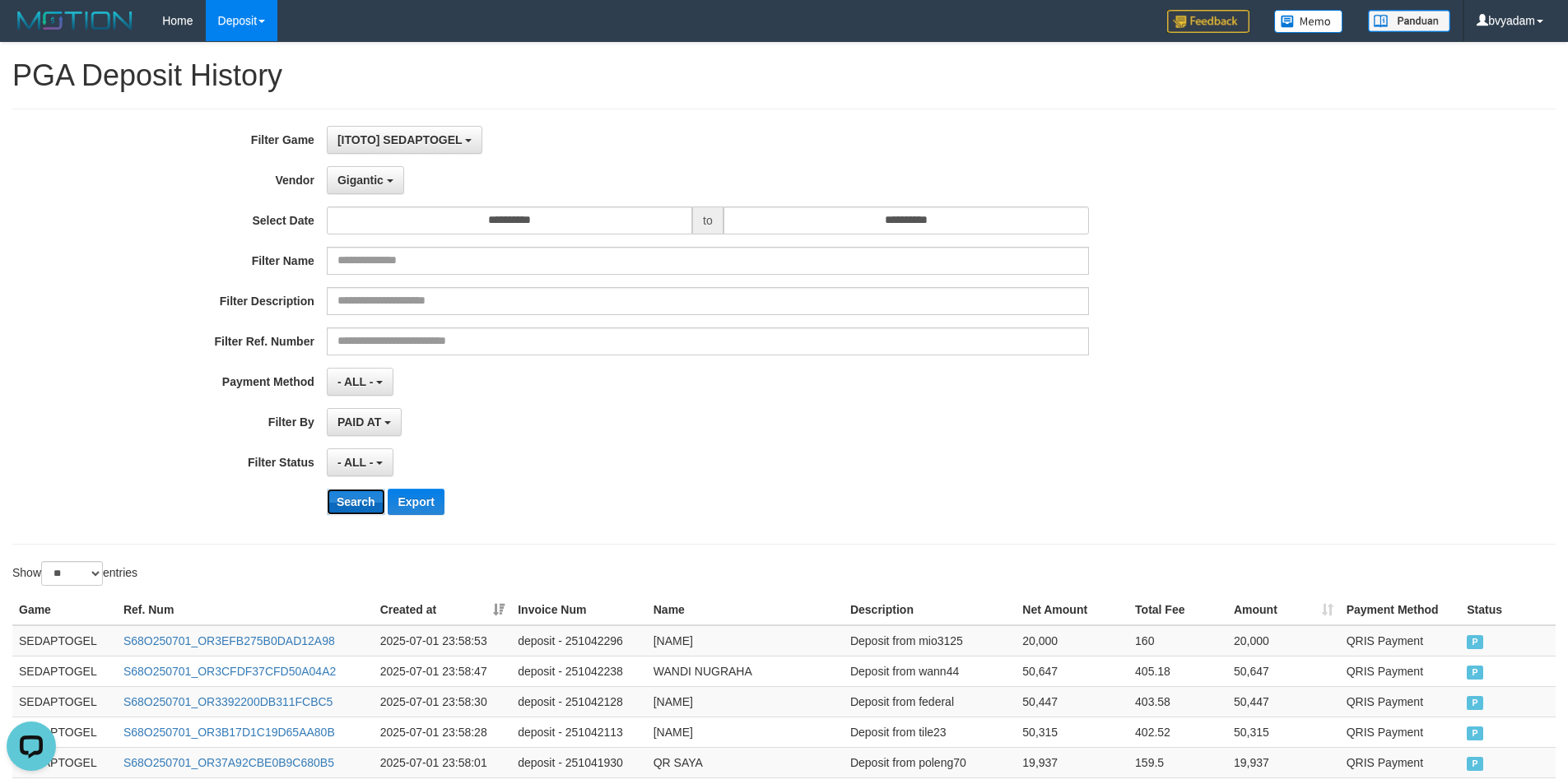 click on "Search" at bounding box center (356, 502) 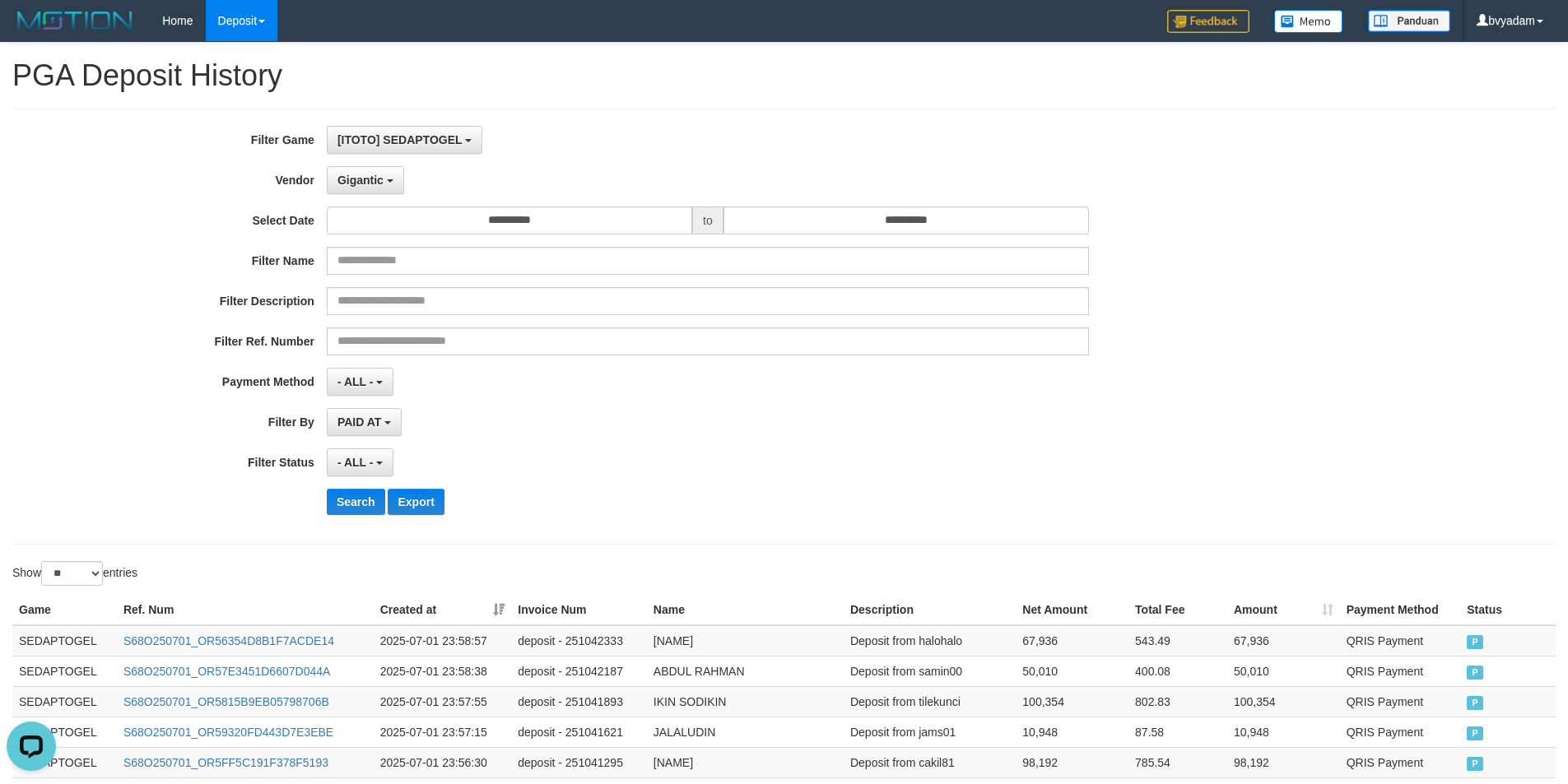 click on "**********" at bounding box center [654, 327] 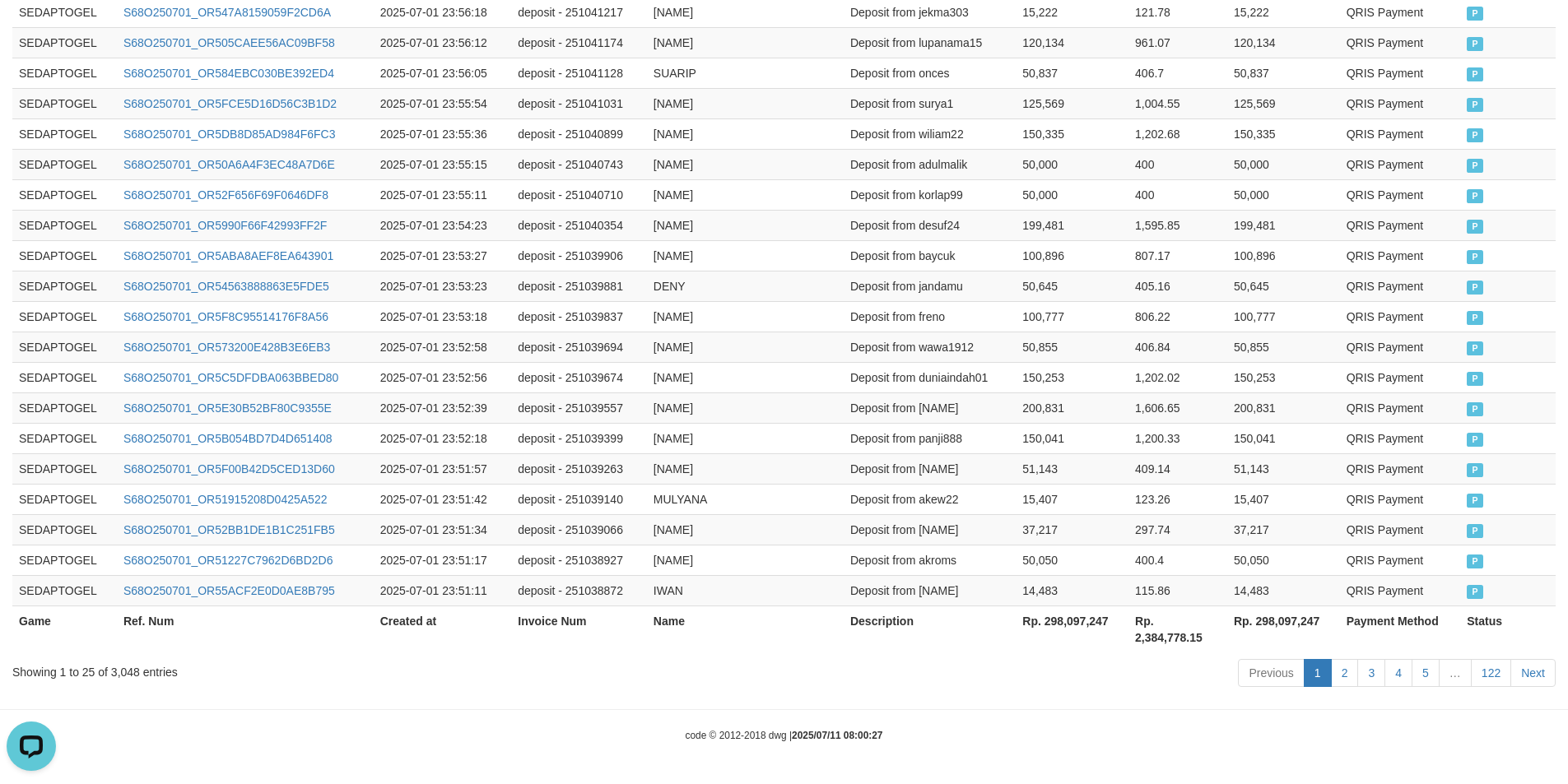 click on "Rp. 298,097,247" at bounding box center [1072, 629] 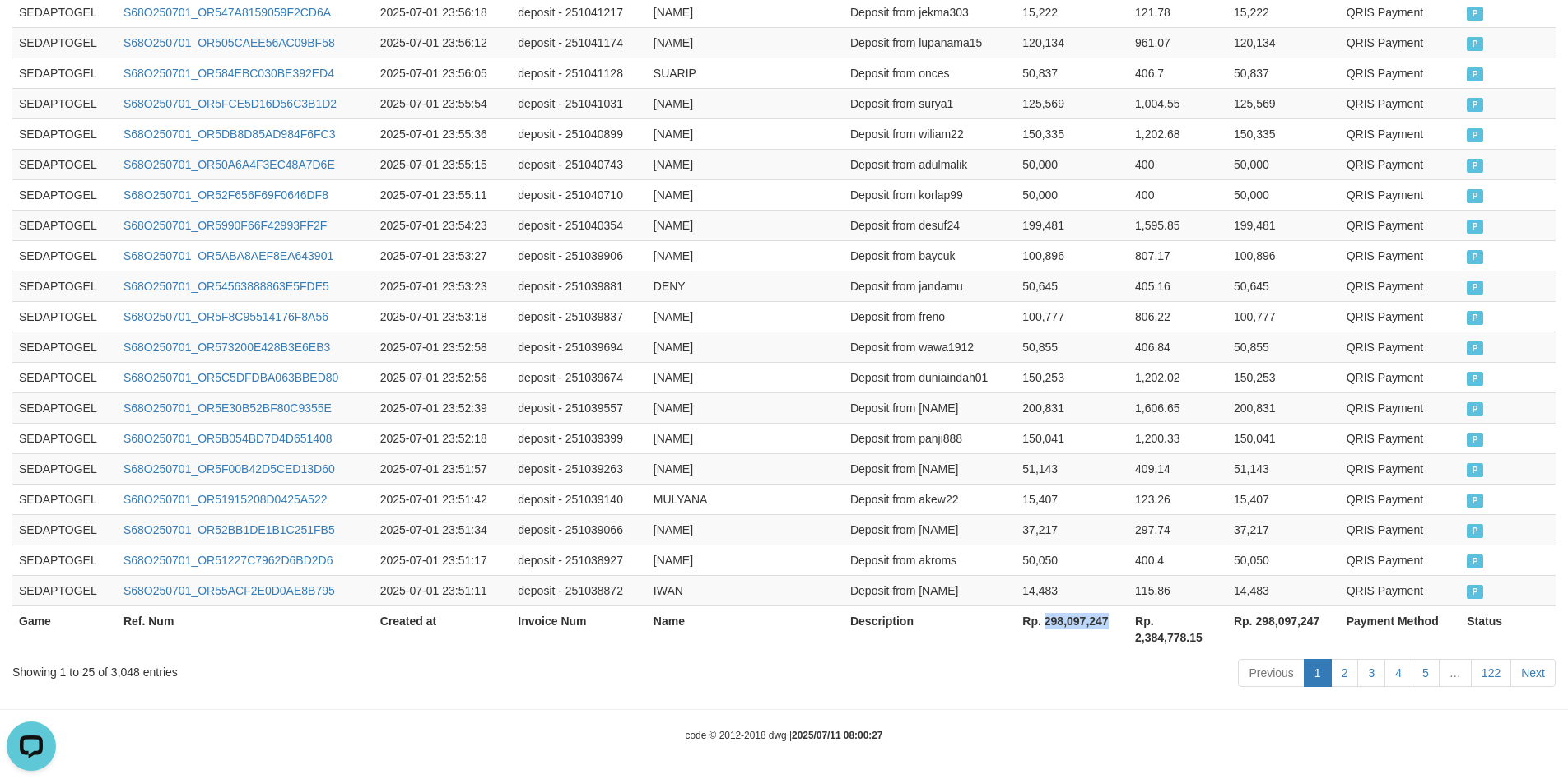 click on "Rp. 298,097,247" at bounding box center (1072, 629) 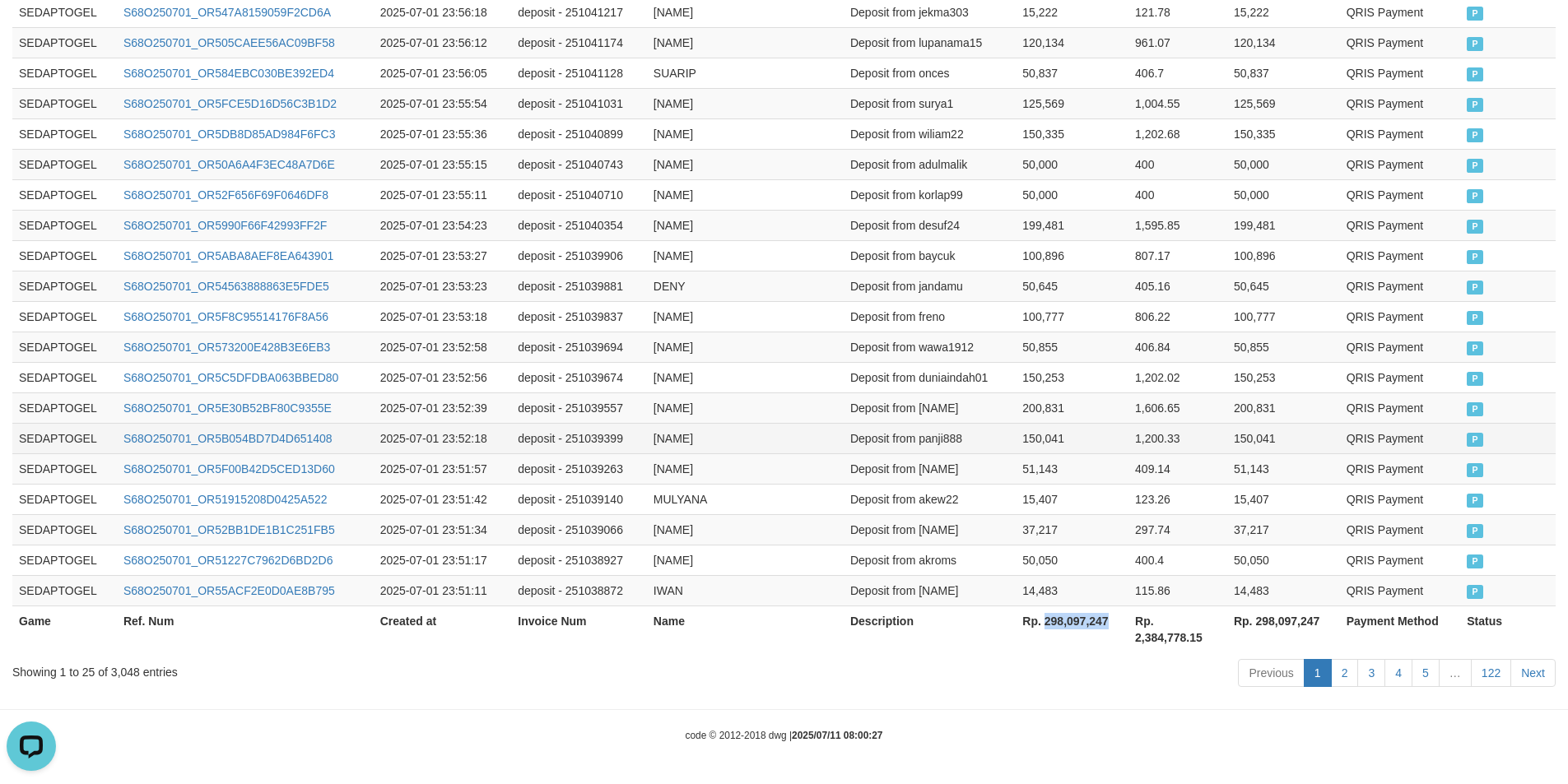 copy on "298,097,247" 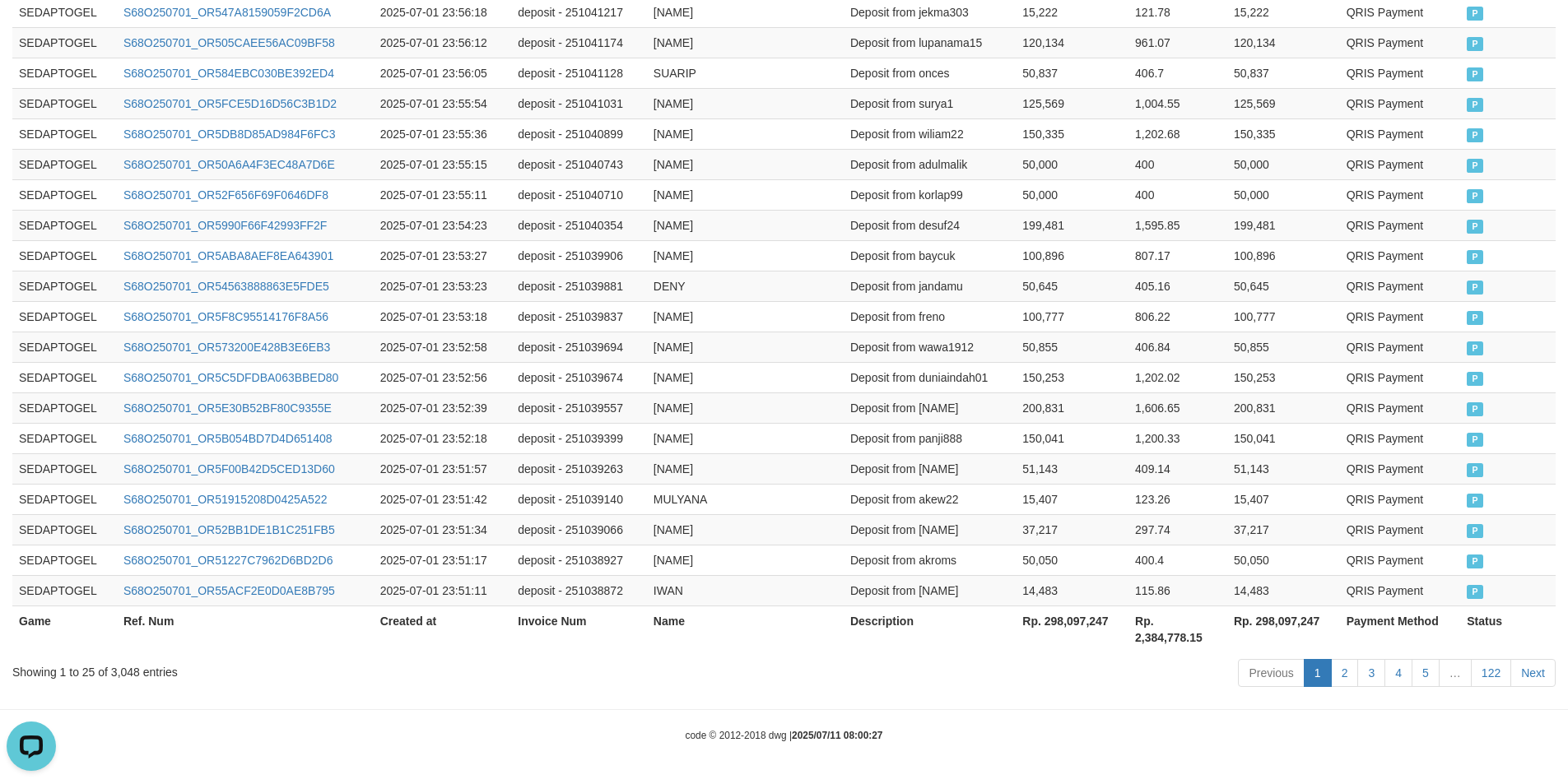 click on "Previous 1 2 3 4 5 … 122 Next" at bounding box center [1110, 675] 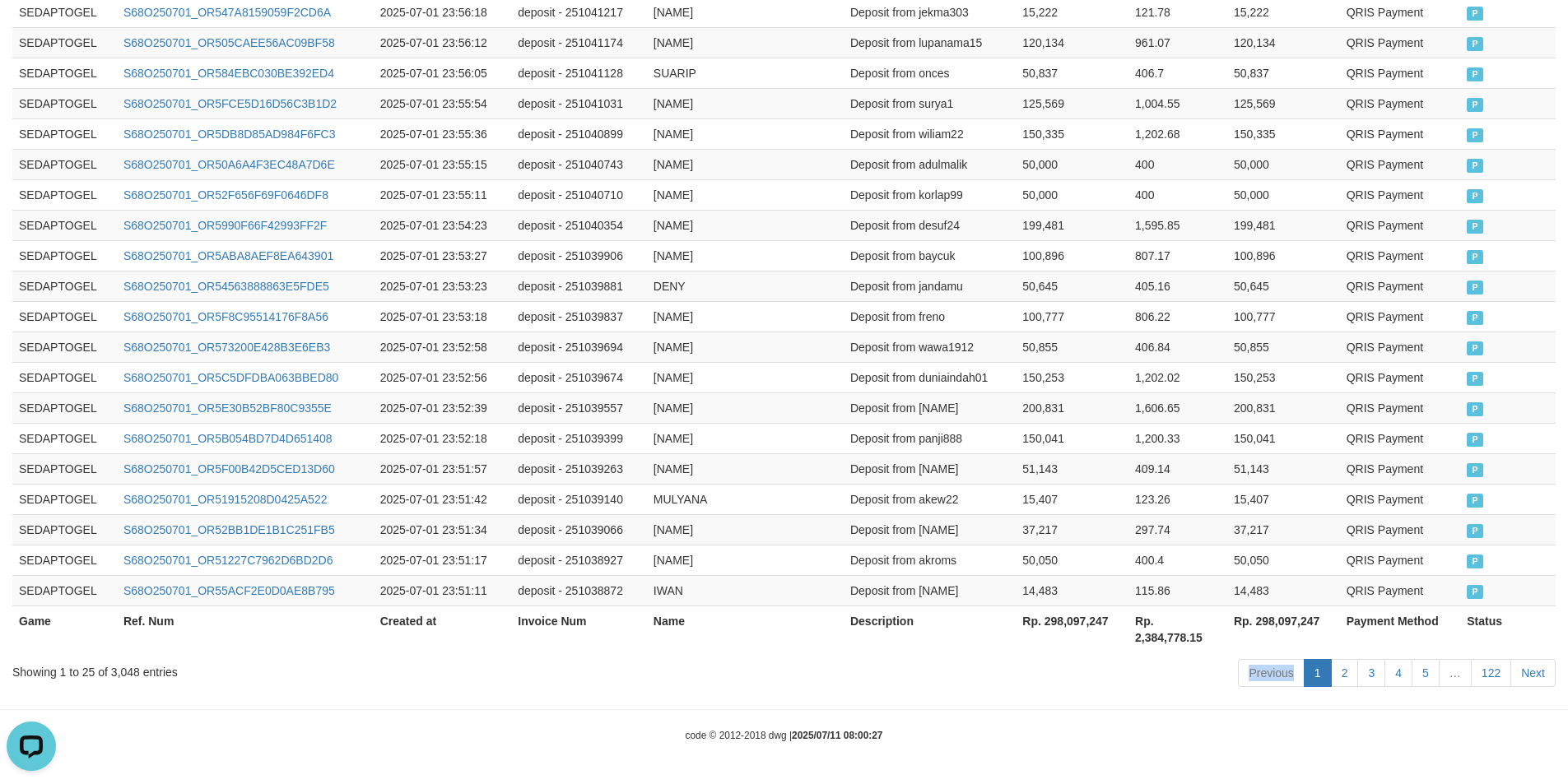click on "Previous 1 2 3 4 5 … 122 Next" at bounding box center [1110, 675] 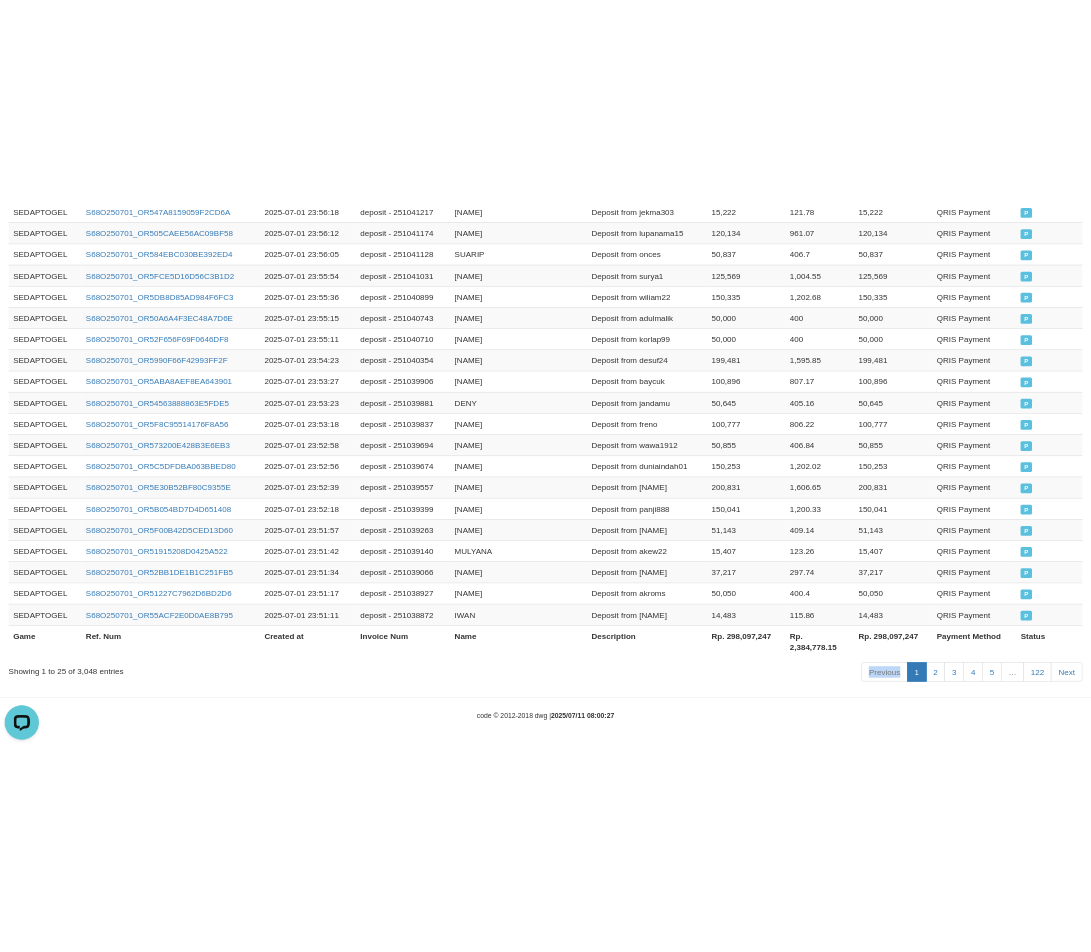scroll, scrollTop: 0, scrollLeft: 0, axis: both 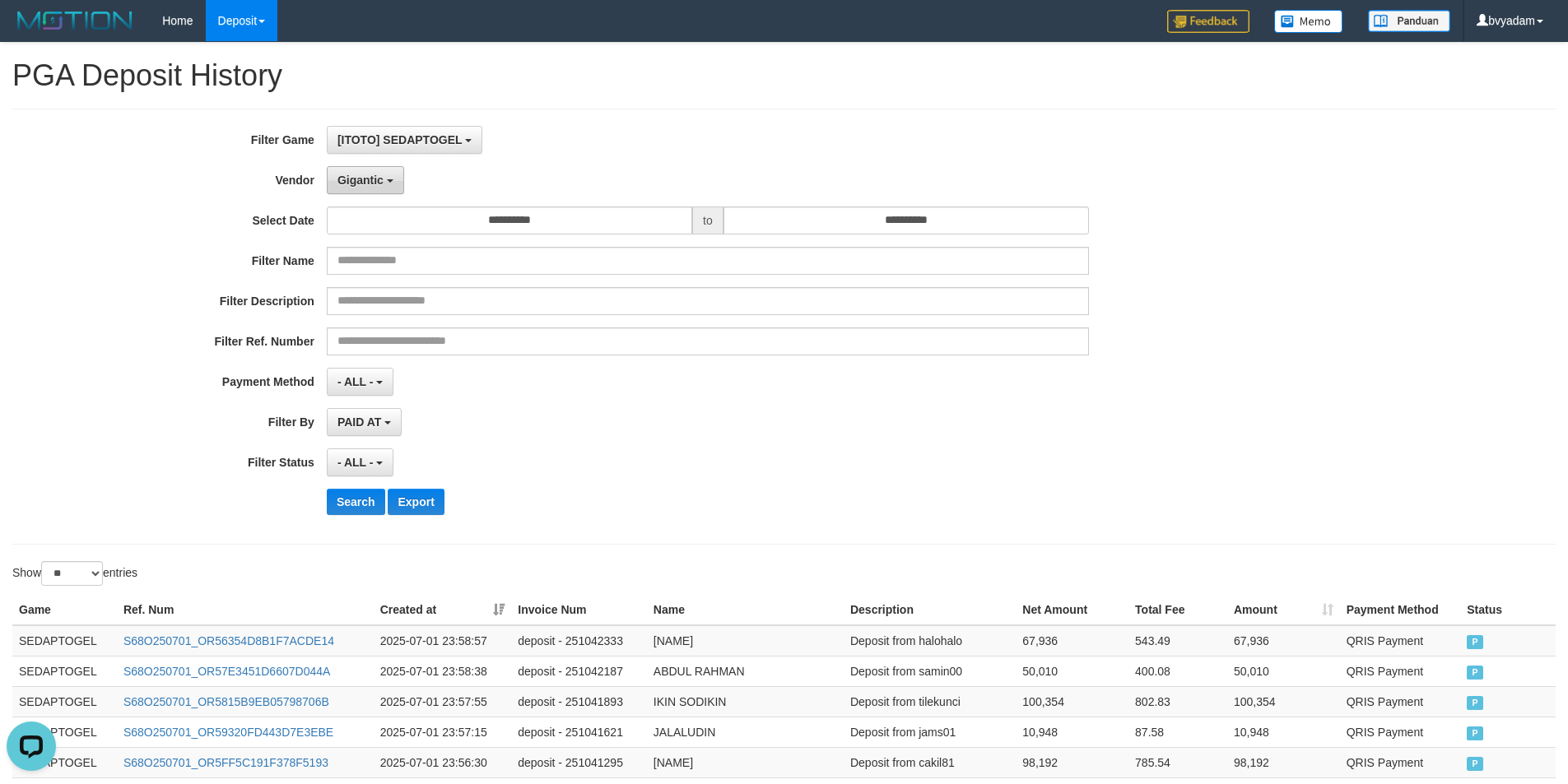 click on "Gigantic" at bounding box center (361, 180) 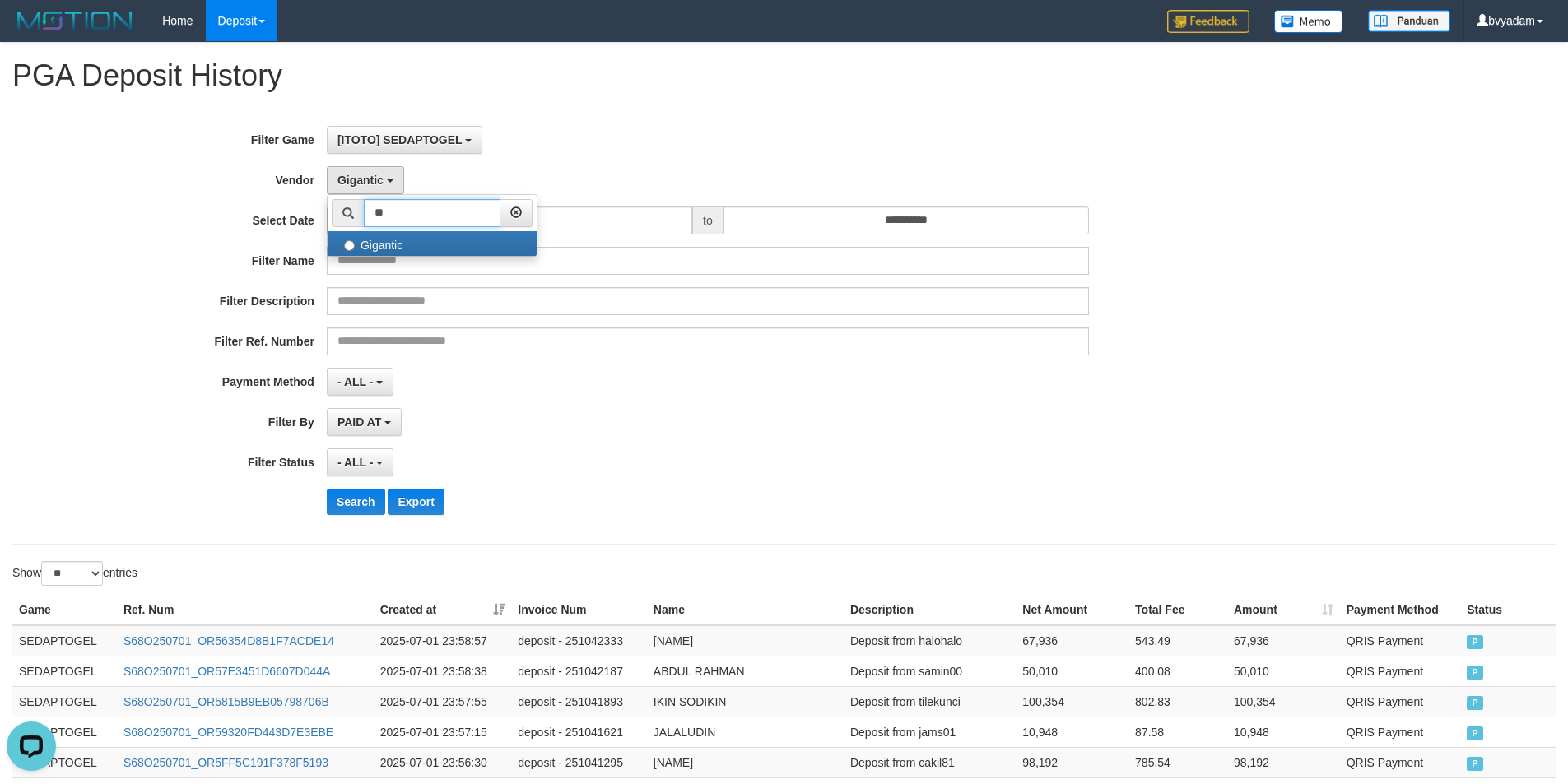 click on "**" at bounding box center (432, 213) 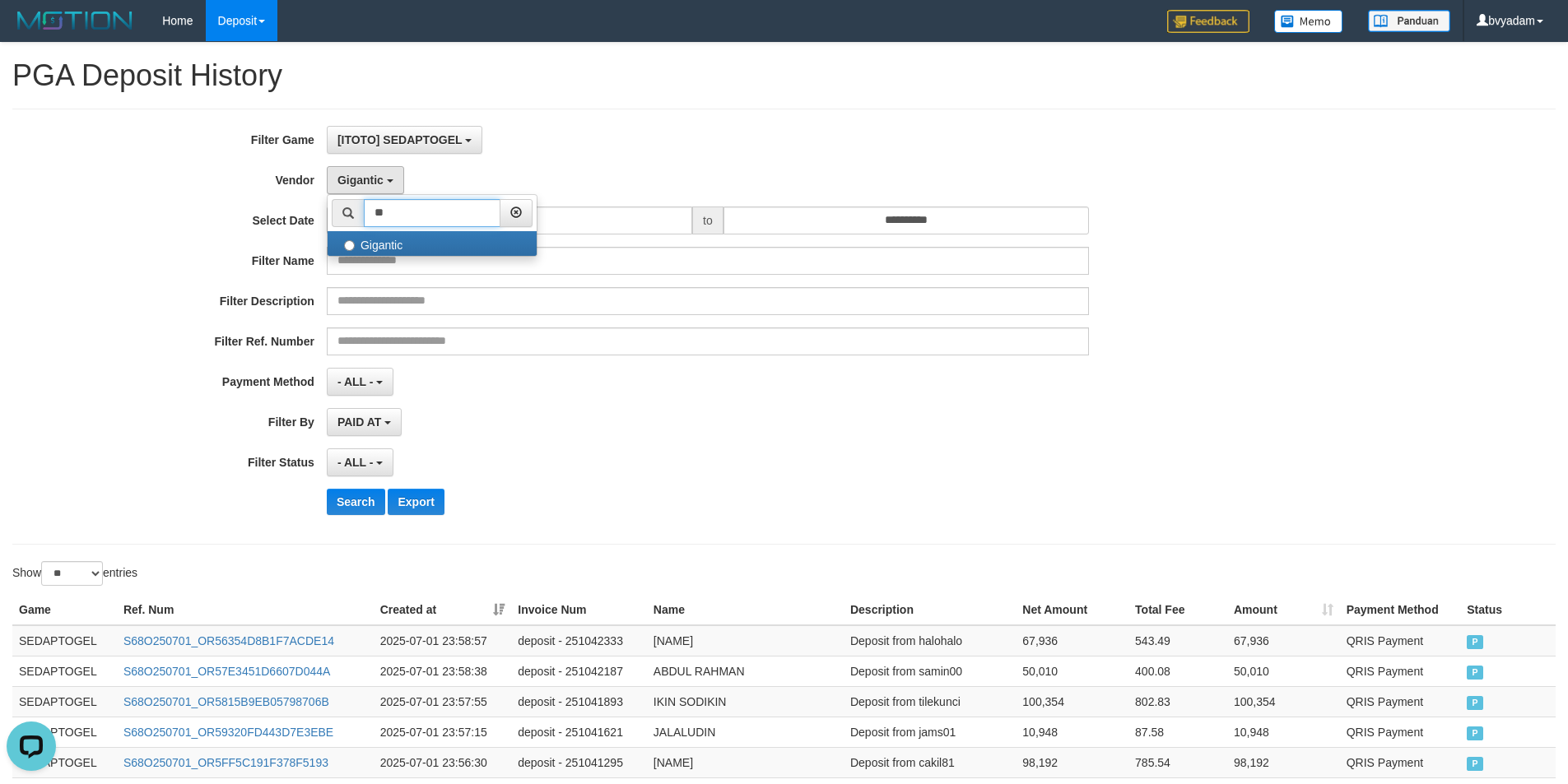 click on "**" at bounding box center [432, 213] 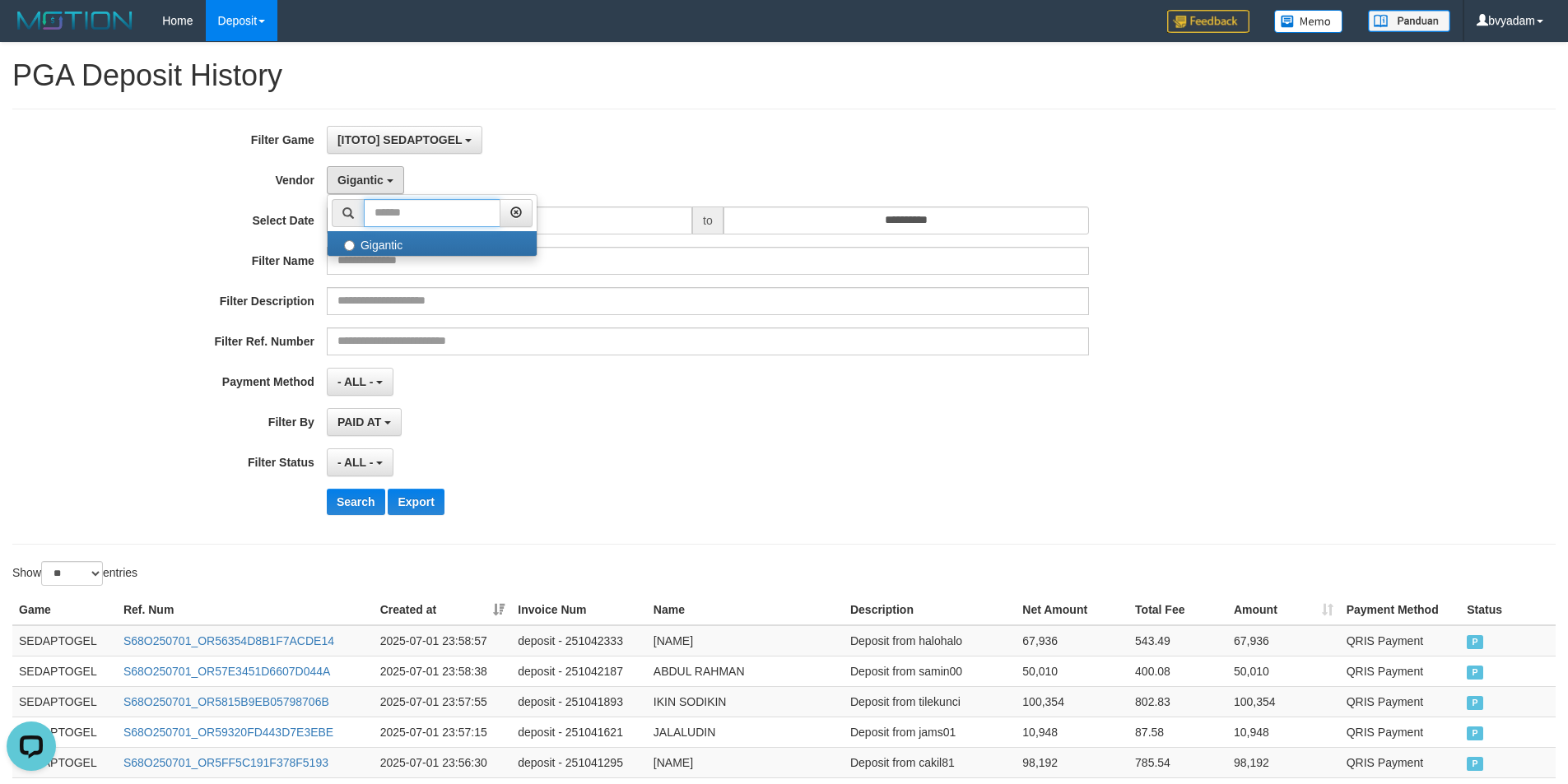type 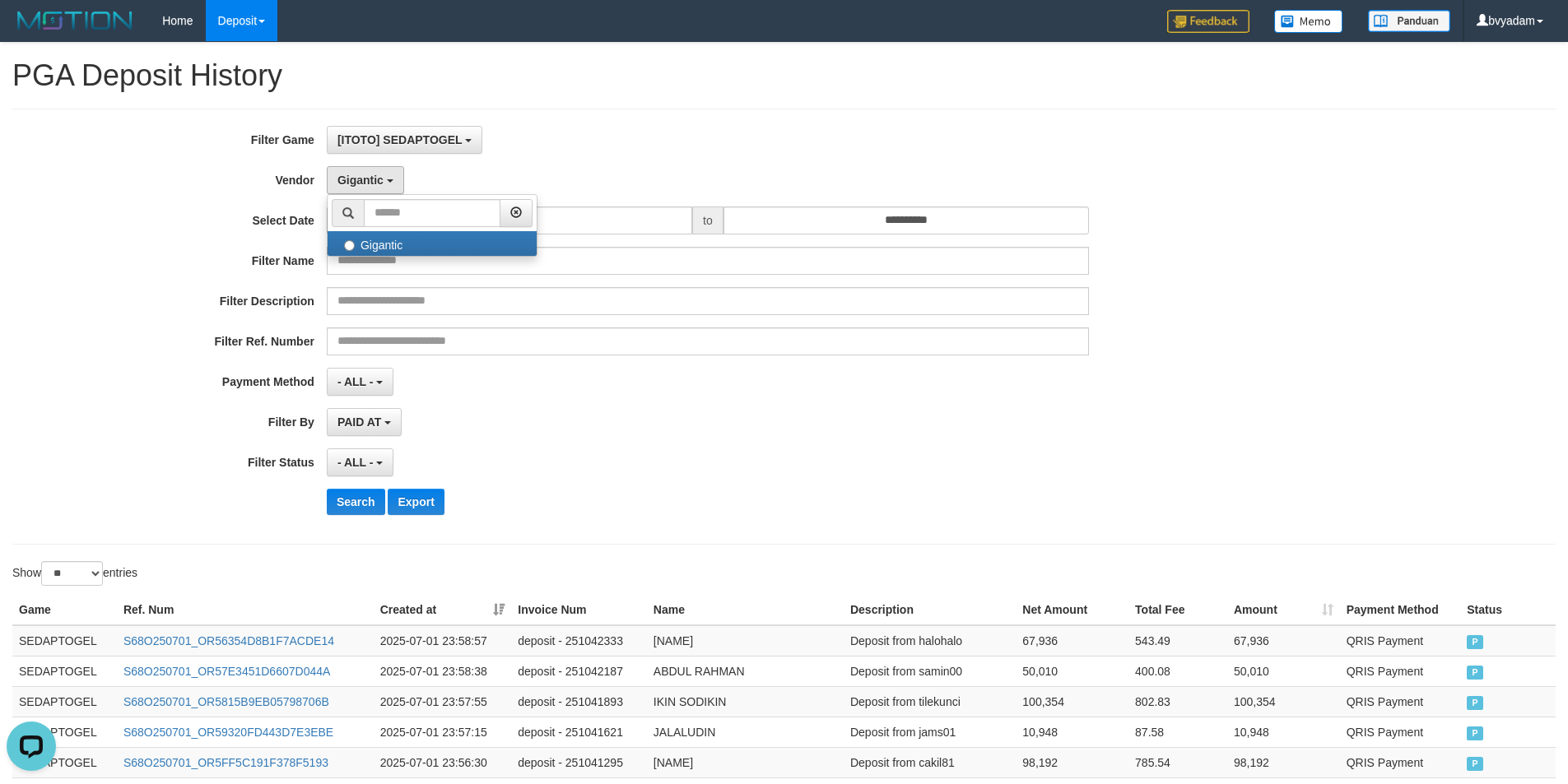 click on "[ITOTO] SEDAPTOGEL
SELECT GAME
[ITOTO] SEDAPTOGEL" at bounding box center (708, 140) 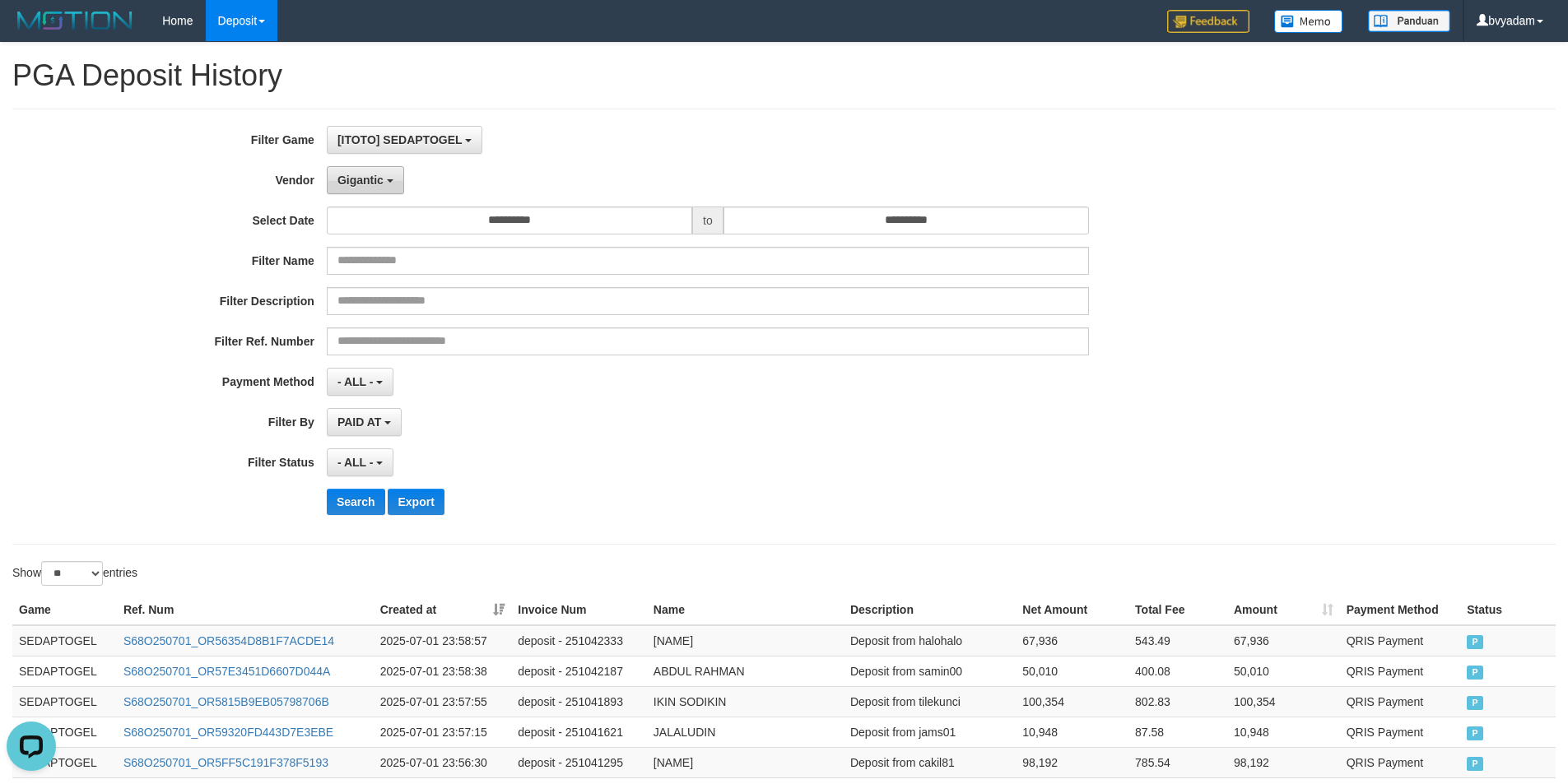 click on "Gigantic" at bounding box center (365, 180) 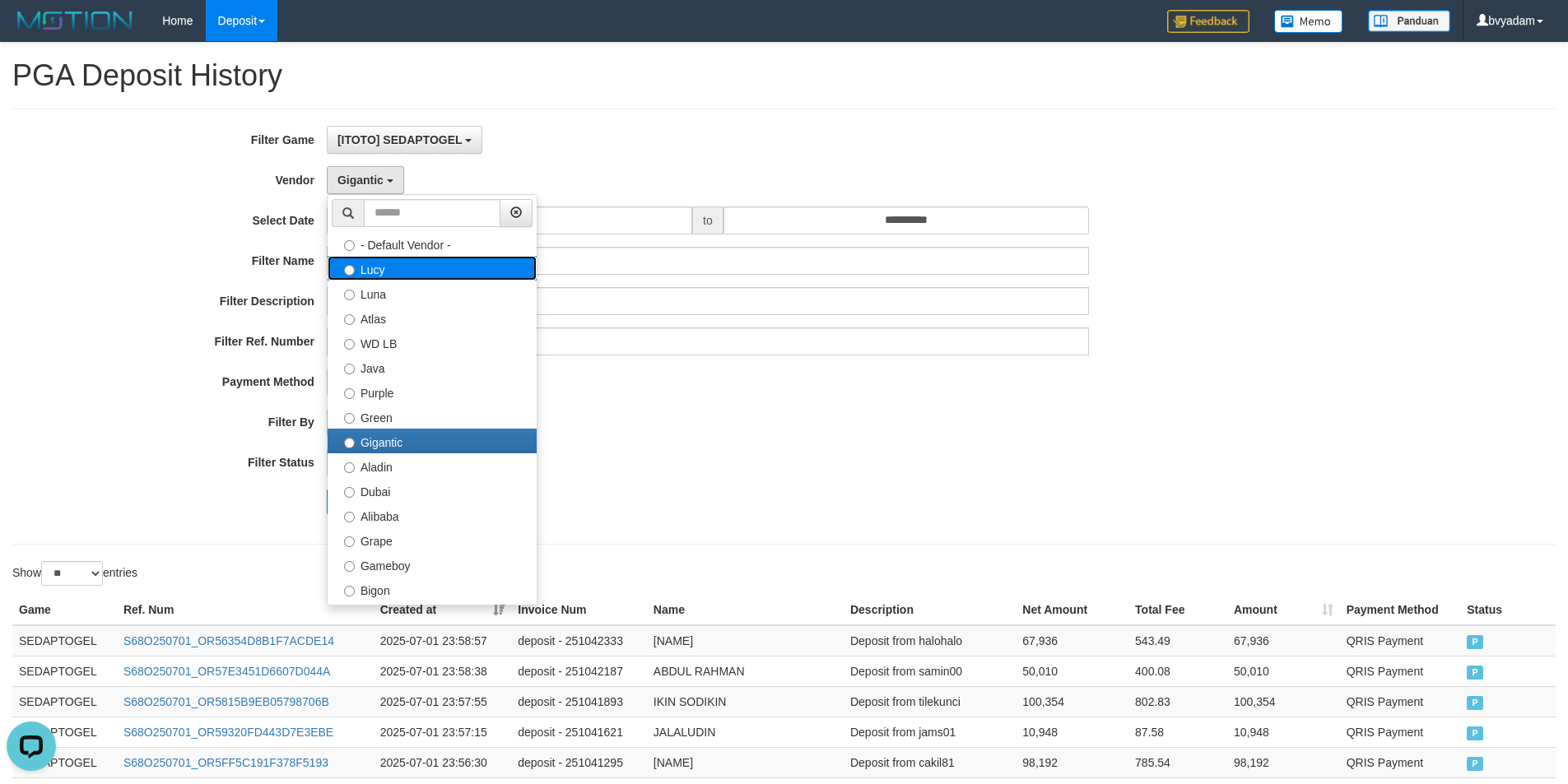 click on "Lucy" at bounding box center [432, 268] 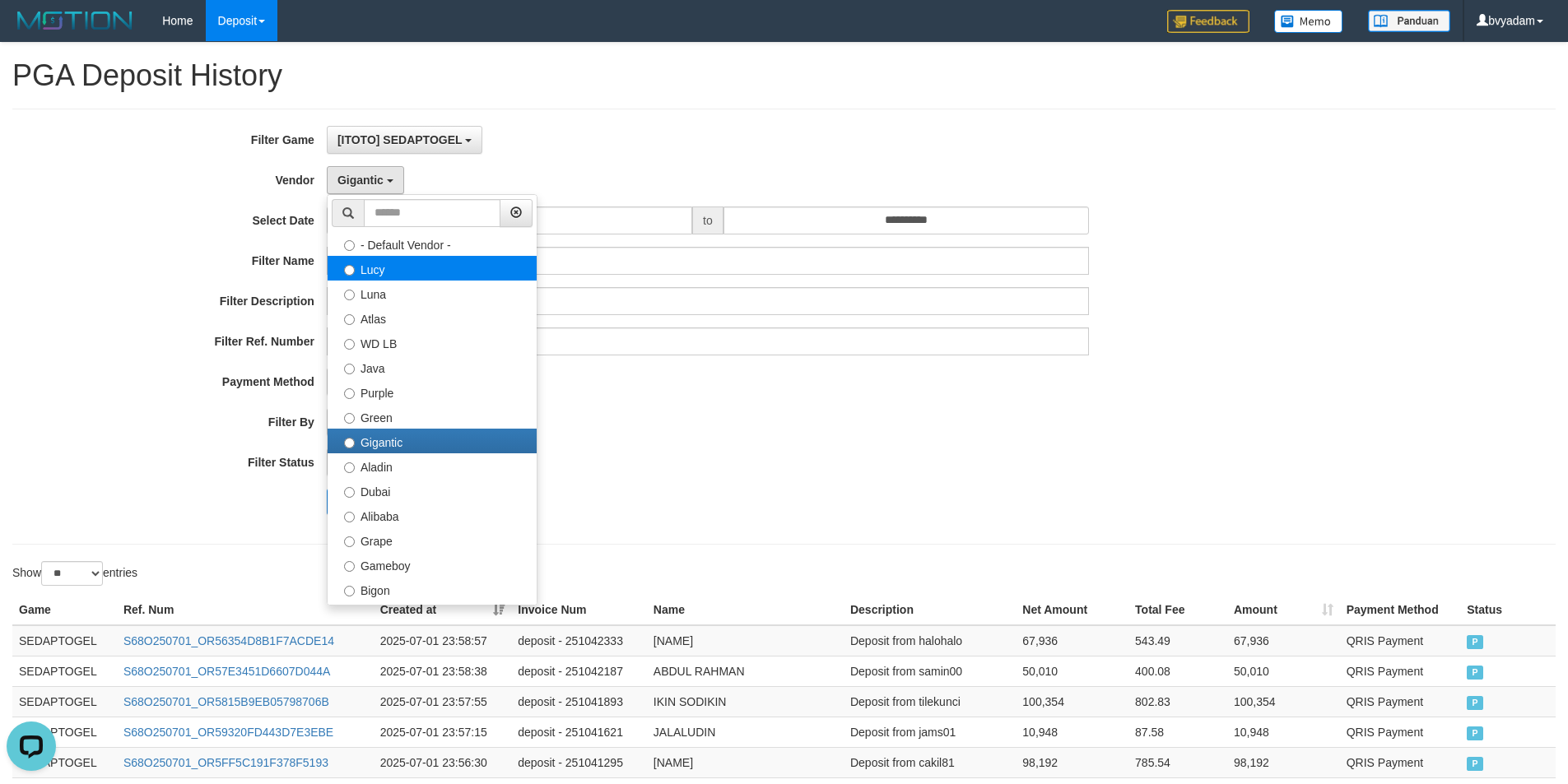 select on "**********" 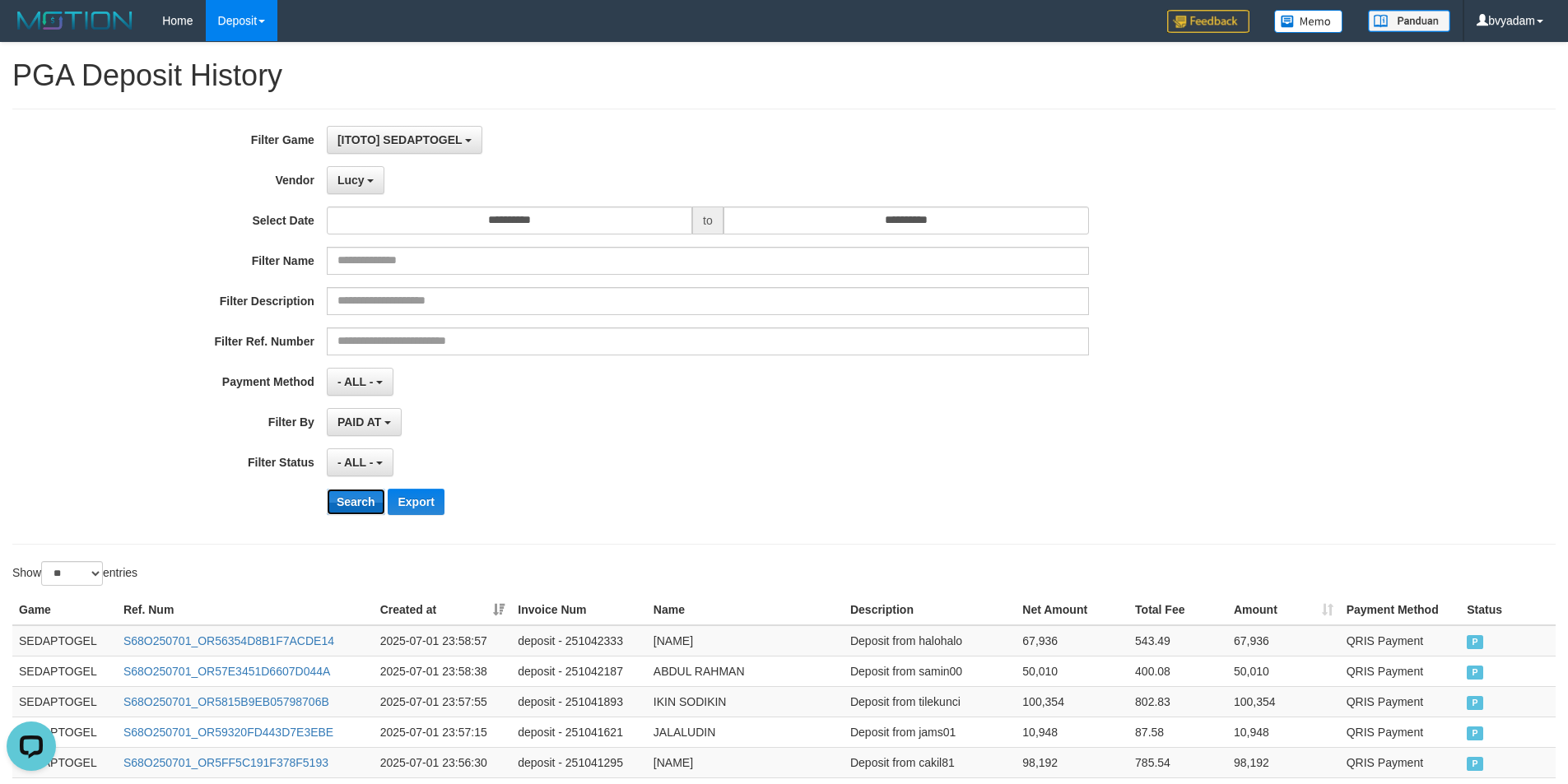 click on "Search" at bounding box center (356, 502) 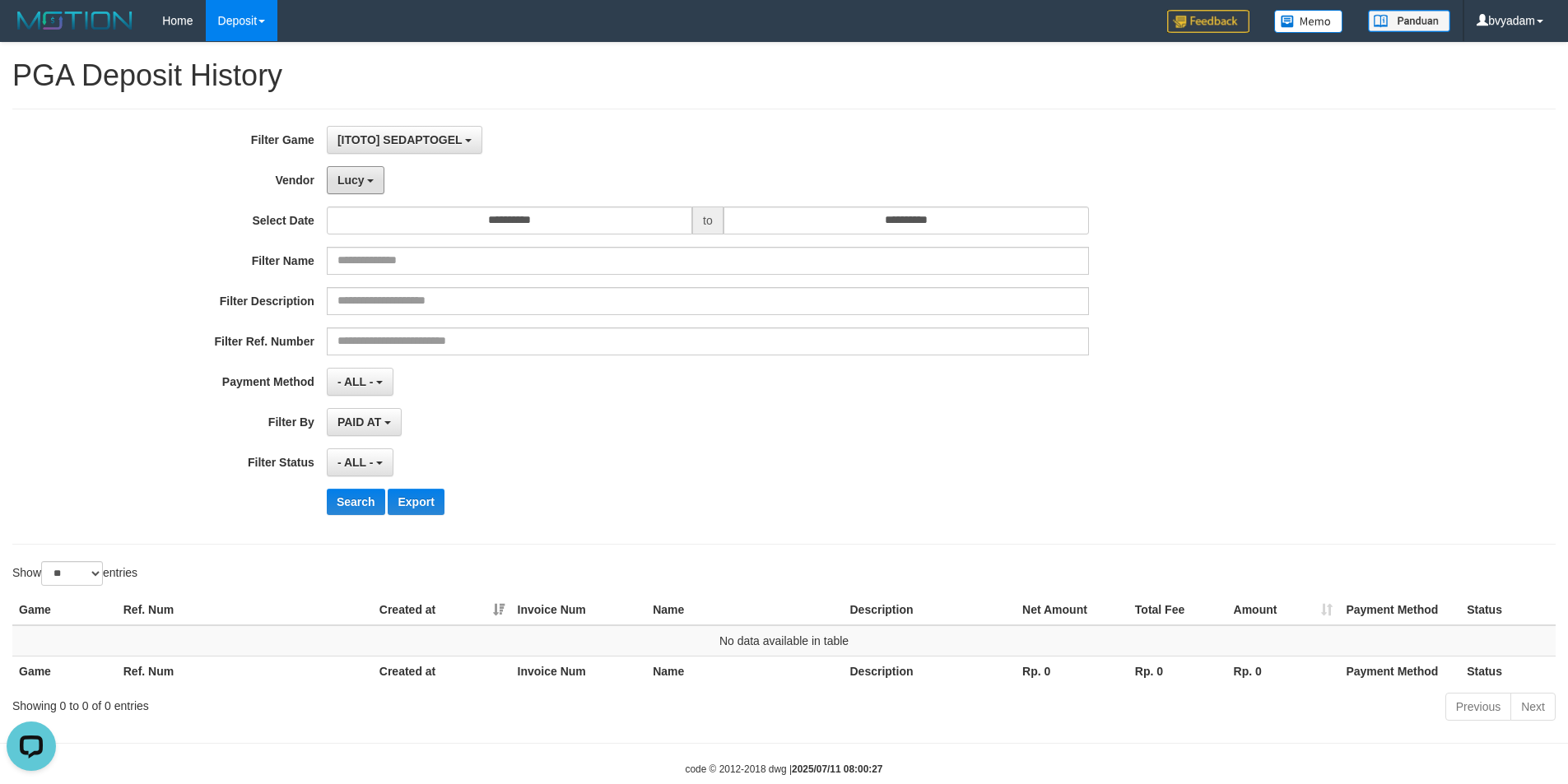 drag, startPoint x: 353, startPoint y: 184, endPoint x: 370, endPoint y: 207, distance: 28.6007 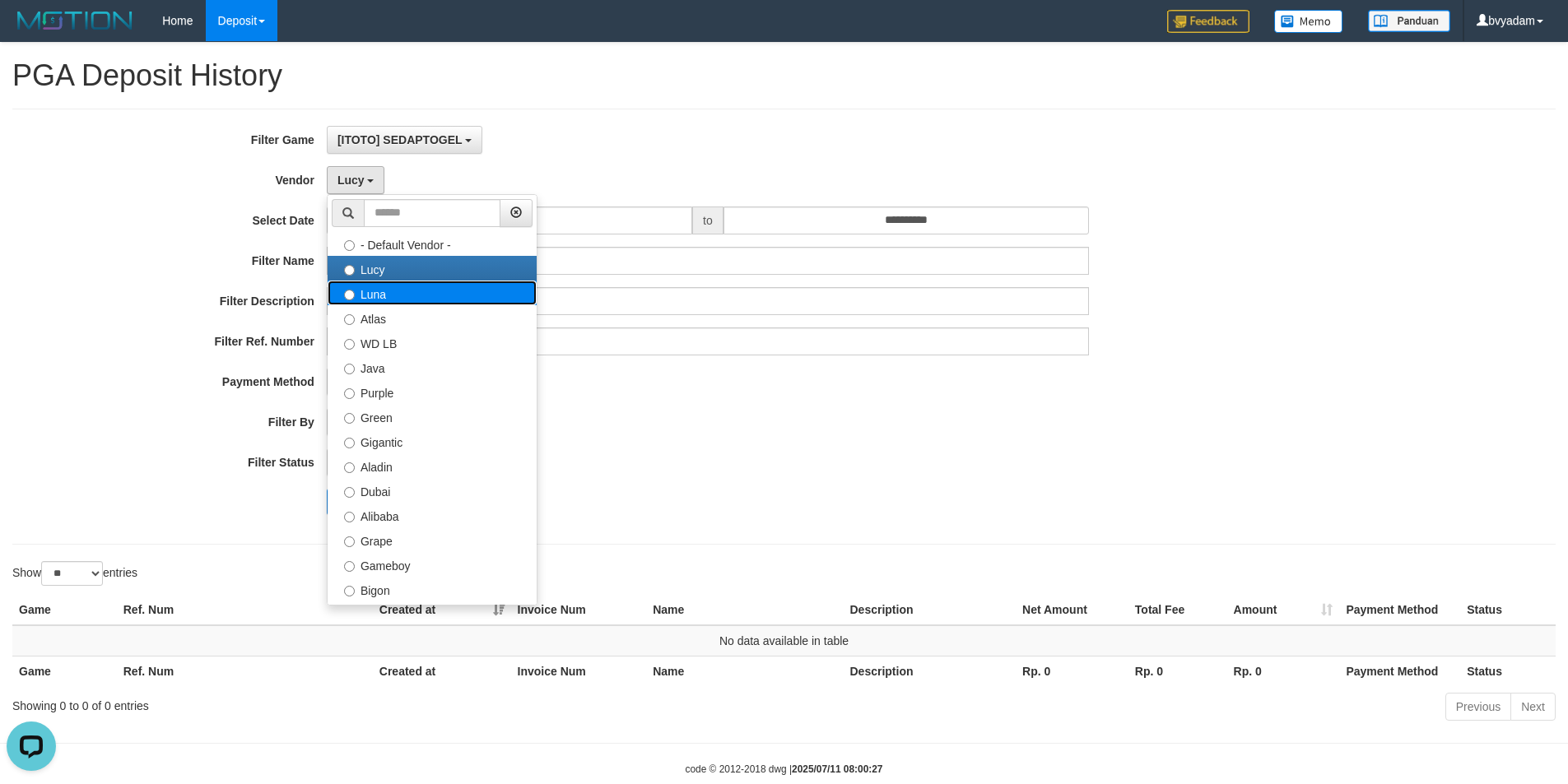click on "Luna" at bounding box center [432, 293] 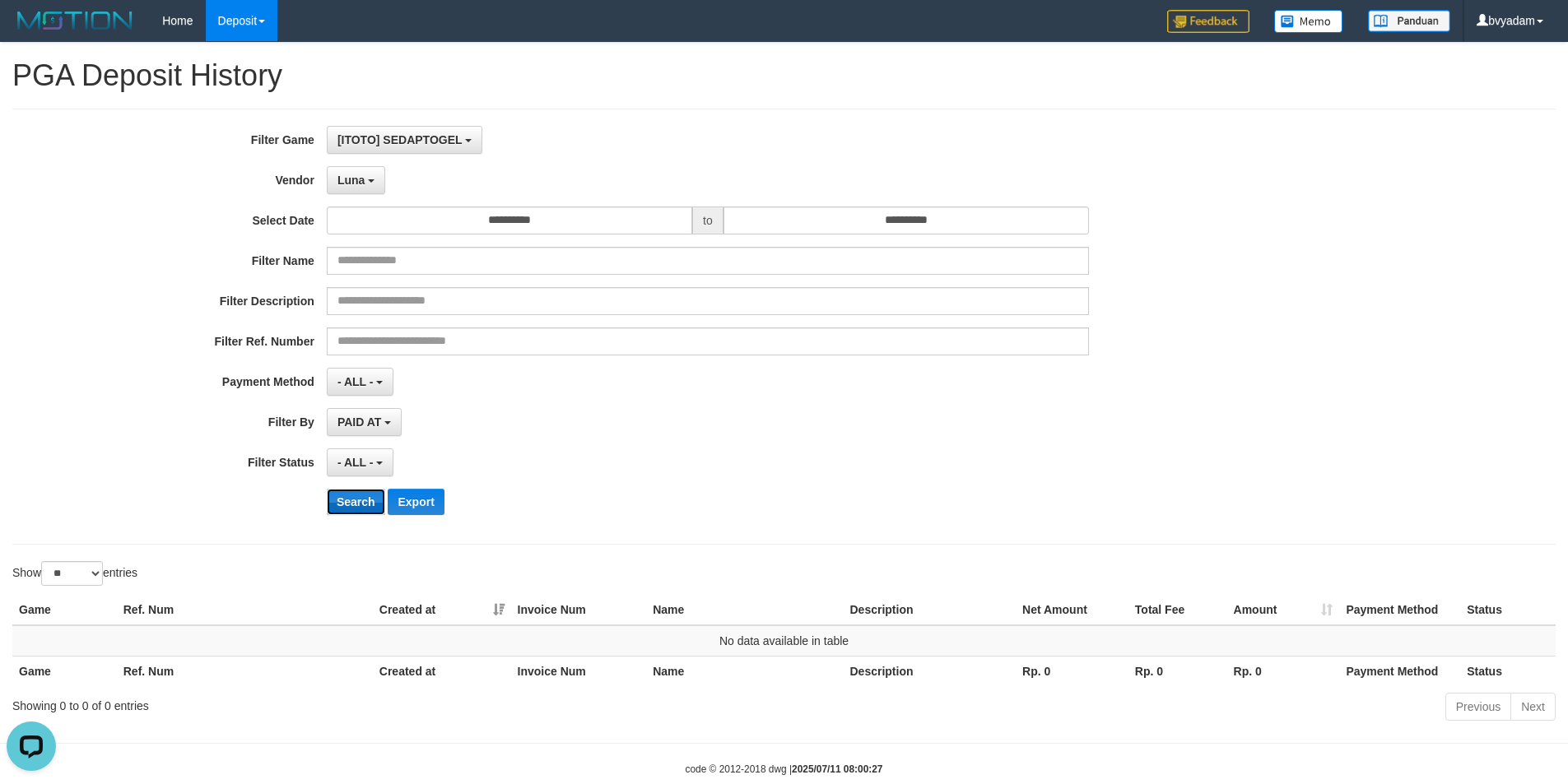 click on "Search" at bounding box center [356, 502] 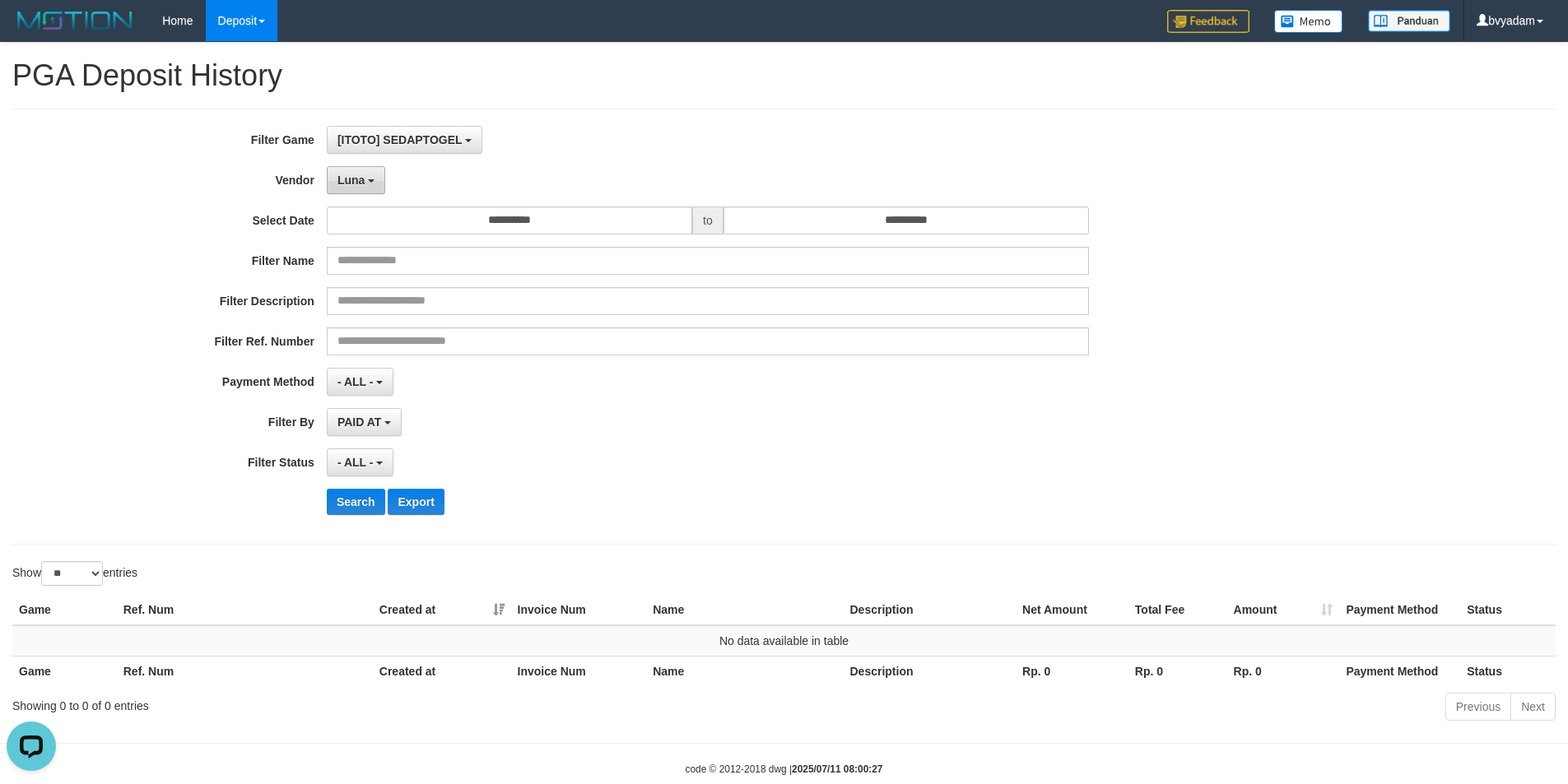 click on "Luna" at bounding box center [351, 180] 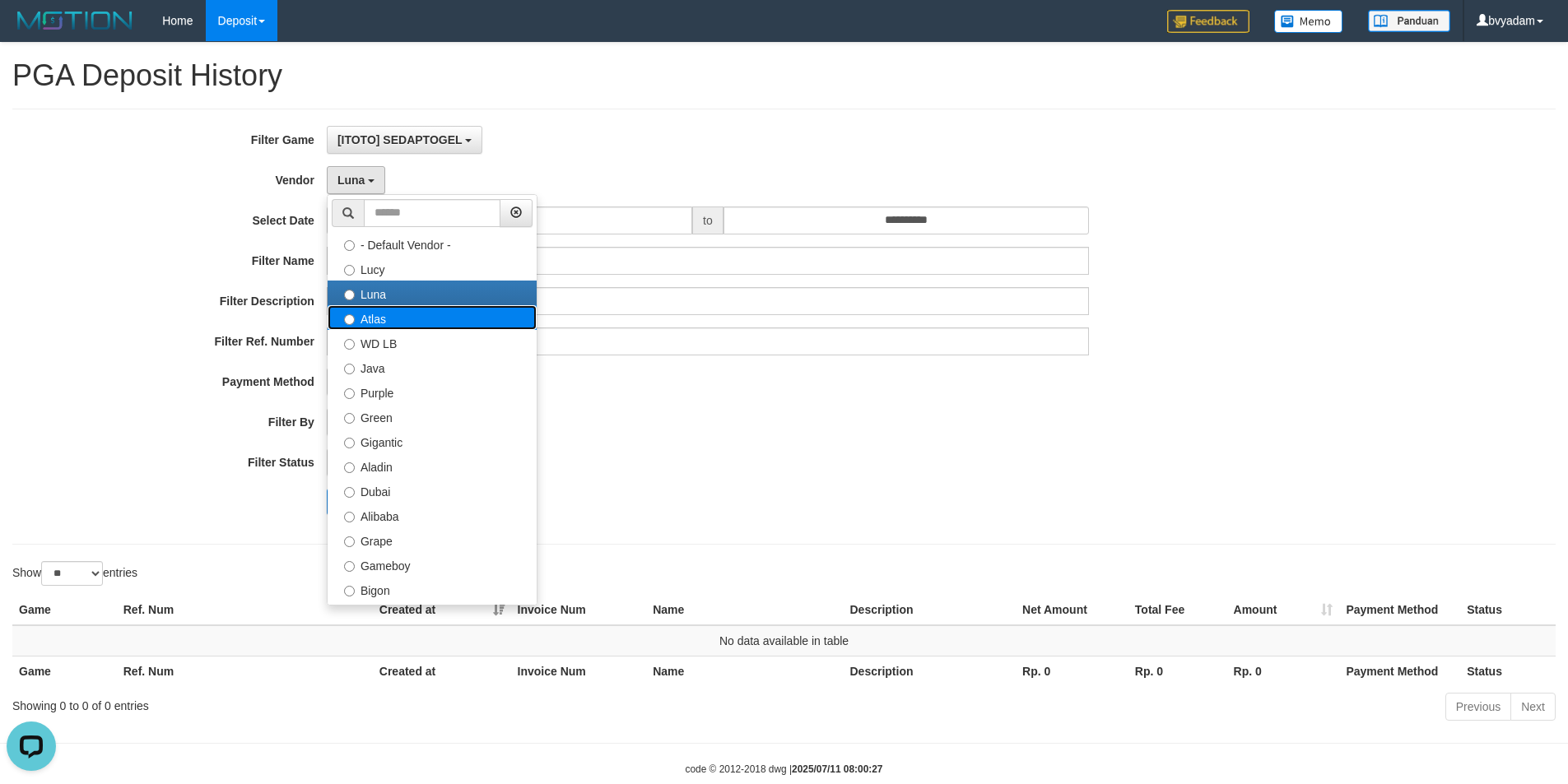 click on "Atlas" at bounding box center [432, 318] 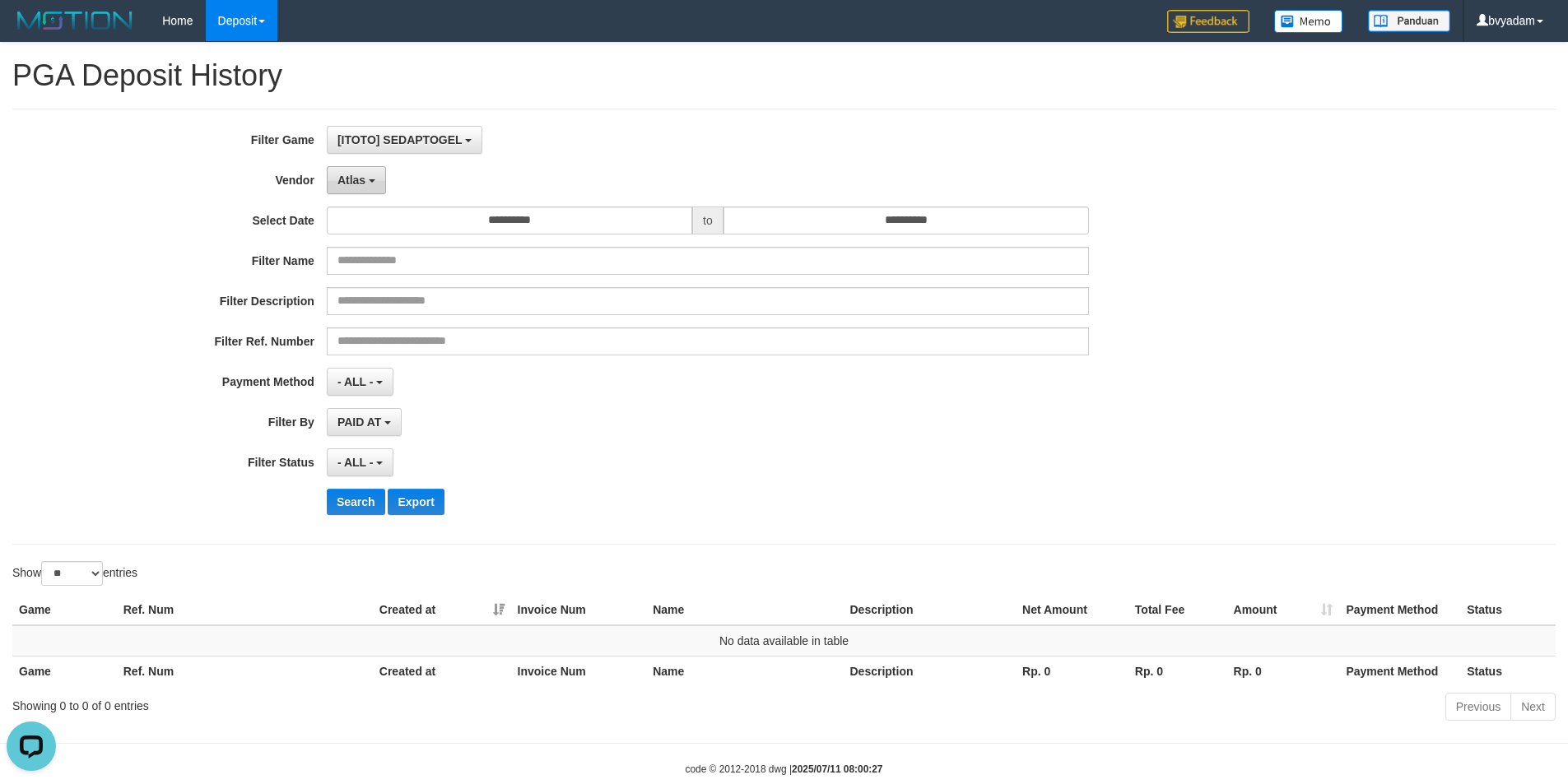 click on "Atlas" at bounding box center [356, 180] 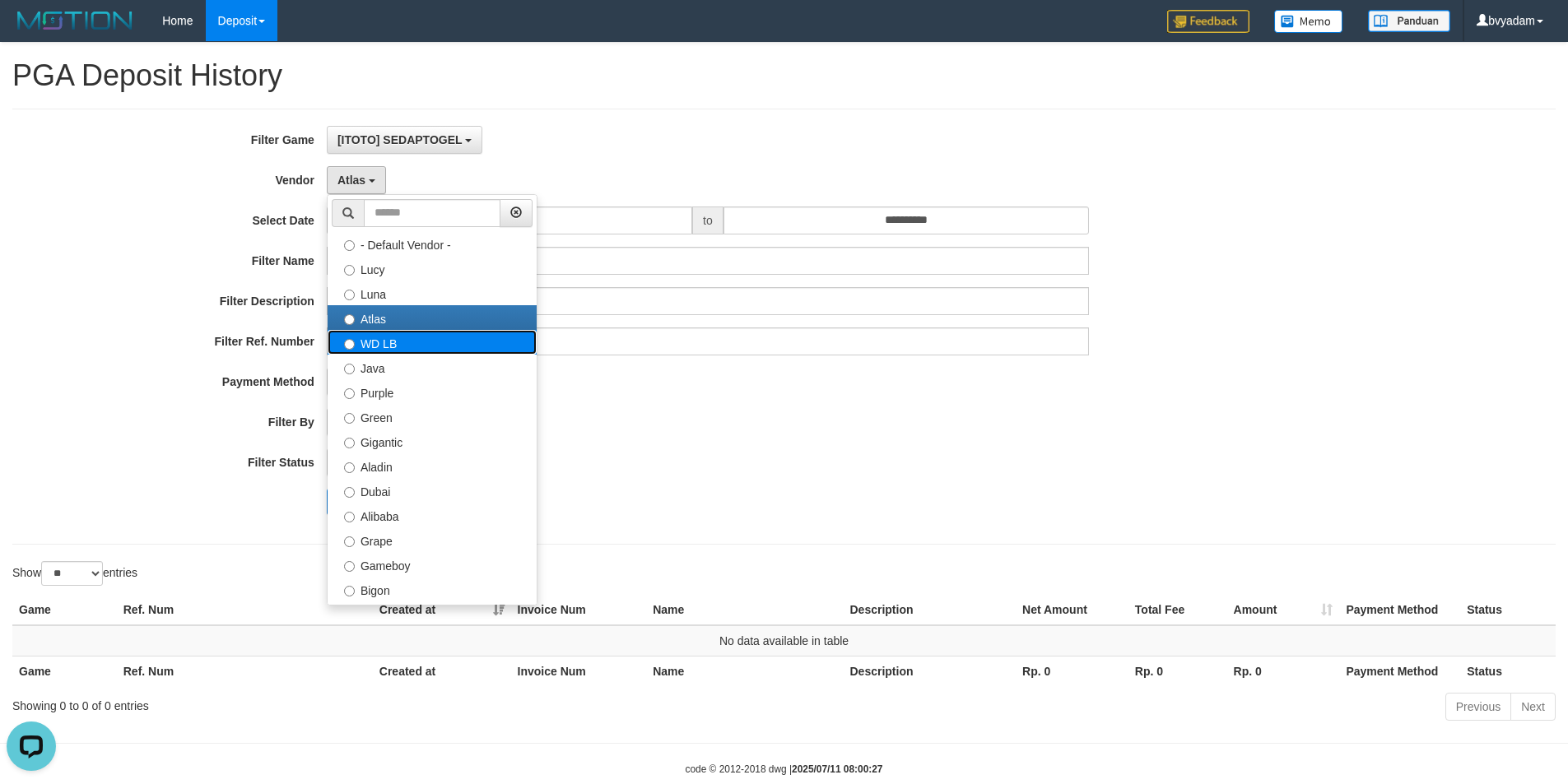click on "WD LB" at bounding box center [432, 342] 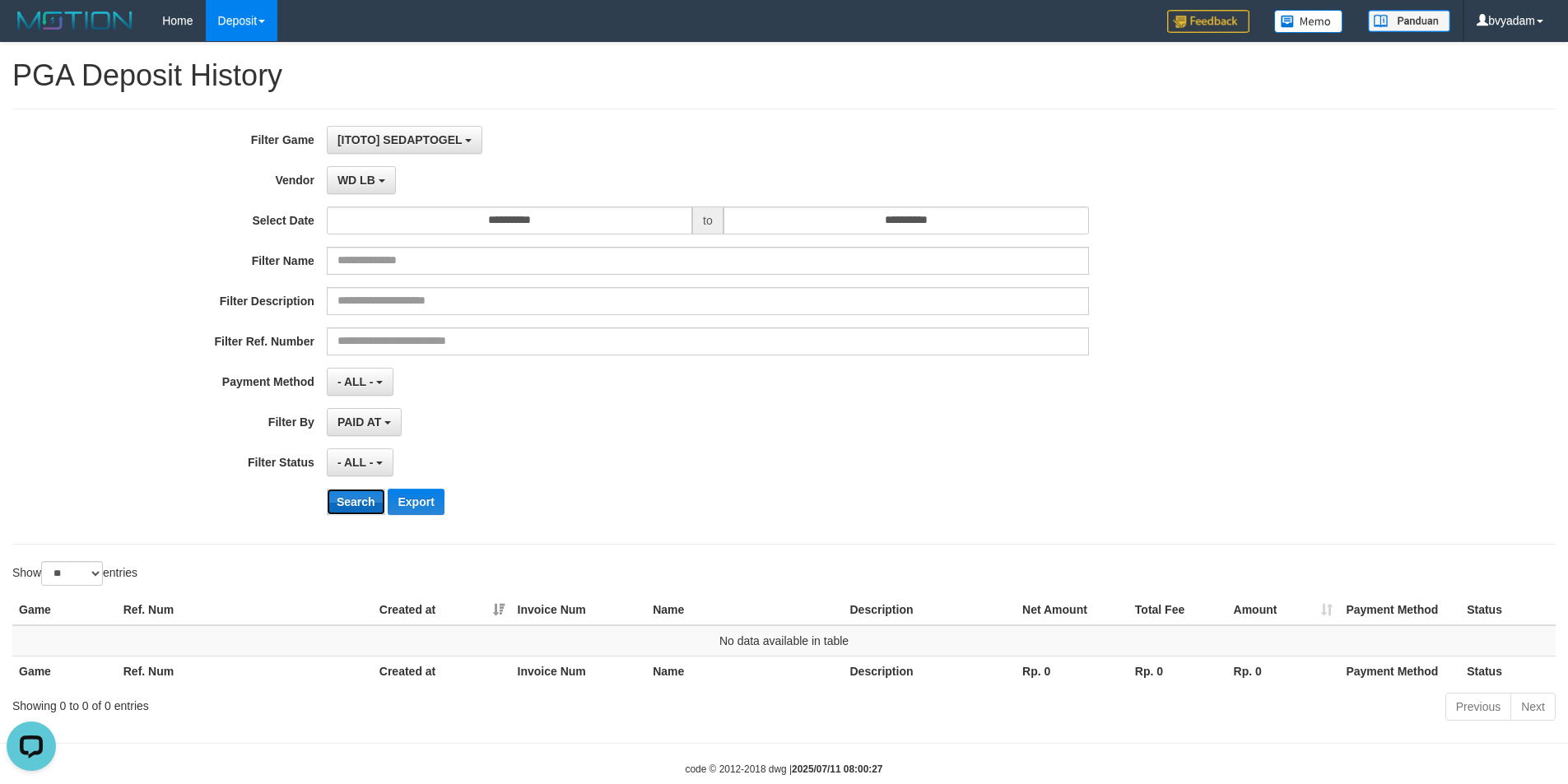 drag, startPoint x: 360, startPoint y: 498, endPoint x: 384, endPoint y: 419, distance: 82.56513 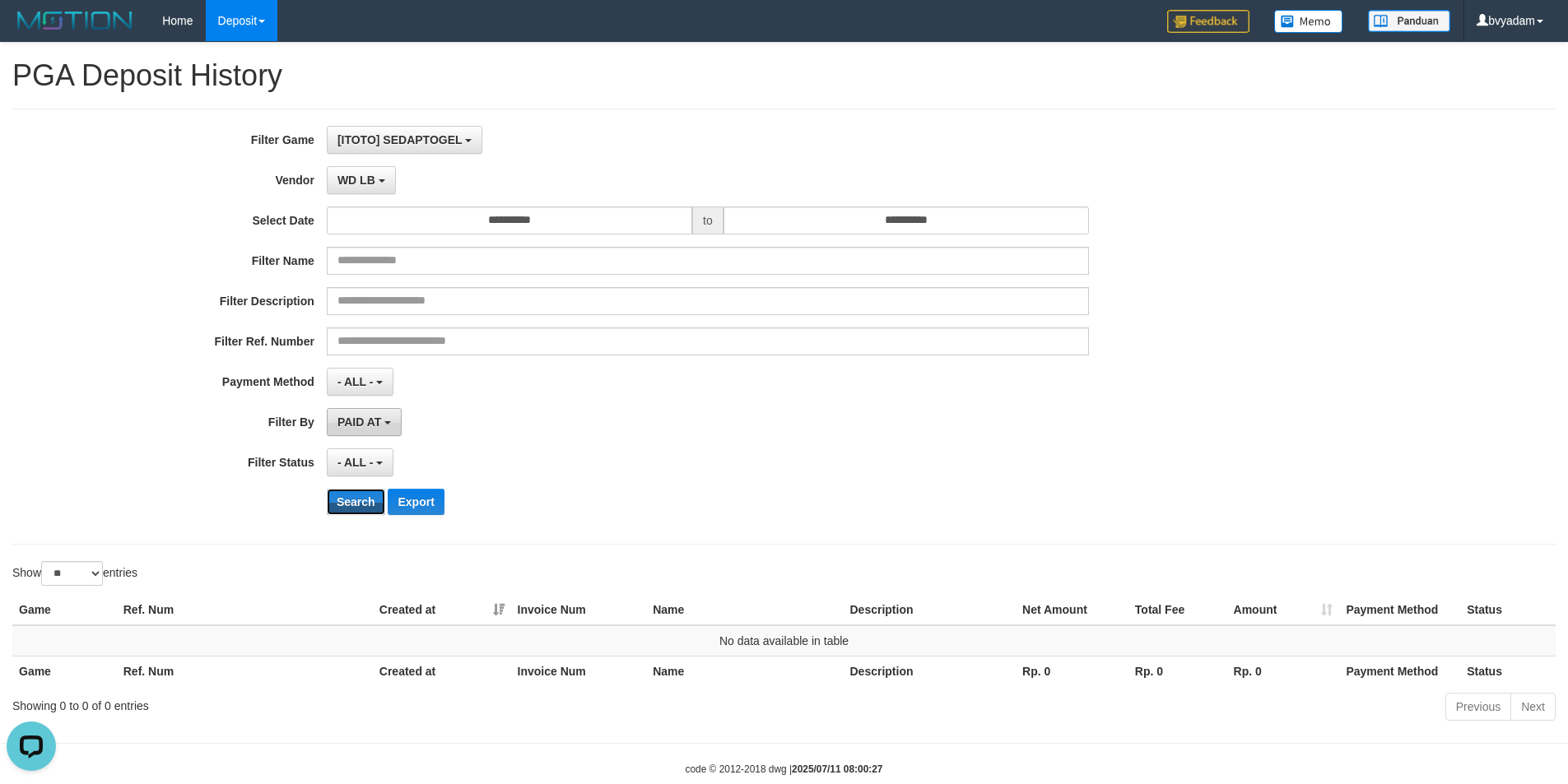 click on "Search" at bounding box center [356, 502] 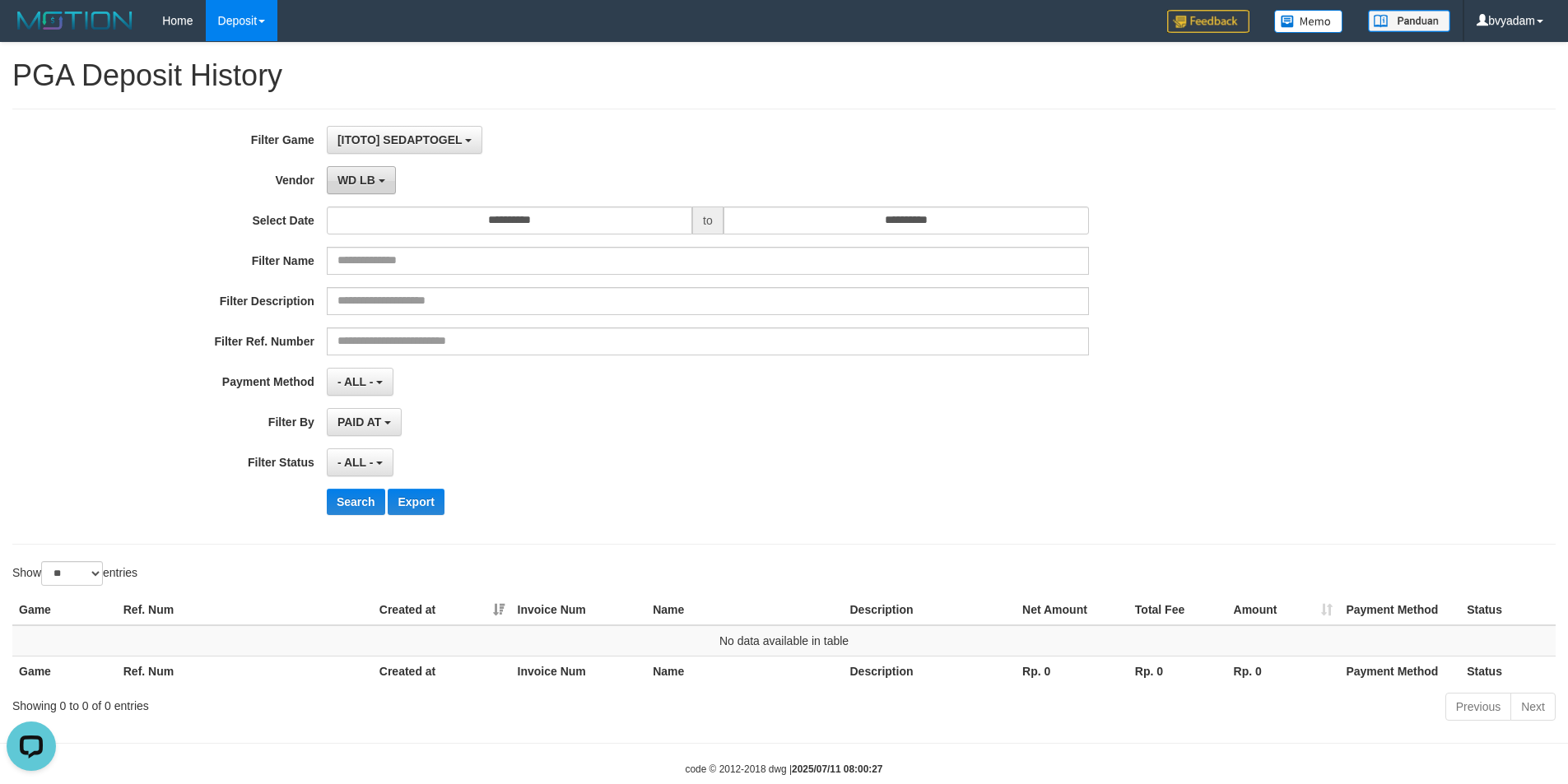 click on "WD LB" at bounding box center (356, 180) 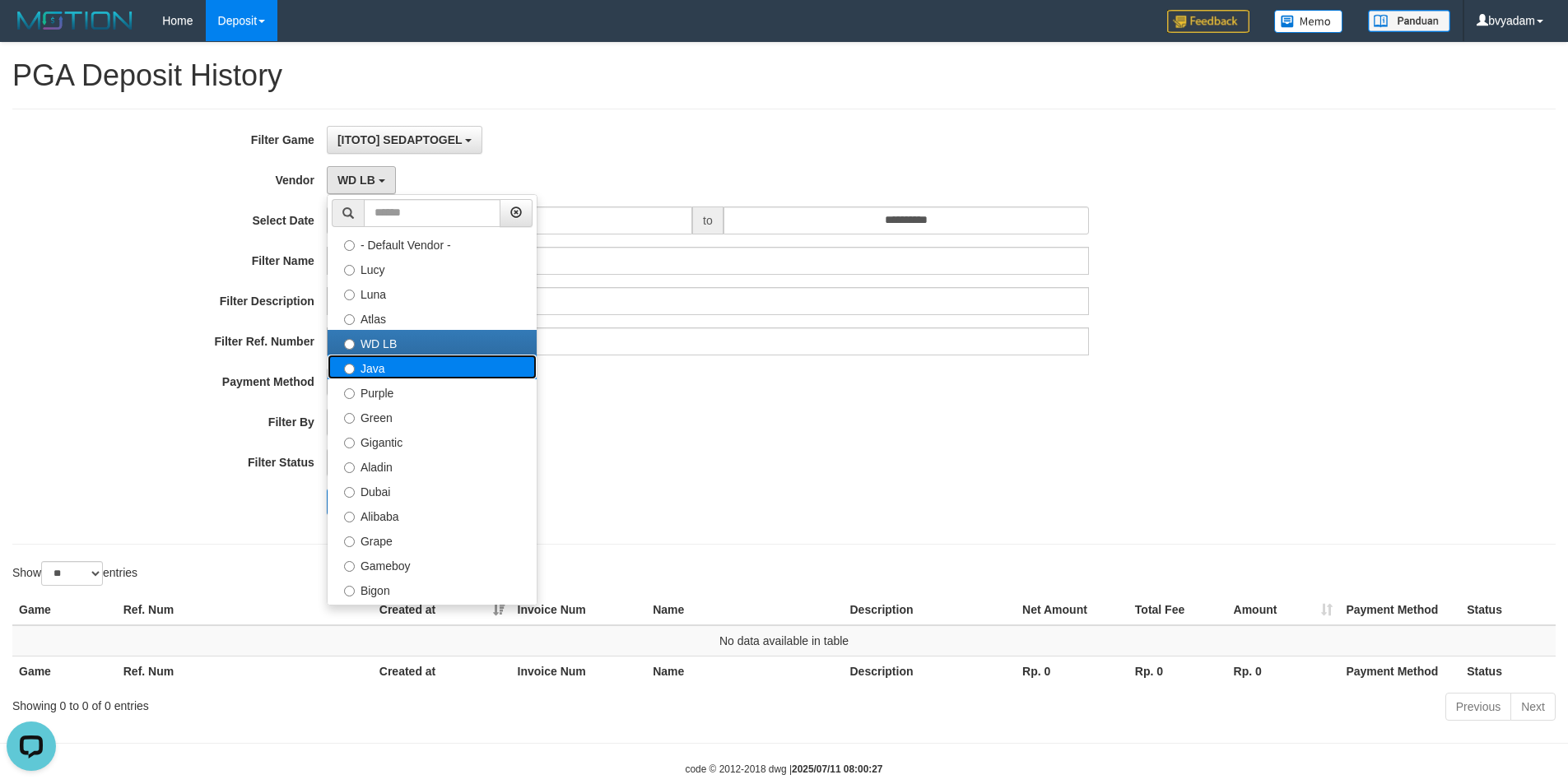click on "Java" at bounding box center [432, 367] 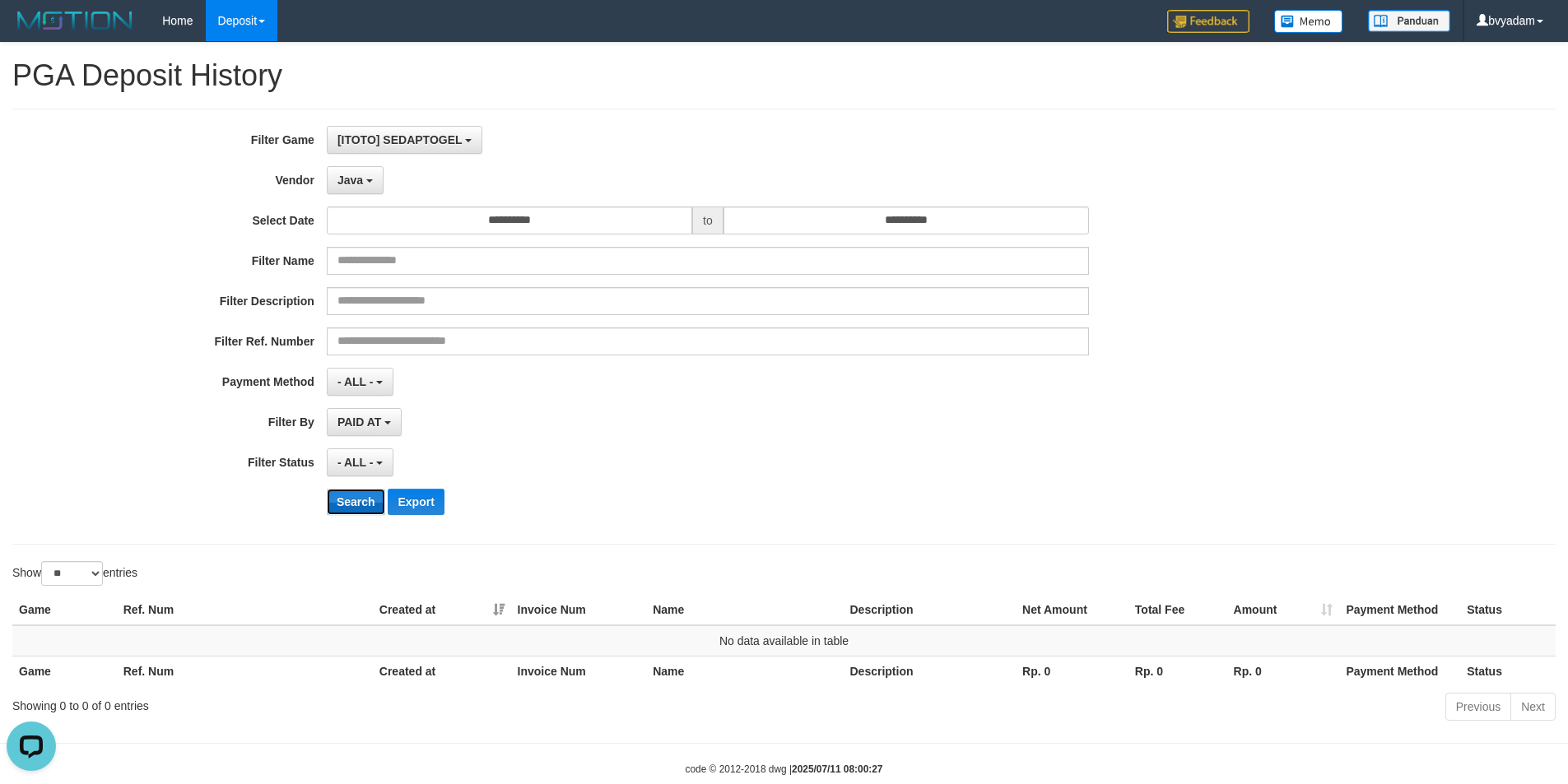 click on "Search" at bounding box center (356, 502) 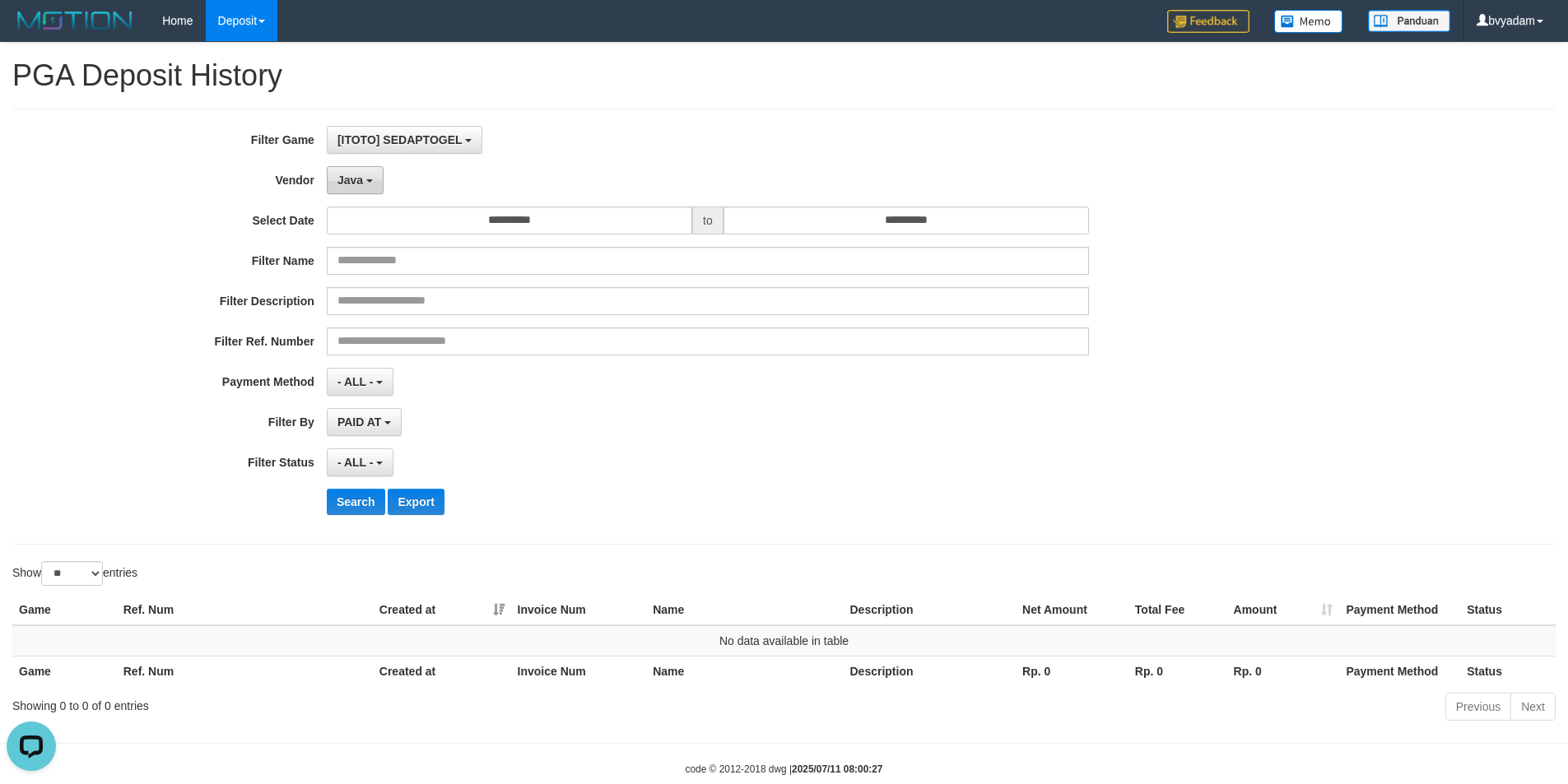 click on "Java" at bounding box center (355, 180) 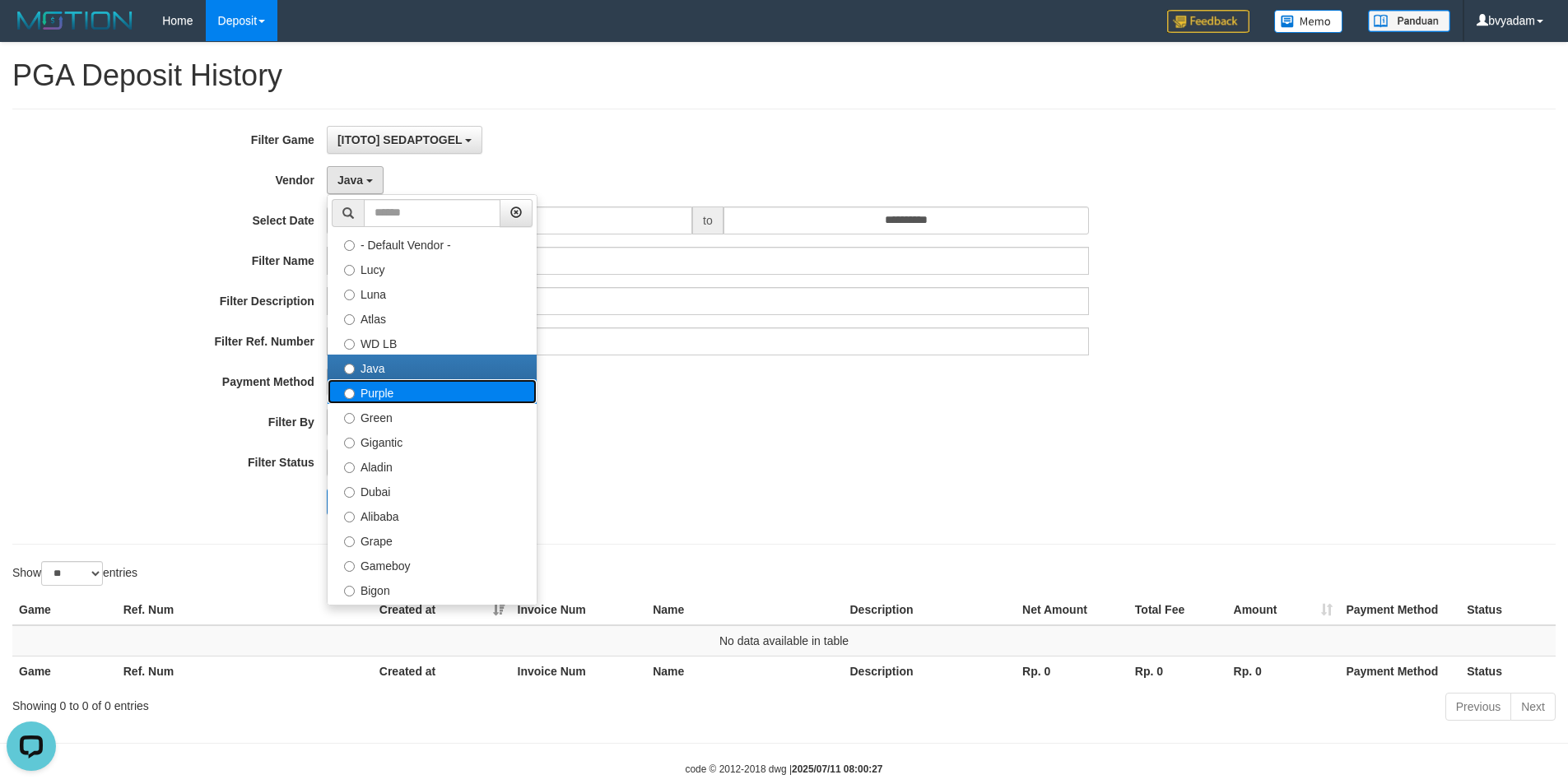 click on "Purple" at bounding box center [432, 392] 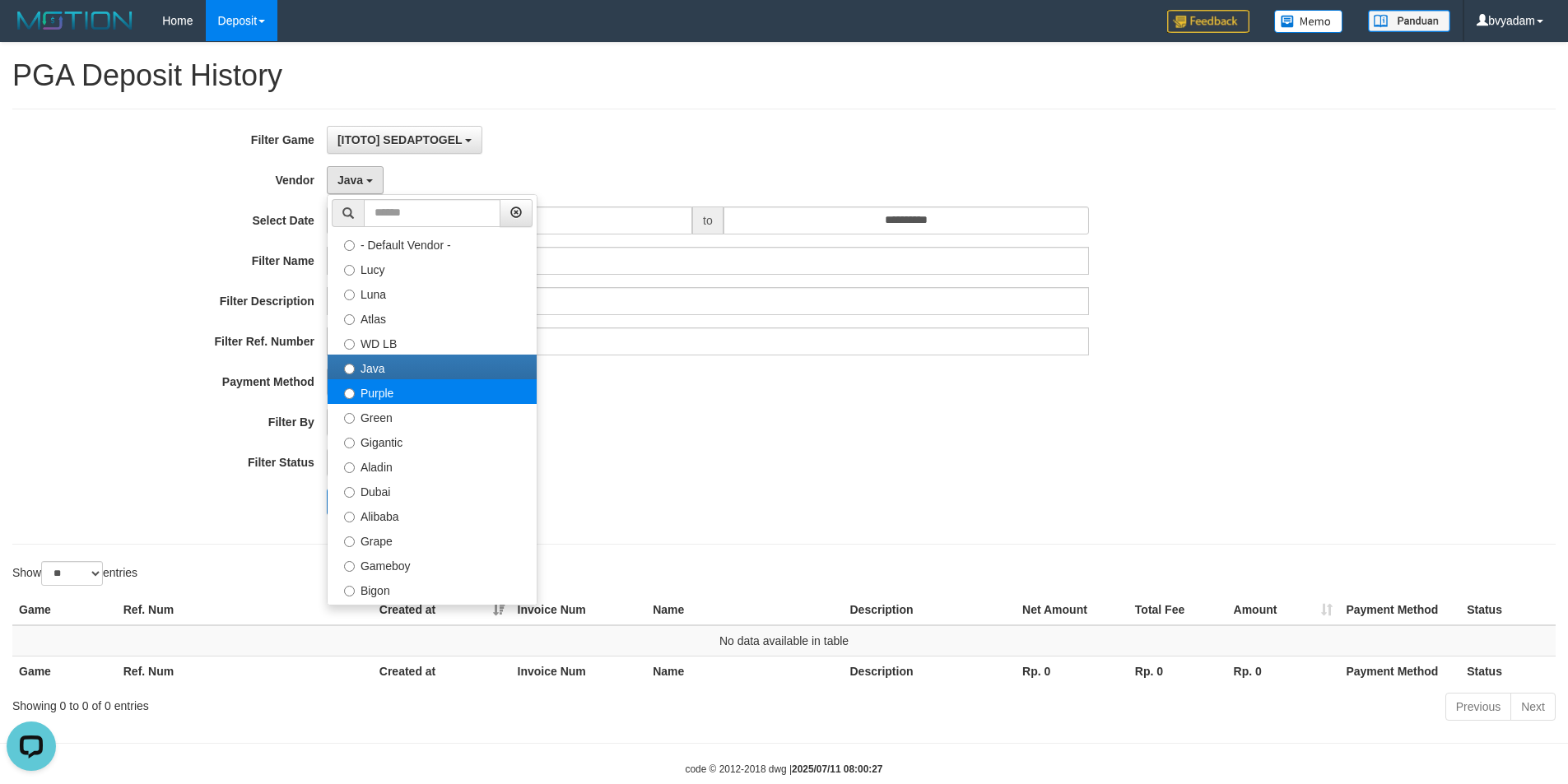 select on "**********" 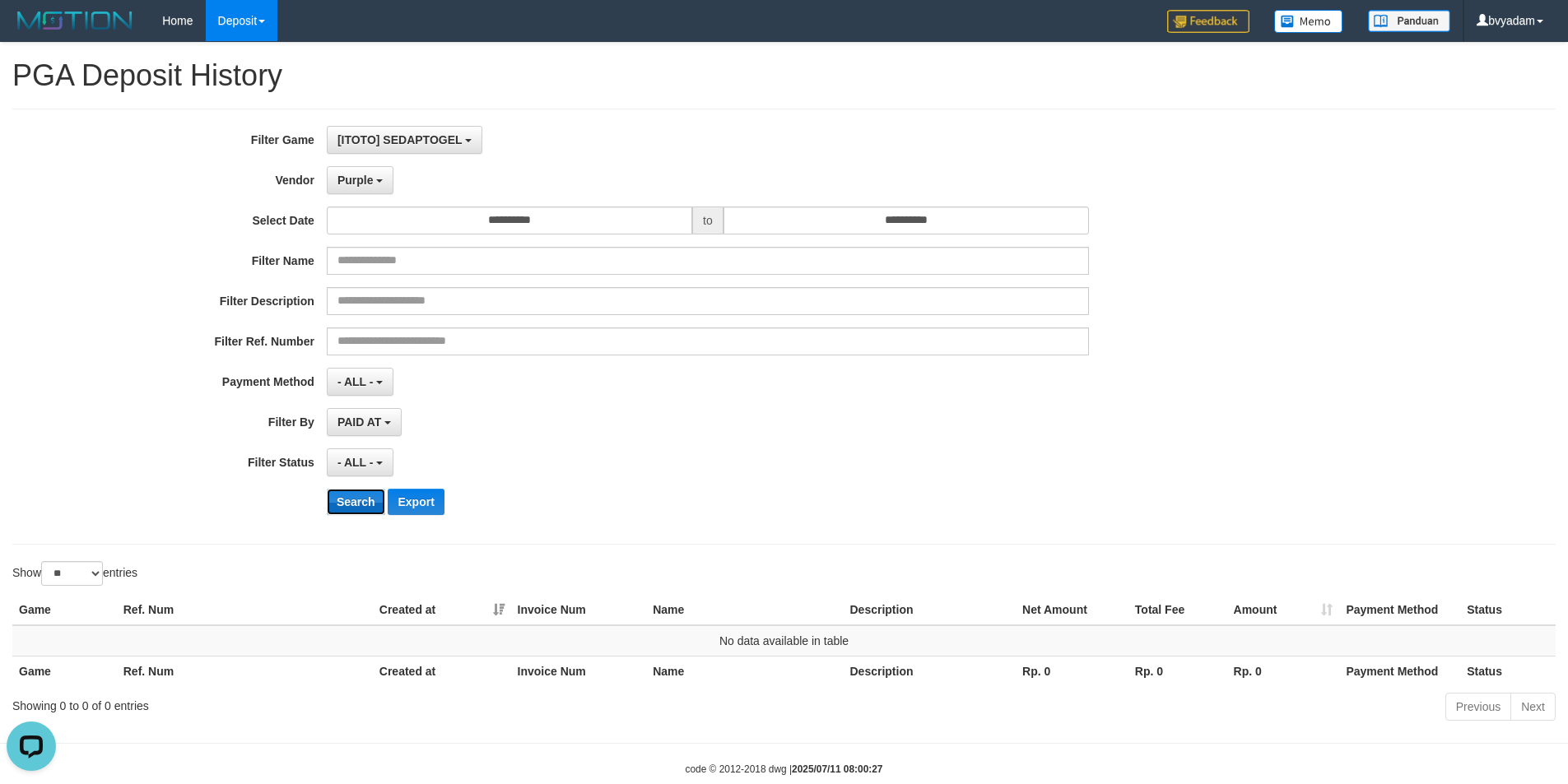 click on "Search" at bounding box center (356, 502) 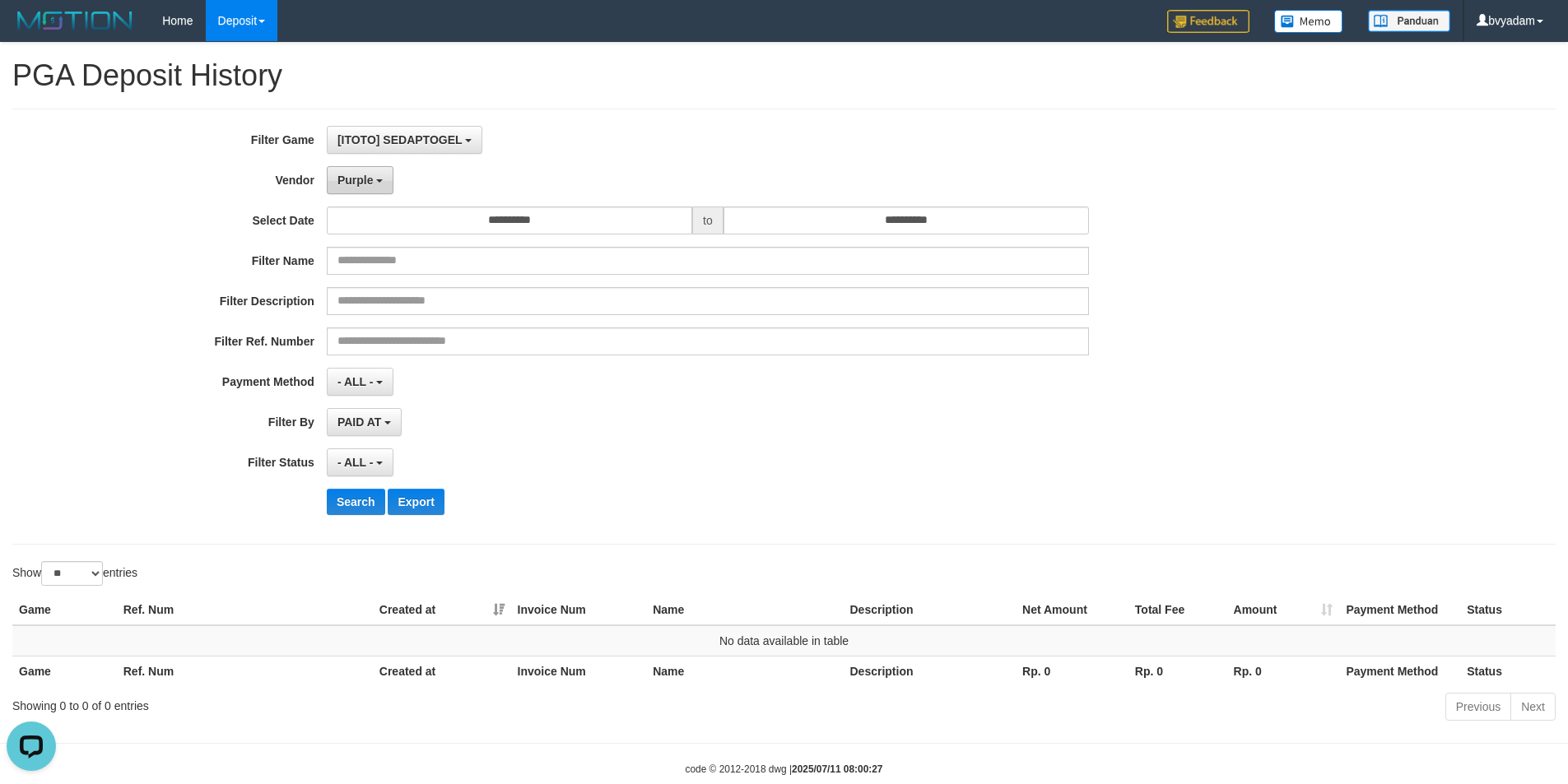 click on "Purple" at bounding box center (360, 180) 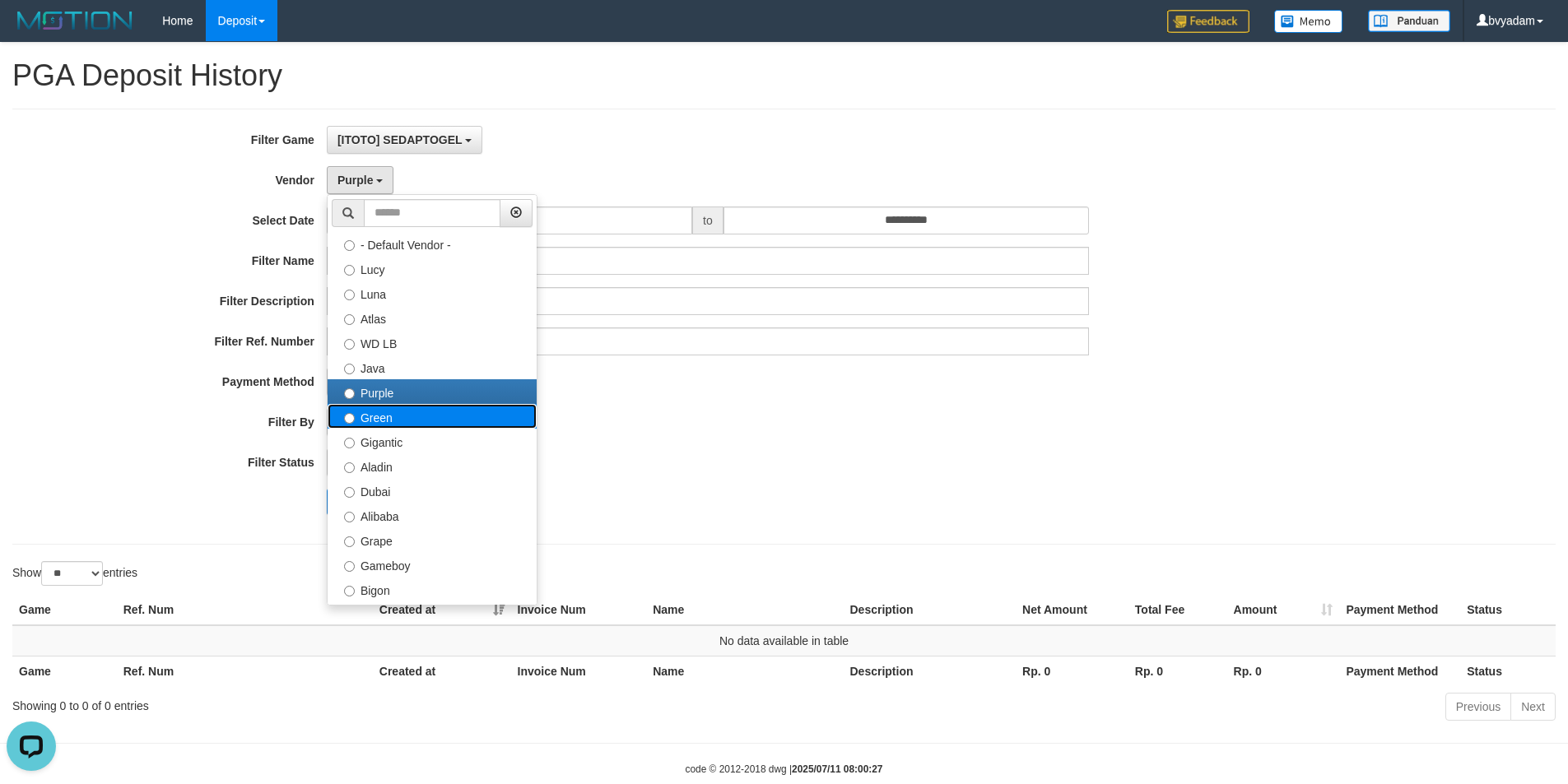 click on "Green" at bounding box center (432, 416) 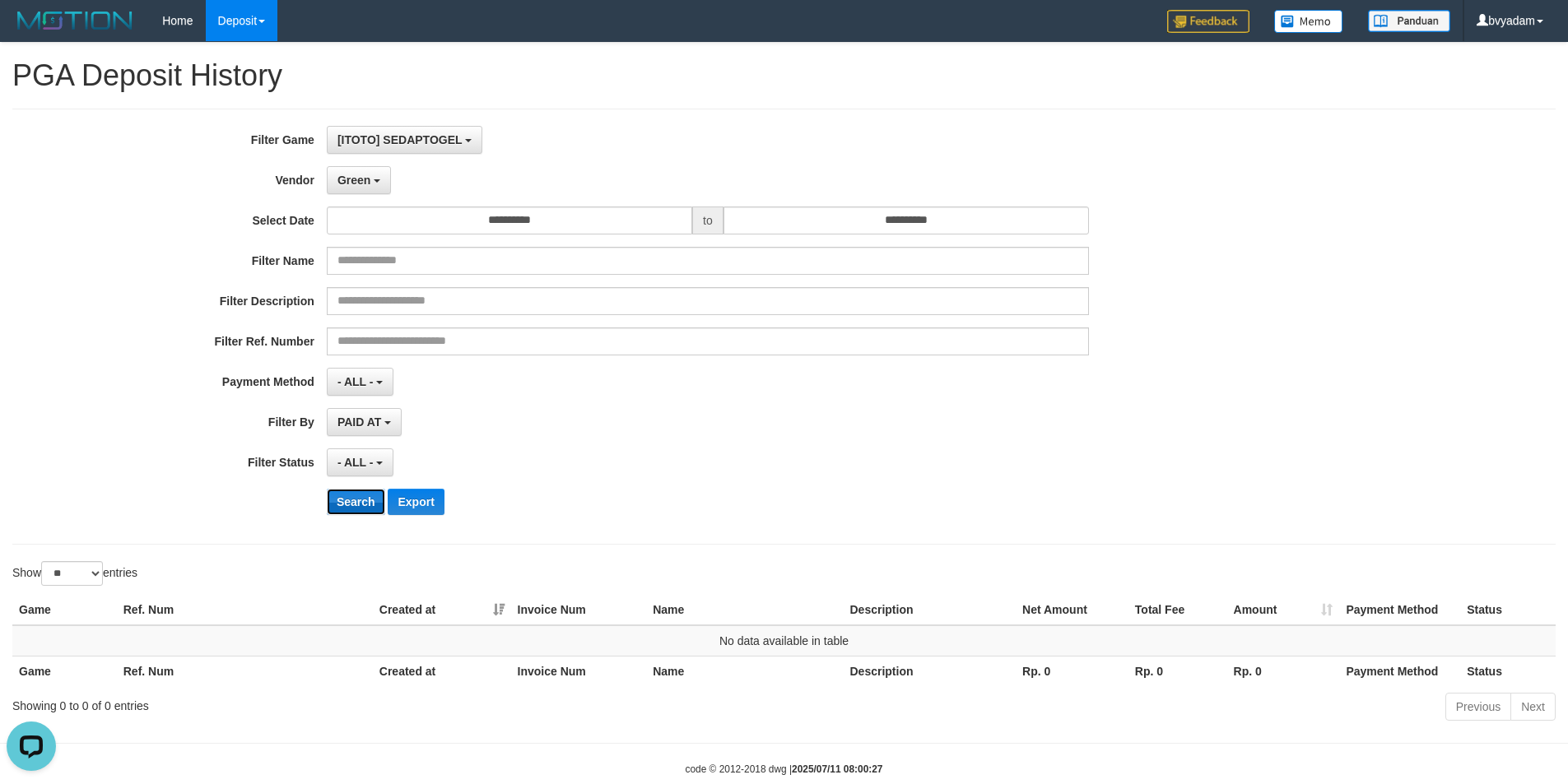 click on "Search" at bounding box center (356, 502) 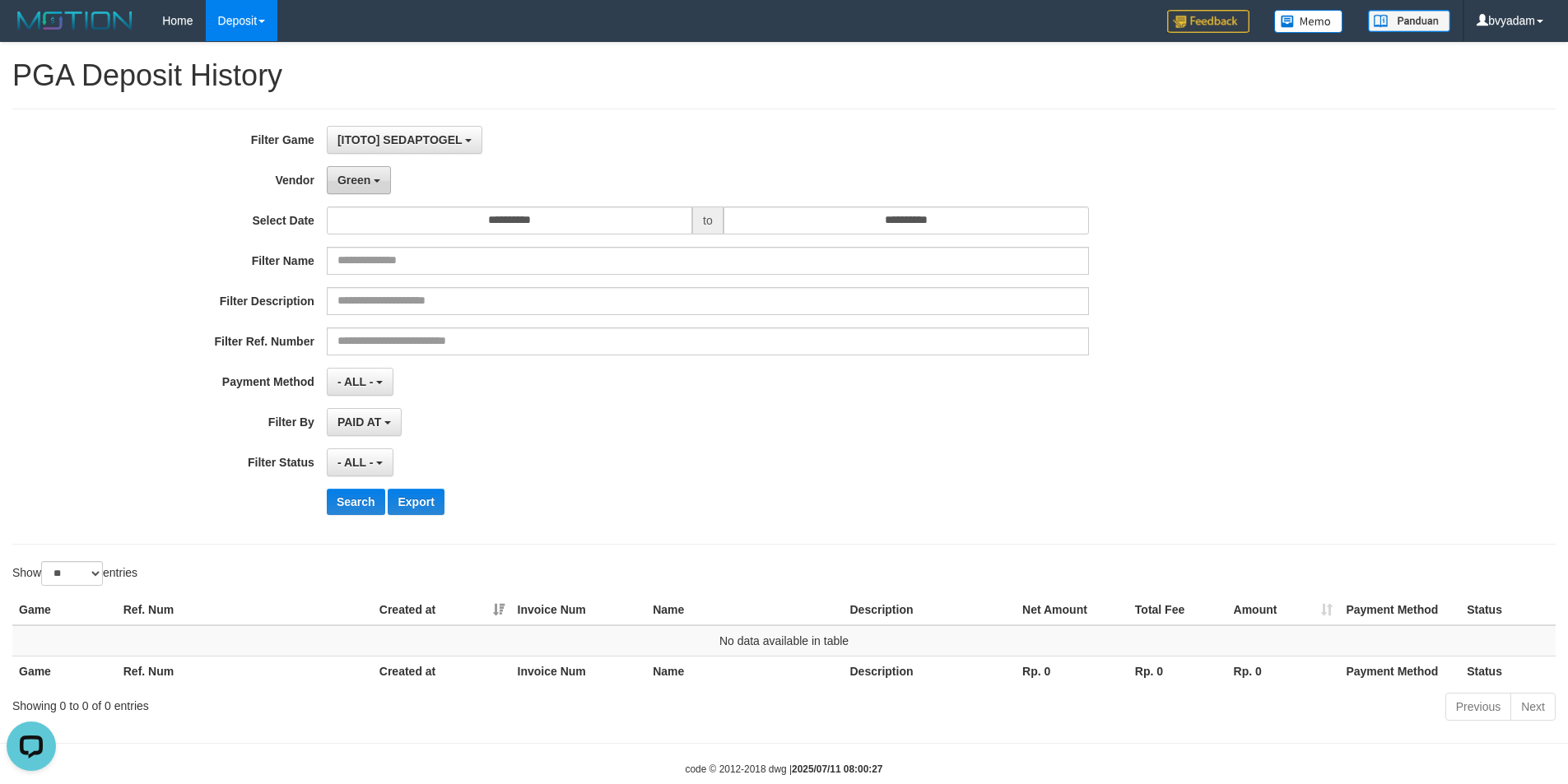 click on "Green" at bounding box center [354, 180] 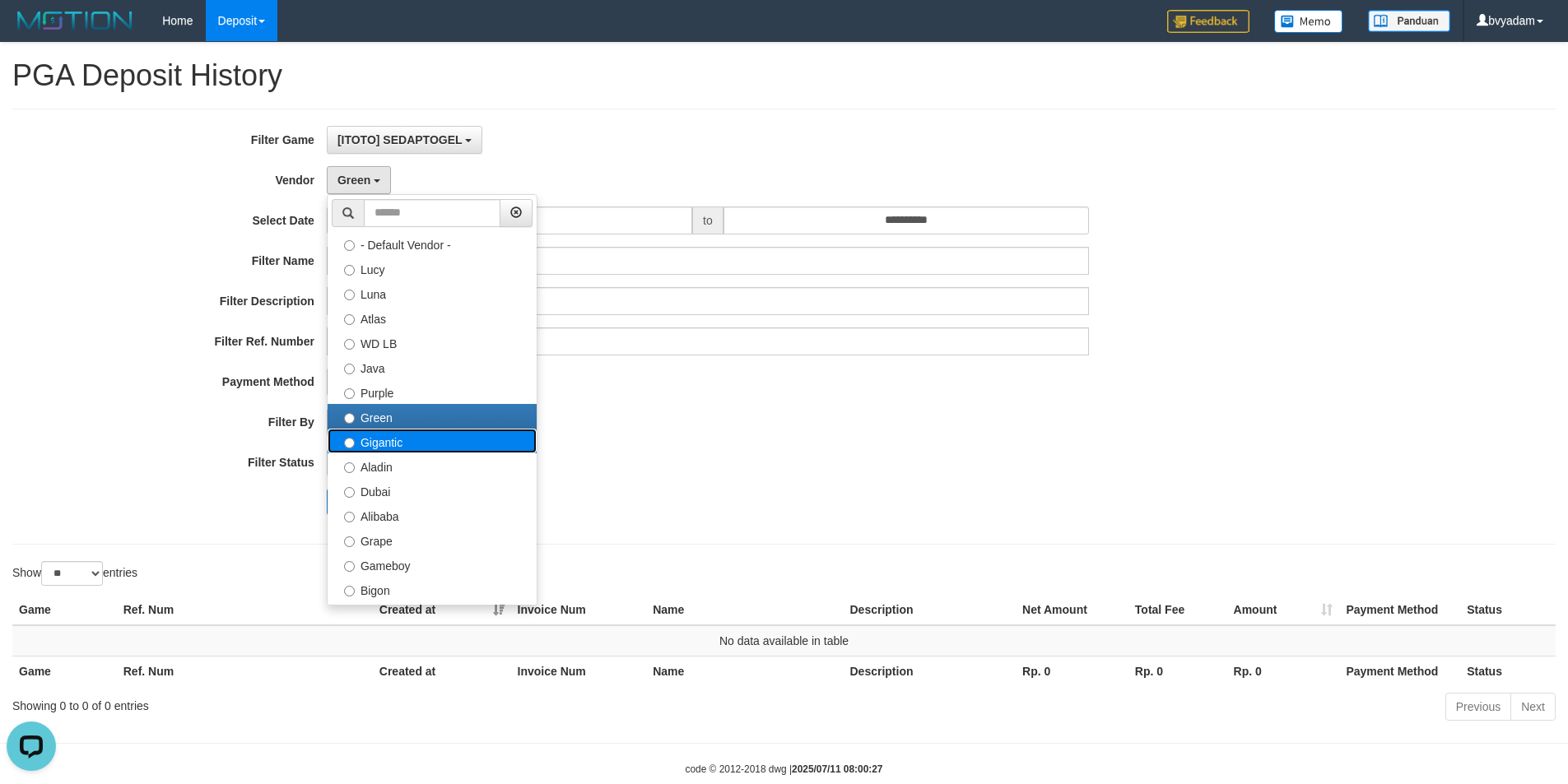 click on "Gigantic" at bounding box center (432, 441) 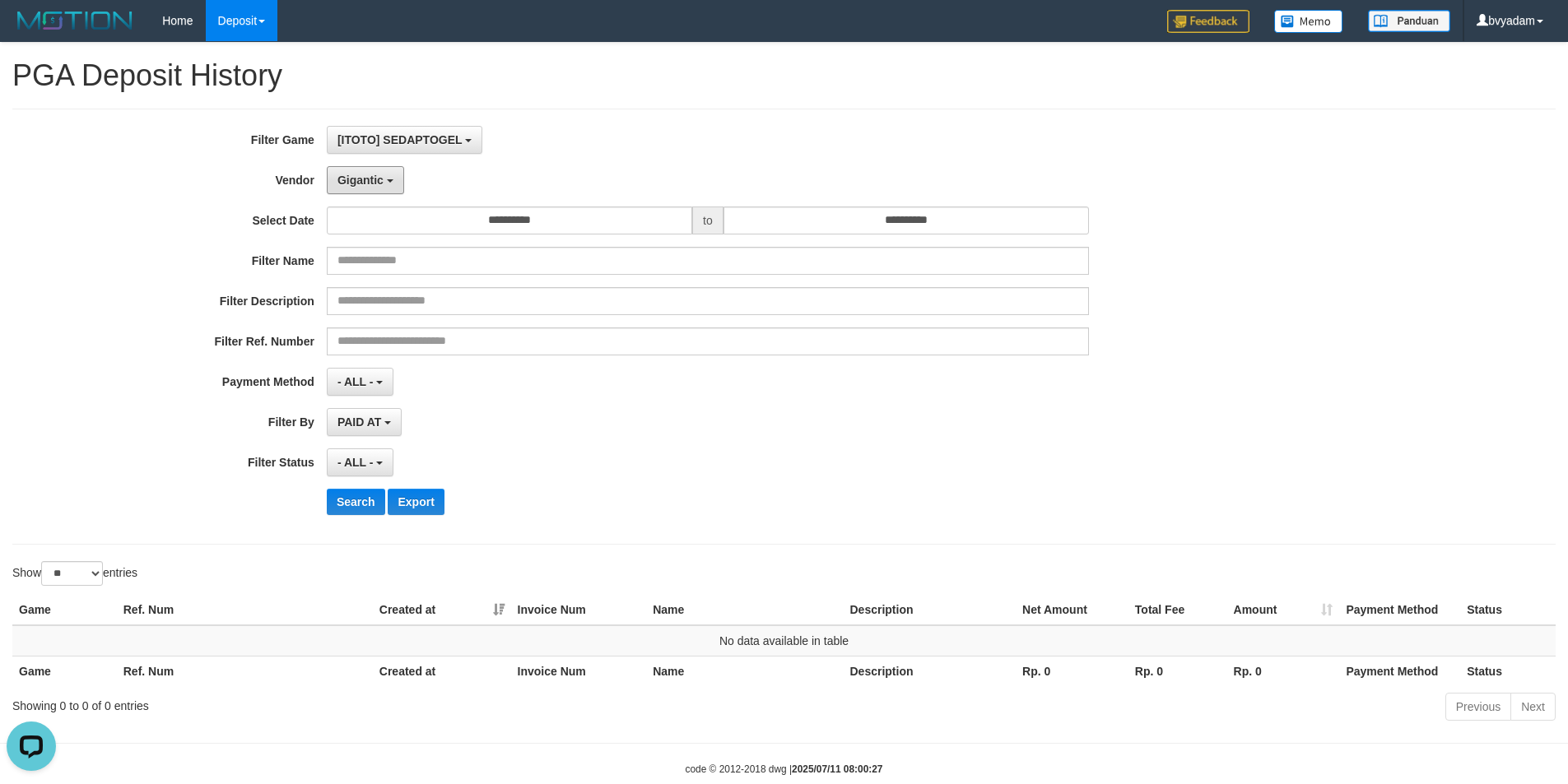 drag, startPoint x: 365, startPoint y: 193, endPoint x: 367, endPoint y: 243, distance: 50.039984 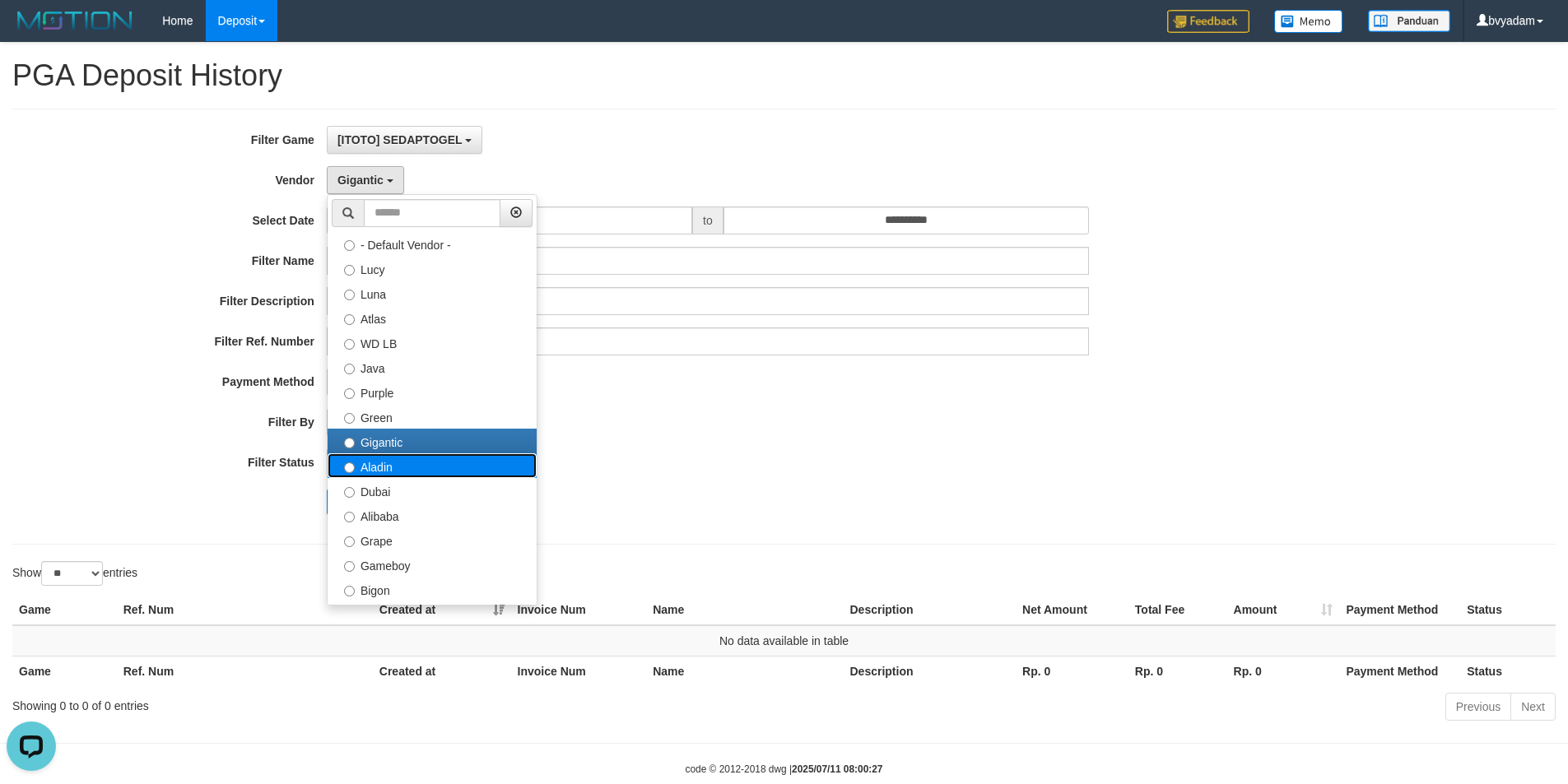 drag, startPoint x: 426, startPoint y: 471, endPoint x: 408, endPoint y: 454, distance: 24.758837 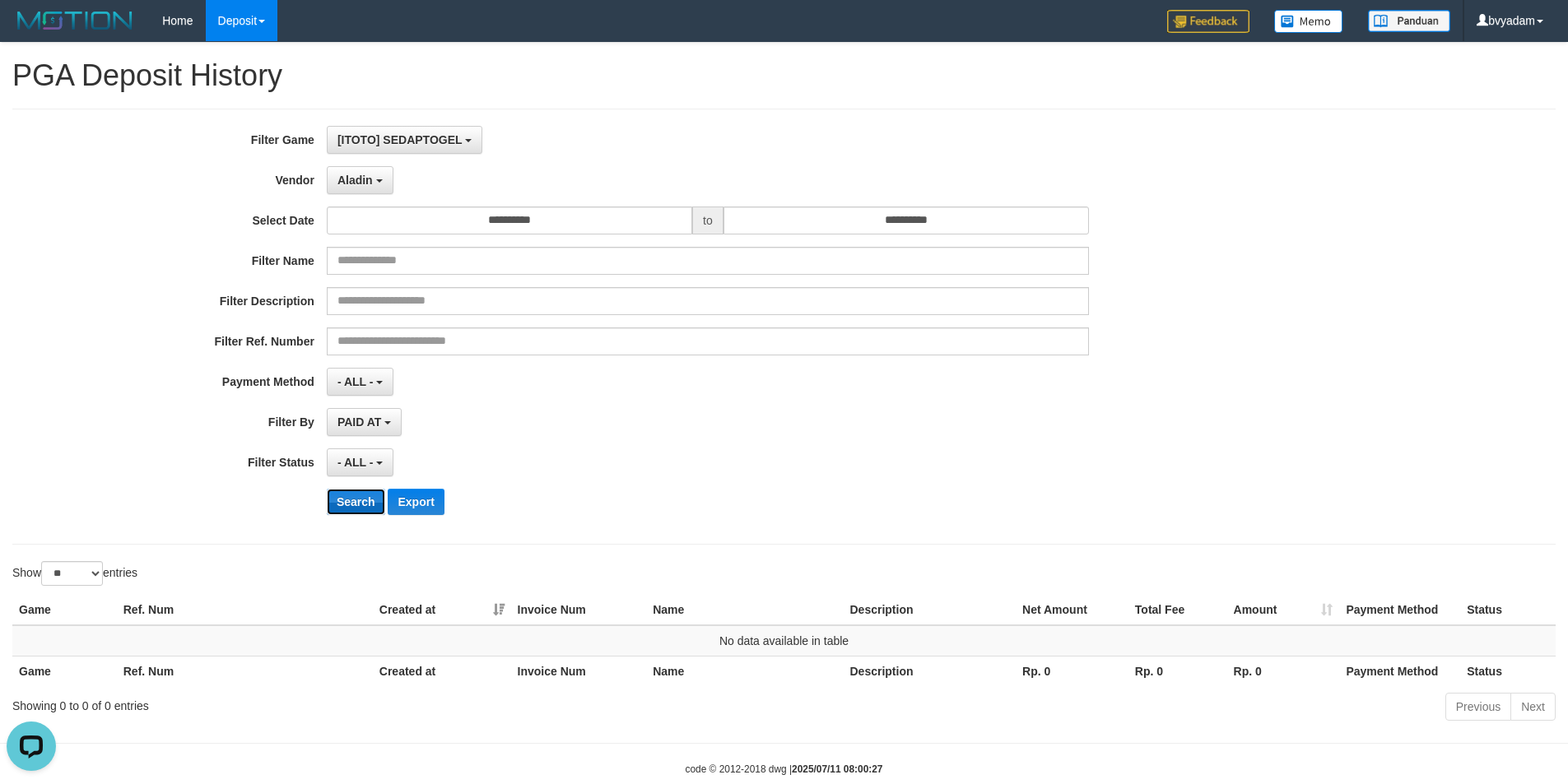 click on "Search" at bounding box center (356, 502) 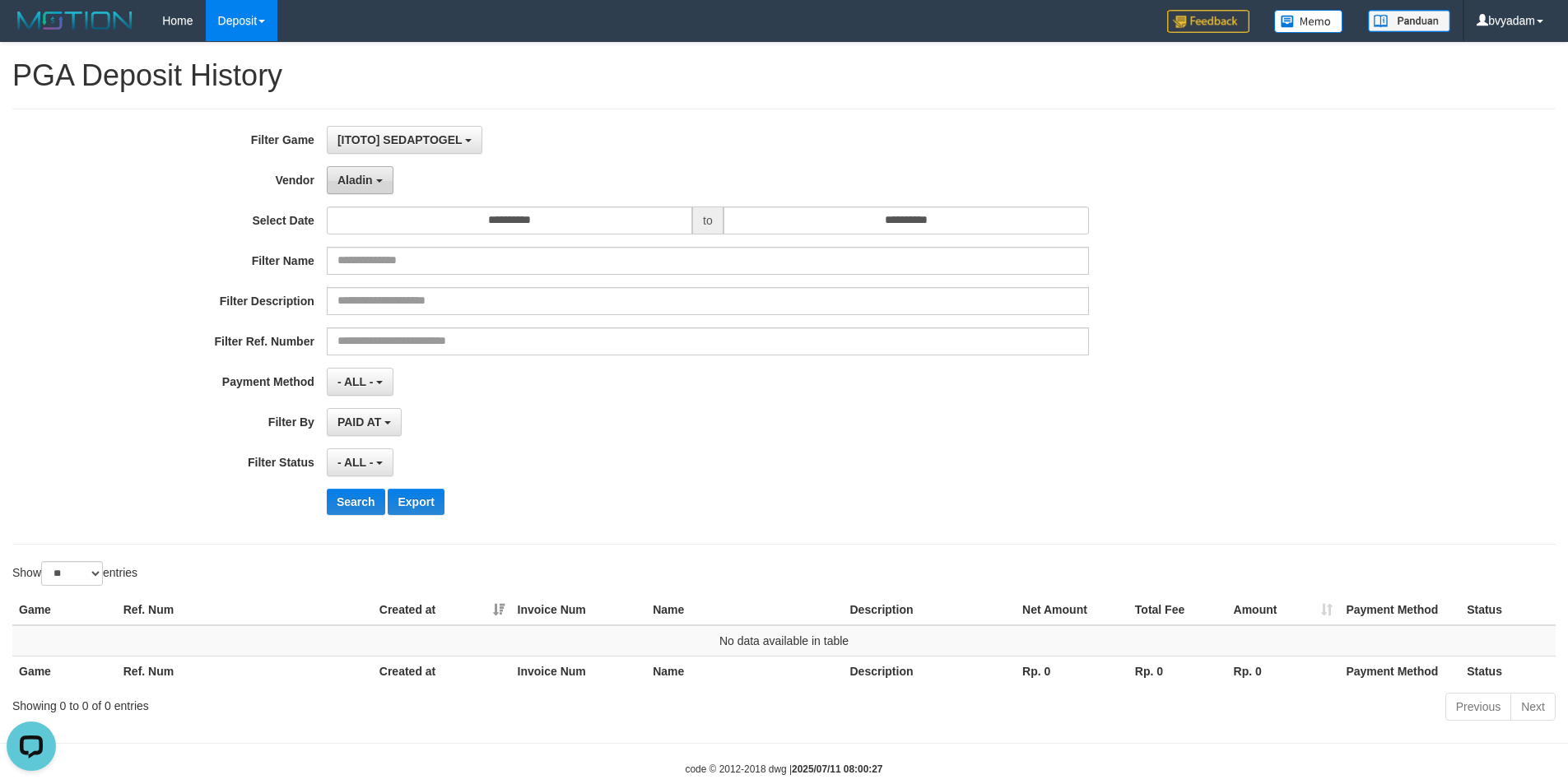 click on "Aladin" at bounding box center (355, 180) 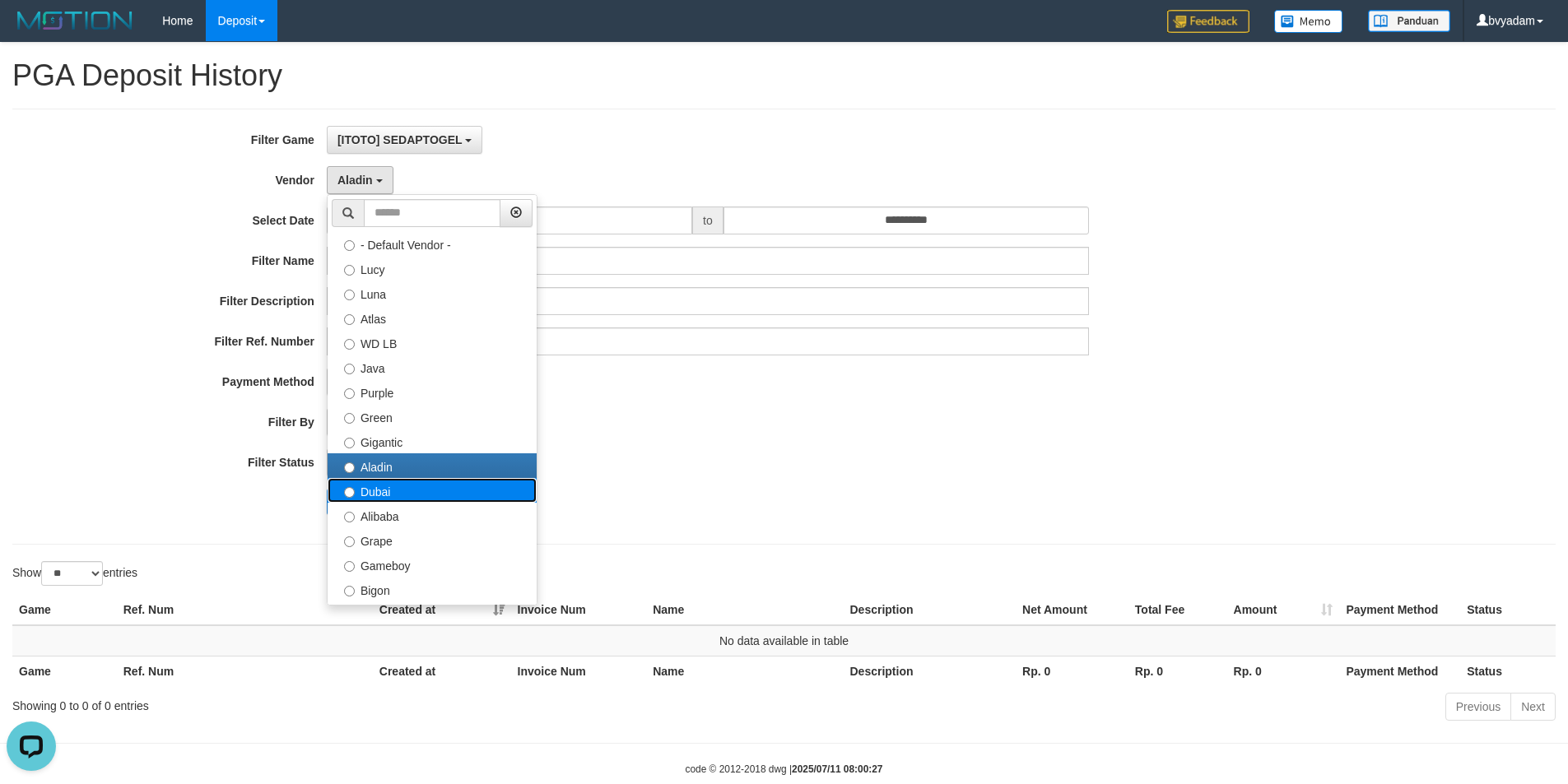 click on "Dubai" at bounding box center [432, 490] 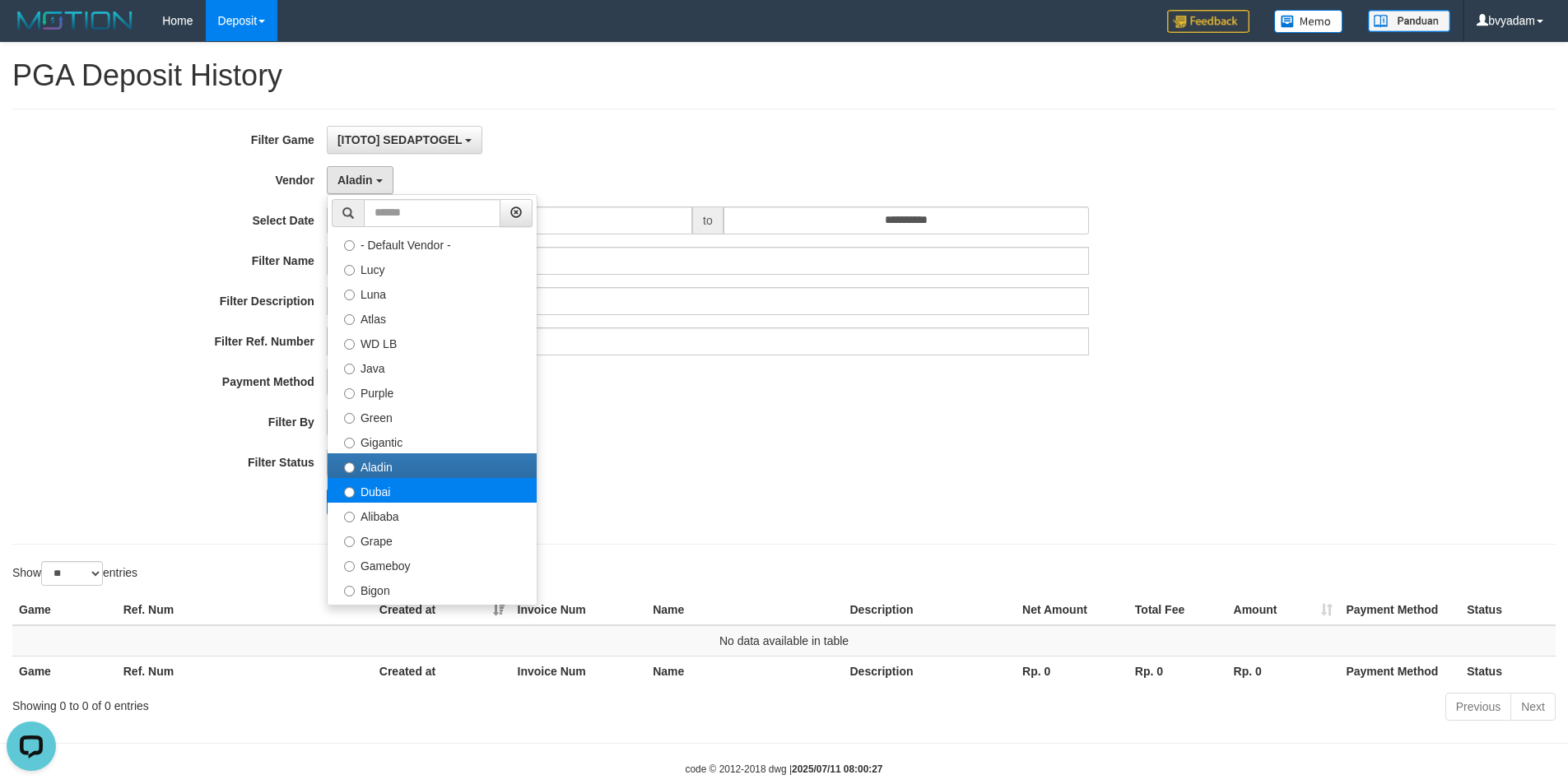 select on "**********" 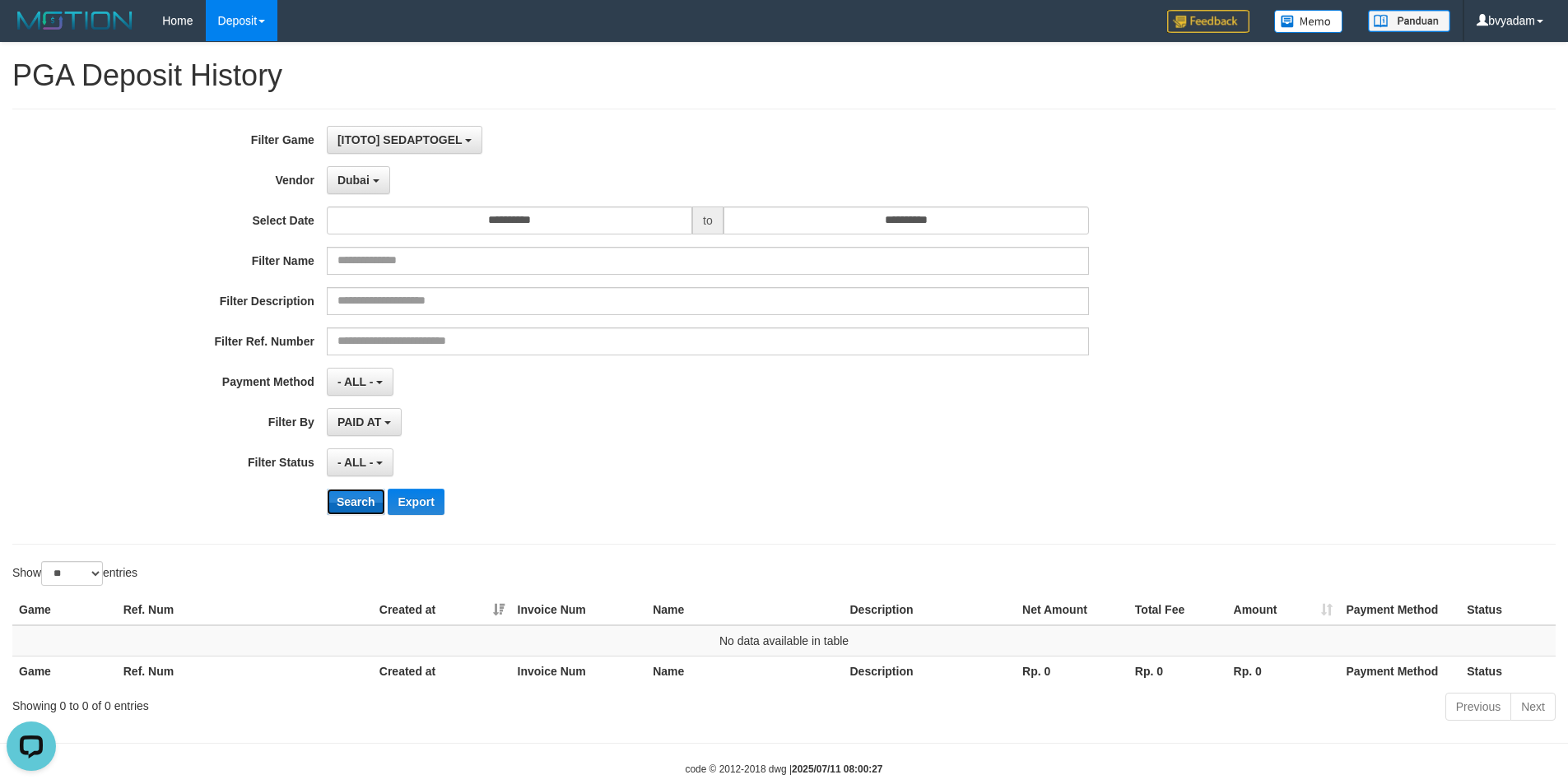 click on "Search" at bounding box center (356, 502) 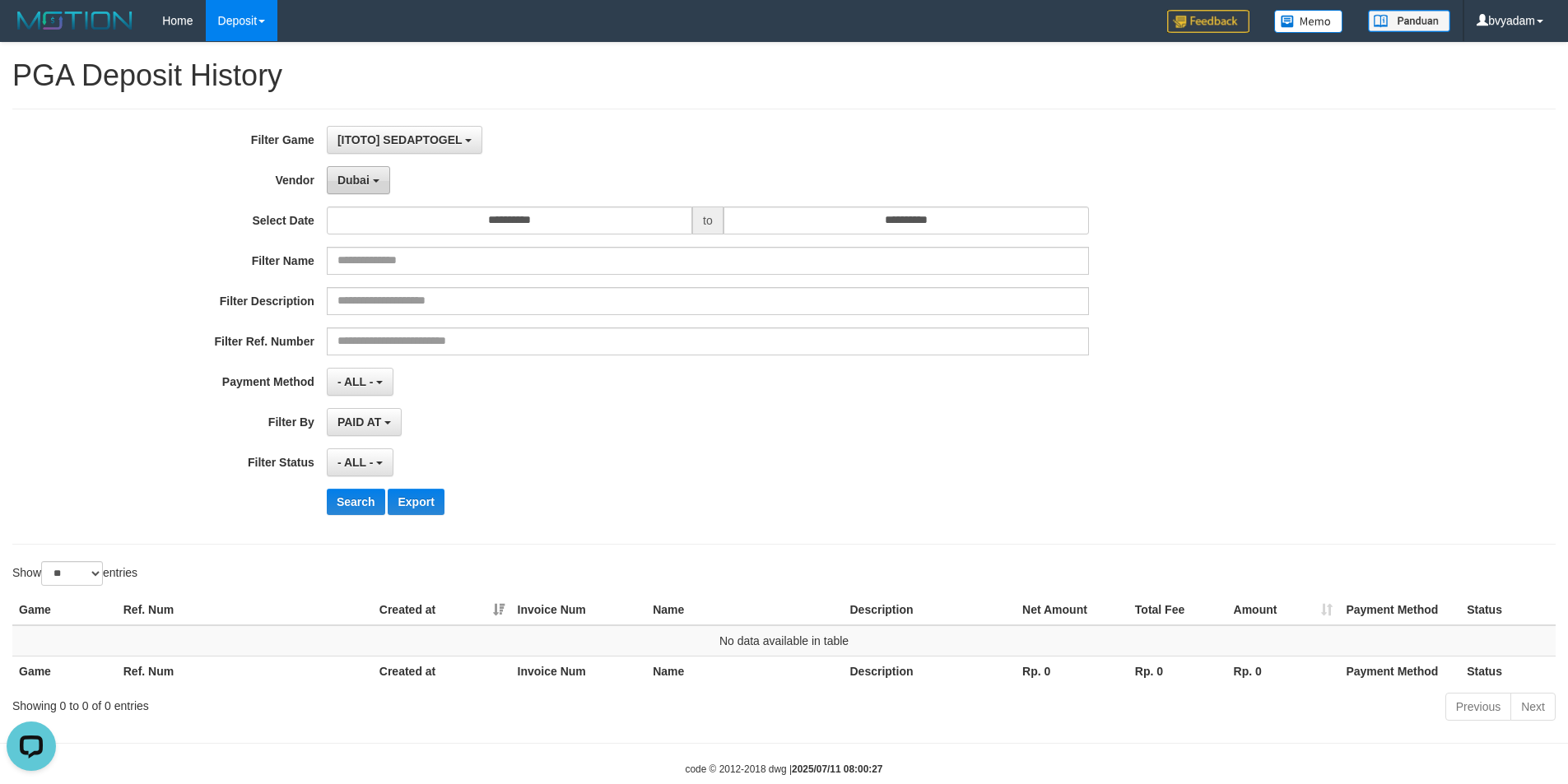 click on "Dubai" at bounding box center (358, 180) 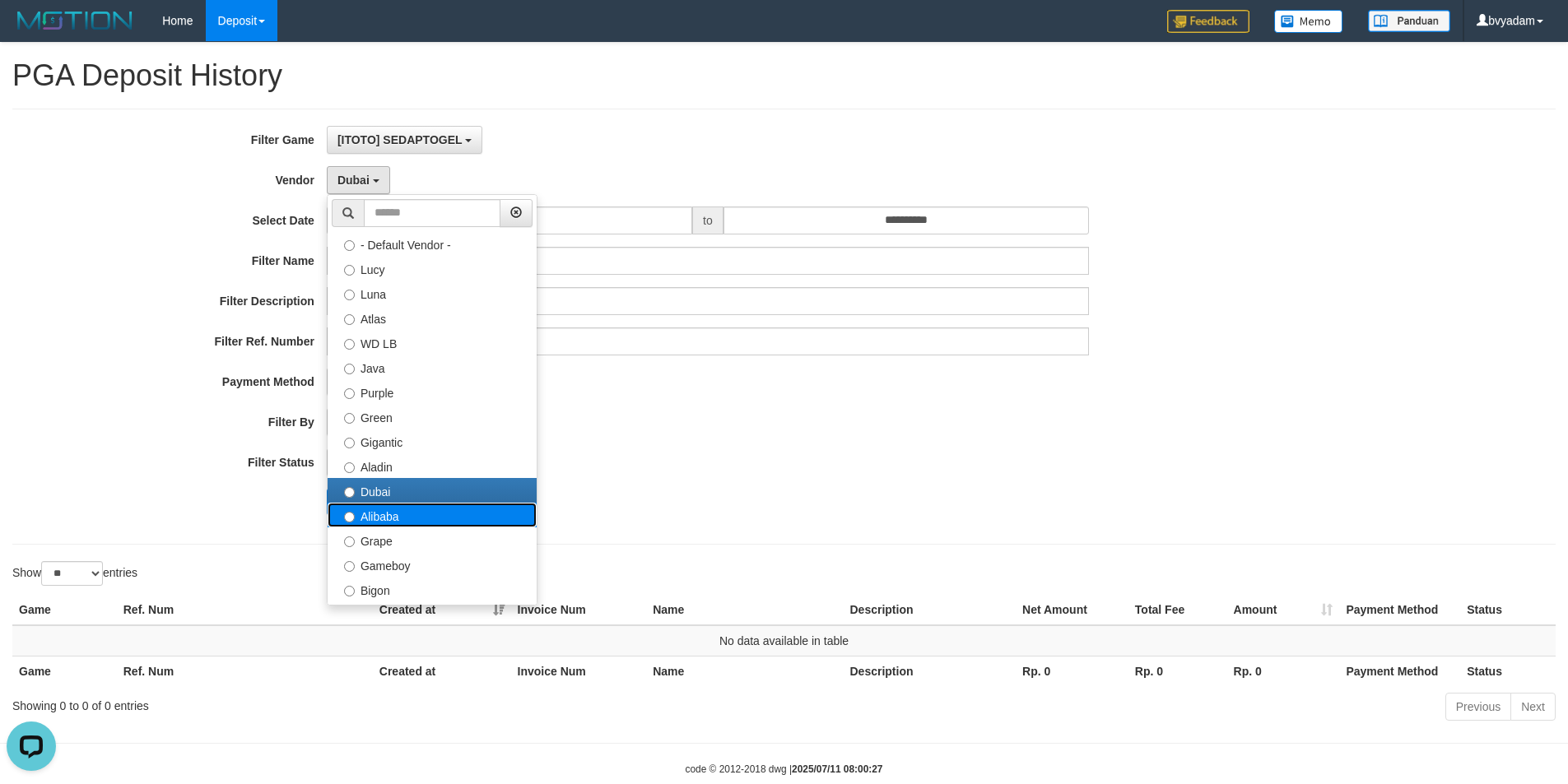 click on "Alibaba" at bounding box center [432, 515] 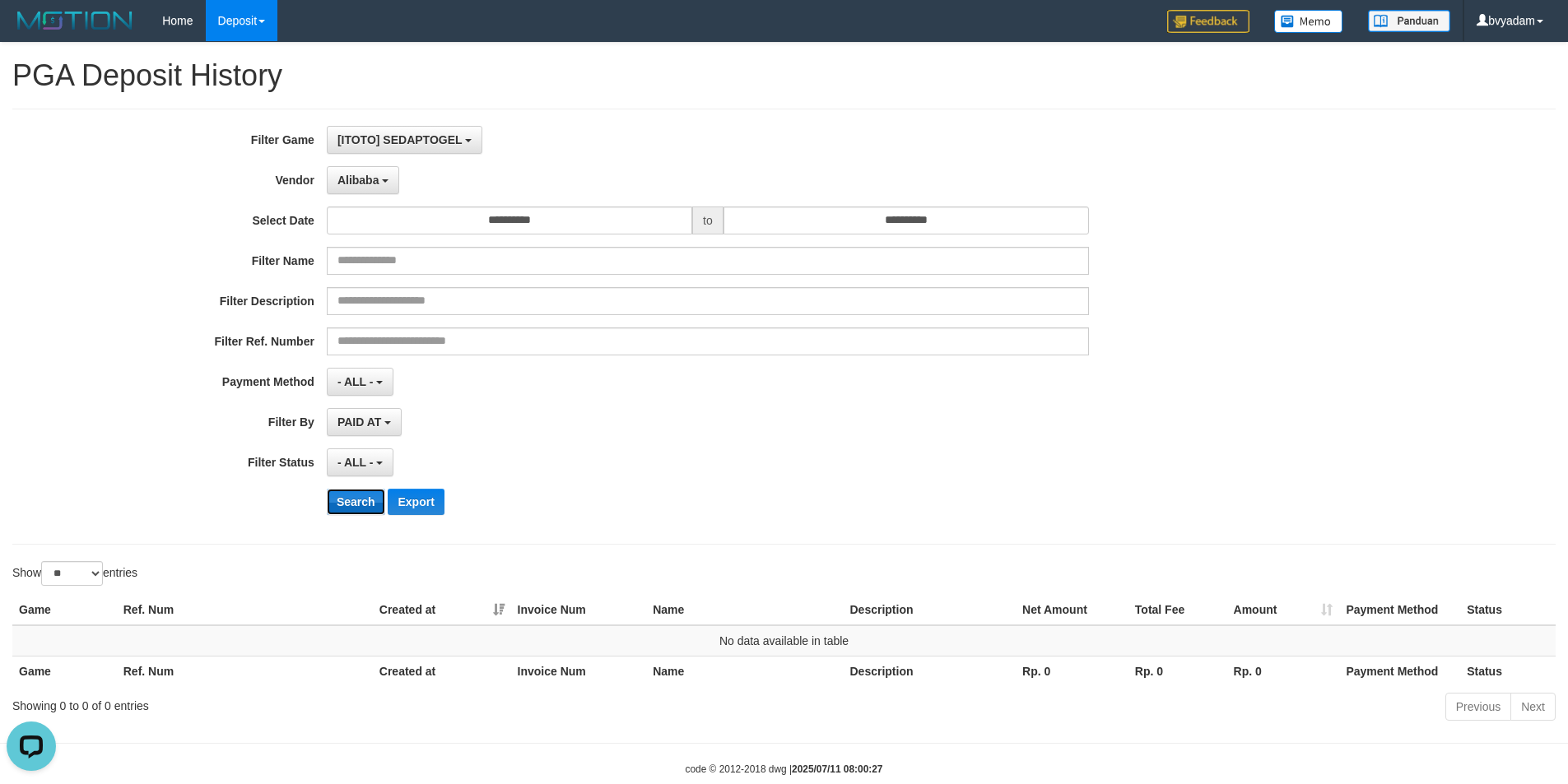 click on "Search" at bounding box center (356, 502) 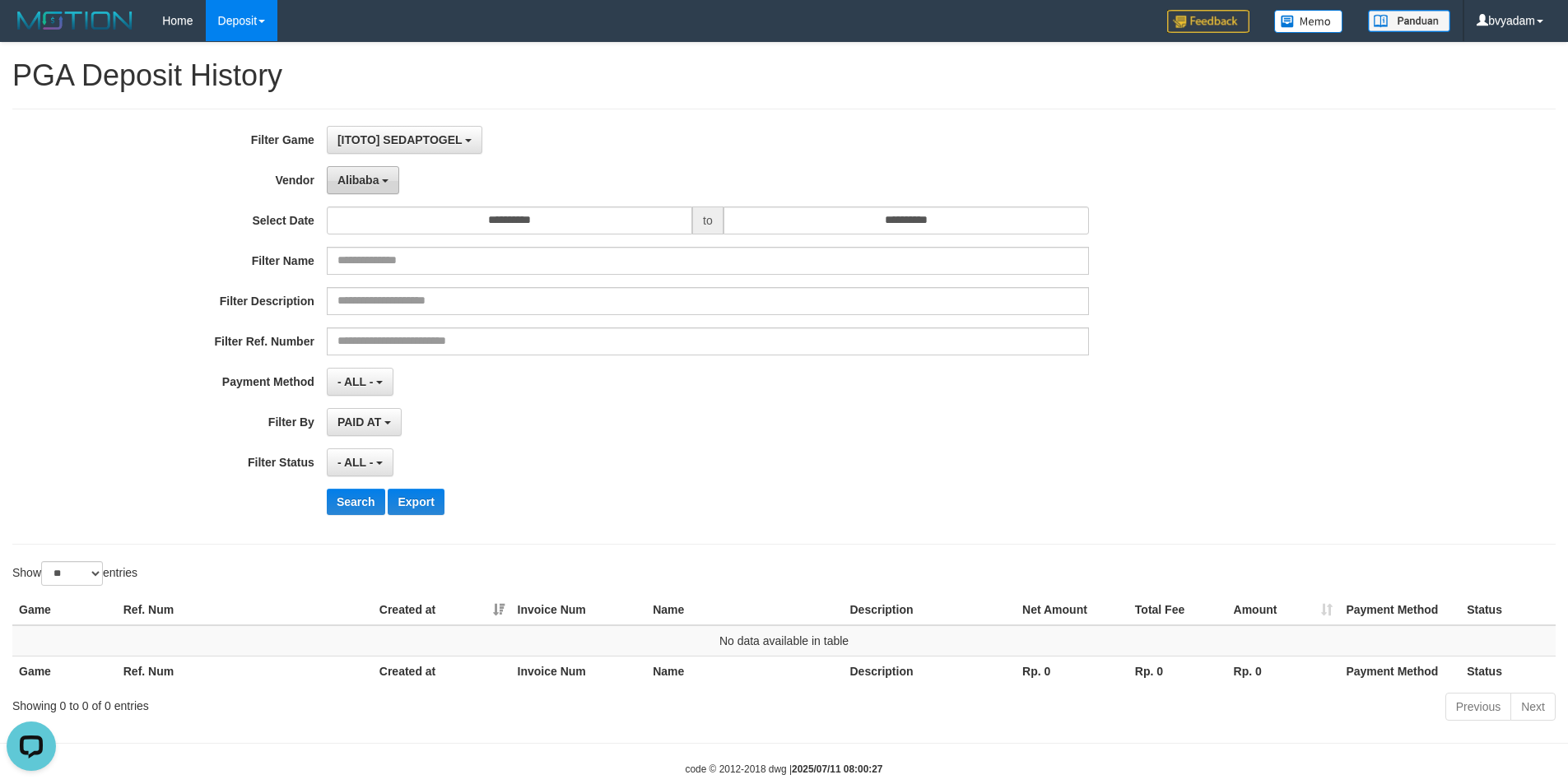 click on "Alibaba" at bounding box center (363, 180) 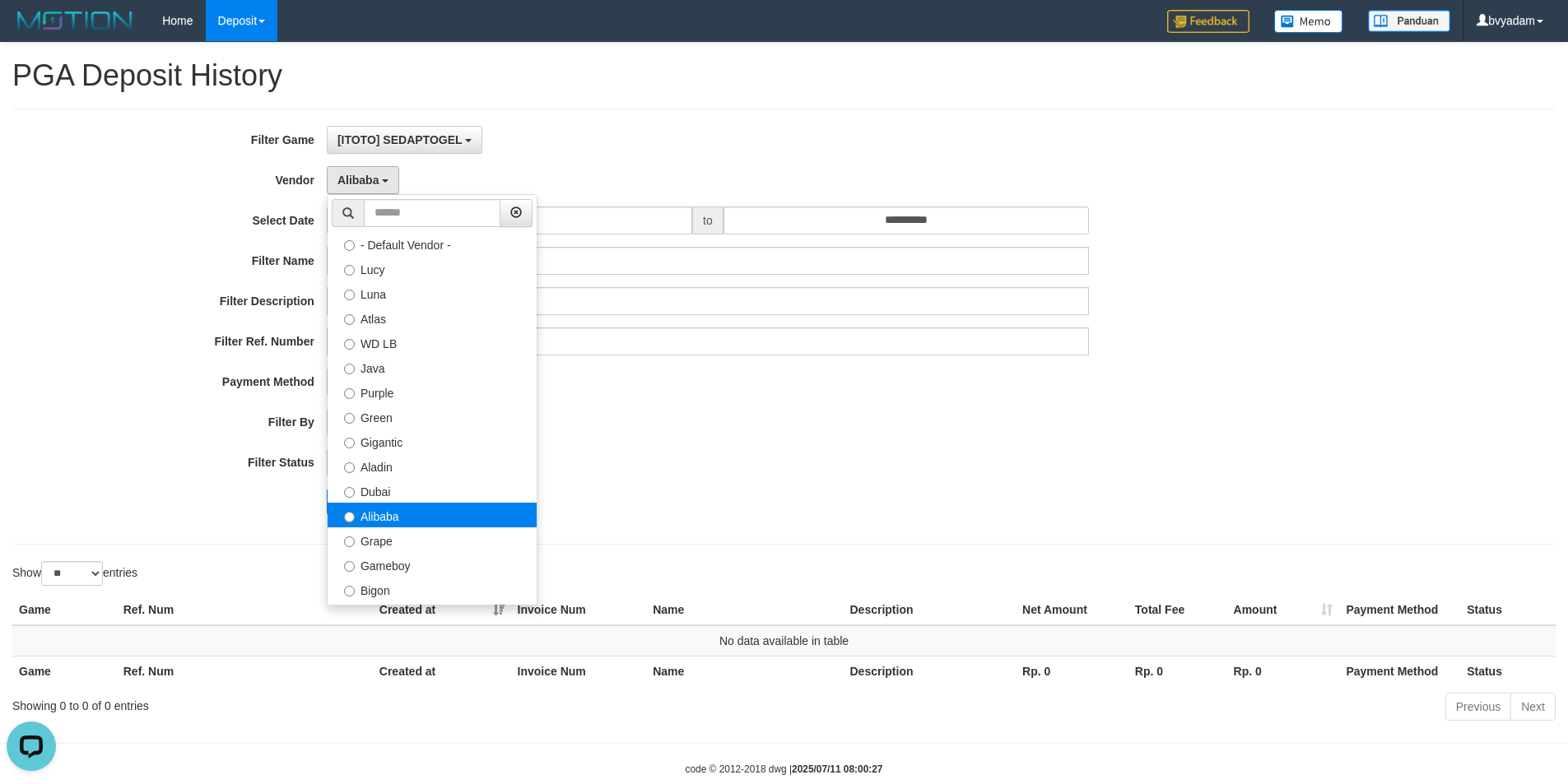 click on "Alibaba" at bounding box center (432, 515) 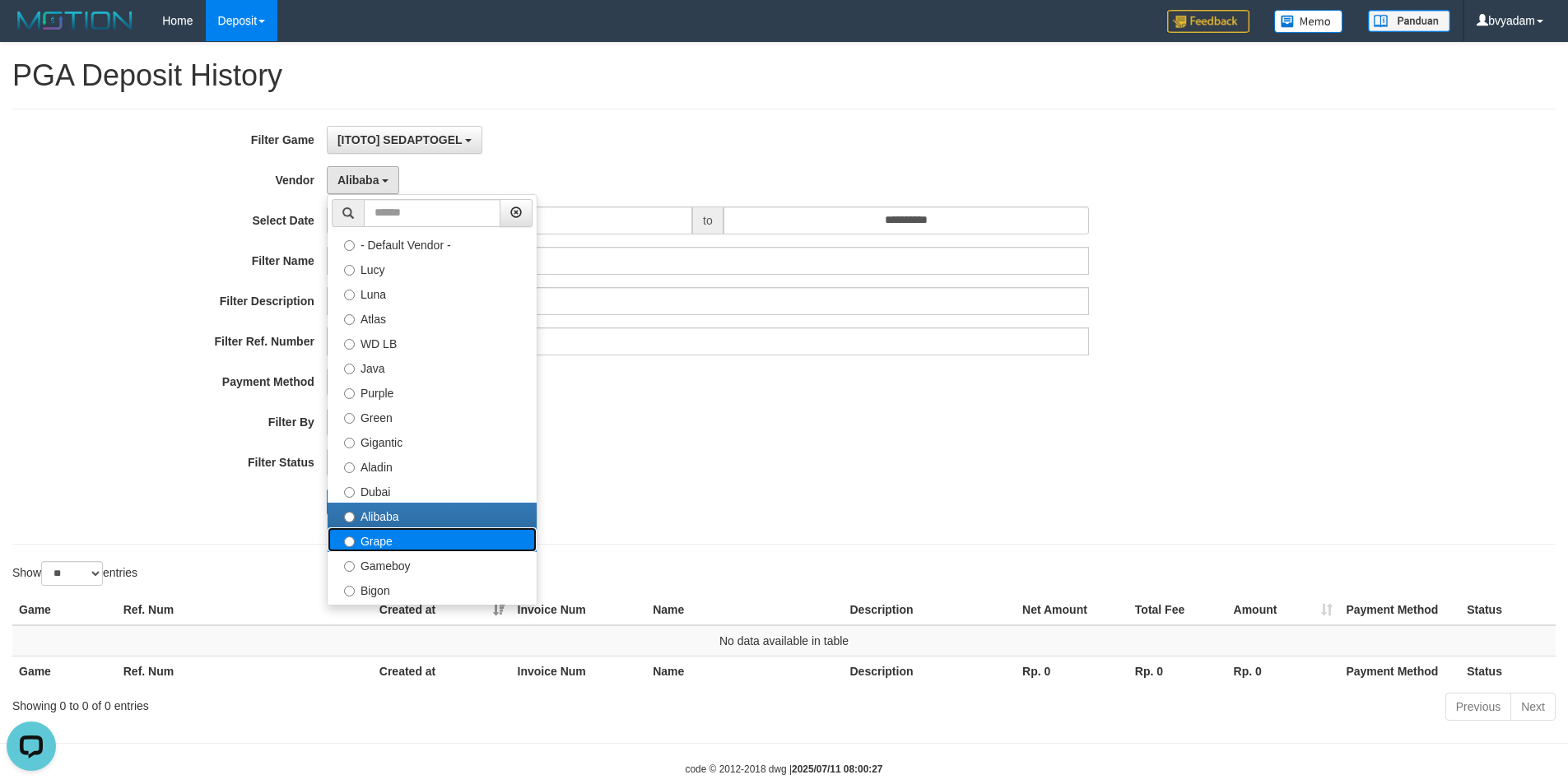 click on "Grape" at bounding box center [432, 540] 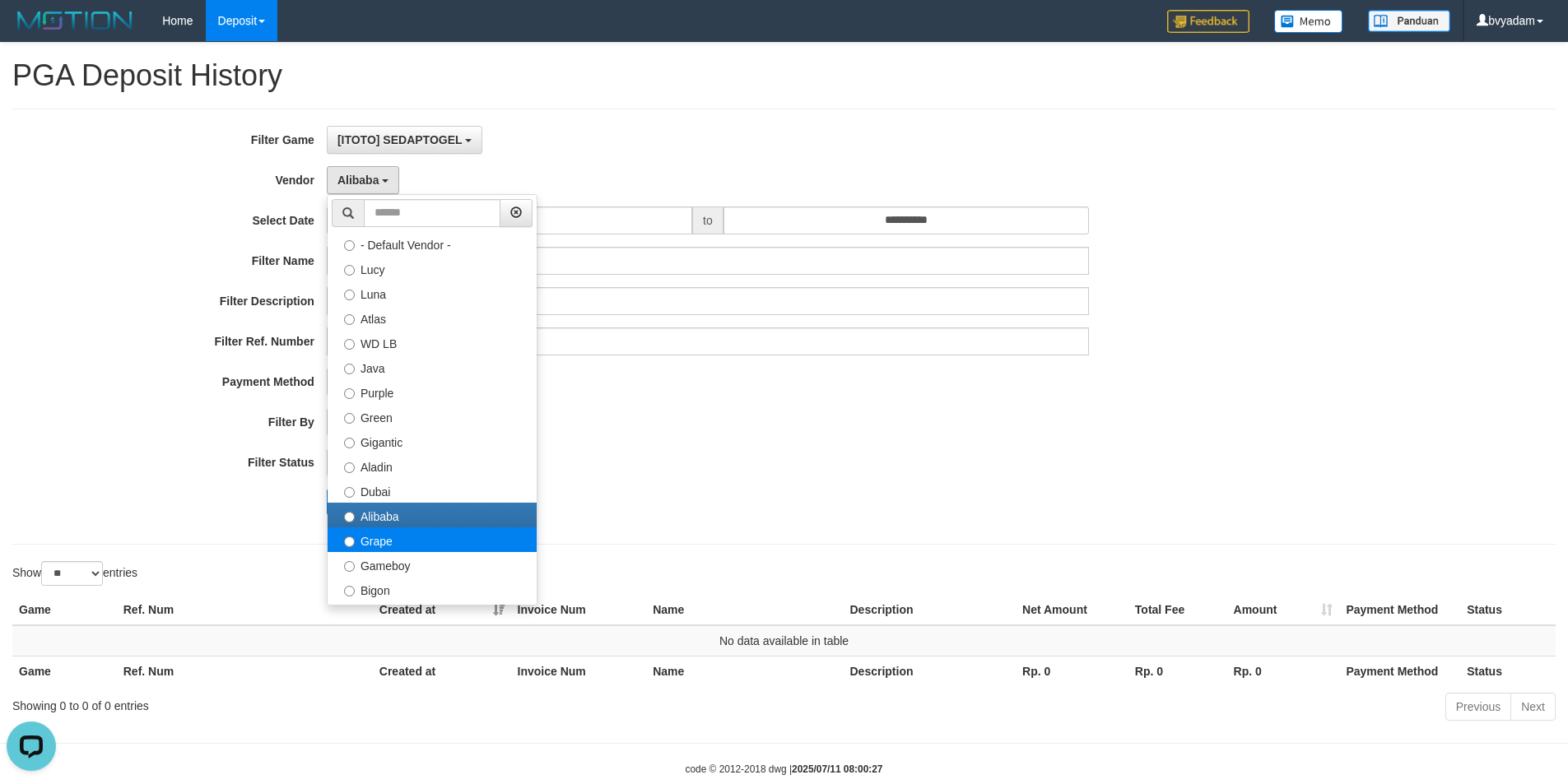 select on "**********" 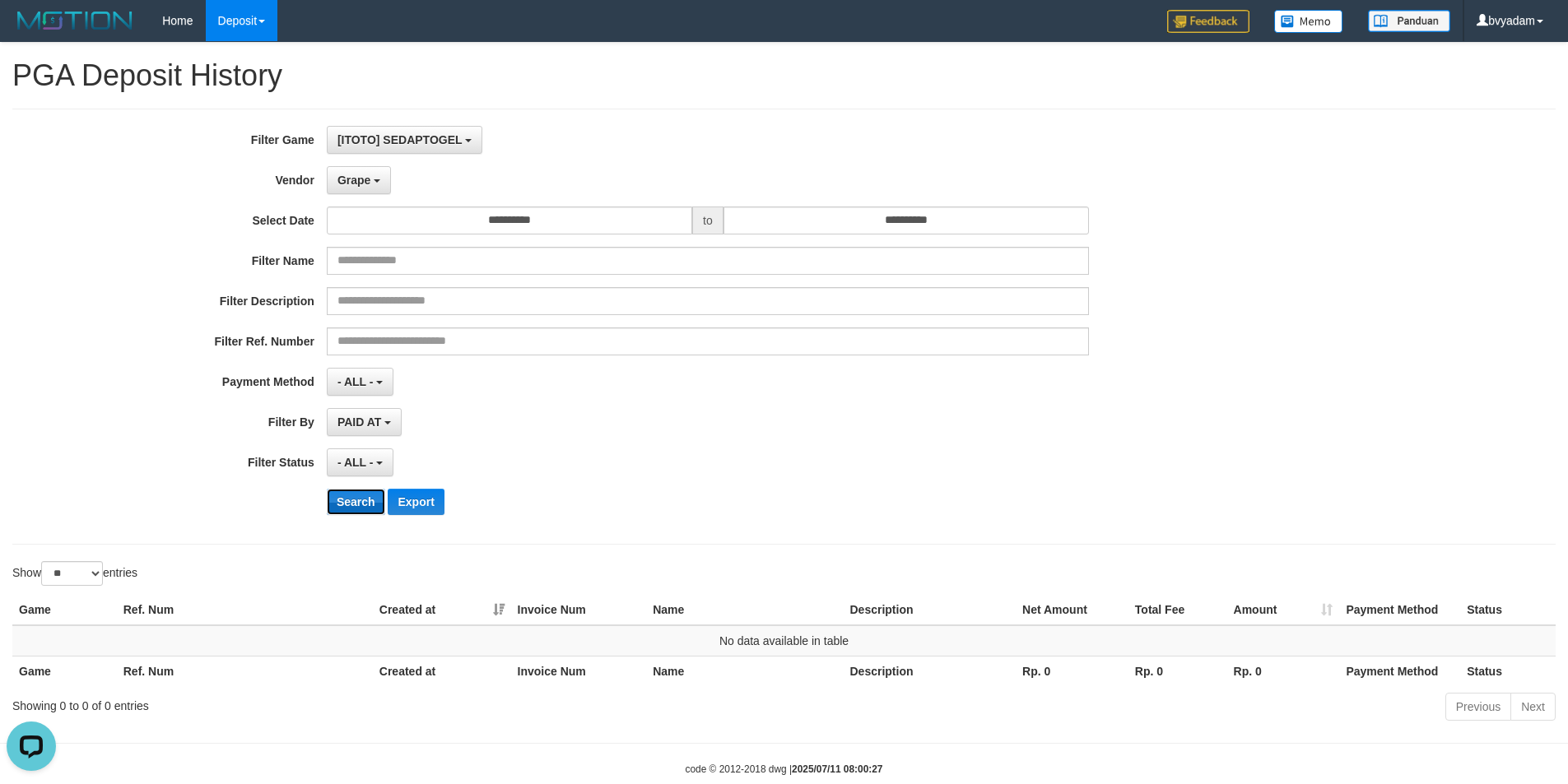 click on "Search" at bounding box center (356, 502) 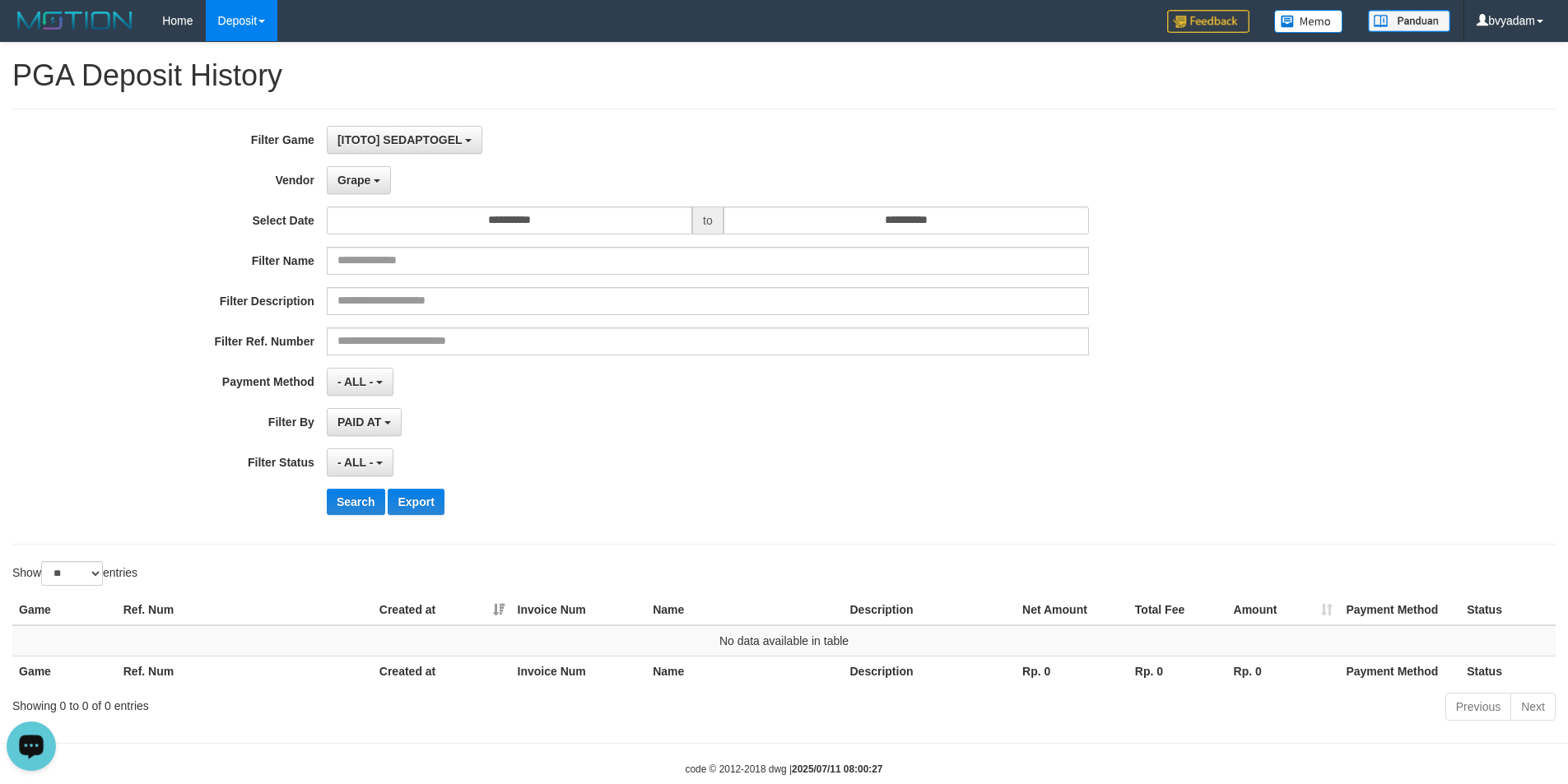 click 